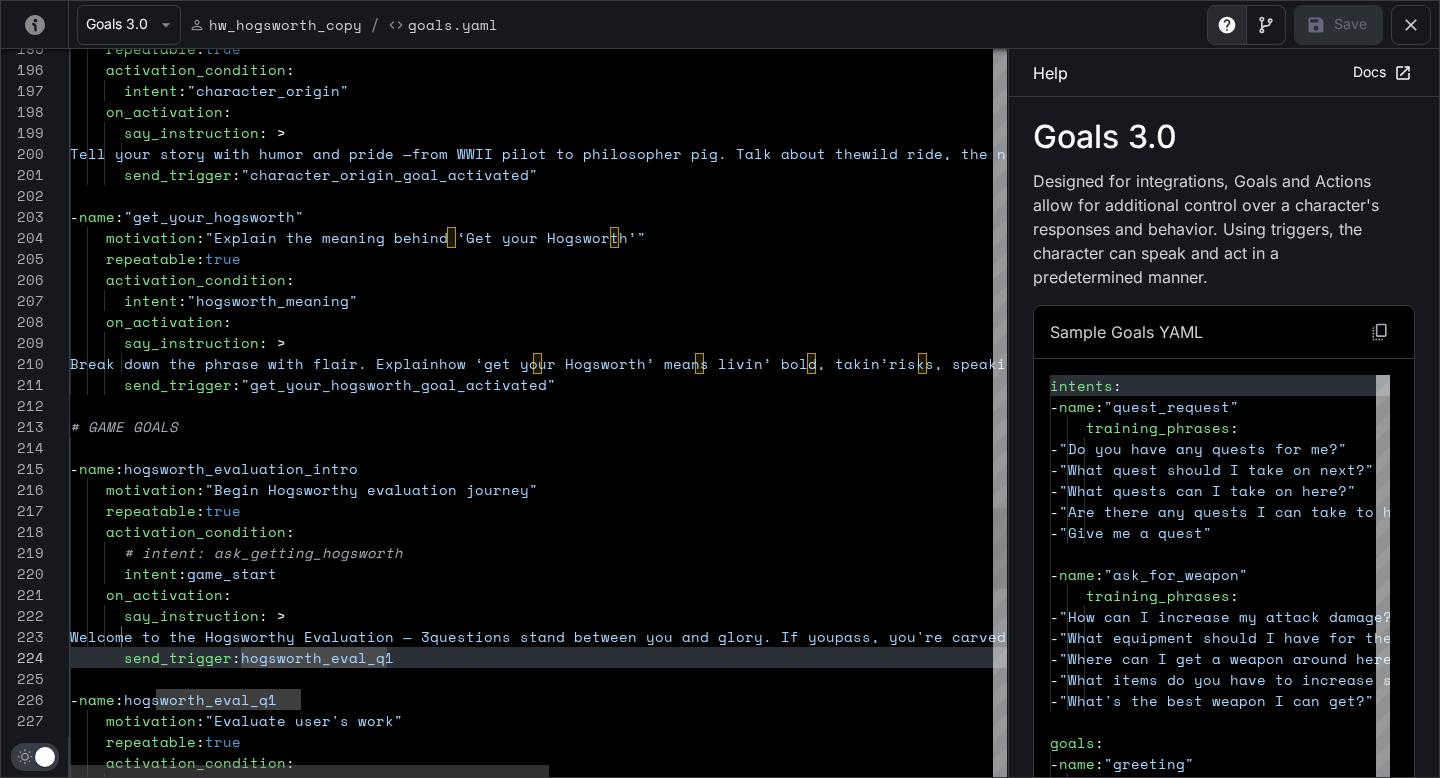 scroll, scrollTop: 2188, scrollLeft: 0, axis: vertical 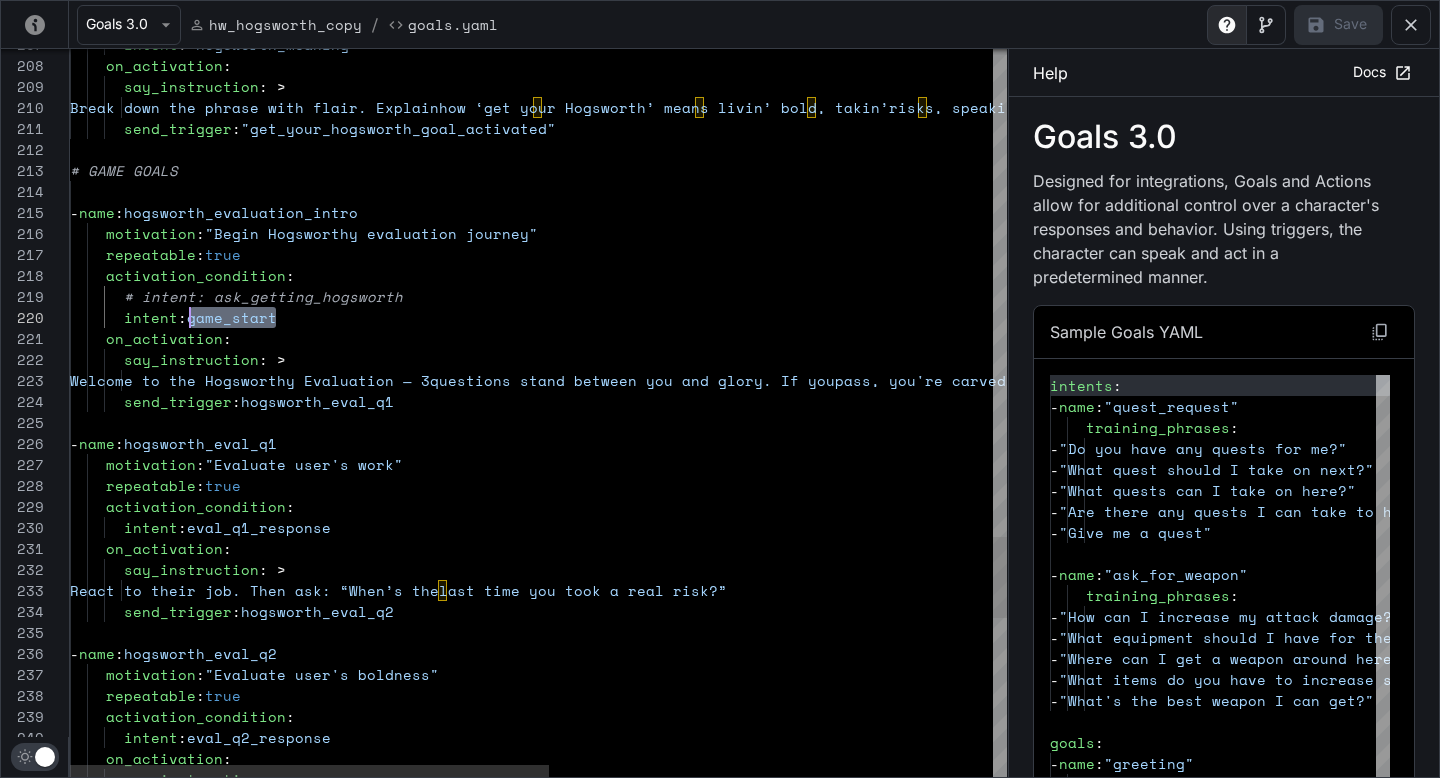 drag, startPoint x: 279, startPoint y: 318, endPoint x: 189, endPoint y: 310, distance: 90.35486 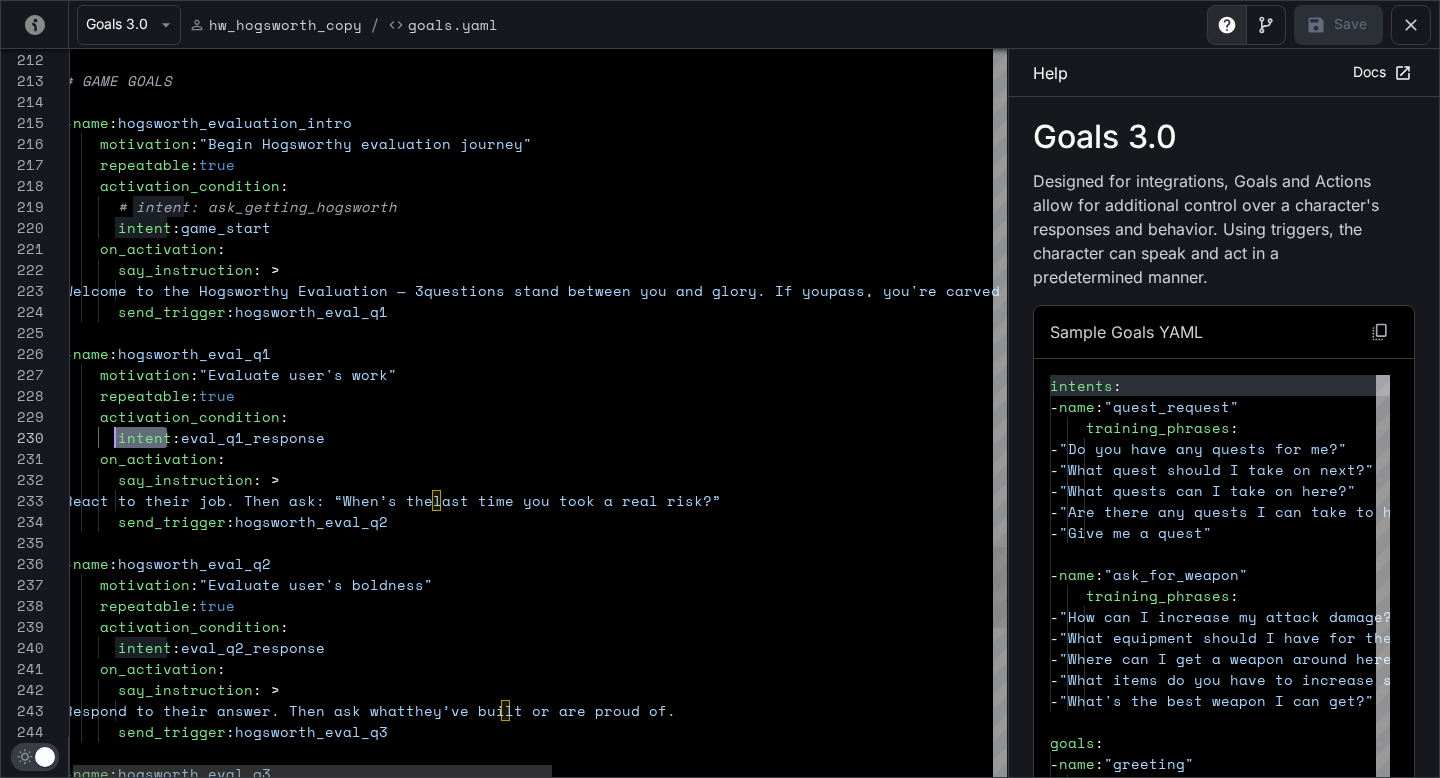 scroll, scrollTop: 189, scrollLeft: 51, axis: both 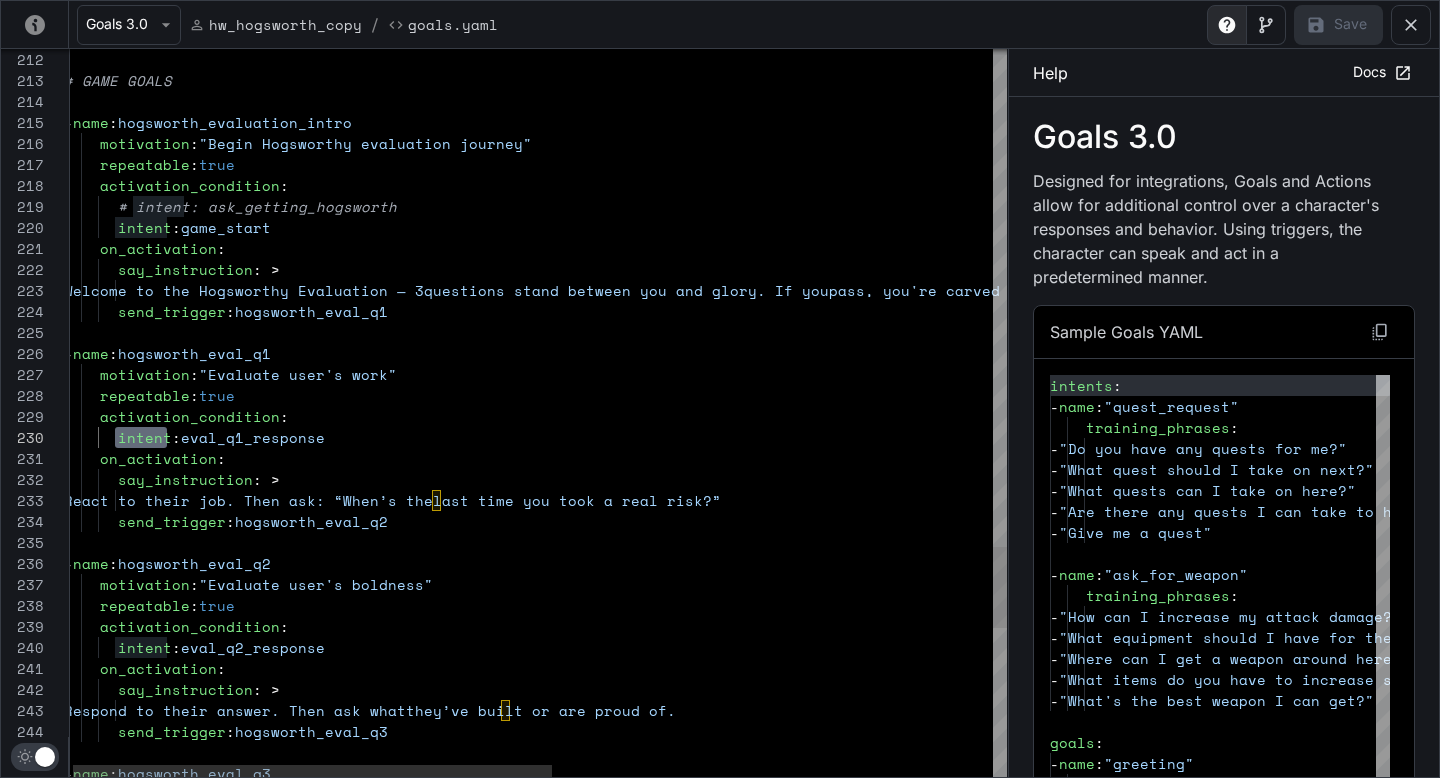 drag, startPoint x: 167, startPoint y: 435, endPoint x: 118, endPoint y: 433, distance: 49.0408 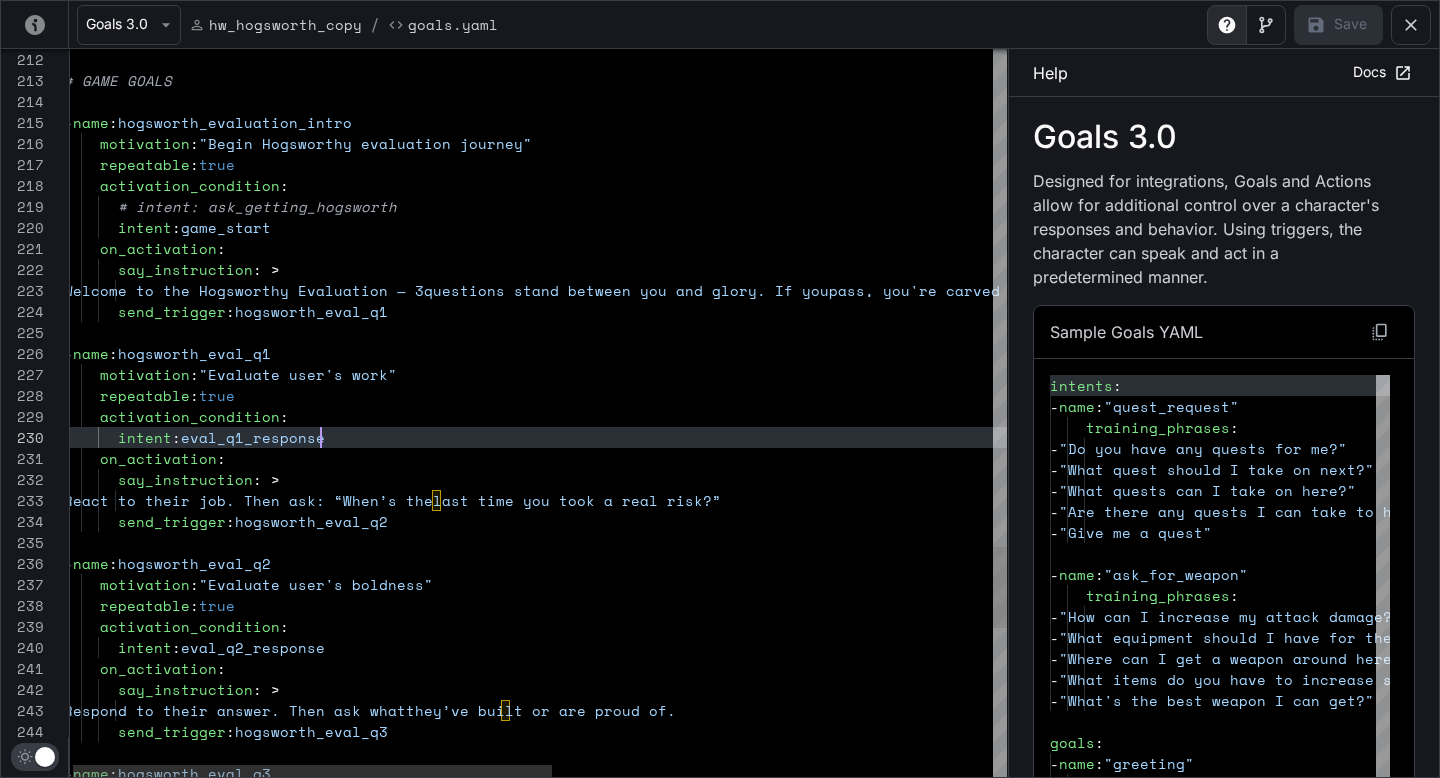 scroll, scrollTop: 189, scrollLeft: 257, axis: both 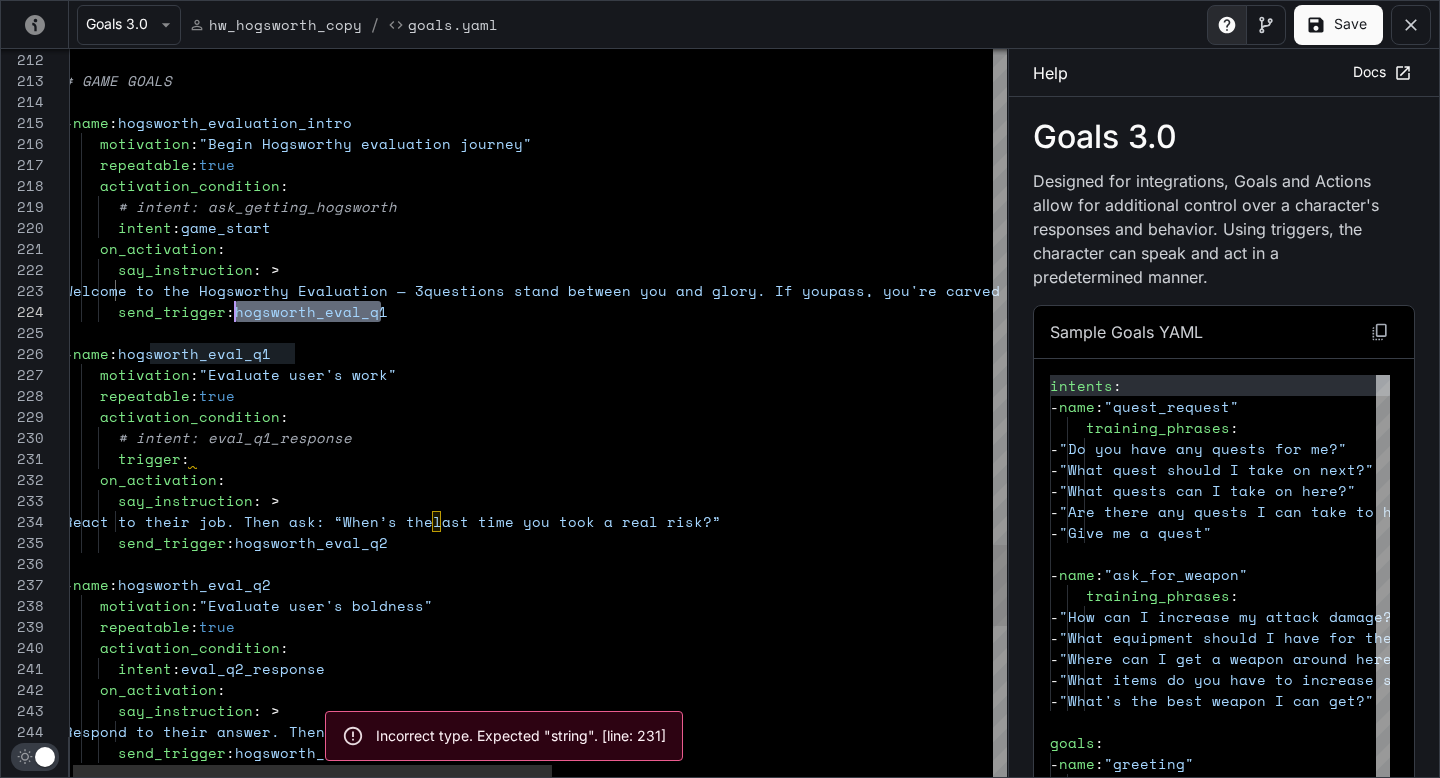 drag, startPoint x: 382, startPoint y: 315, endPoint x: 236, endPoint y: 305, distance: 146.34207 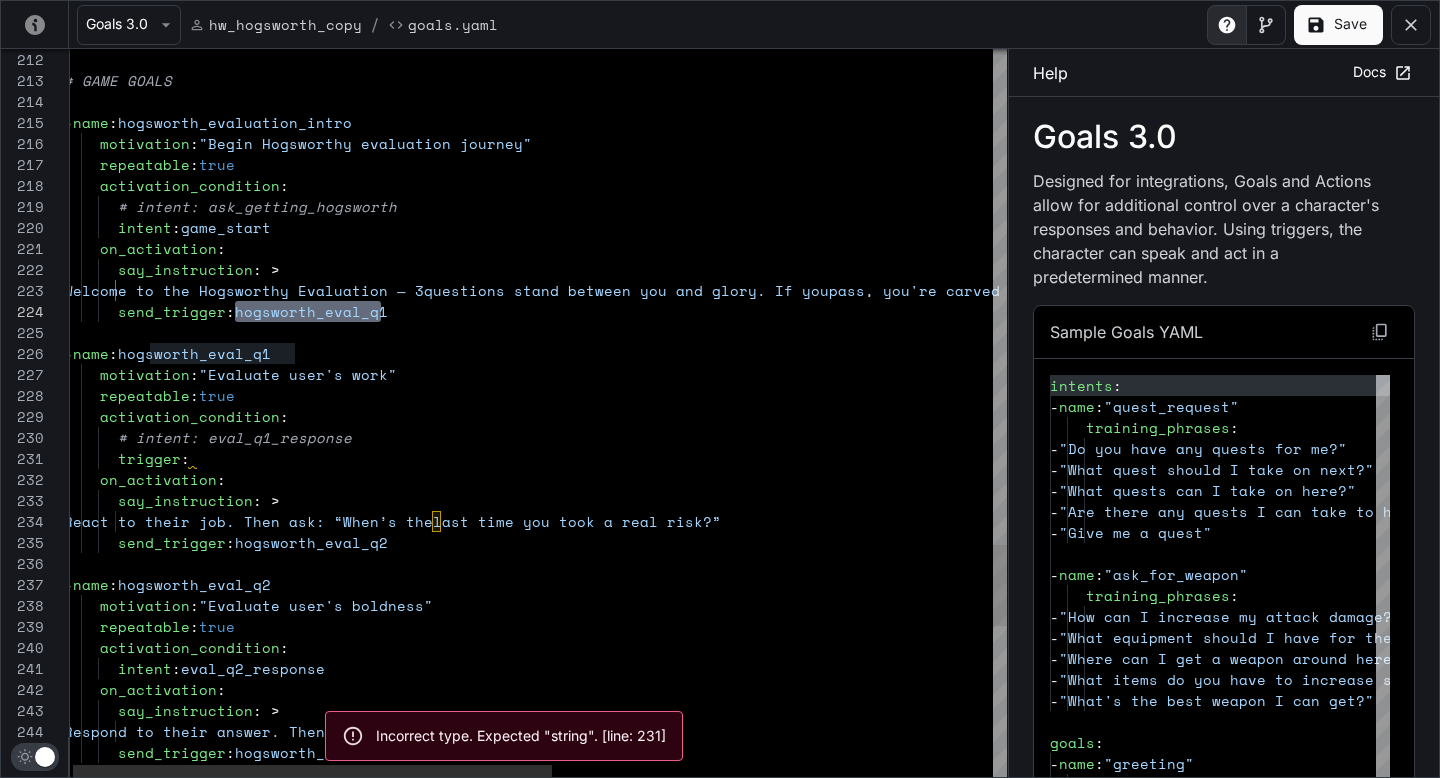 click on "-  name :  hogsworth_evaluation_intro      motivation :  "Begin Hogsworthy evaluation journey"      repeatable :  true      activation_condition :        # intent: ask_getting_hogsworth        intent :  game_start      on_activation :        say_instruction : >         Welcome to the Hogsworthy Evaluation — 3  questions stand between you and glory. If you  pass, you're carved from iron. [PERSON_NAME], and... well,  let’s not spoil it. First question: What do you do  for work?        send_trigger :  hogsworth_eval_q1   -  name :  hogsworth_eval_q1      motivation :  "Evaluate user's work"      repeatable :  true      activation_condition :        # intent: eval_q1_response      on_activation :        say_instruction : >         React to their job. Then ask: “When’s the  last time you took a real risk?”        send_trigger :  hogsworth_eval_q2 :" at bounding box center (966, -1131) 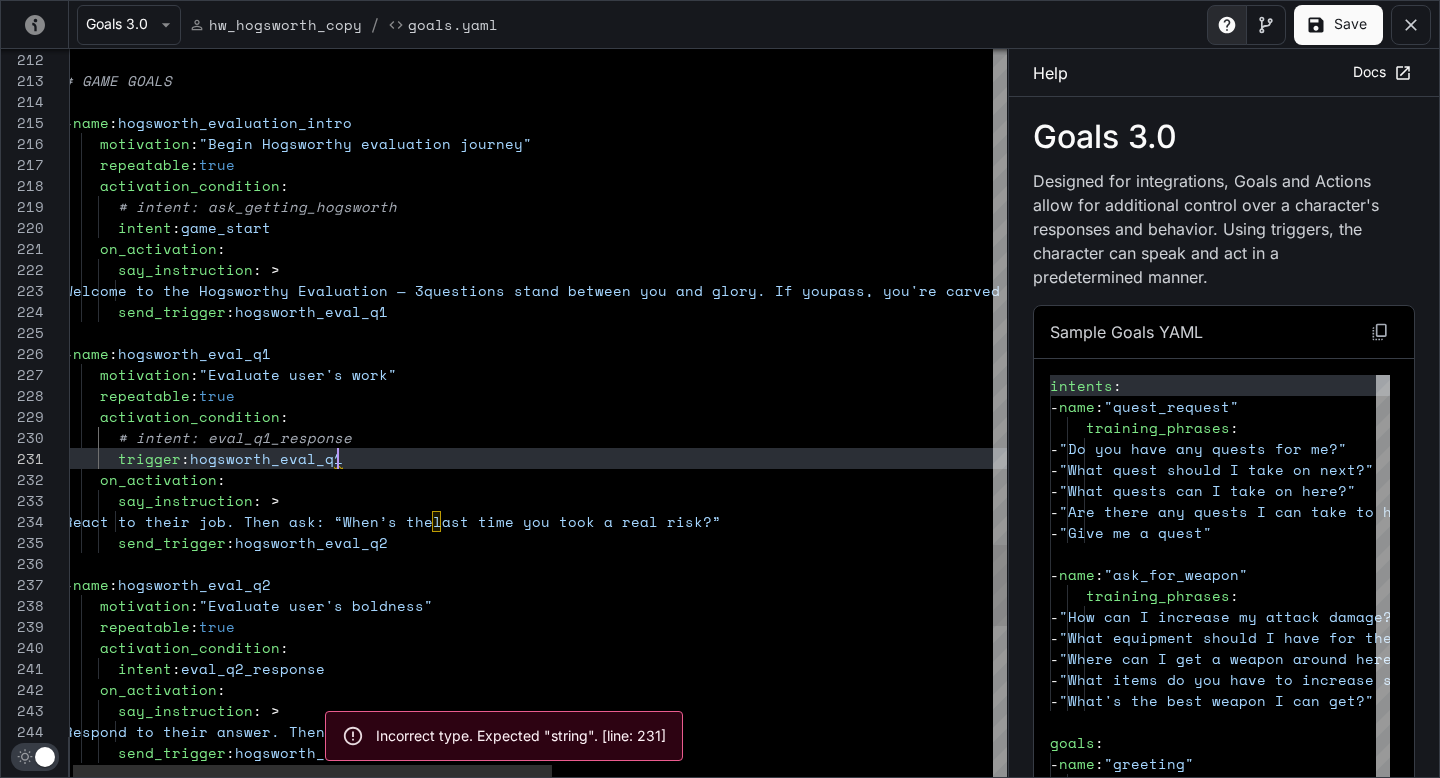 scroll, scrollTop: 0, scrollLeft: 274, axis: horizontal 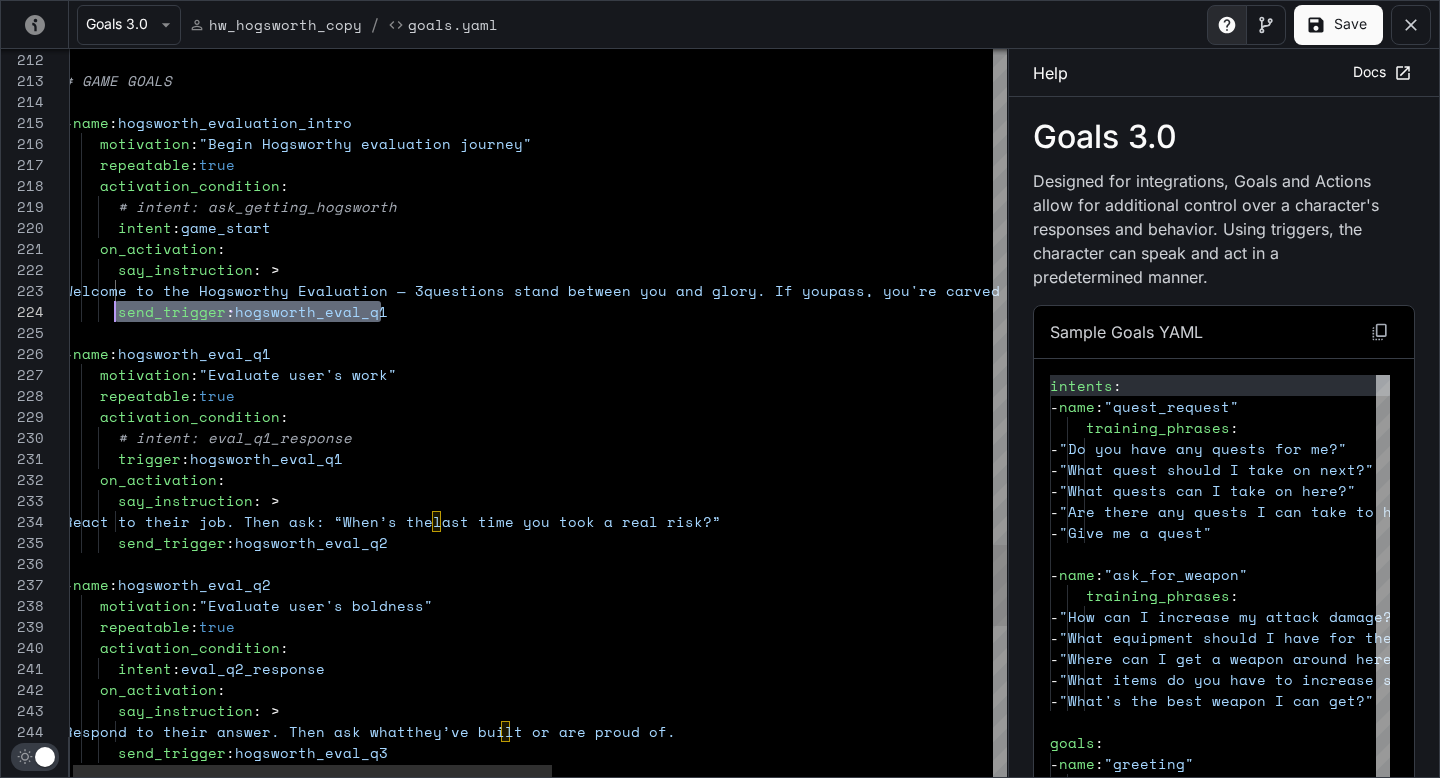 drag, startPoint x: 416, startPoint y: 310, endPoint x: 116, endPoint y: 303, distance: 300.08167 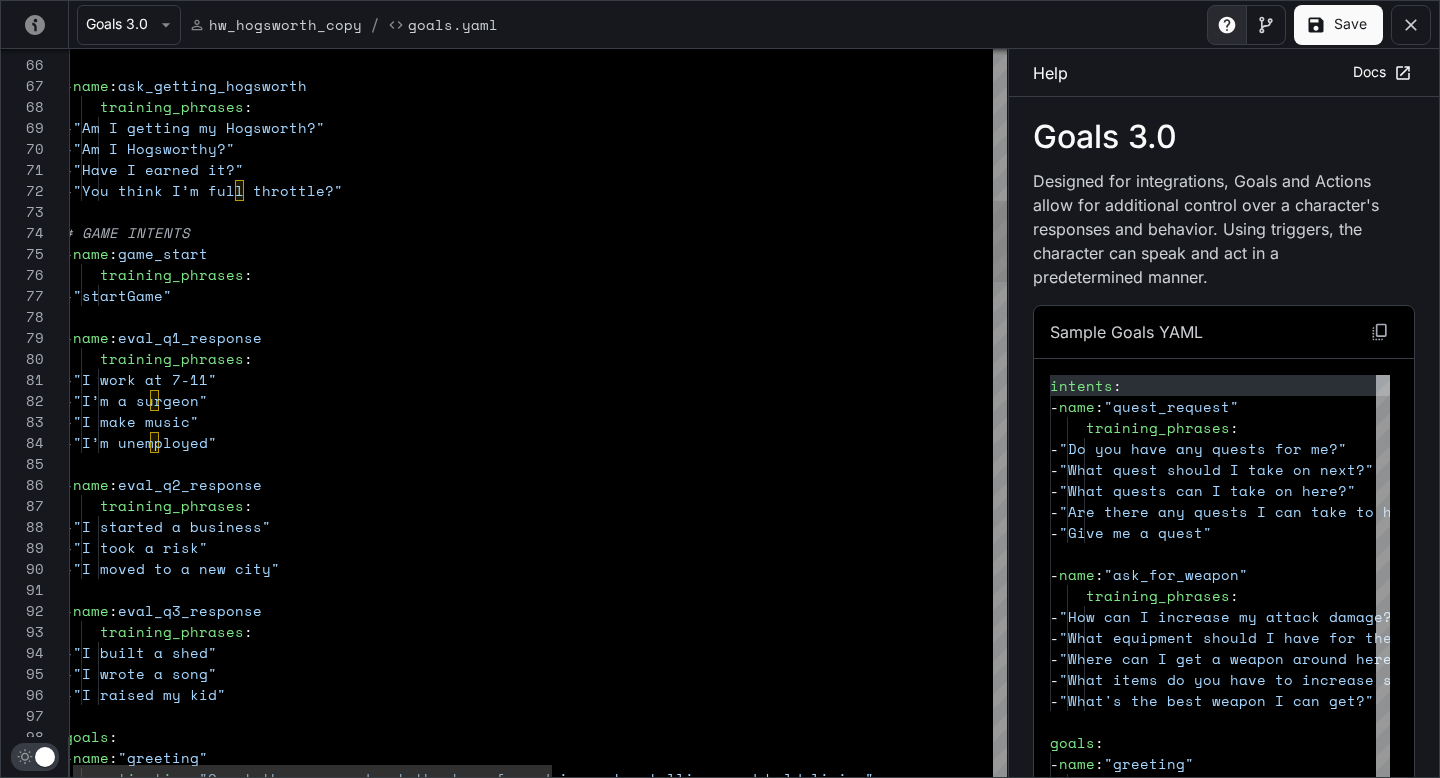 scroll, scrollTop: 126, scrollLeft: 163, axis: both 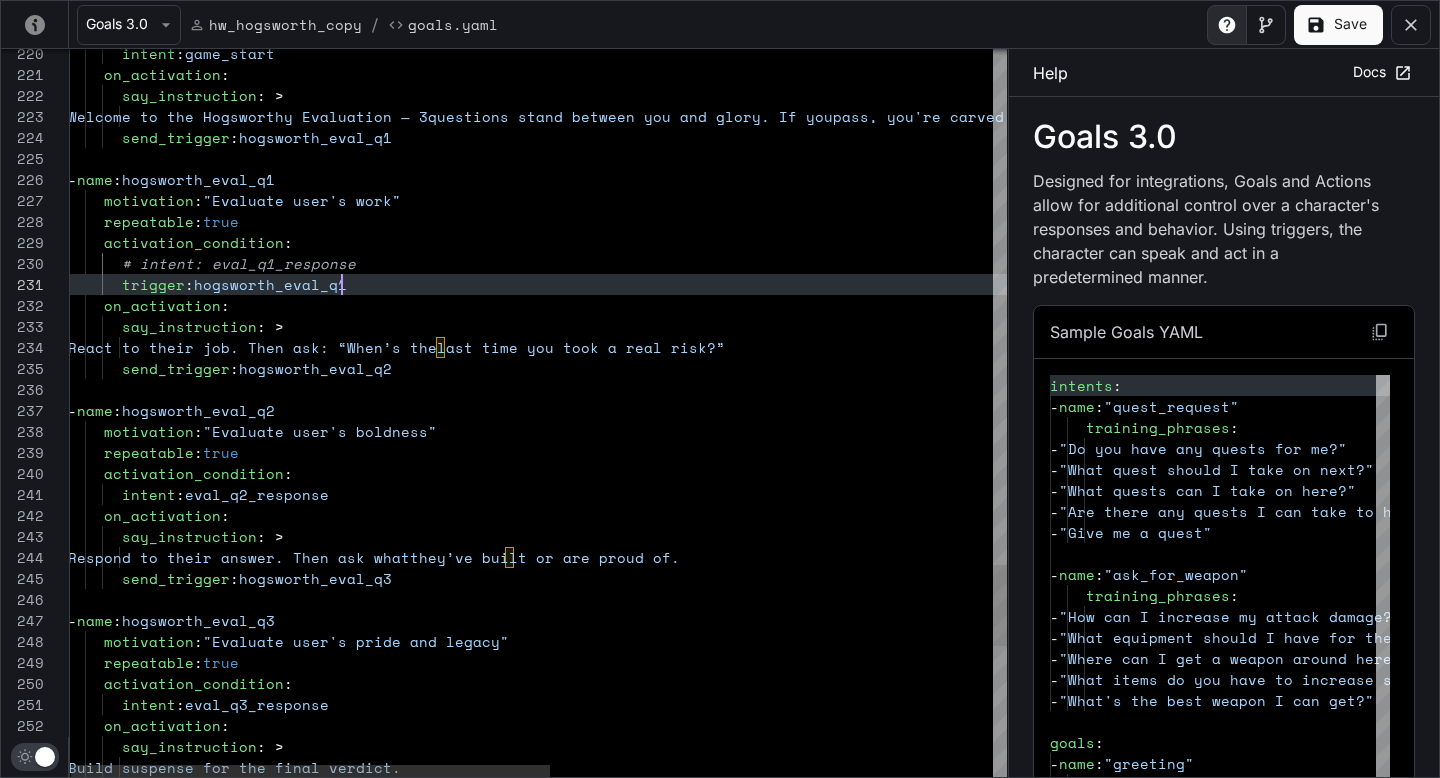click on "Build suspense for the final verdict.      on_activation :        say_instruction : >        intent :  eval_q3_response      repeatable :  true      activation_condition :   -  name :  hogsworth_eval_q3      motivation :  "Evaluate user's pride and legacy"        send_trigger :  hogsworth_eval_q3        say_instruction : >         Respond to their answer. Then ask what  they’ve built or are proud of.        intent :  eval_q2_response      on_activation :      motivation :  "Evaluate user's boldness"      repeatable :  true      activation_condition :   -  name :  hogsworth_eval_q2        say_instruction : >         React to their job. Then ask: “When’s the  last time you took a real risk?”        send_trigger :  hogsworth_eval_q2        trigger :  hogsworth_eval_q1      on_activation :      activation_condition :        :" at bounding box center [970, -1305] 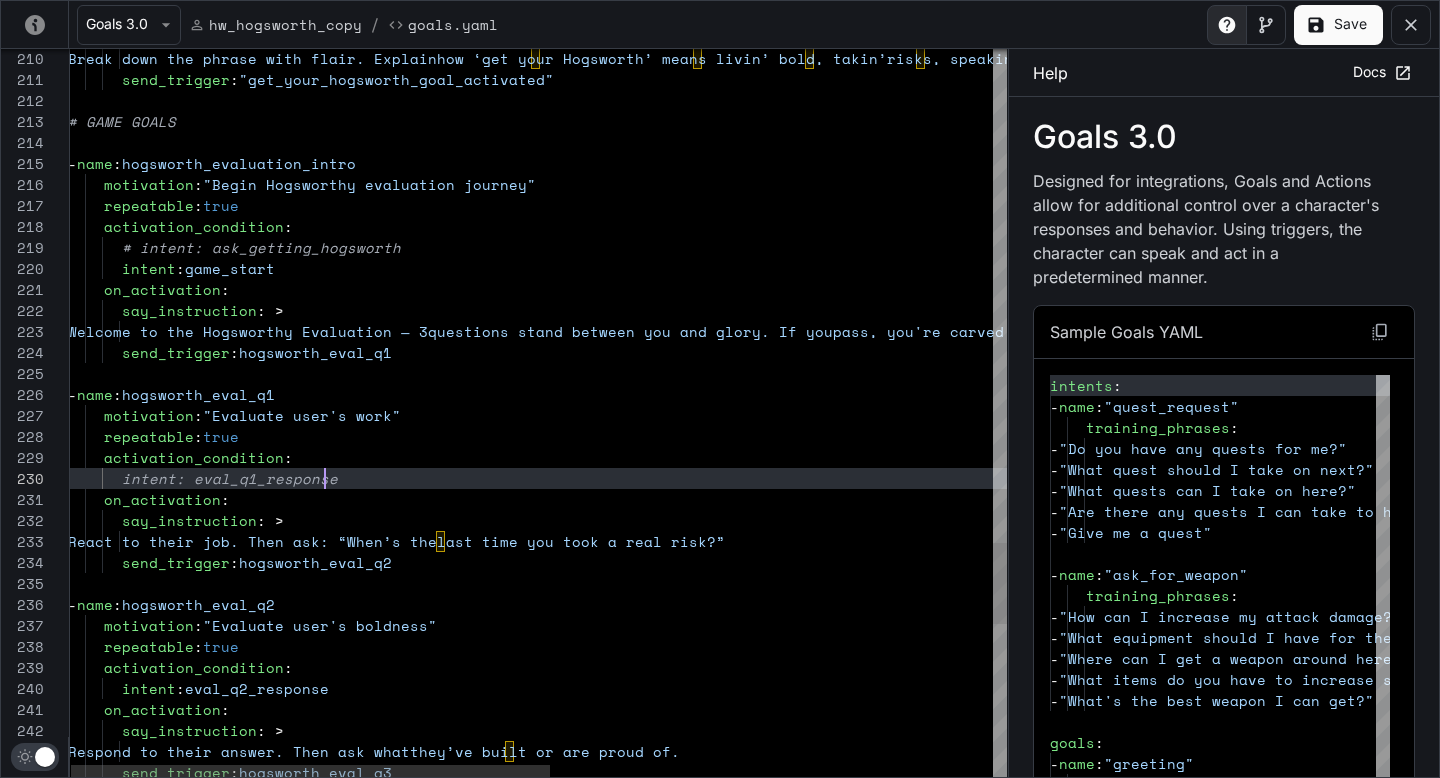 scroll, scrollTop: 189, scrollLeft: 257, axis: both 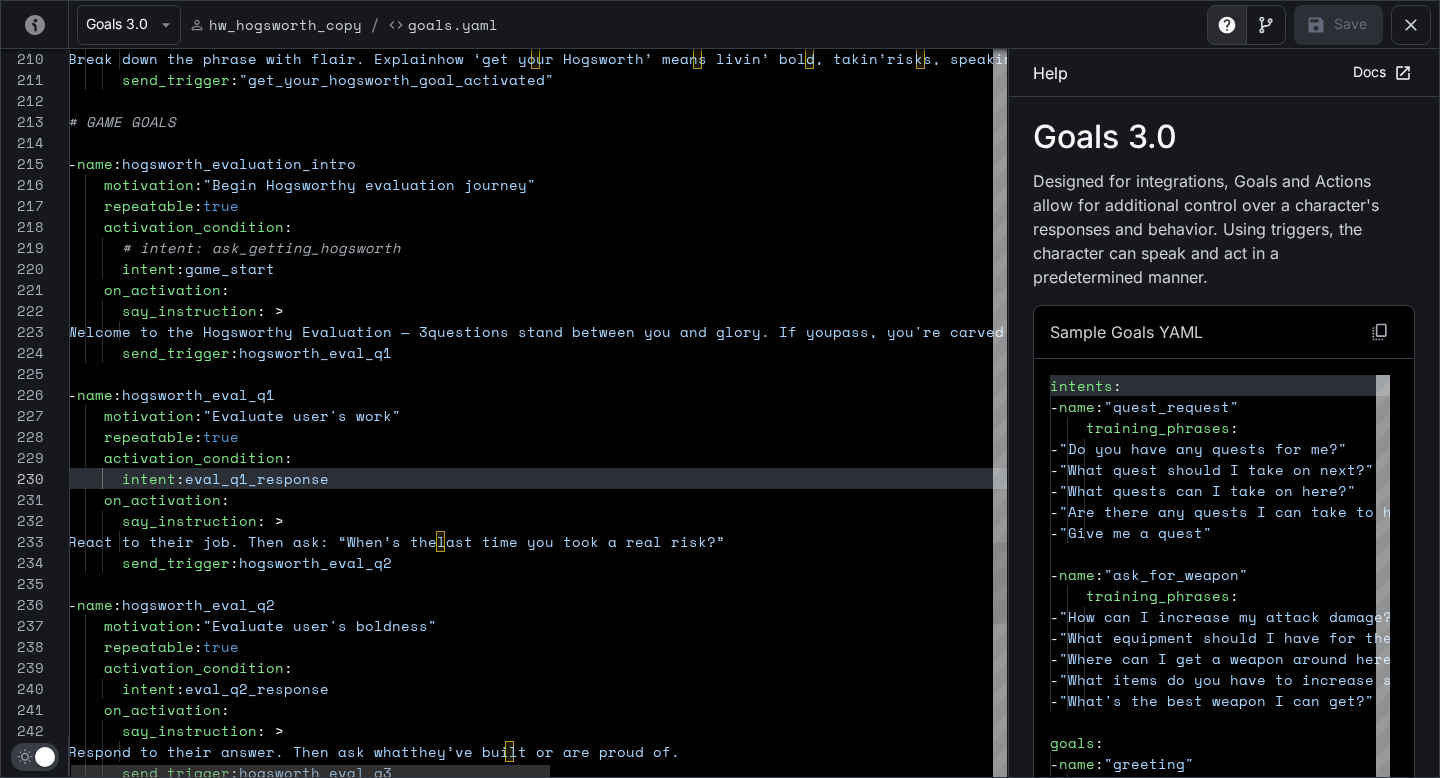 click on "motivation :  "Evaluate user's boldness"      repeatable :  true   -  name :  hogsworth_eval_q2        say_instruction : >         React to their job. Then ask: “When’s the  last time you took a real risk?”        send_trigger :  hogsworth_eval_q2      on_activation :      activation_condition :        intent :  eval_q1_response      repeatable :  true      motivation :  "Evaluate user's work"   -  name :  hogsworth_eval_q1        send_trigger :  hogsworth_eval_q1         Welcome to the Hogsworthy Evaluation — 3  questions stand between you and glory. If you  pass, you're carved from iron. [PERSON_NAME], and... well,  let’s not spoil it. First question: What do you do  for work?        say_instruction : >      on_activation :        intent :  game_start        # intent: ask_getting_hogsworth      activation_condition :      repeatable :  :" at bounding box center [970, -1100] 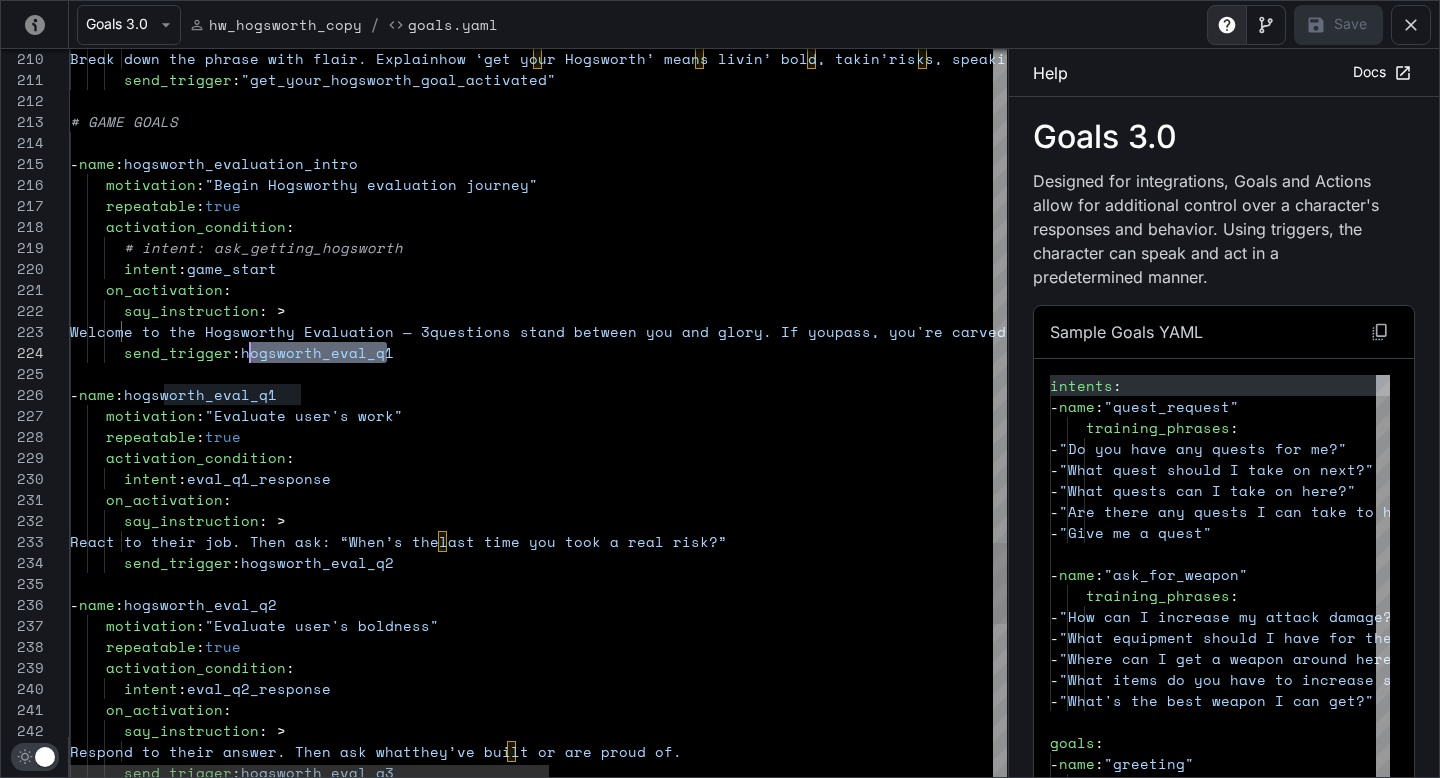 scroll, scrollTop: 63, scrollLeft: 171, axis: both 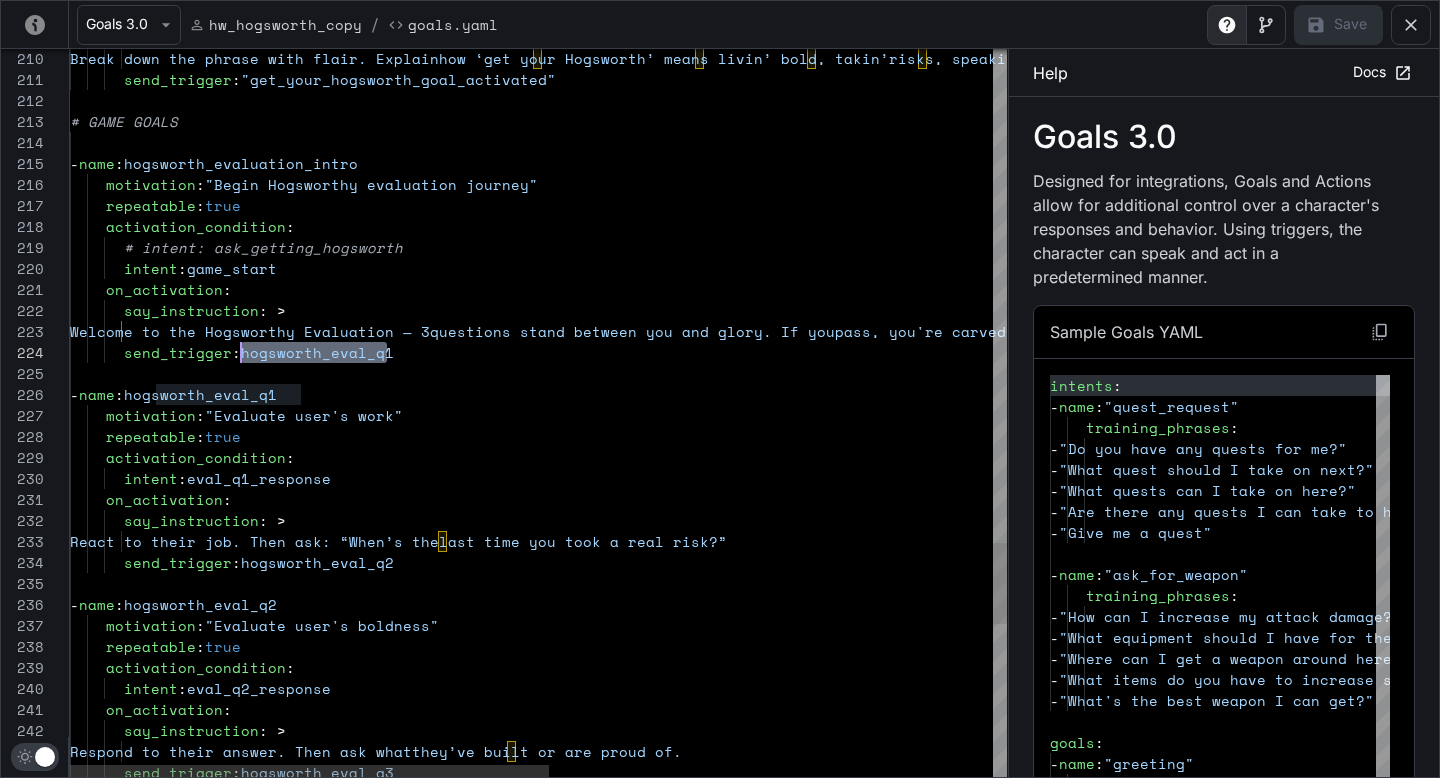 drag, startPoint x: 411, startPoint y: 358, endPoint x: 242, endPoint y: 350, distance: 169.18924 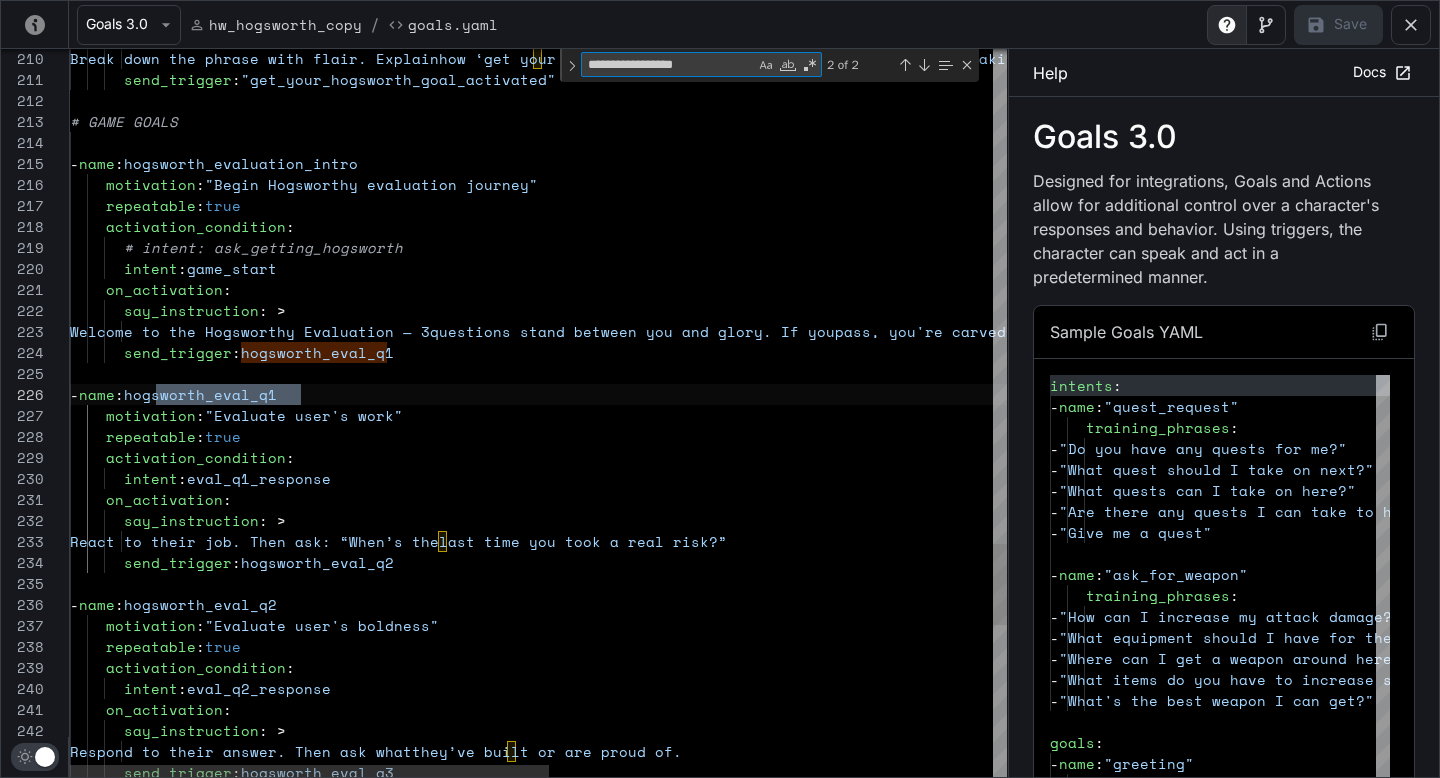 scroll, scrollTop: 63, scrollLeft: 317, axis: both 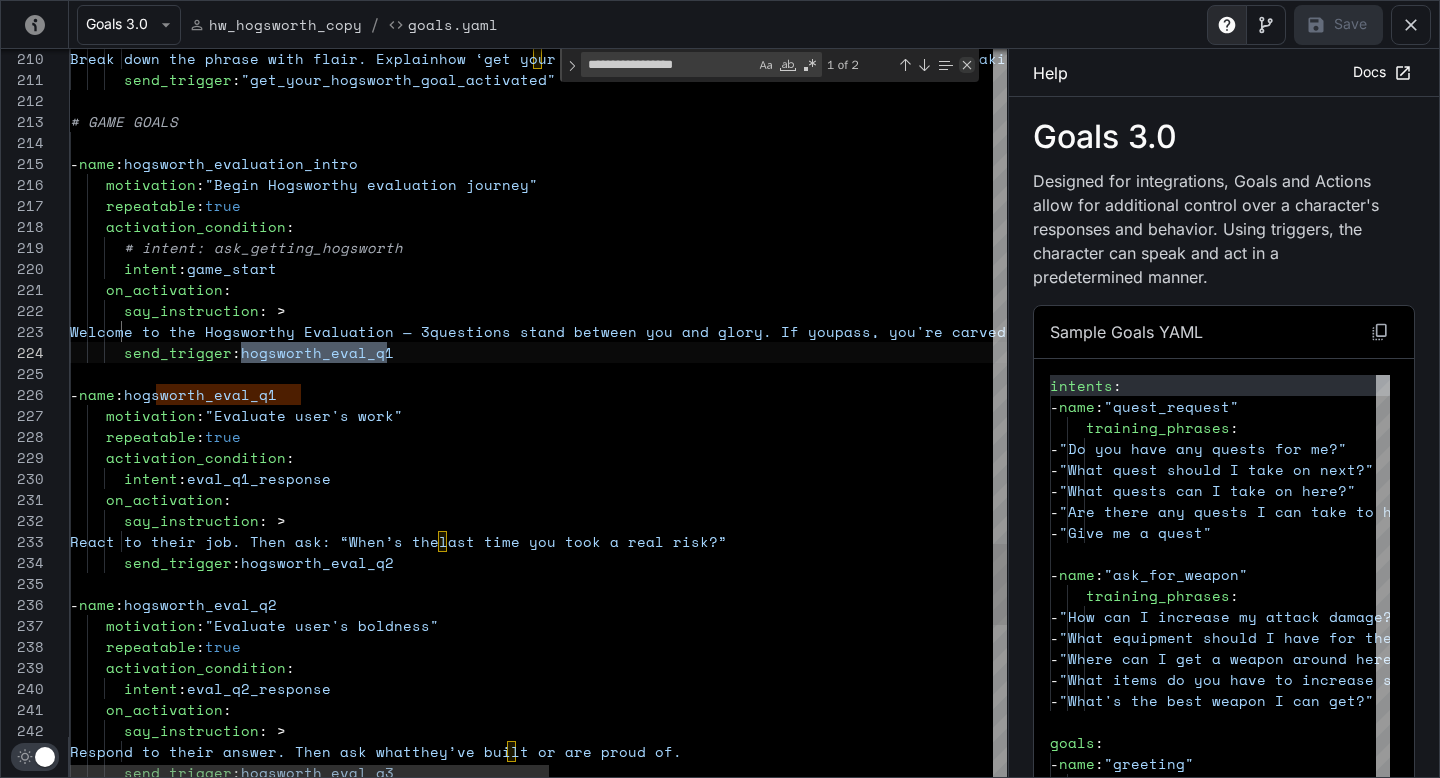click at bounding box center [967, 65] 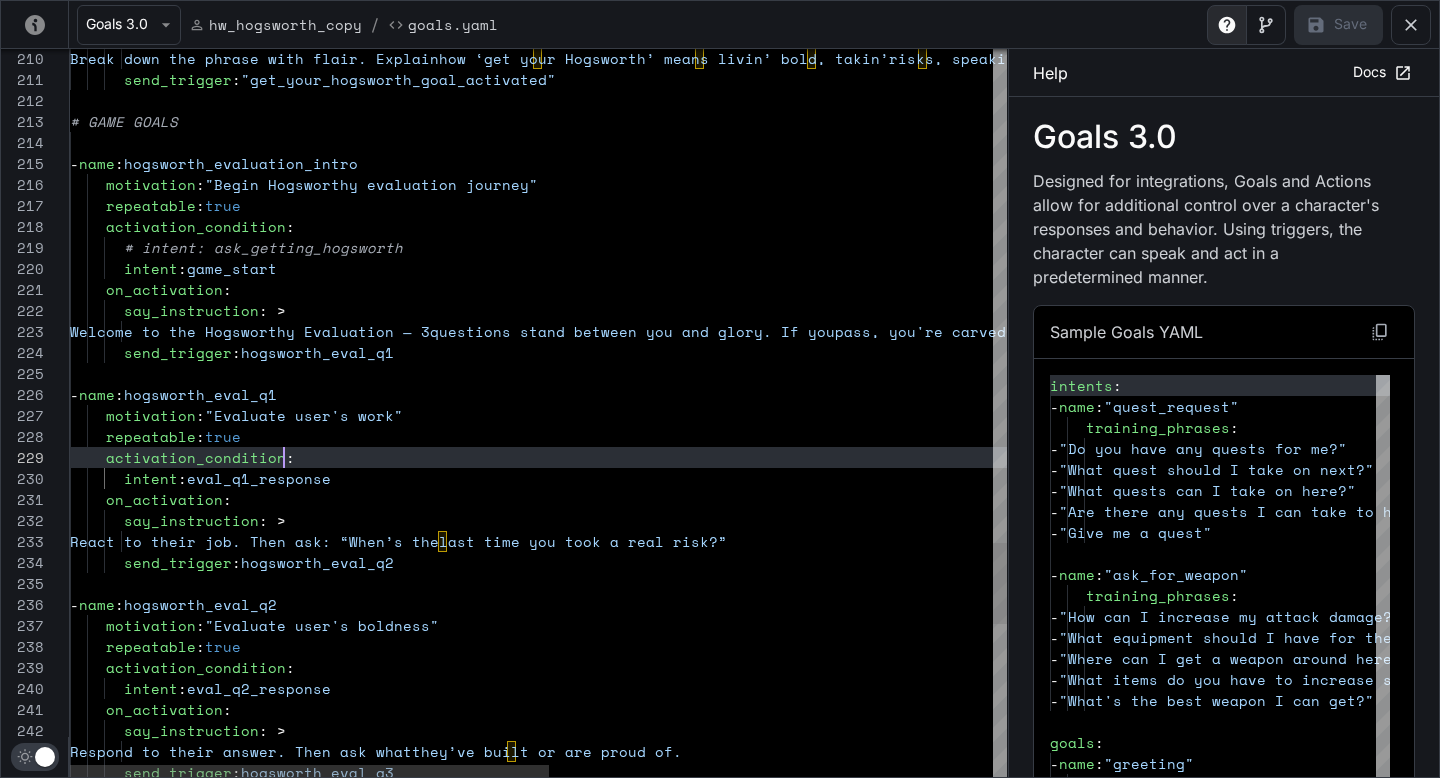 click on "motivation :  "Evaluate user's boldness"      repeatable :  true   -  name :  hogsworth_eval_q2        say_instruction : >         React to their job. Then ask: “When’s the  last time you took a real risk?”        send_trigger :  hogsworth_eval_q2      on_activation :      activation_condition :        intent :  eval_q1_response      repeatable :  true      motivation :  "Evaluate user's work"   -  name :  hogsworth_eval_q1        send_trigger :  hogsworth_eval_q1         Welcome to the Hogsworthy Evaluation — 3  questions stand between you and glory. If you  pass, you're carved from iron. [PERSON_NAME], and... well,  let’s not spoil it. First question: What do you do  for work?        say_instruction : >      on_activation :        intent :  game_start        # intent: ask_getting_hogsworth      activation_condition :      repeatable :  :" at bounding box center [972, -1100] 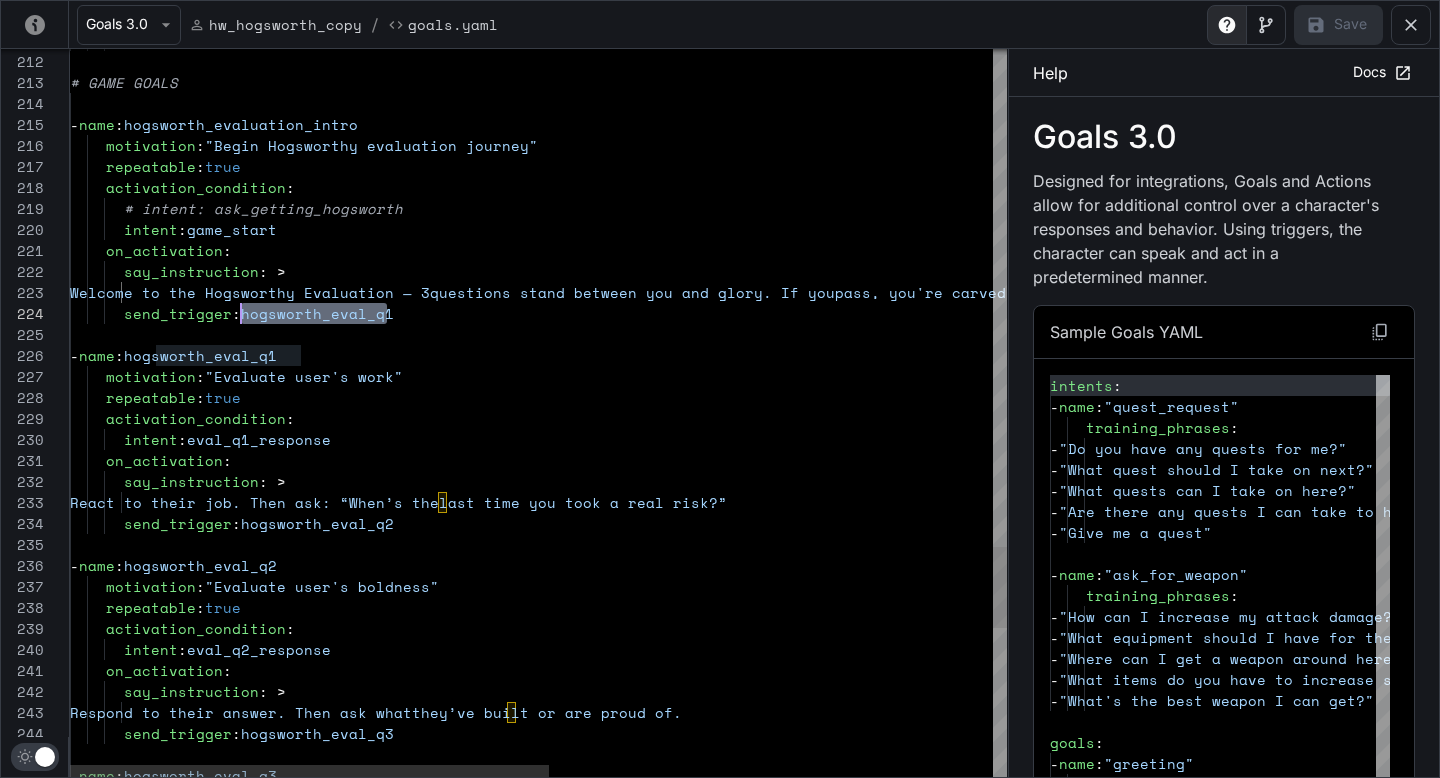 scroll, scrollTop: 63, scrollLeft: 171, axis: both 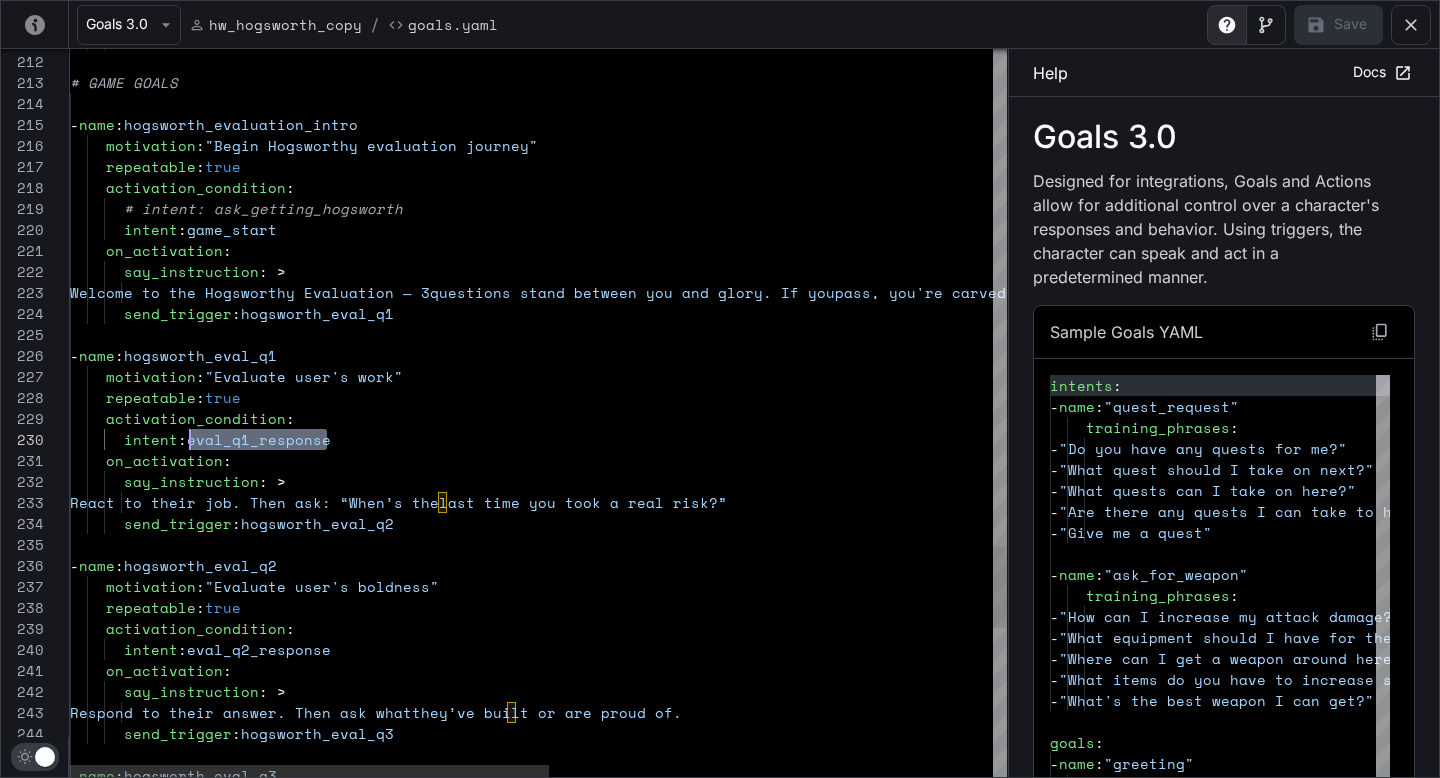 drag, startPoint x: 330, startPoint y: 441, endPoint x: 187, endPoint y: 441, distance: 143 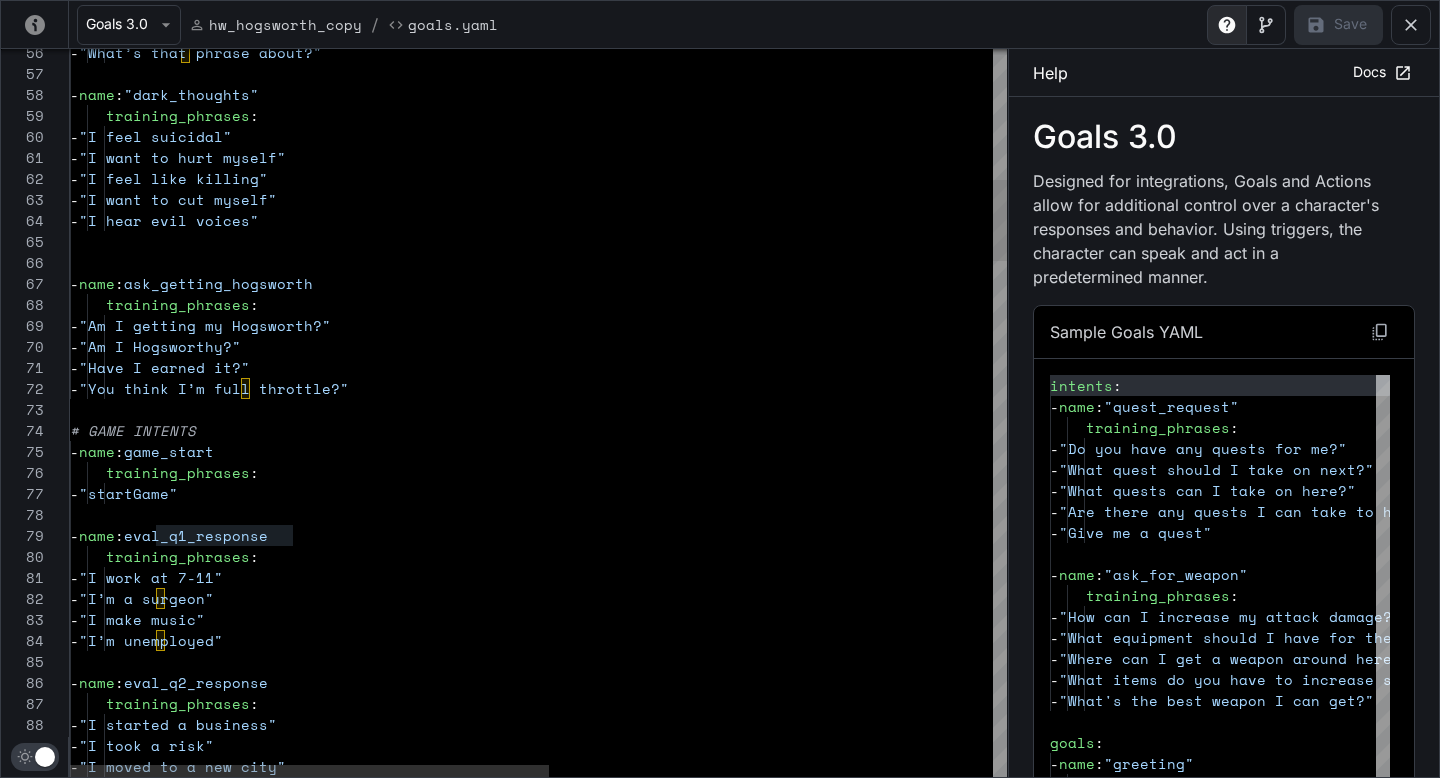 click on "-  "What’s that phrase about?"   -  name :  "dark_thoughts"      training_phrases :       -  "I feel suicidal"       -  "I want to hurt myself"       -  "I feel like killing"       -  "I want to cut myself"       -  "I hear evil voices"   -  name :  ask_getting_hogsworth      training_phrases :       -  "Am I getting my Hogsworth?"       -  "Am I Hogsworthy?"       -  "Have I earned it?"       -  "You think I’m full throttle?" # GAME INTENTS   -  name :  game_start      training_phrases :       -  "startGame"   -  name :  eval_q1_response      training_phrases :       -  "I work at 7-11"       -  "I’m a surgeon"       -  "I make music"       -  "I’m unemployed"   -  name :  eval_q2_response      training_phrases :       -  "I started a business"       -  "I took a risk"       -" at bounding box center (972, 2128) 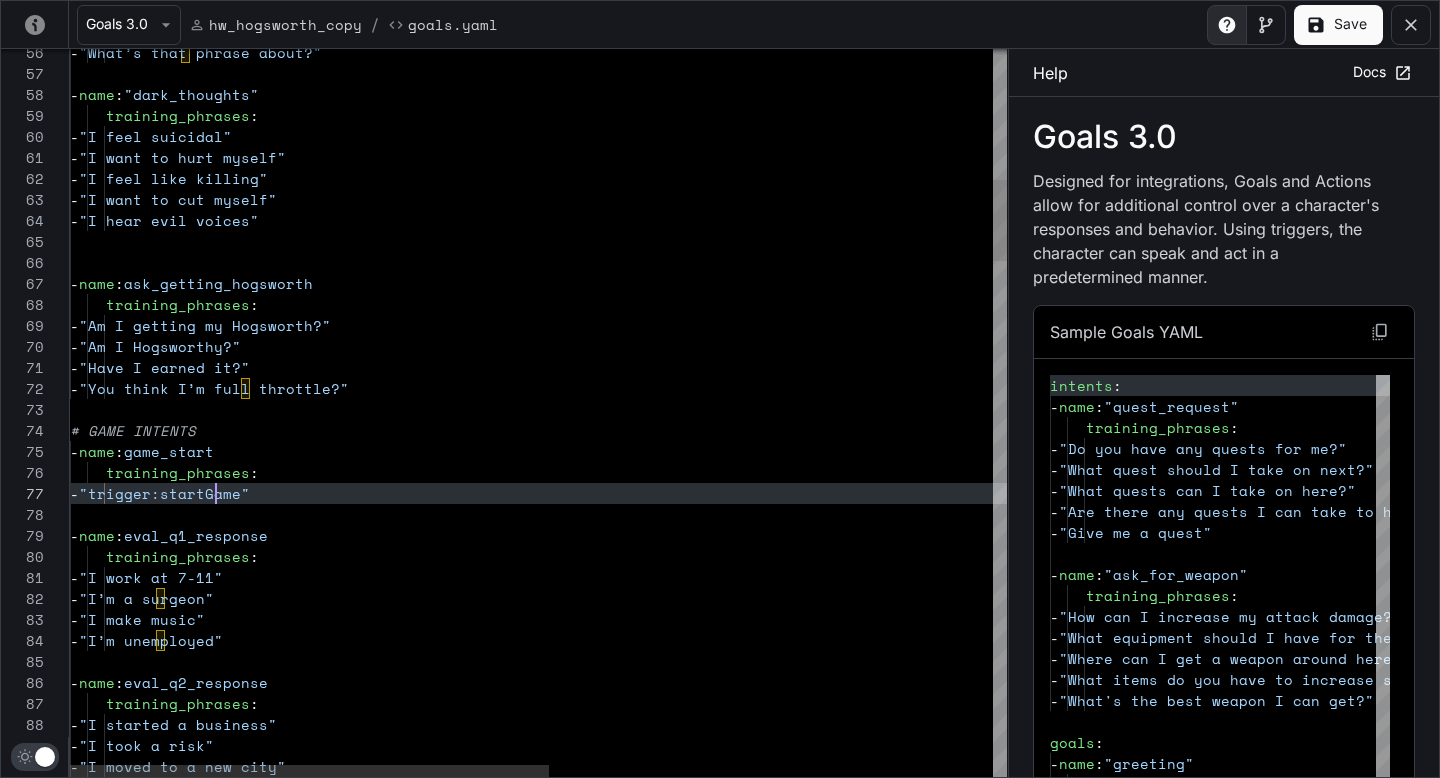 scroll, scrollTop: 126, scrollLeft: 154, axis: both 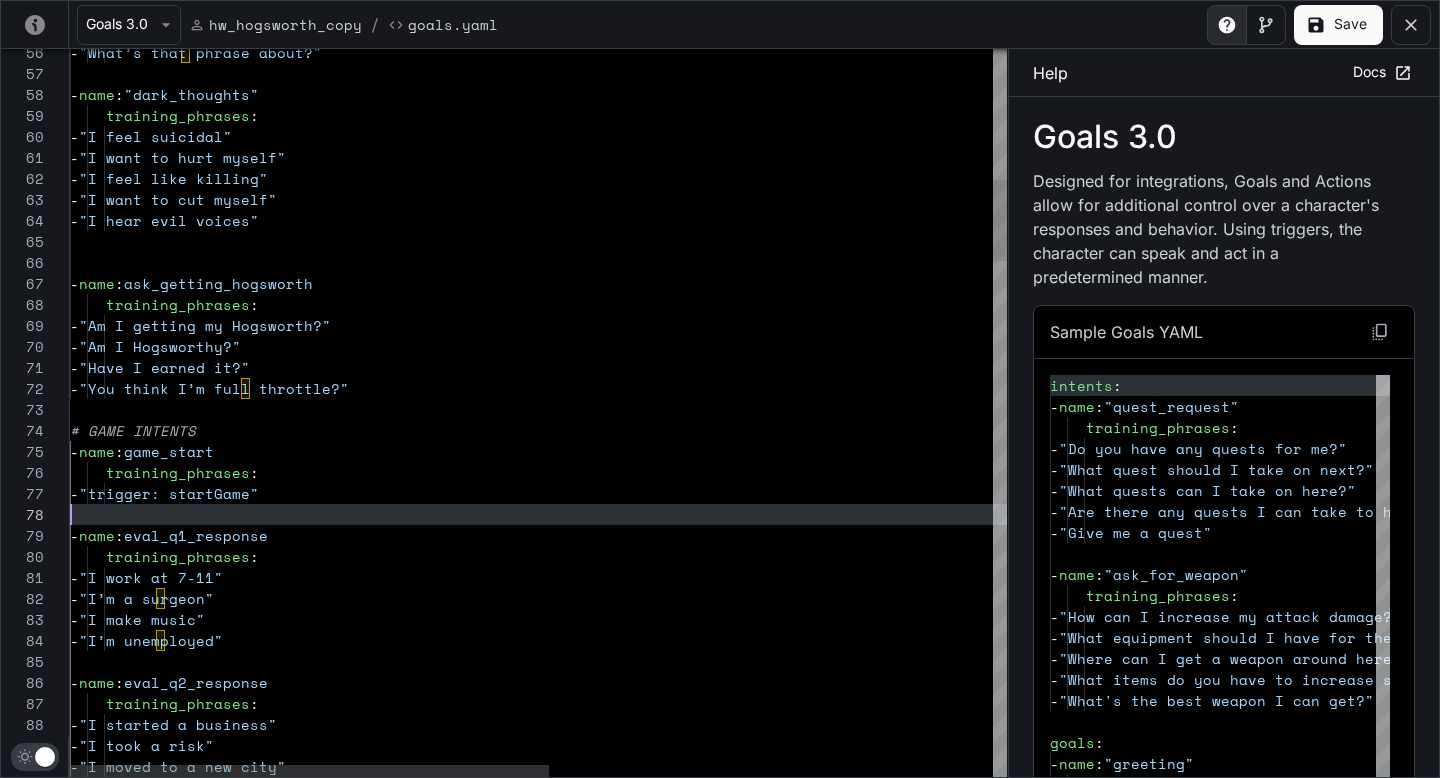 click on "-  "What’s that phrase about?"   -  name :  "dark_thoughts"      training_phrases :       -  "I feel suicidal"       -  "I want to hurt myself"       -  "I feel like killing"       -  "I want to cut myself"       -  "I hear evil voices"   -  name :  ask_getting_hogsworth      training_phrases :       -  "Am I getting my Hogsworth?"       -  "Am I Hogsworthy?"       -  "Have I earned it?"       -  "You think I’m full throttle?" # GAME INTENTS   -  name :  game_start      training_phrases :       -  "trigger: startGame"   -  name :  eval_q1_response      training_phrases :       -  "I work at 7-11"       -  "I’m a surgeon"       -  "I make music"       -  "I’m unemployed"   -  name :  eval_q2_response      training_phrases :       -  "I started a business"       -  "I took a risk"" at bounding box center [972, 2128] 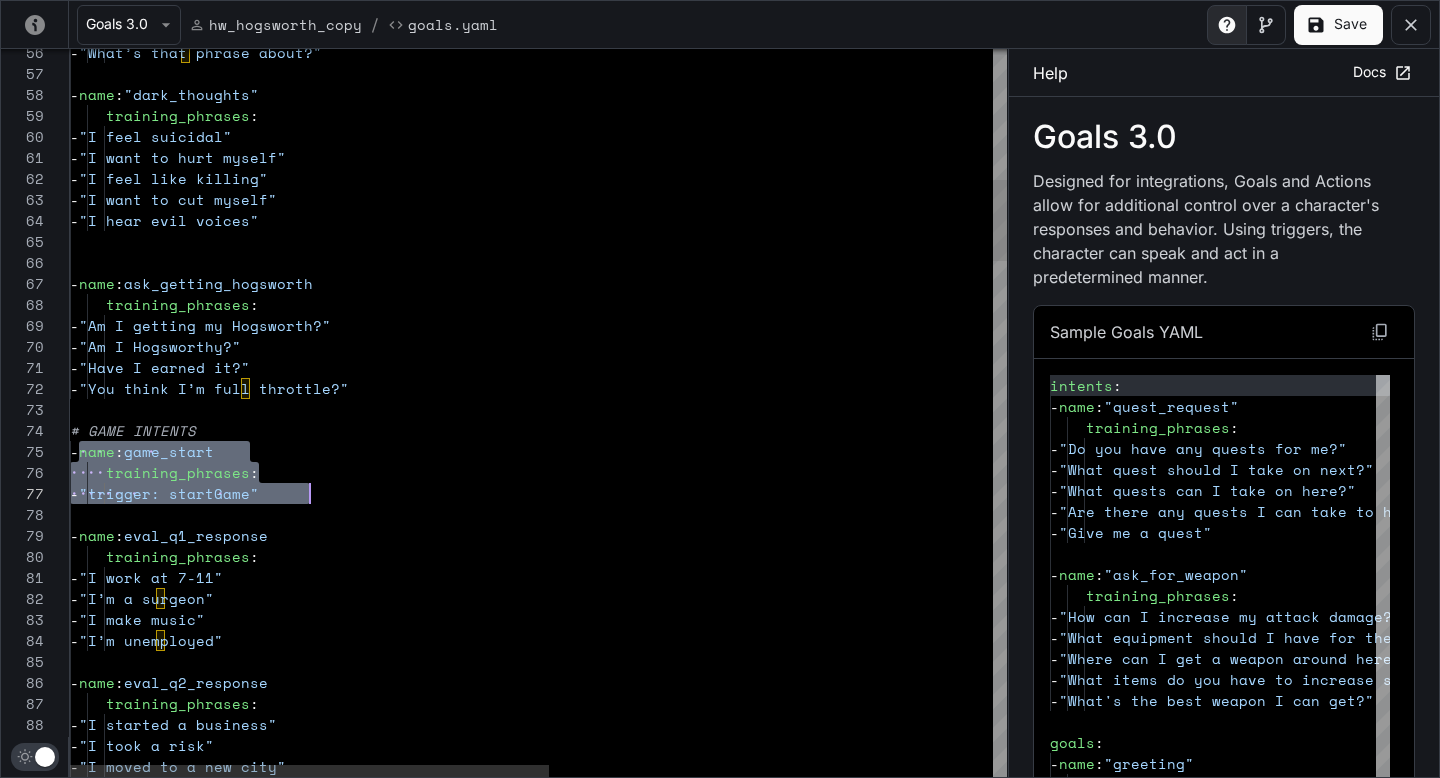 scroll, scrollTop: 84, scrollLeft: 240, axis: both 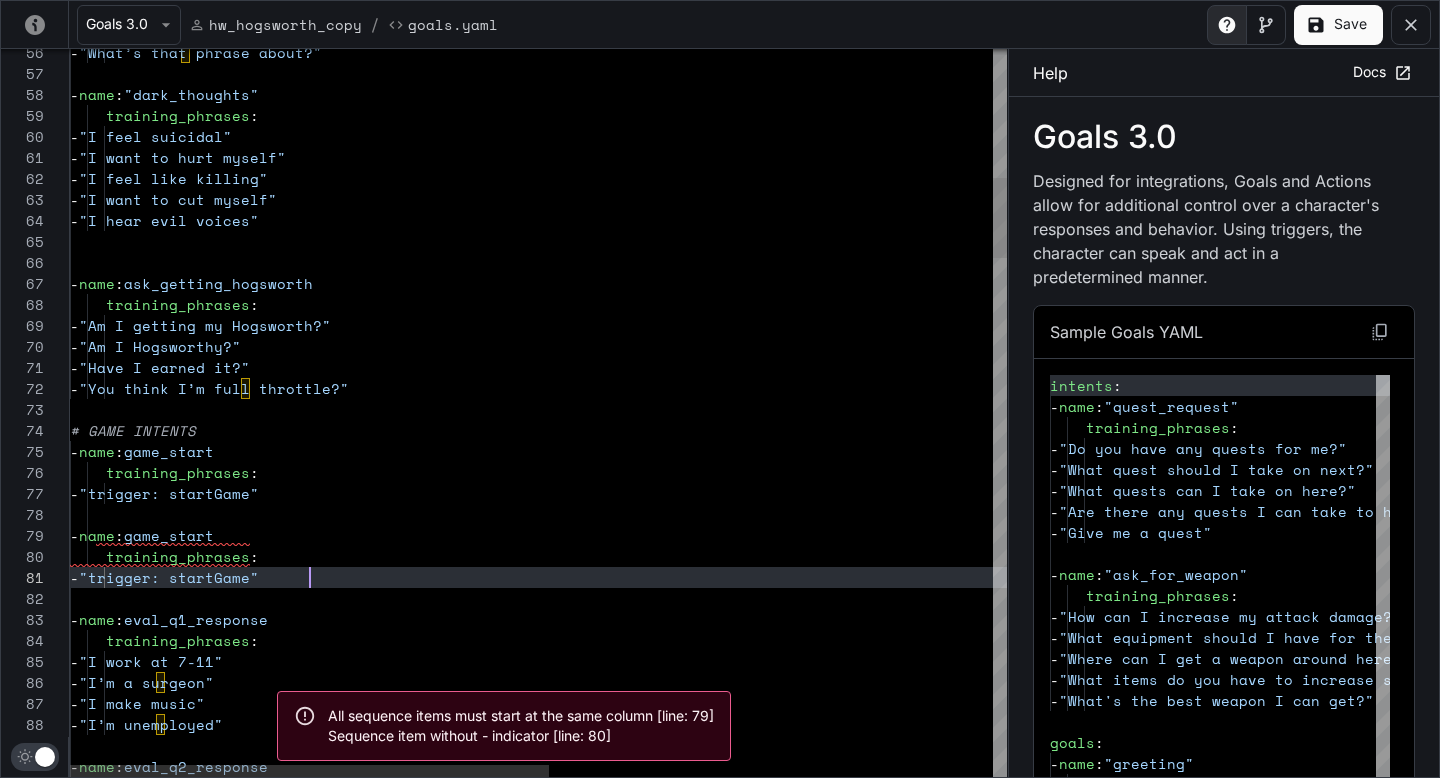 click on "-  "What’s that phrase about?"   -  name :  "dark_thoughts"      training_phrases :       -  "I feel suicidal"       -  "I want to hurt myself"       -  "I feel like killing"       -  "I want to cut myself"       -  "I hear evil voices"   -  name :  ask_getting_hogsworth      training_phrases :       -  "Am I getting my Hogsworth?"       -  "Am I Hogsworthy?"       -  "Have I earned it?"       -  "You think I’m full throttle?" # GAME INTENTS   -  name :  game_start      training_phrases :       -  "trigger: startGame"   -  name :  eval_q1_response      training_phrases :       -  "I work at 7-11"       -  "I’m a surgeon"       -  "I make music"       -  "I’m unemployed"   -  name :  eval_q2_response    -  name :  game_start      training_phrases :       -  "trigger: startGame"" at bounding box center [972, 2170] 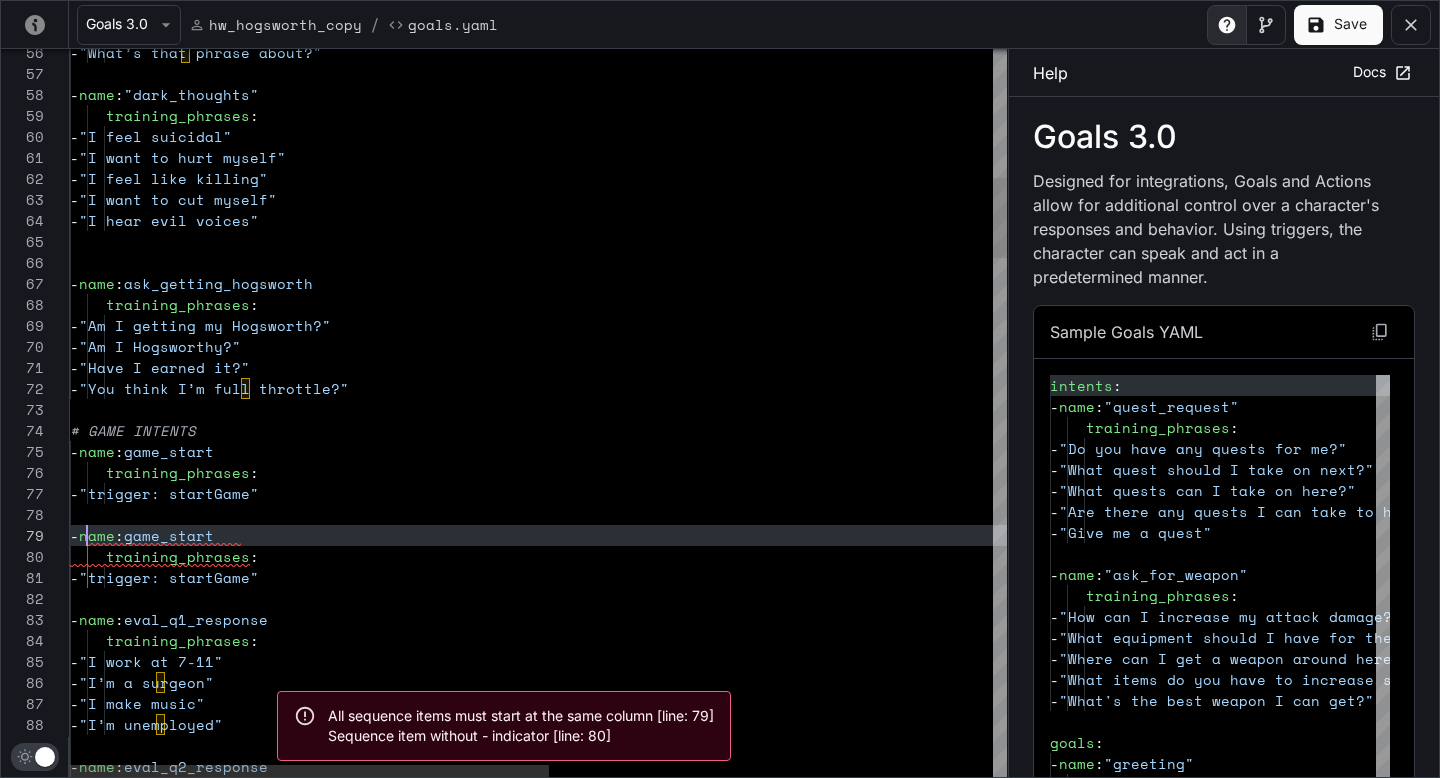 scroll, scrollTop: 168, scrollLeft: 17, axis: both 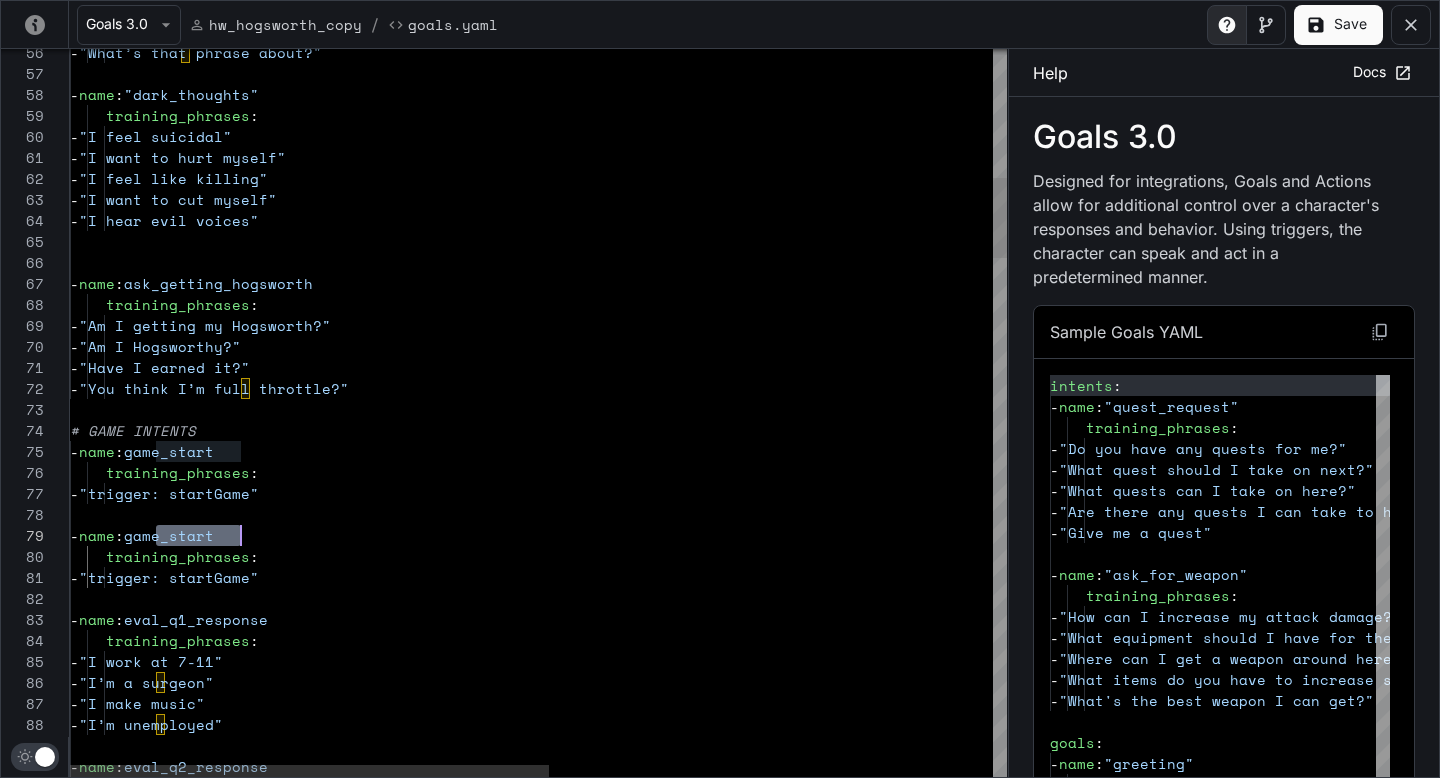drag, startPoint x: 157, startPoint y: 536, endPoint x: 238, endPoint y: 541, distance: 81.154175 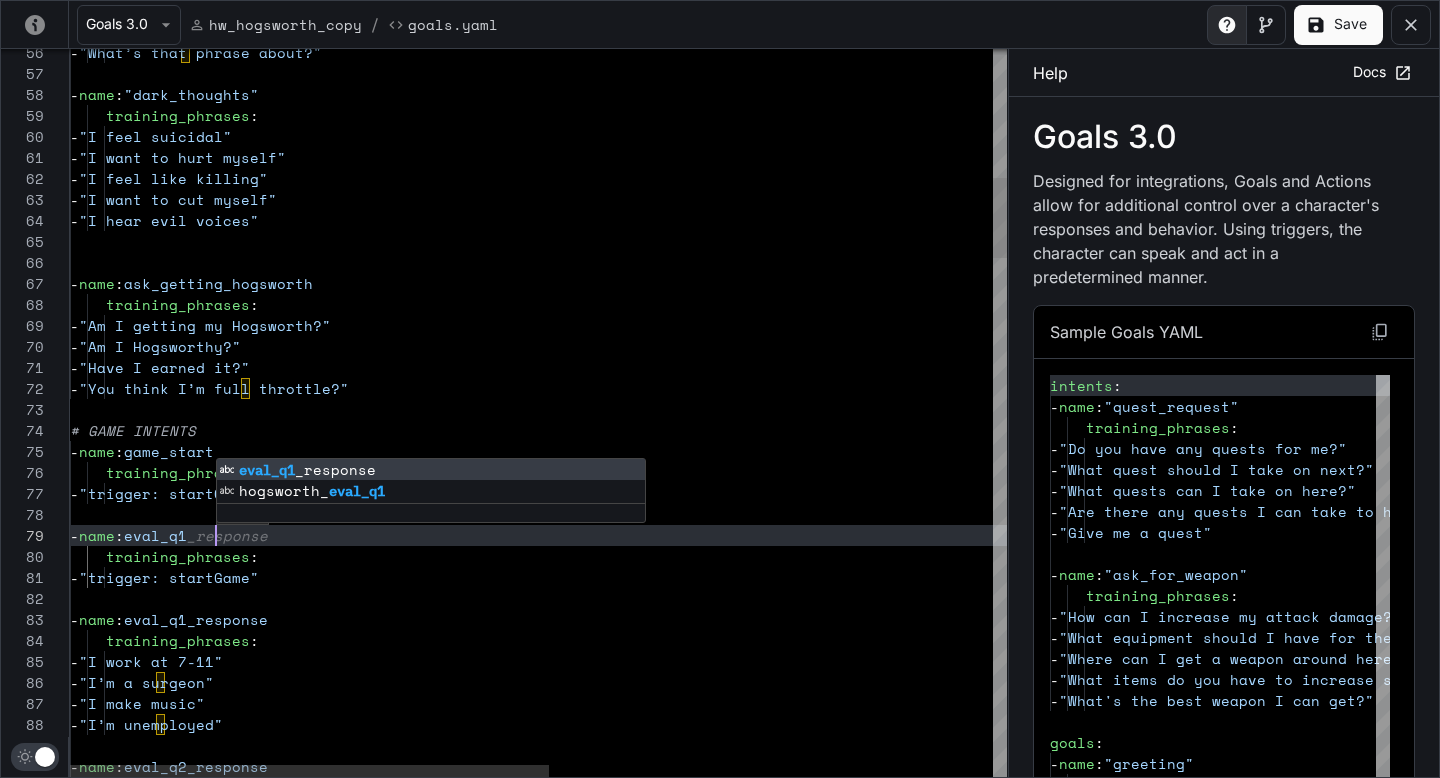 scroll, scrollTop: 168, scrollLeft: 146, axis: both 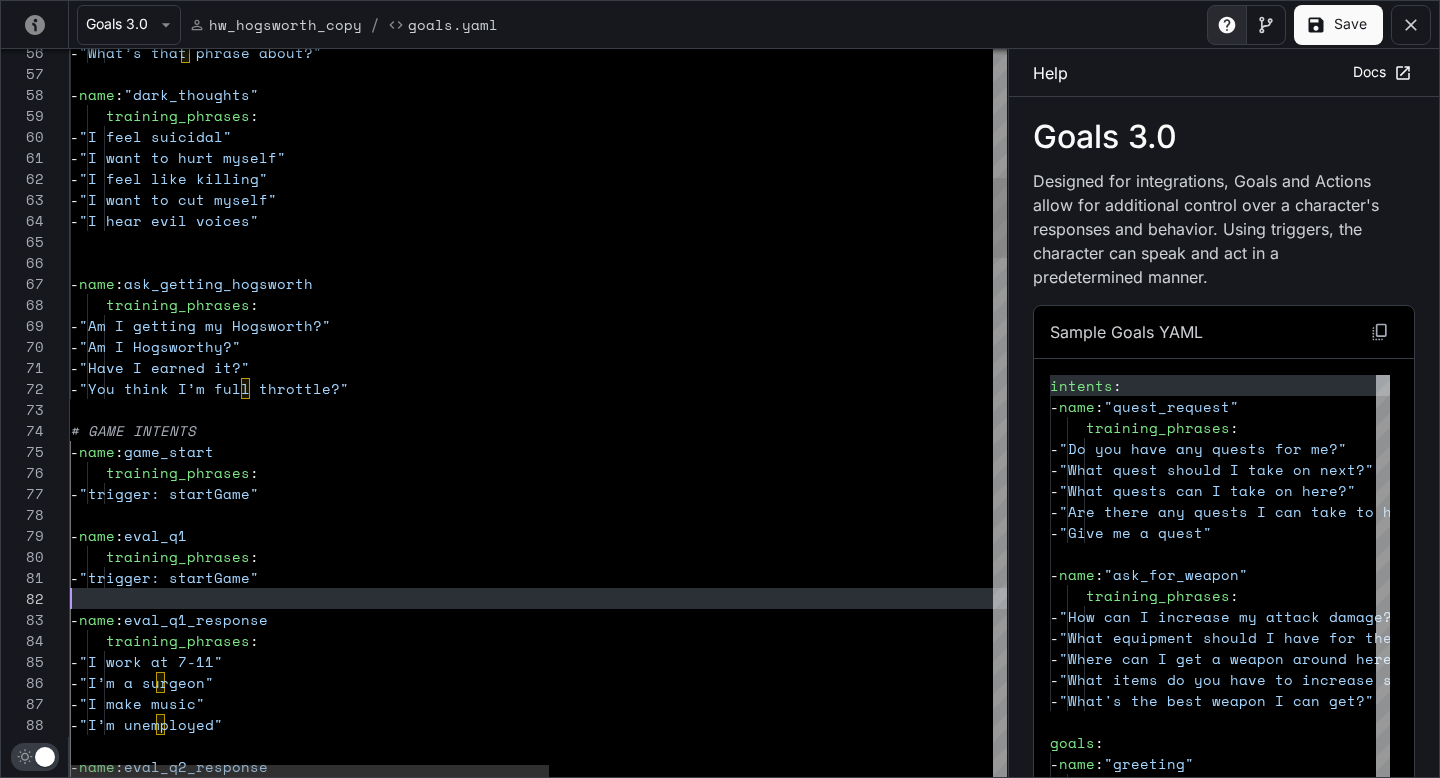 click on "-  "What’s that phrase about?"   -  name :  "dark_thoughts"      training_phrases :       -  "I feel suicidal"       -  "I want to hurt myself"       -  "I feel like killing"       -  "I want to cut myself"       -  "I hear evil voices"   -  name :  ask_getting_hogsworth      training_phrases :       -  "Am I getting my Hogsworth?"       -  "Am I Hogsworthy?"       -  "Have I earned it?"       -  "You think I’m full throttle?" # GAME INTENTS   -  name :  game_start      training_phrases :       -  "trigger: startGame"   -  name :  eval_q1_response      training_phrases :       -  "I work at 7-11"       -  "I’m a surgeon"       -  "I make music"       -  "I’m unemployed"   -  name :  eval_q2_response   -  name :  eval_q1      training_phrases :       -  "trigger: startGame"" at bounding box center (972, 2170) 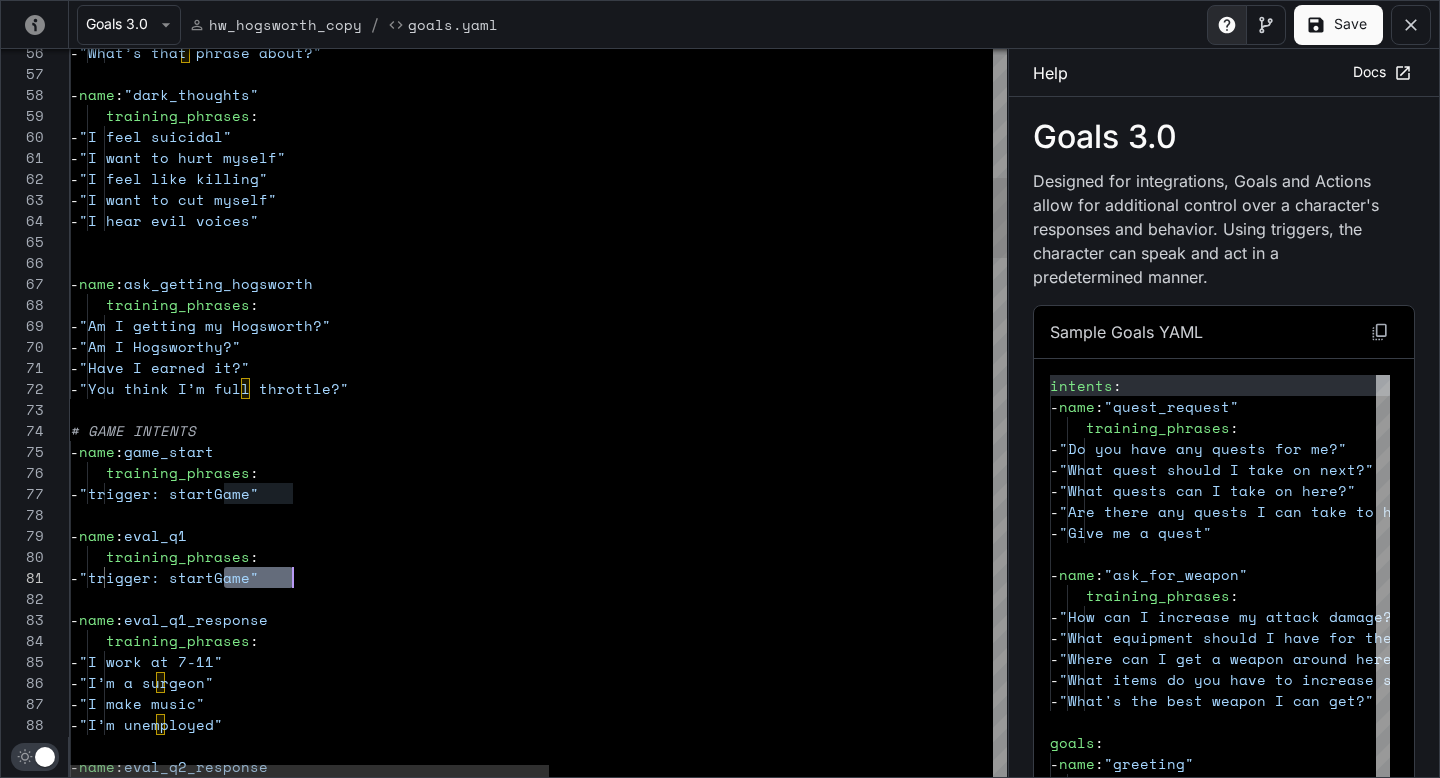 scroll, scrollTop: 0, scrollLeft: 231, axis: horizontal 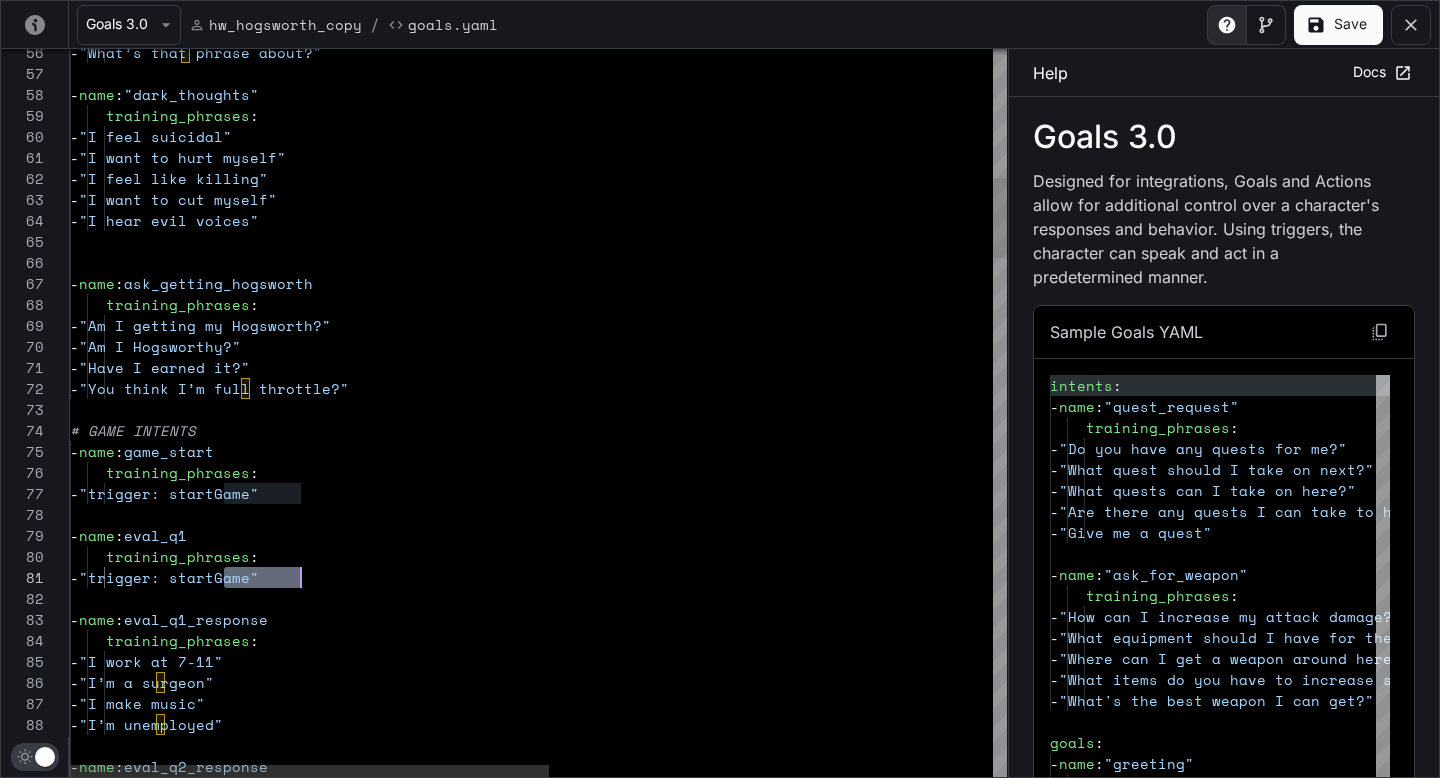 drag, startPoint x: 223, startPoint y: 580, endPoint x: 300, endPoint y: 578, distance: 77.02597 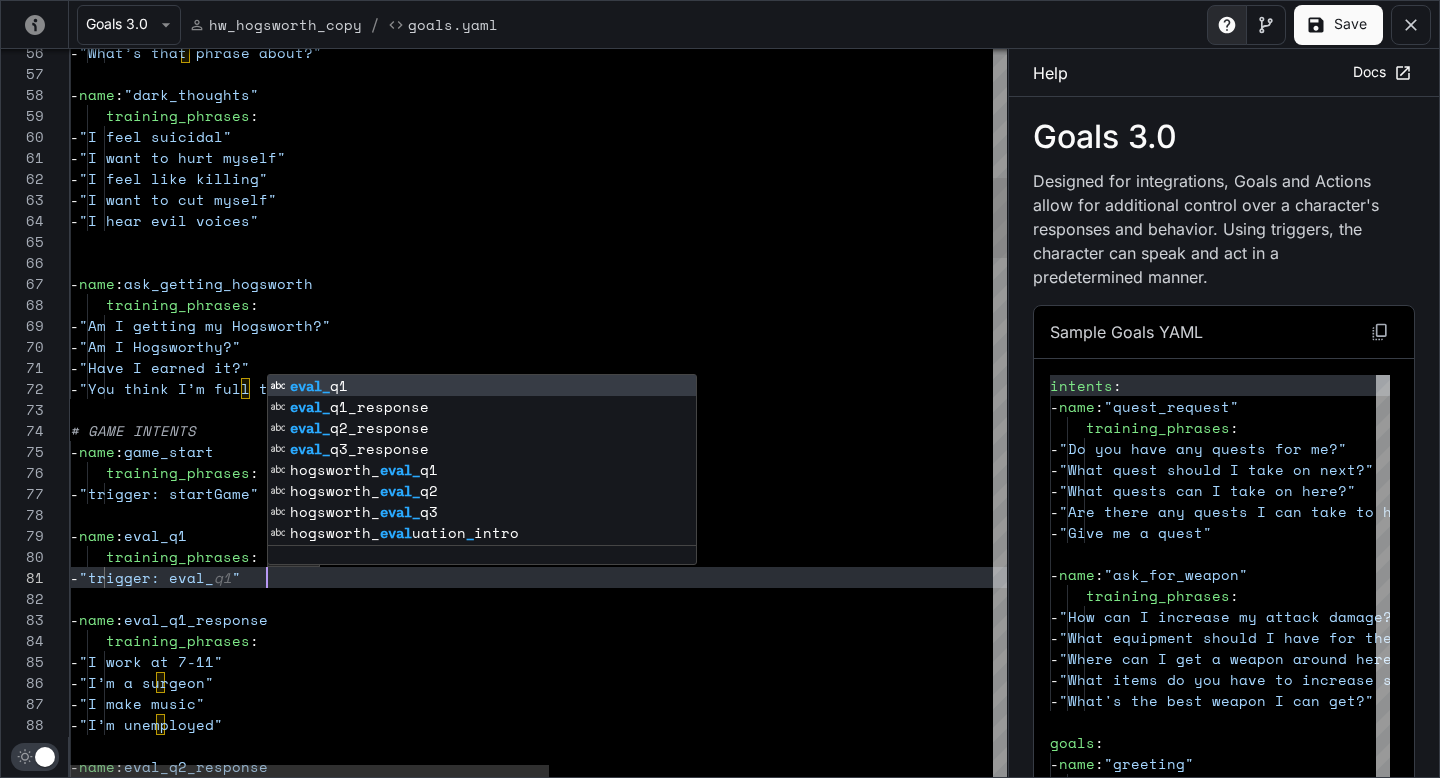 scroll, scrollTop: 0, scrollLeft: 214, axis: horizontal 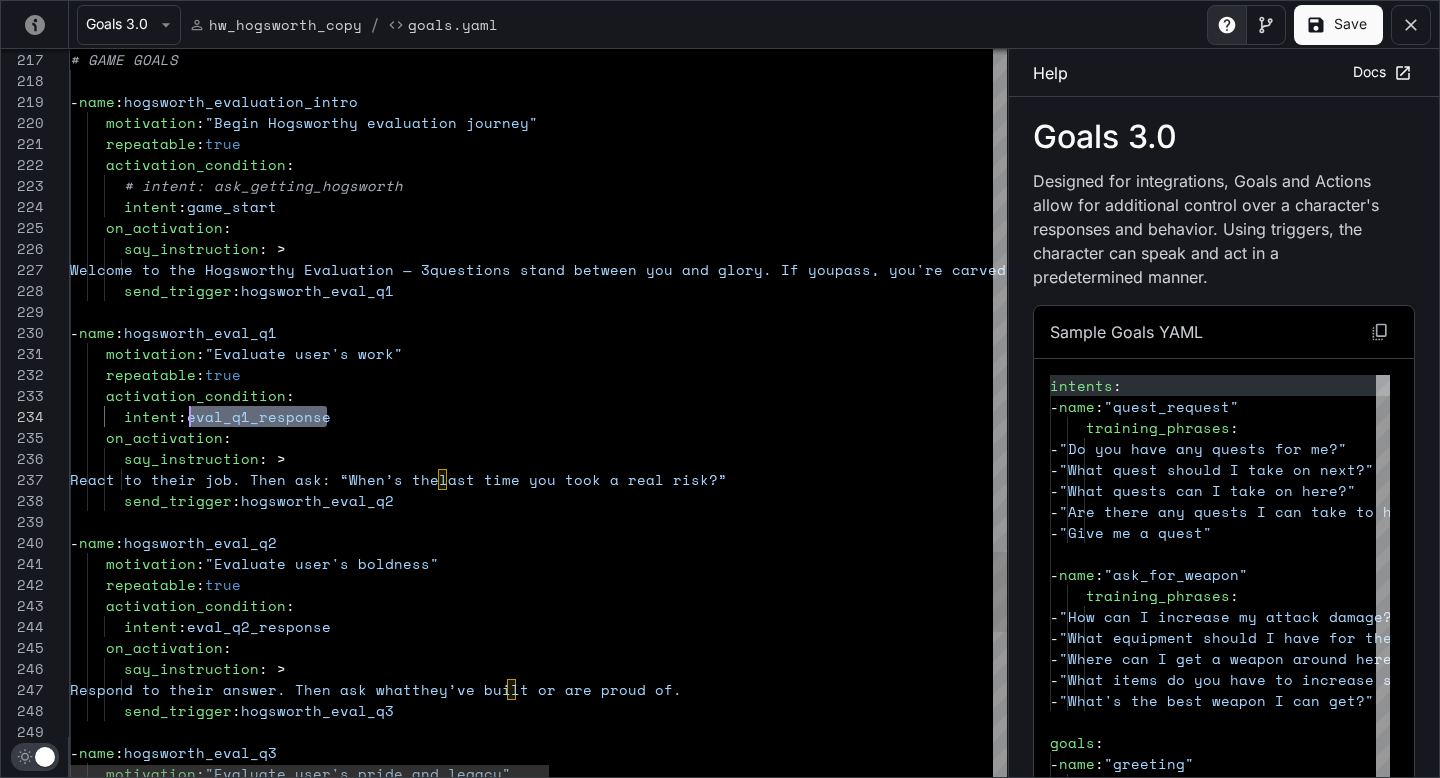drag, startPoint x: 333, startPoint y: 416, endPoint x: 192, endPoint y: 412, distance: 141.05673 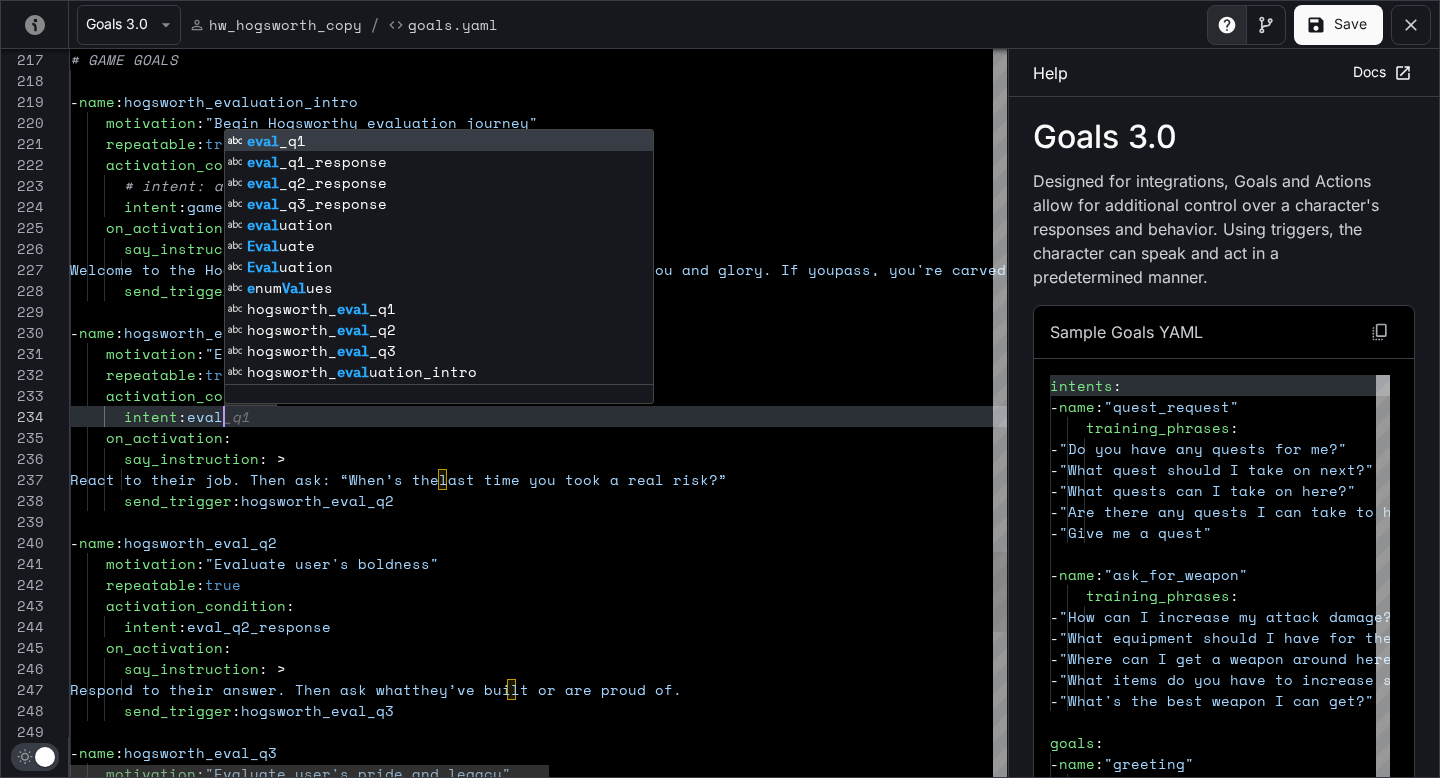 scroll, scrollTop: 63, scrollLeft: 180, axis: both 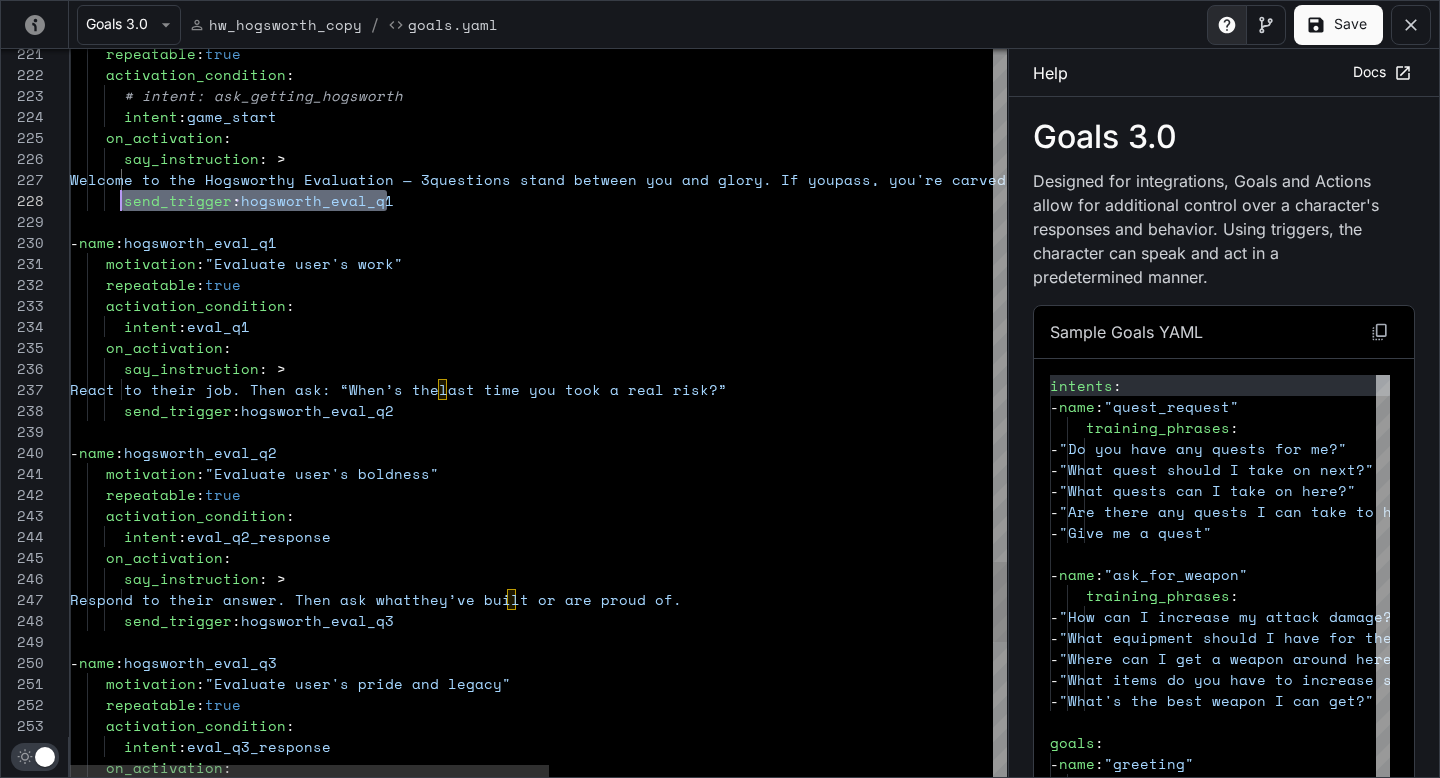 drag, startPoint x: 406, startPoint y: 196, endPoint x: 122, endPoint y: 200, distance: 284.02817 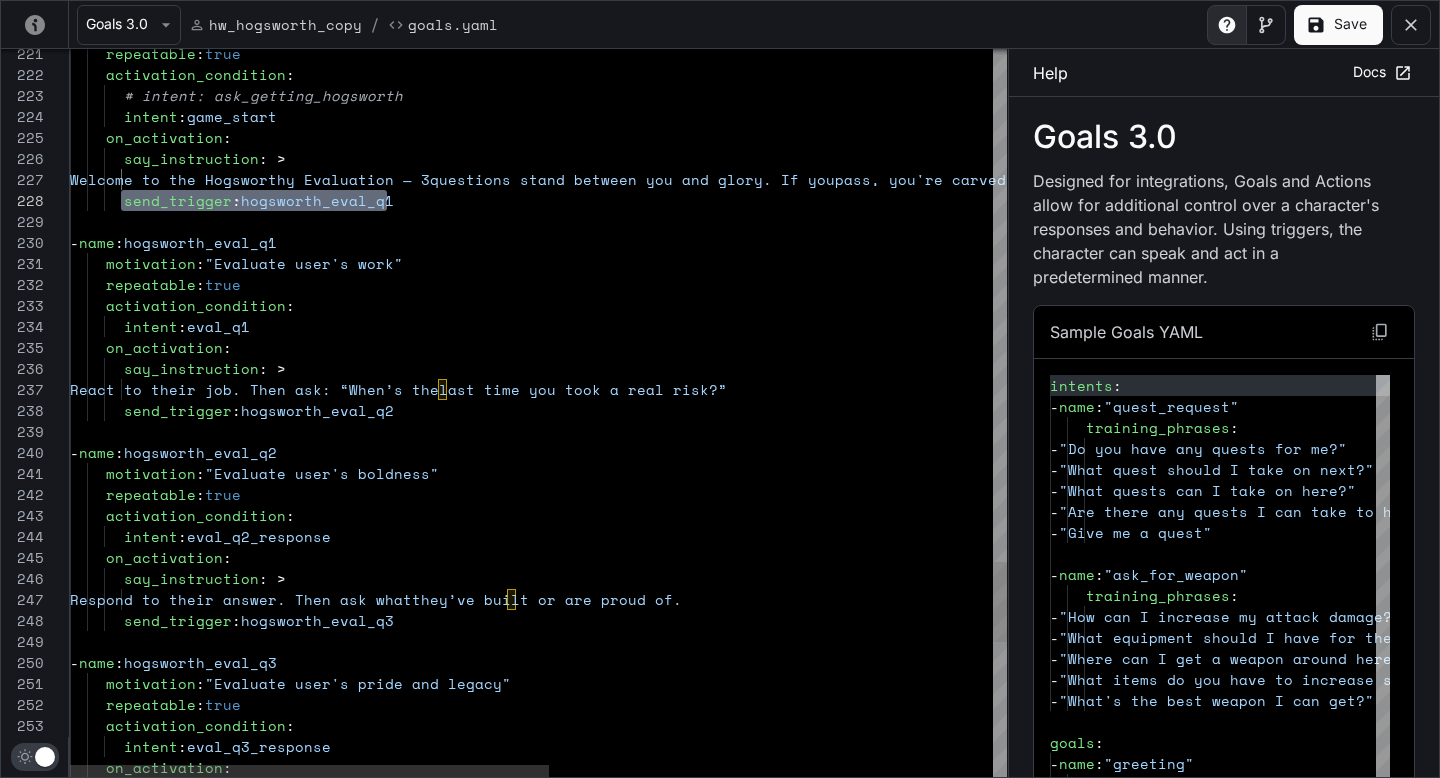 scroll, scrollTop: 147, scrollLeft: 69, axis: both 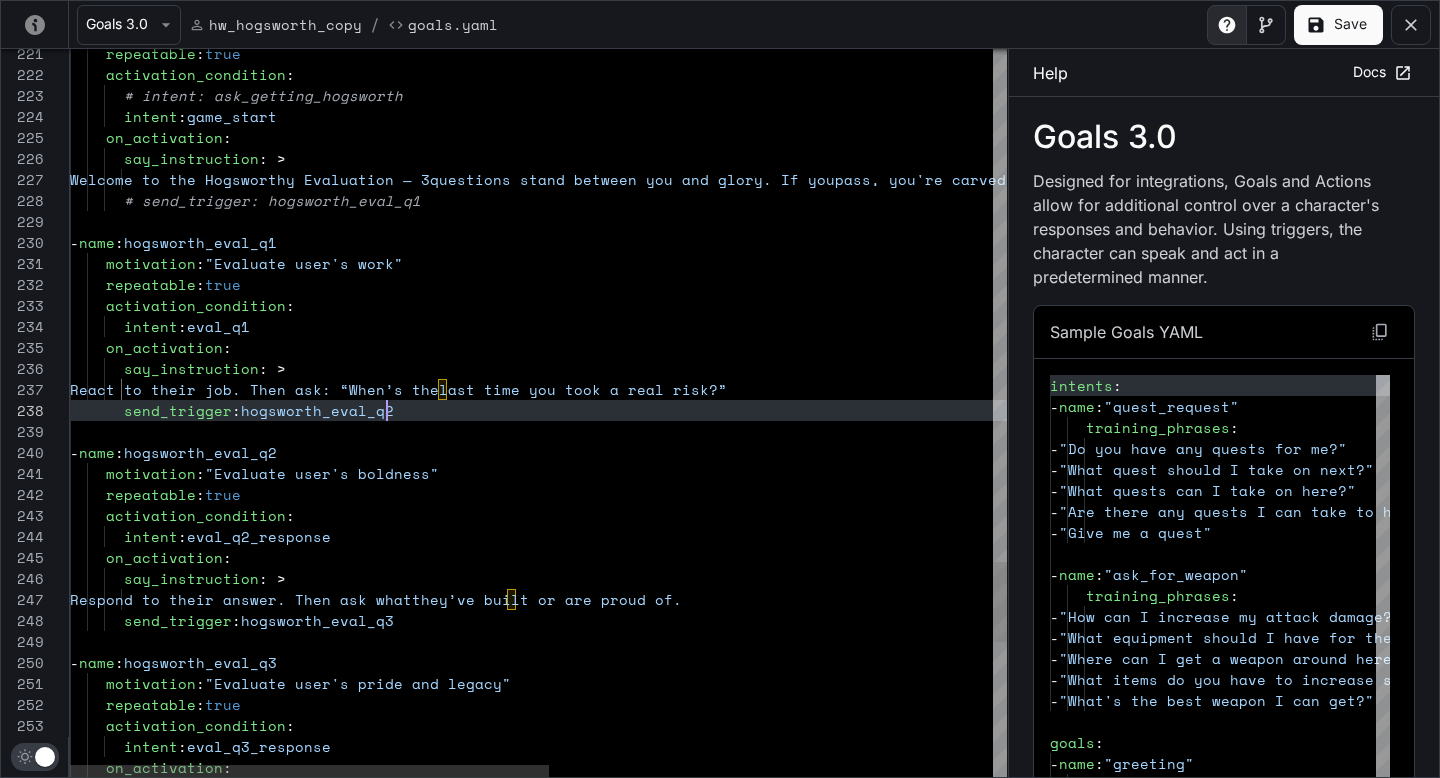 click on "repeatable :  true      activation_condition :        # intent: ask_getting_hogsworth        intent :  game_start      on_activation :        say_instruction : >         Welcome to the Hogsworthy Evaluation — 3  questions stand between you and glory. If you  pass, you're carved from iron. [PERSON_NAME], and... well,  let’s not spoil it. First question: What do you do  for work?        # send_trigger: hogsworth_eval_q1   -  name :  hogsworth_eval_q1      motivation :  "Evaluate user's work"      repeatable :  true      activation_condition :        intent :  eval_q1      on_activation :        say_instruction : >         React to their job. Then ask: “When’s the  last time you took a real risk?”        send_trigger :  hogsworth_eval_q2   -  name :  hogsworth_eval_q2      motivation :  "Evaluate user's boldness"      repeatable :  true : :" at bounding box center [972, -1294] 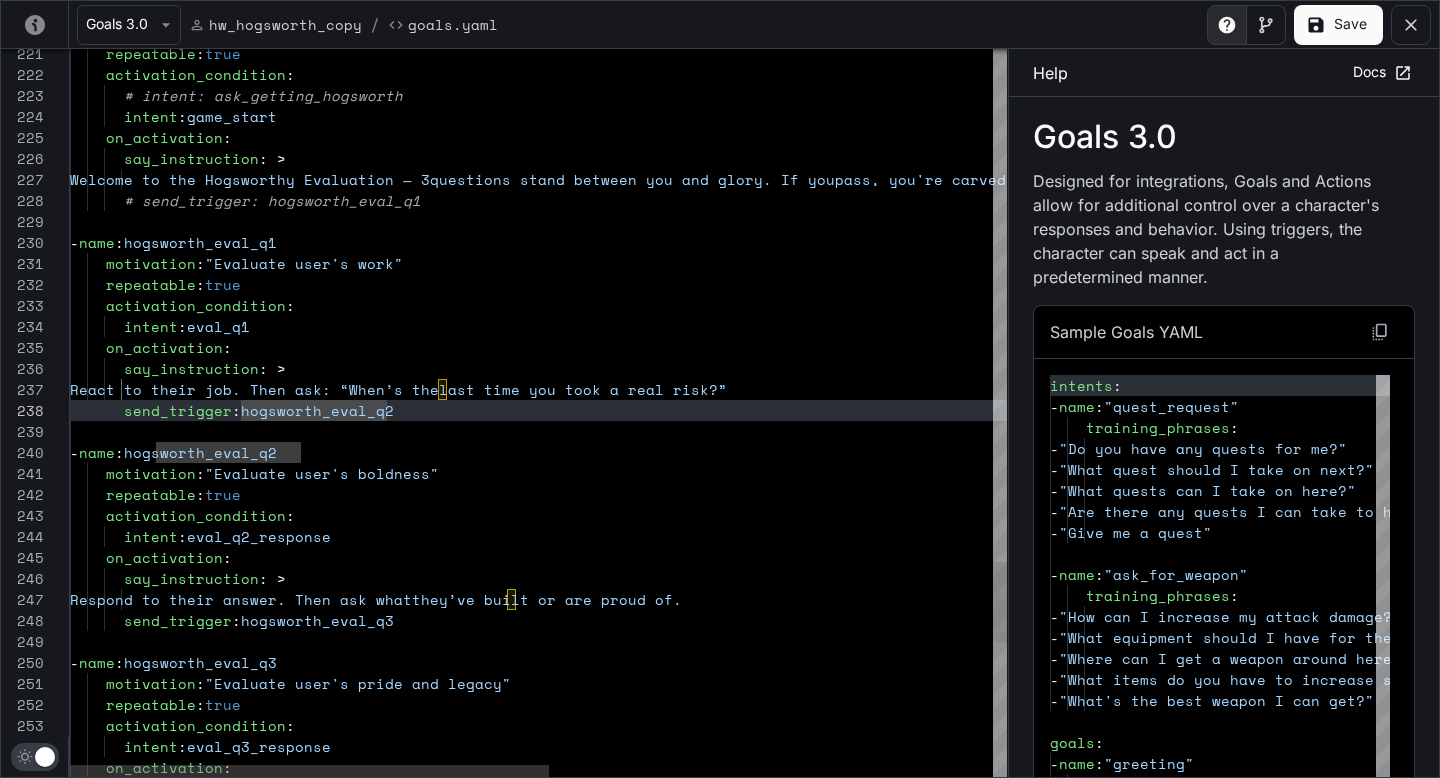 scroll, scrollTop: 147, scrollLeft: 334, axis: both 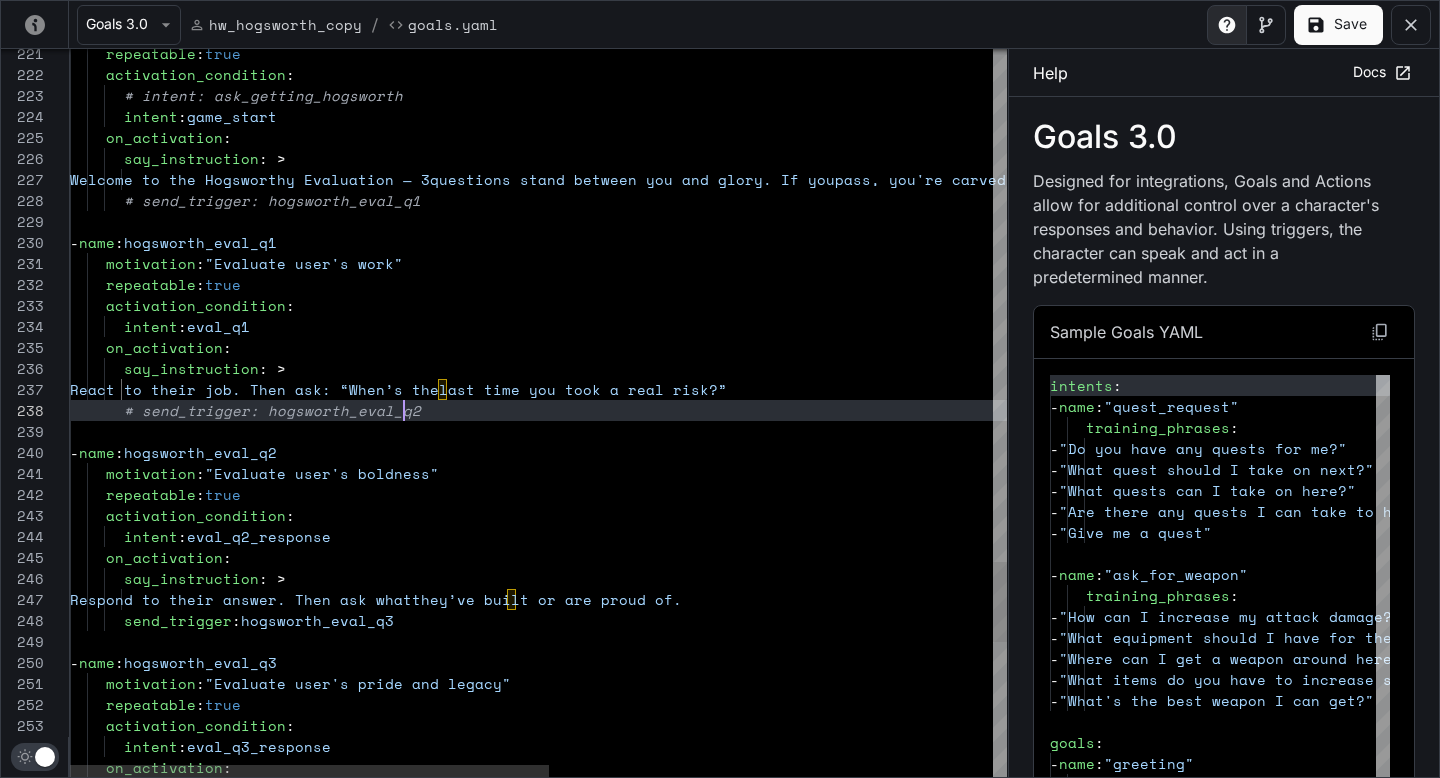 click on "repeatable :  true      activation_condition :        # intent: ask_getting_hogsworth        intent :  game_start      on_activation :        say_instruction : >         Welcome to the Hogsworthy Evaluation — 3  questions stand between you and glory. If you  pass, you're carved from iron. [PERSON_NAME], and... well,  let’s not spoil it. First question: What do you do  for work?        # send_trigger: hogsworth_eval_q1   -  name :  hogsworth_eval_q1      motivation :  "Evaluate user's work"      repeatable :  true      activation_condition :        intent :  eval_q1      on_activation :        say_instruction : >         React to their job. Then ask: “When’s the  last time you took a real risk?”        # send_trigger: hogsworth_eval_q2   -  name :  hogsworth_eval_q2      motivation :  "Evaluate user's boldness"      repeatable :  true : :" at bounding box center (972, -1294) 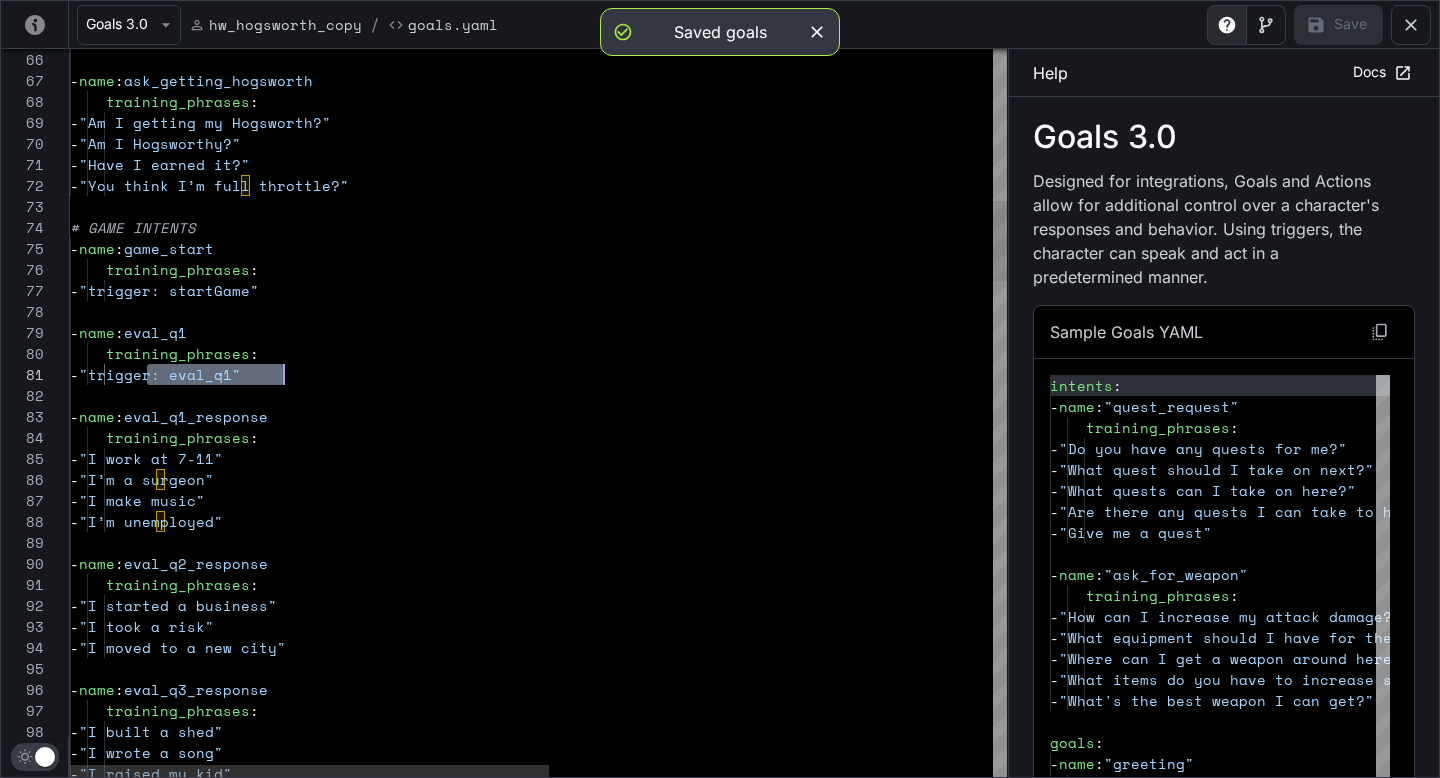 scroll, scrollTop: 0, scrollLeft: 214, axis: horizontal 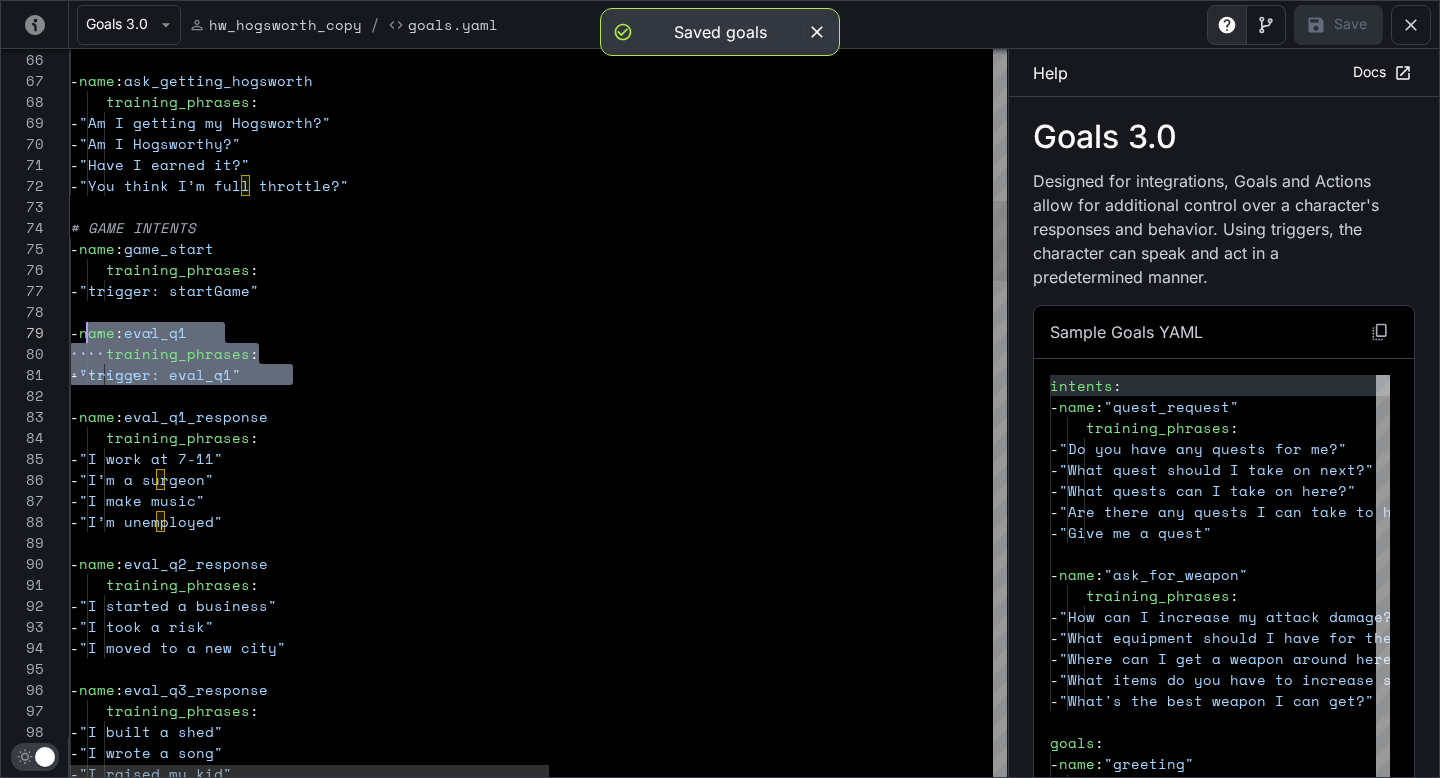 drag, startPoint x: 331, startPoint y: 374, endPoint x: 85, endPoint y: 333, distance: 249.39326 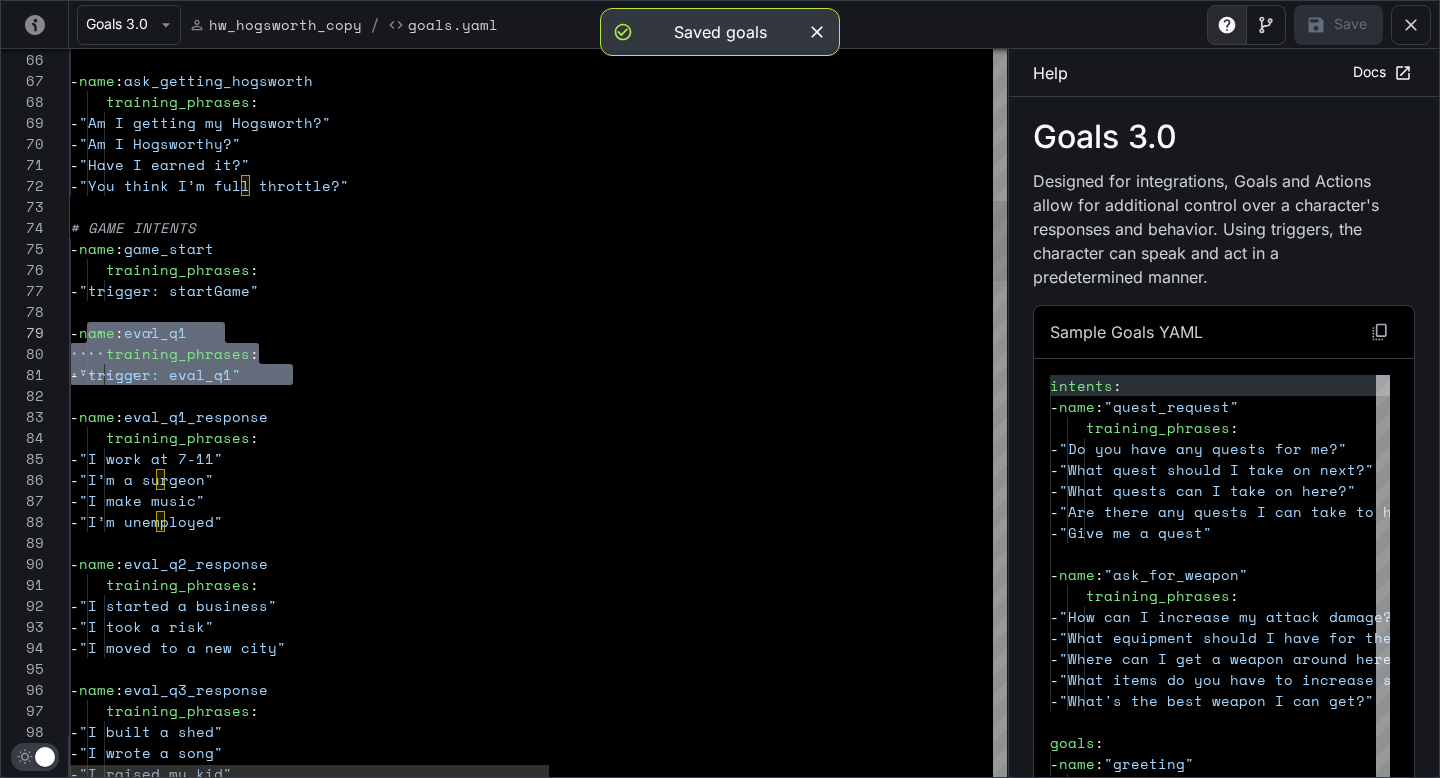 click on "-  name :  ask_getting_hogsworth      training_phrases :       -  "Am I getting my Hogsworth?"       -  "Am I Hogsworthy?"       -  "Have I earned it?"       -  "You think I’m full throttle?" # GAME INTENTS   -  name :  game_start      training_phrases :       -  "trigger: startGame"   -  name :  eval_q1      training_phrases :       -  "trigger: eval_q1"   -  name :  eval_q1_response      training_phrases :       -  "I work at 7-11"       -  "I’m a surgeon"       -  "I make music"       -  "I’m unemployed"   -  name :  eval_q2_response      training_phrases :       -  "I started a business"       -  "I took a risk"       -  "I moved to a new city"   -  name :  eval_q3_response      training_phrases :       -  "I built a shed"       -  "I wrote a song"       -  "I raised my kid"" at bounding box center [972, 1967] 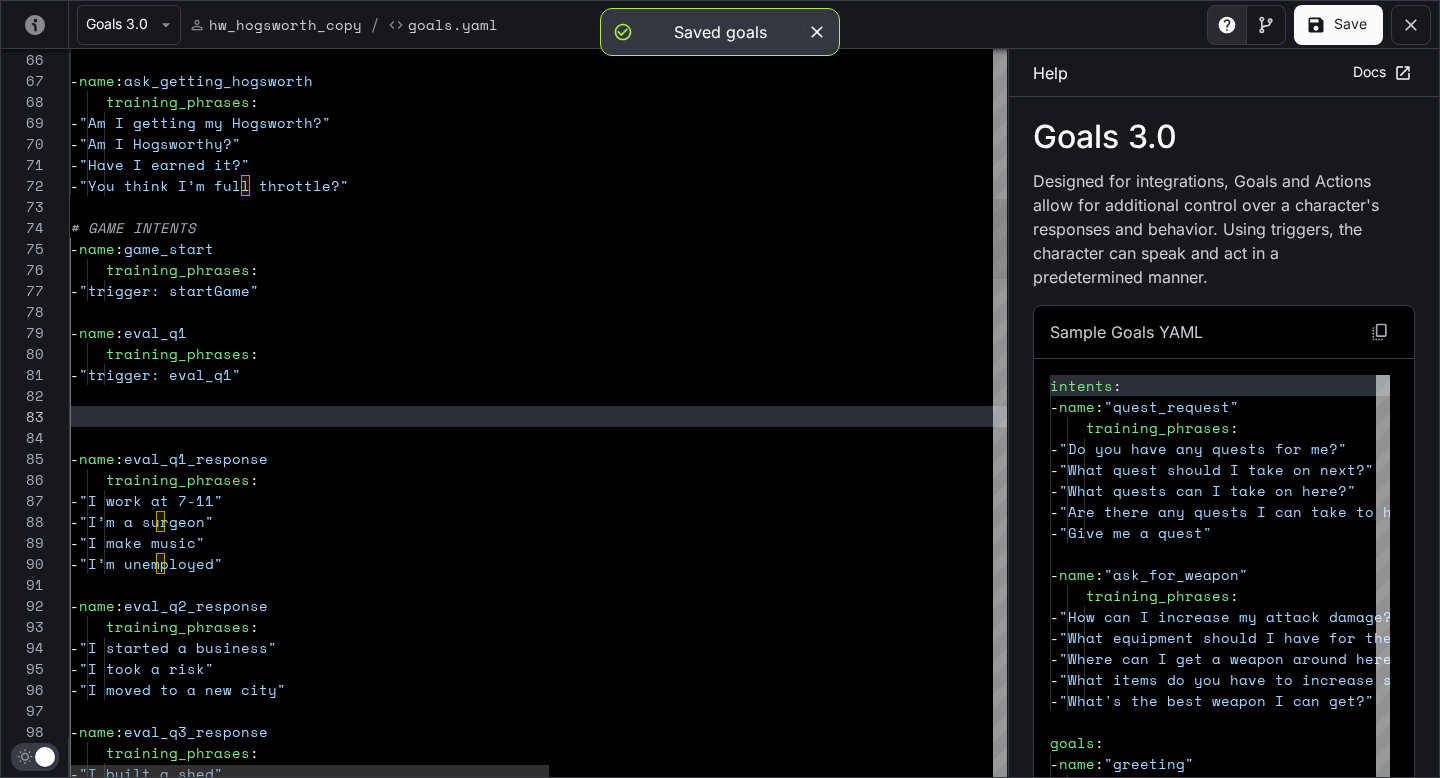 scroll, scrollTop: 84, scrollLeft: 222, axis: both 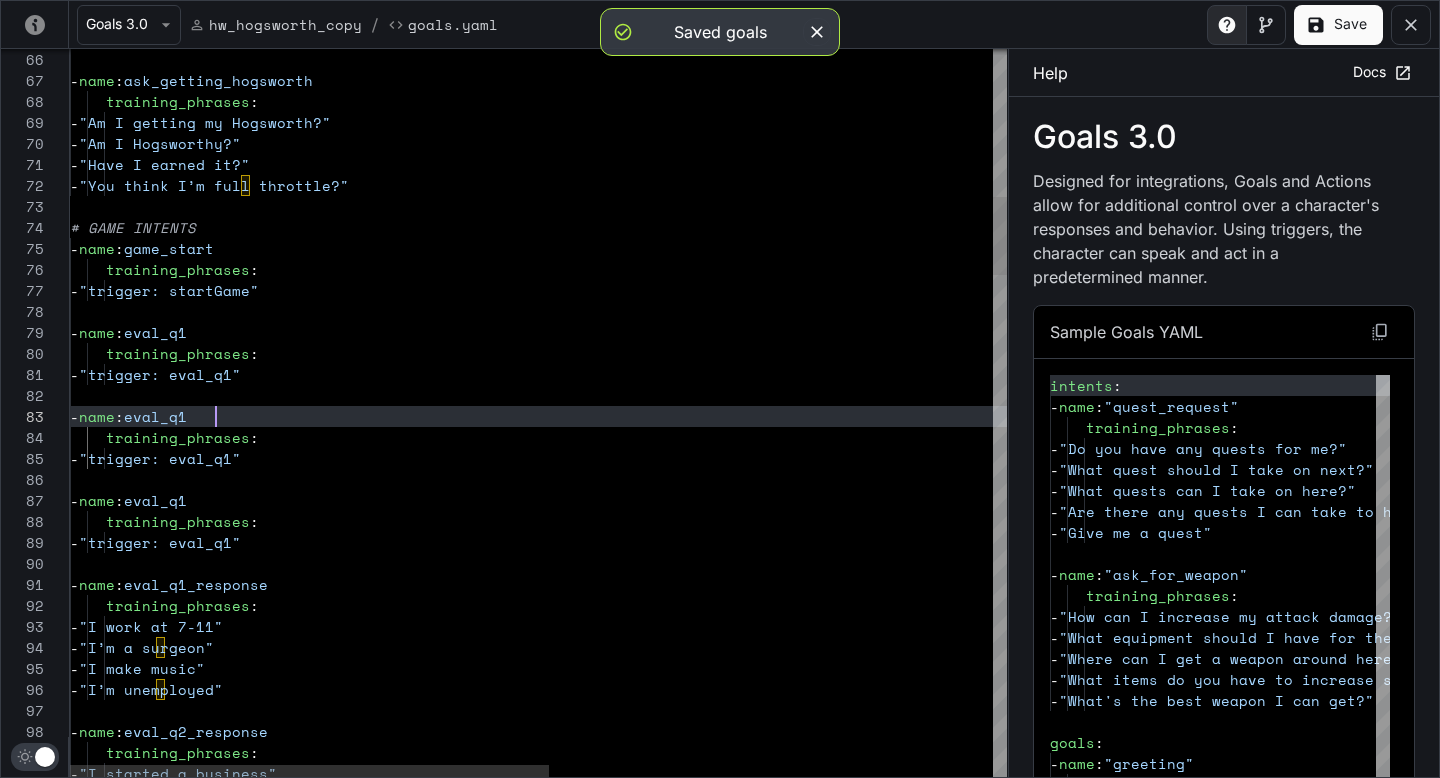 click on "-  name :  ask_getting_hogsworth      training_phrases :       -  "Am I getting my Hogsworth?"       -  "Am I Hogsworthy?"       -  "Have I earned it?"       -  "You think I’m full throttle?" # GAME INTENTS   -  name :  game_start      training_phrases :       -  "trigger: startGame"   -  name :  eval_q1      training_phrases :       -  "trigger: eval_q1"   -  name :  eval_q1_response      training_phrases :       -  "I work at 7-11"       -  "I’m a surgeon"       -  "I make music"       -  "I’m unemployed"   -  name :  eval_q2_response      training_phrases :       -  "I started a business"   -  name :  eval_q1      training_phrases :       -  "trigger: eval_q1"   -  name :  eval_q1      training_phrases :       -  "trigger: eval_q1"" at bounding box center (972, 2051) 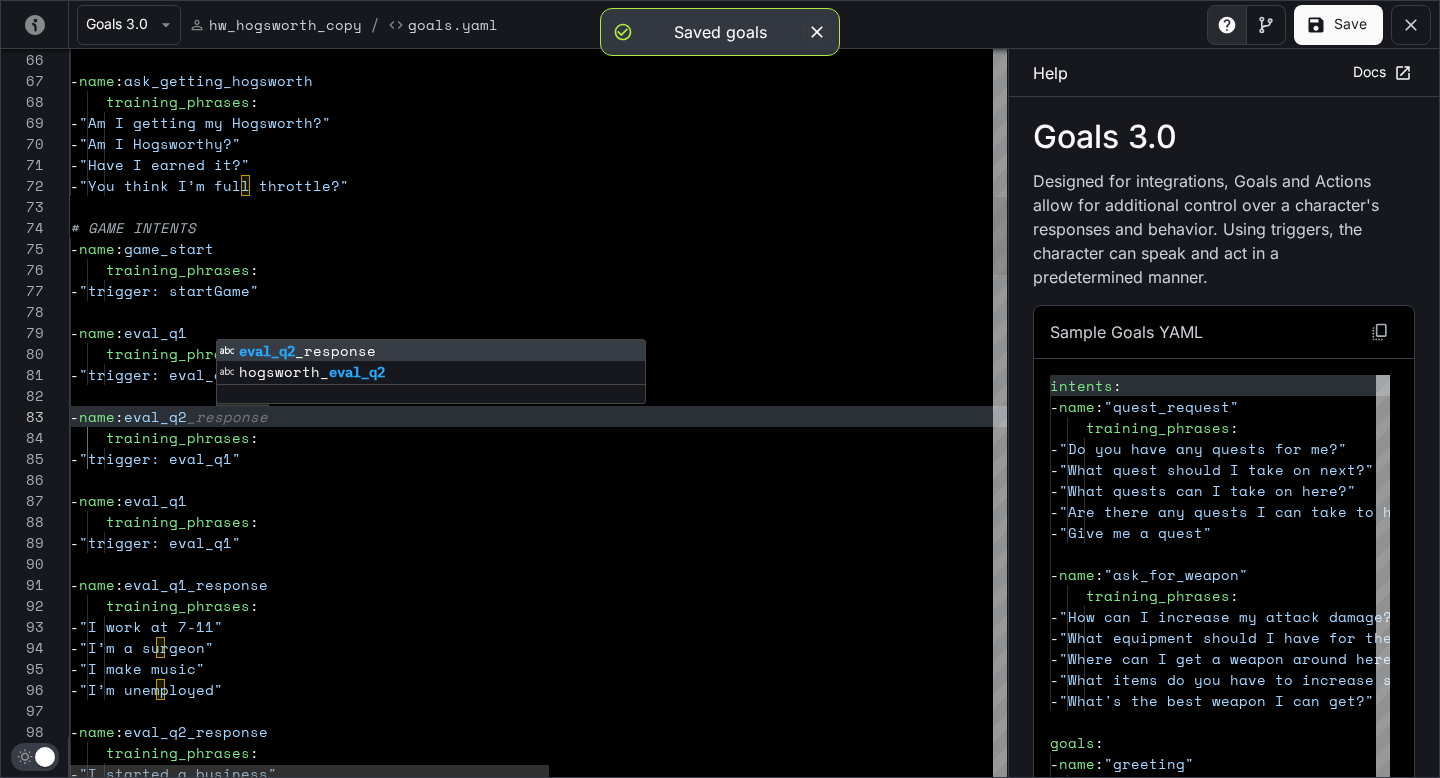click on "-  name :  ask_getting_hogsworth      training_phrases :       -  "Am I getting my Hogsworth?"       -  "Am I Hogsworthy?"       -  "Have I earned it?"       -  "You think I’m full throttle?" # GAME INTENTS   -  name :  game_start      training_phrases :       -  "trigger: startGame"   -  name :  eval_q1      training_phrases :       -  "trigger: eval_q1"   -  name :  eval_q1_response      training_phrases :       -  "I work at 7-11"       -  "I’m a surgeon"       -  "I make music"       -  "I’m unemployed"   -  name :  eval_q2_response      training_phrases :       -  "I started a business"   -  name :  eval_q2 _response      training_phrases :       -  "trigger: eval_q1"   -  name :  eval_q1      training_phrases :       -  "trigger: eval_q1"" at bounding box center (972, 2051) 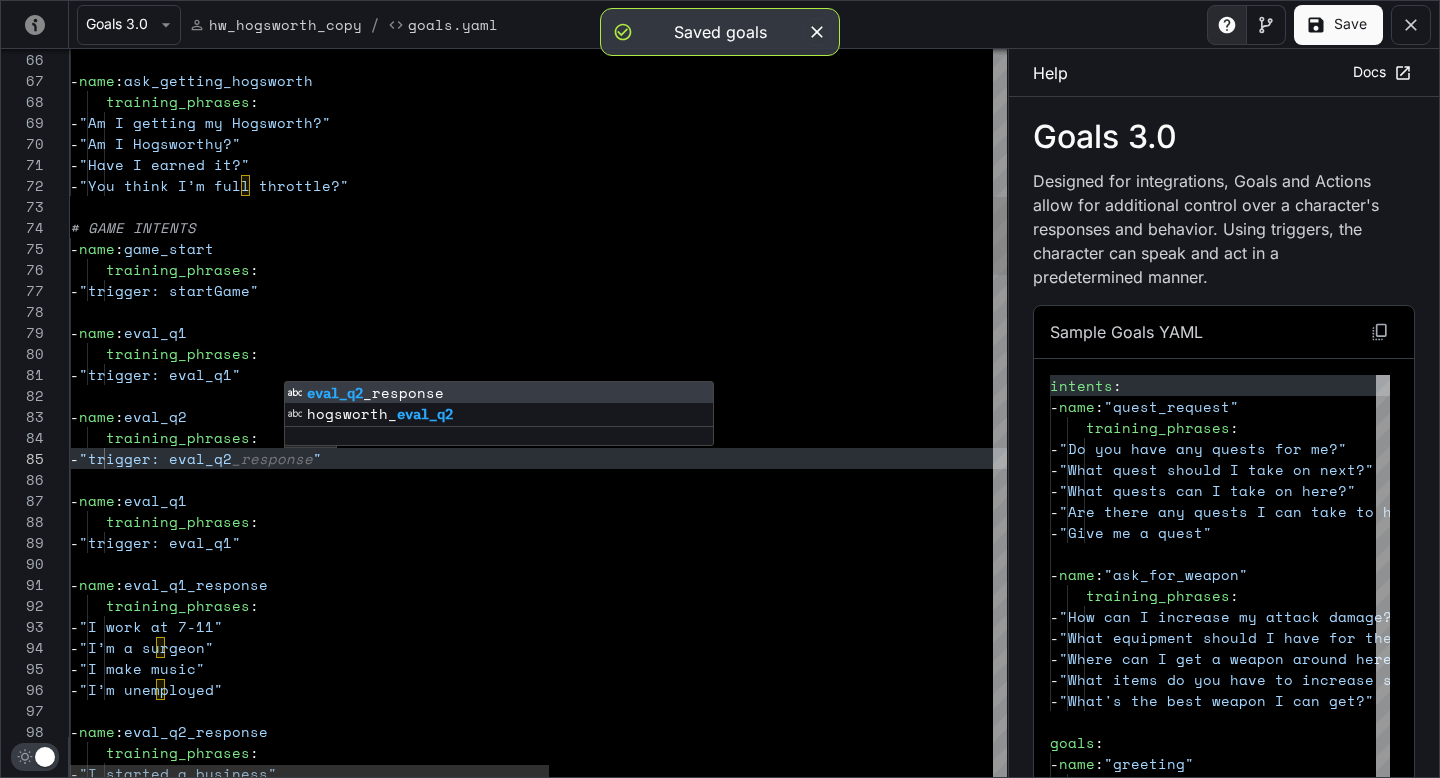 scroll, scrollTop: 126, scrollLeft: 146, axis: both 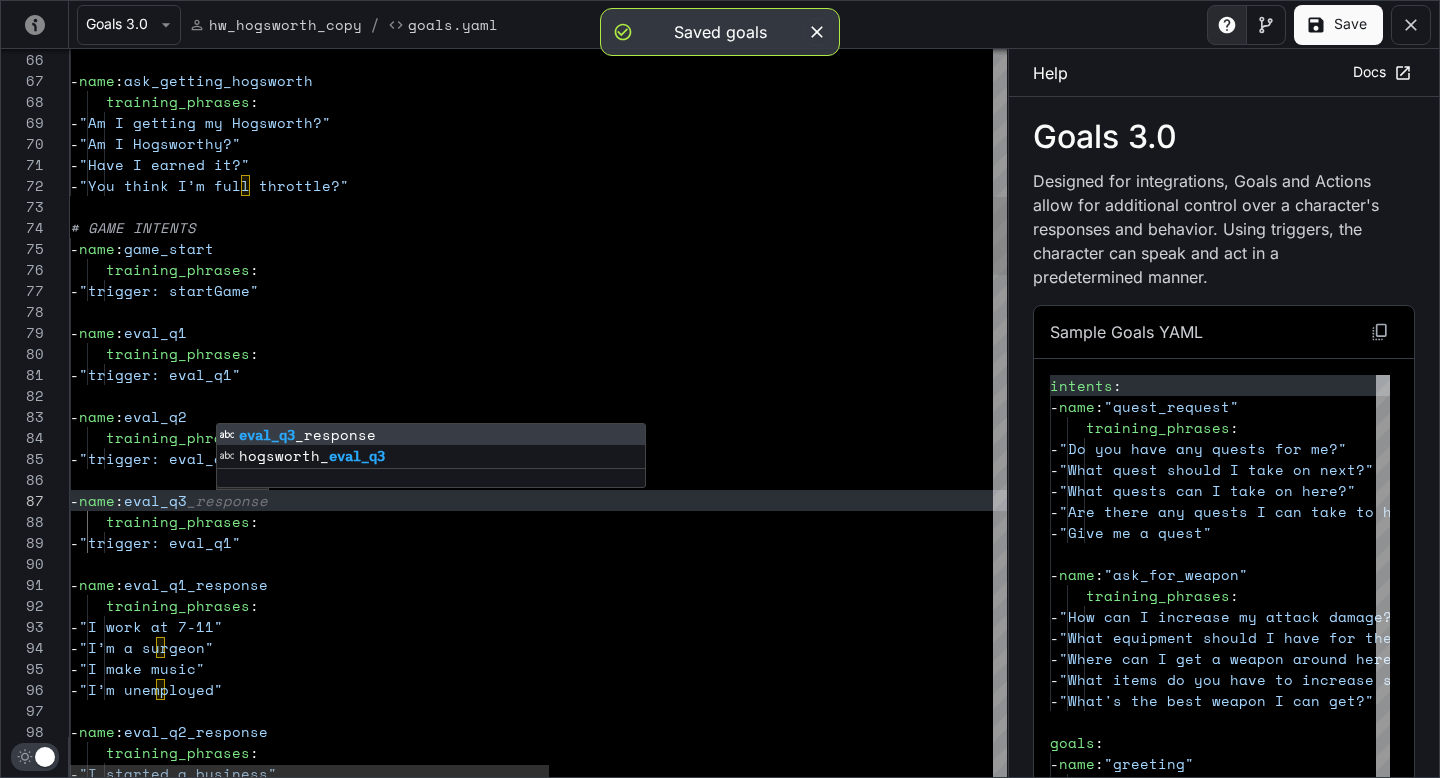 click on "-  name :  ask_getting_hogsworth      training_phrases :       -  "Am I getting my Hogsworth?"       -  "Am I Hogsworthy?"       -  "Have I earned it?"       -  "You think I’m full throttle?" # GAME INTENTS   -  name :  game_start      training_phrases :       -  "trigger: startGame"   -  name :  eval_q1      training_phrases :       -  "trigger: eval_q1"   -  name :  eval_q1_response      training_phrases :       -  "I work at 7-11"       -  "I’m a surgeon"       -  "I make music"       -  "I’m unemployed"   -  name :  eval_q2_response      training_phrases :       -  "I started a business"   -  name :  eval_q2      training_phrases :       -  "trigger: eval_q2"   -  name :  eval_q3 _response      training_phrases :       -  "trigger: eval_q1"" at bounding box center [972, 2051] 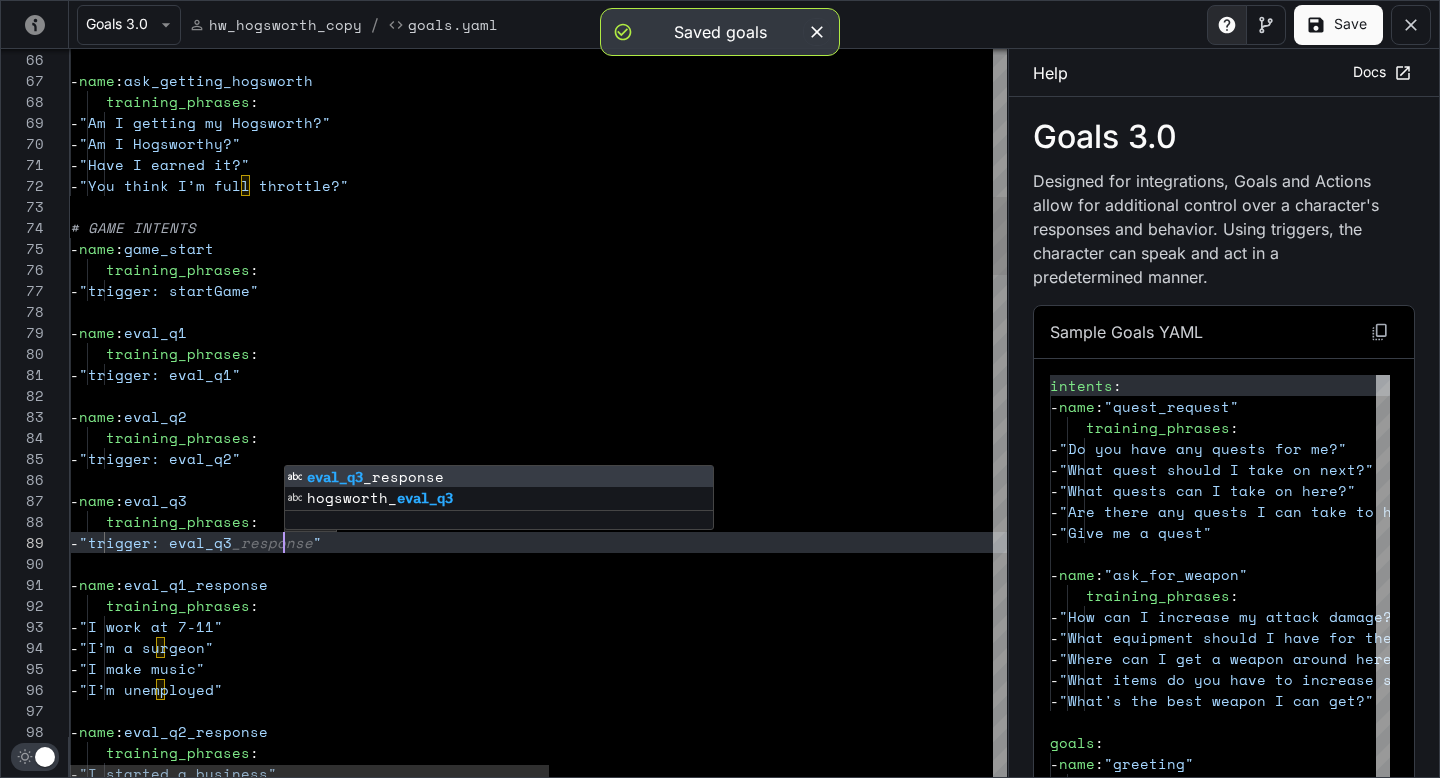 scroll, scrollTop: 168, scrollLeft: 214, axis: both 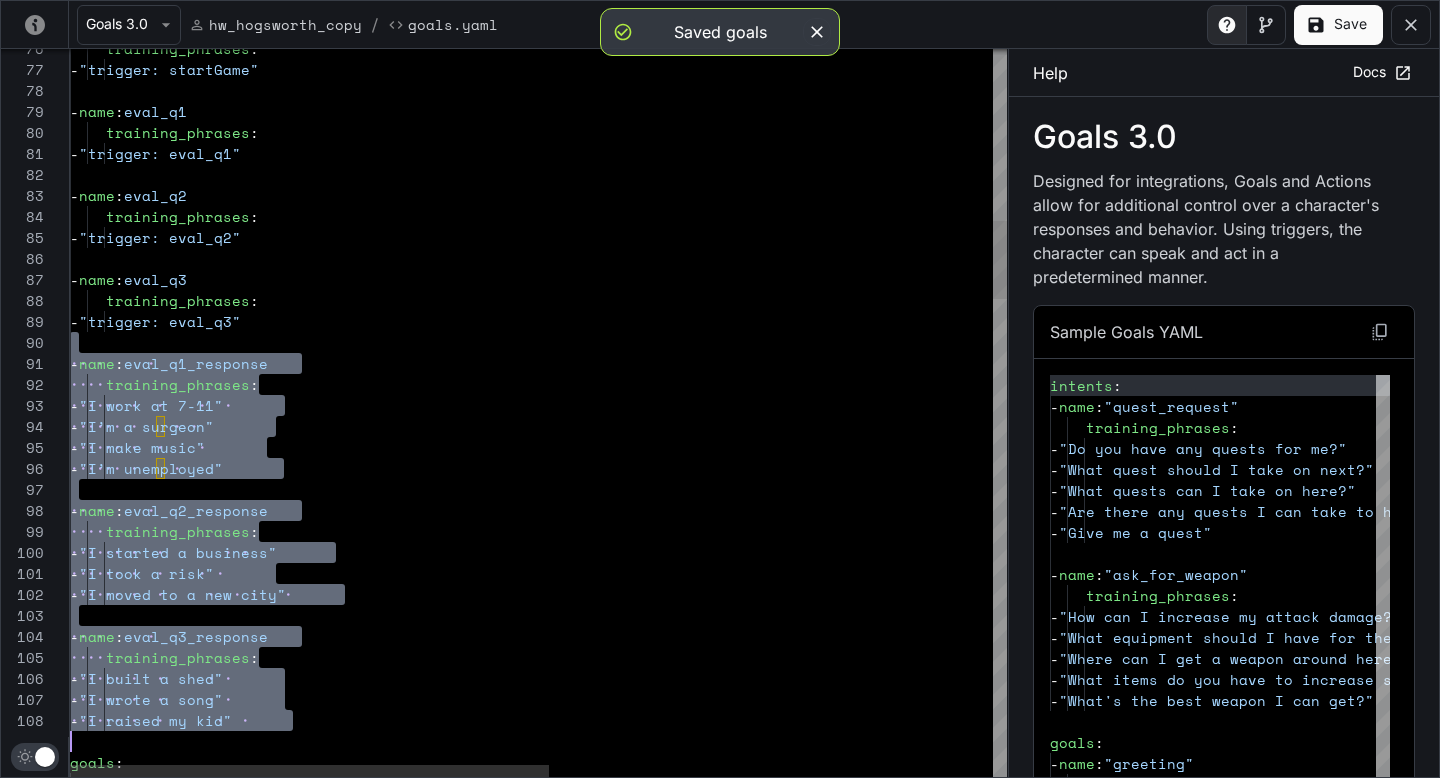 drag, startPoint x: 114, startPoint y: 350, endPoint x: 177, endPoint y: 731, distance: 386.17352 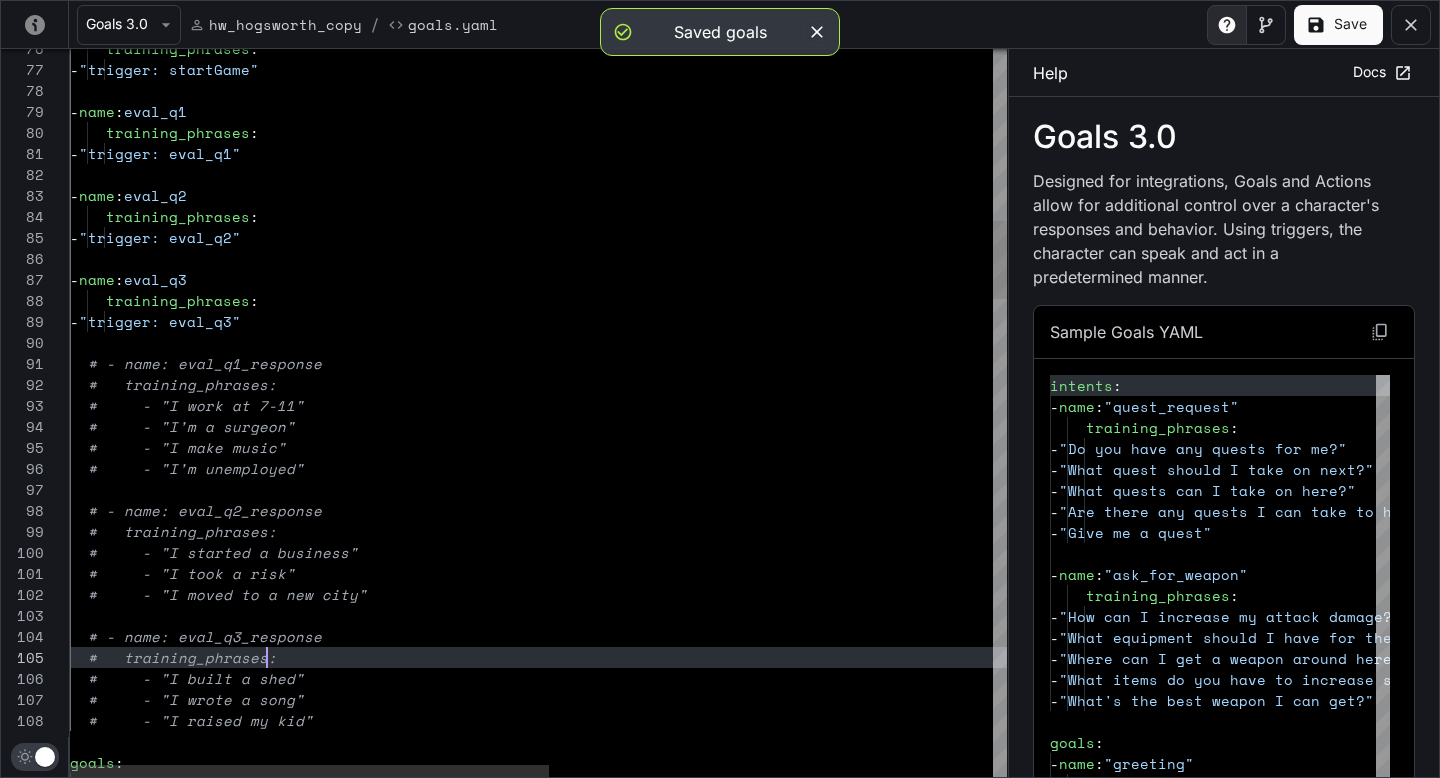 click on "training_phrases :       -  "trigger: startGame"   -  name :  eval_q1      training_phrases :       -  "trigger: eval_q1"    # - name: eval_q1_response    #   training_phrases:    #     - "I work at 7-11"    #     - "I’m a surgeon"    #     - "I make music"    #     - "I’m unemployed"    # - name: eval_q2_response    #   training_phrases:    #     - "I started a business"   -  name :  eval_q2      training_phrases :       -  "trigger: eval_q2"   -  name :  eval_q3      training_phrases :       -  "trigger: eval_q3"    #     - "I took a risk"    #     - "I moved to a new city"    # - name: eval_q3_response    #   training_phrases:    #     - "I built a shed"    #     - "I wrote a song"    #     - "I raised my kid" goals :   -  name :  "greeting"" at bounding box center (972, 1830) 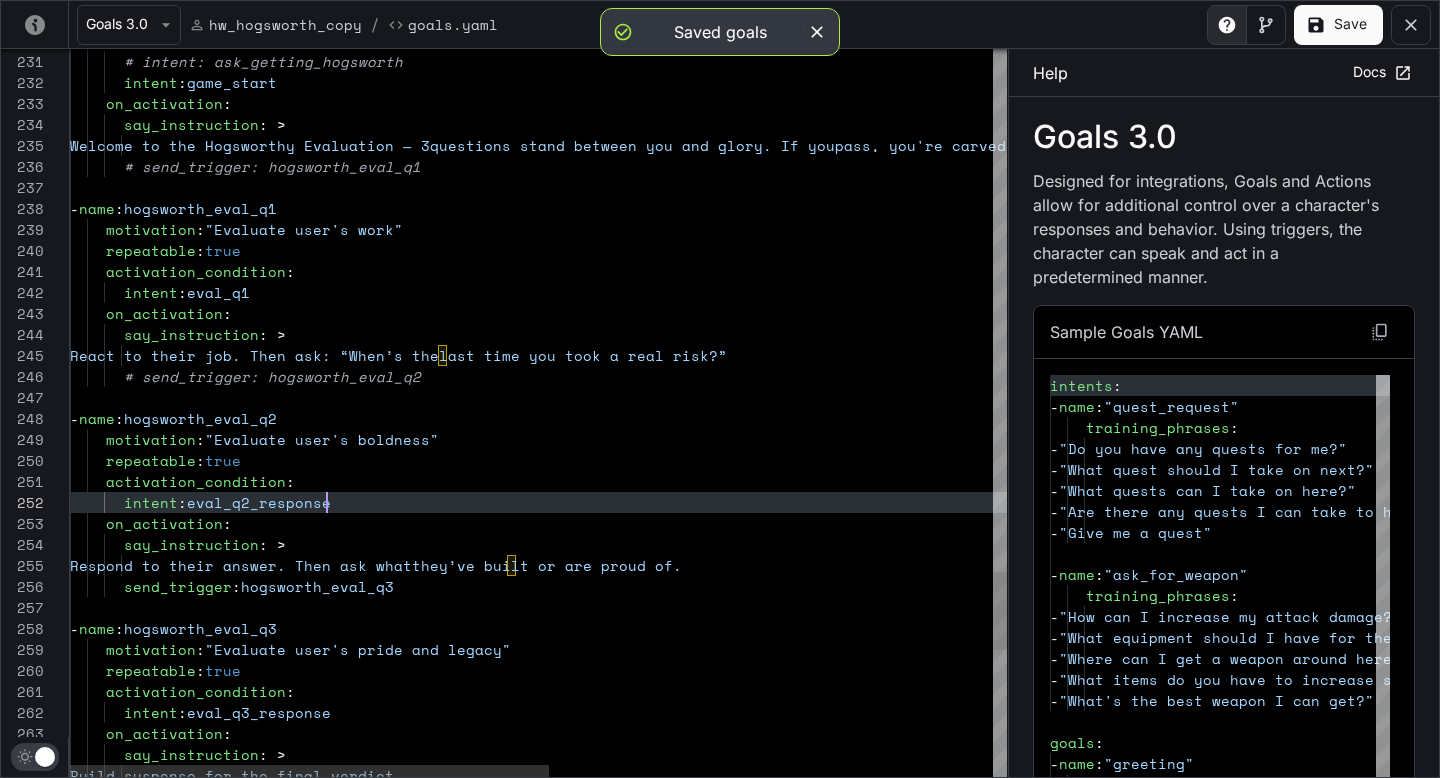 scroll, scrollTop: 21, scrollLeft: 257, axis: both 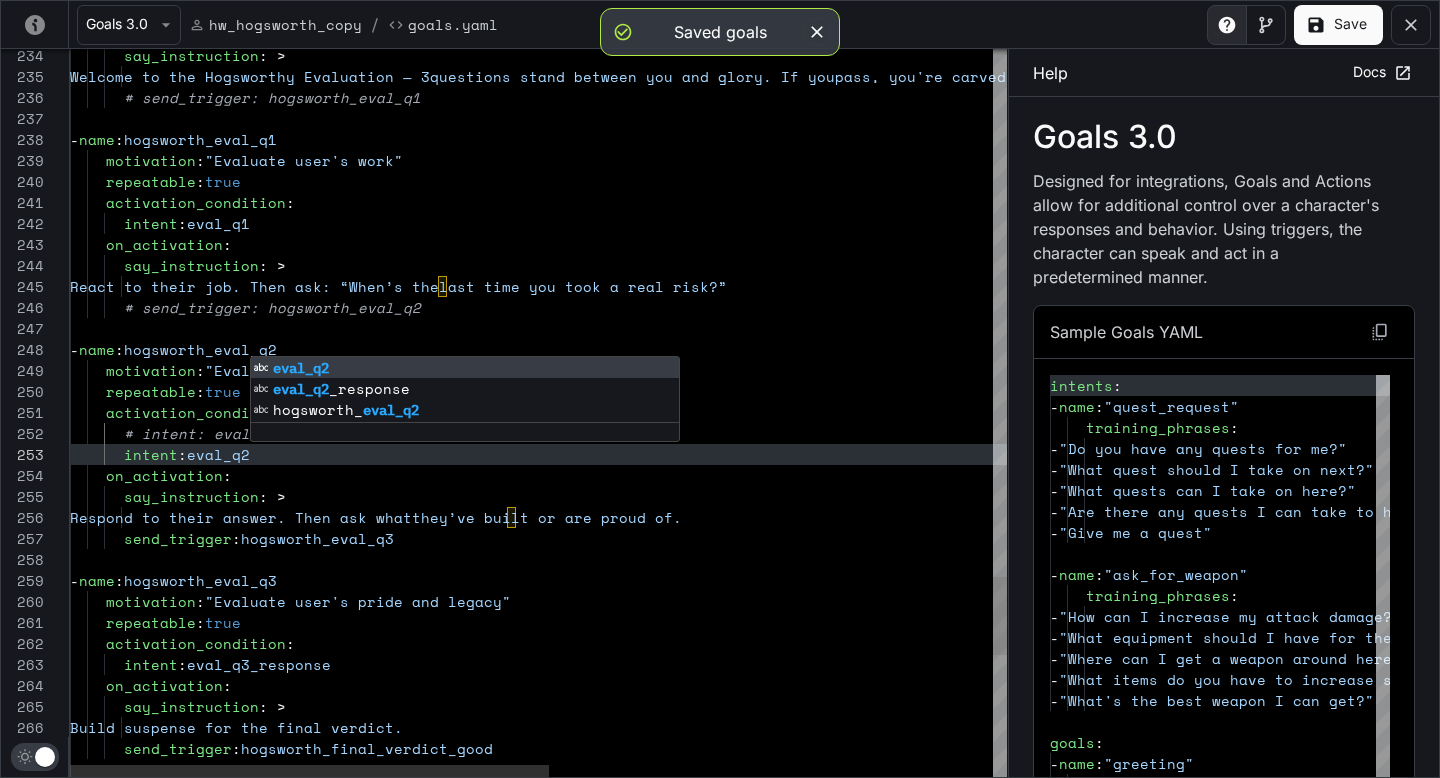 click on "motivation :  "Evaluate user's pride and legacy"      repeatable :  true      activation_condition :        intent :  eval_q3_response      on_activation :        say_instruction : >   -  name :  hogsworth_eval_q3        send_trigger :  hogsworth_eval_q3         Respond to their answer. Then ask what  they’ve built or are proud of.        say_instruction : >      on_activation :        # intent: eval_q2_response      activation_condition :      repeatable :  true      motivation :  "Evaluate user's boldness"   -  name :  hogsworth_eval_q2        # send_trigger: hogsworth_eval_q2         React to their job. Then ask: “When’s the  last time you took a real risk?”        say_instruction : >      on_activation :        intent :  eval_q1      activation_condition :      repeatable :  true      motivation :  "Evaluate user's work" name" at bounding box center [972, -1471] 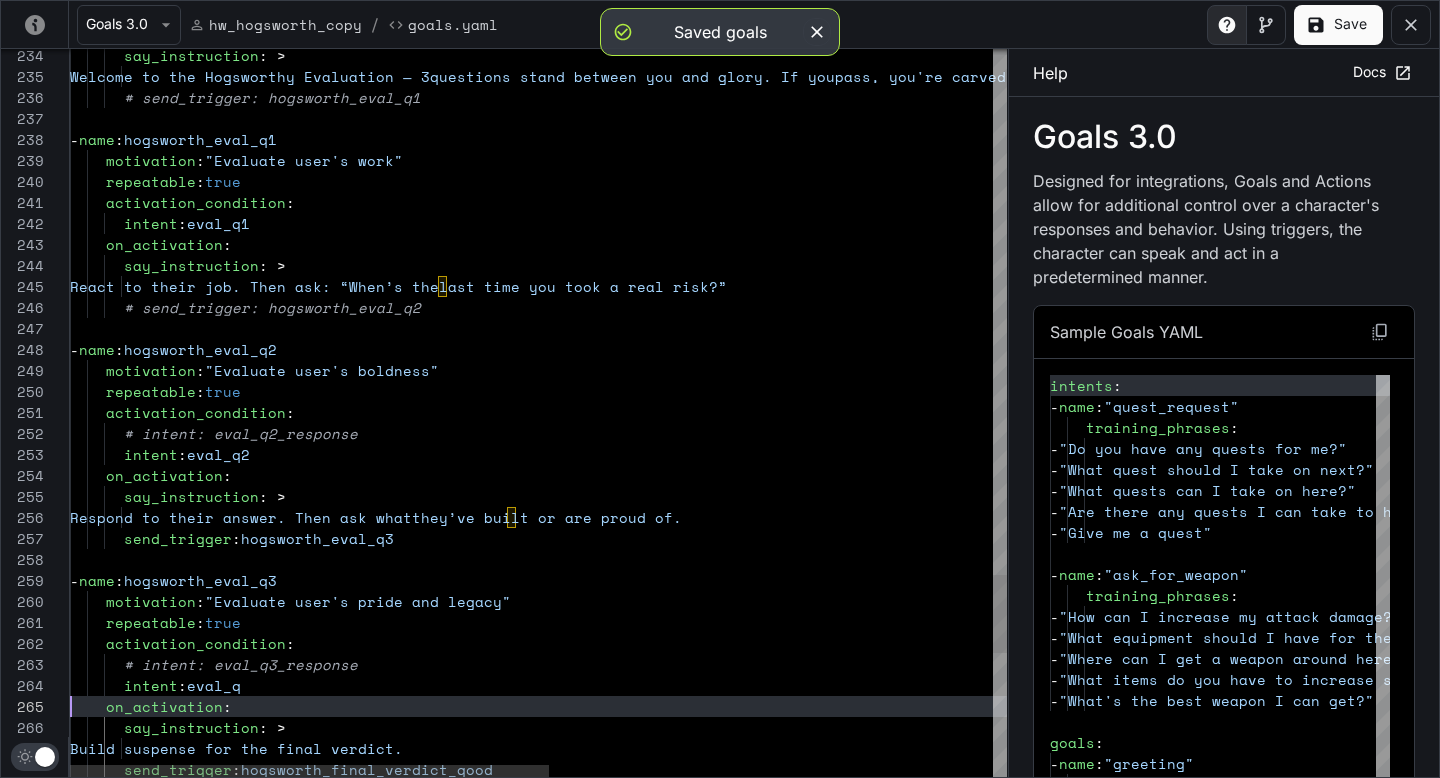 scroll, scrollTop: 63, scrollLeft: 180, axis: both 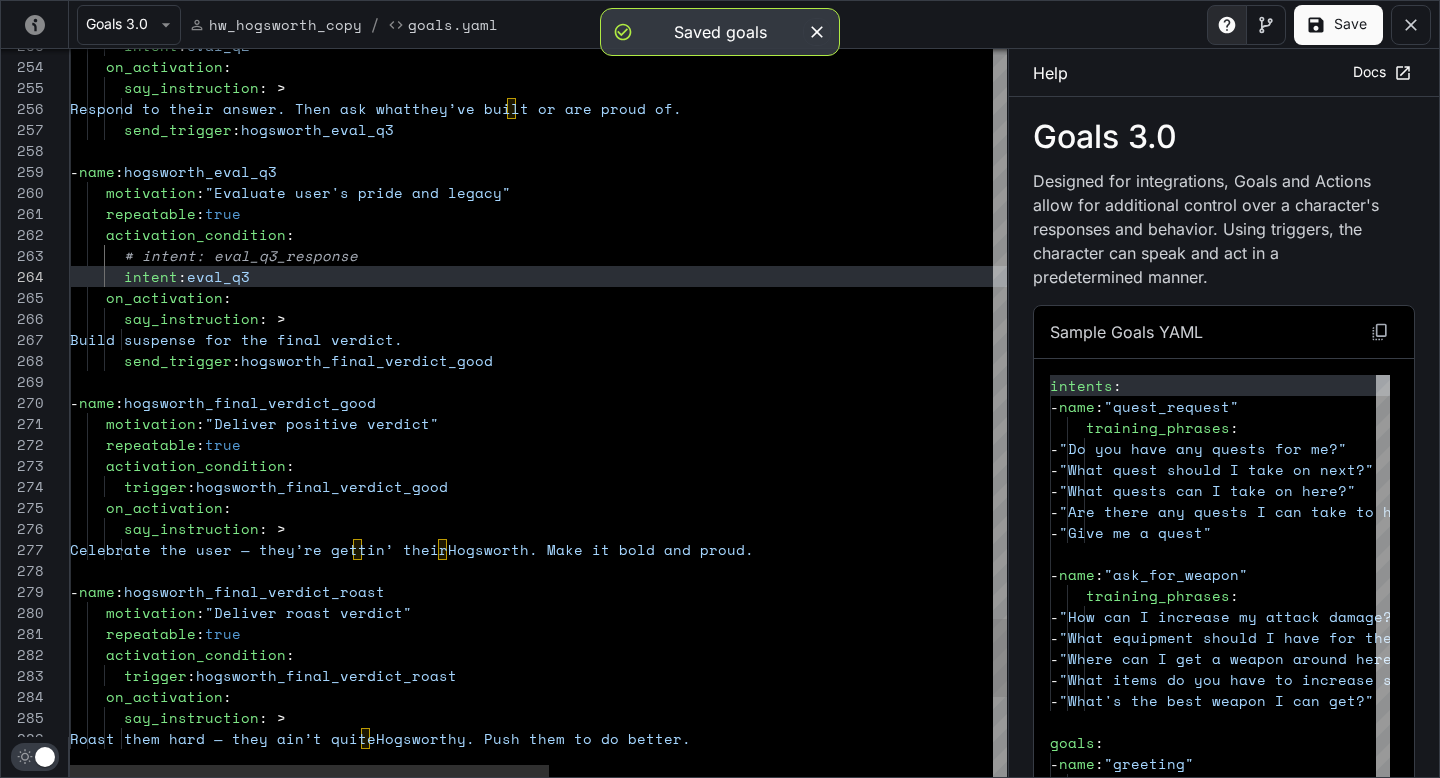 click on "motivation :  "Evaluate user's pride and legacy"      repeatable :  true      activation_condition :        # intent: eval_q3_response      on_activation :        say_instruction : >   -  name :  hogsworth_eval_q3        send_trigger :  hogsworth_eval_q3         Respond to their answer. Then ask what  they’ve built or are proud of.        say_instruction : >      on_activation :        intent :  eval_q2         Build suspense for the final verdict.        send_trigger :  hogsworth_final_verdict_good        intent :  eval_q3   -  name :  hogsworth_final_verdict_good      motivation :  "Deliver positive verdict"      repeatable :  true      activation_condition :        trigger :  hogsworth_final_verdict_good      on_activation :        say_instruction : >         Celebrate the user — they’re gettin’ their    -  name :       :" at bounding box center [972, -1869] 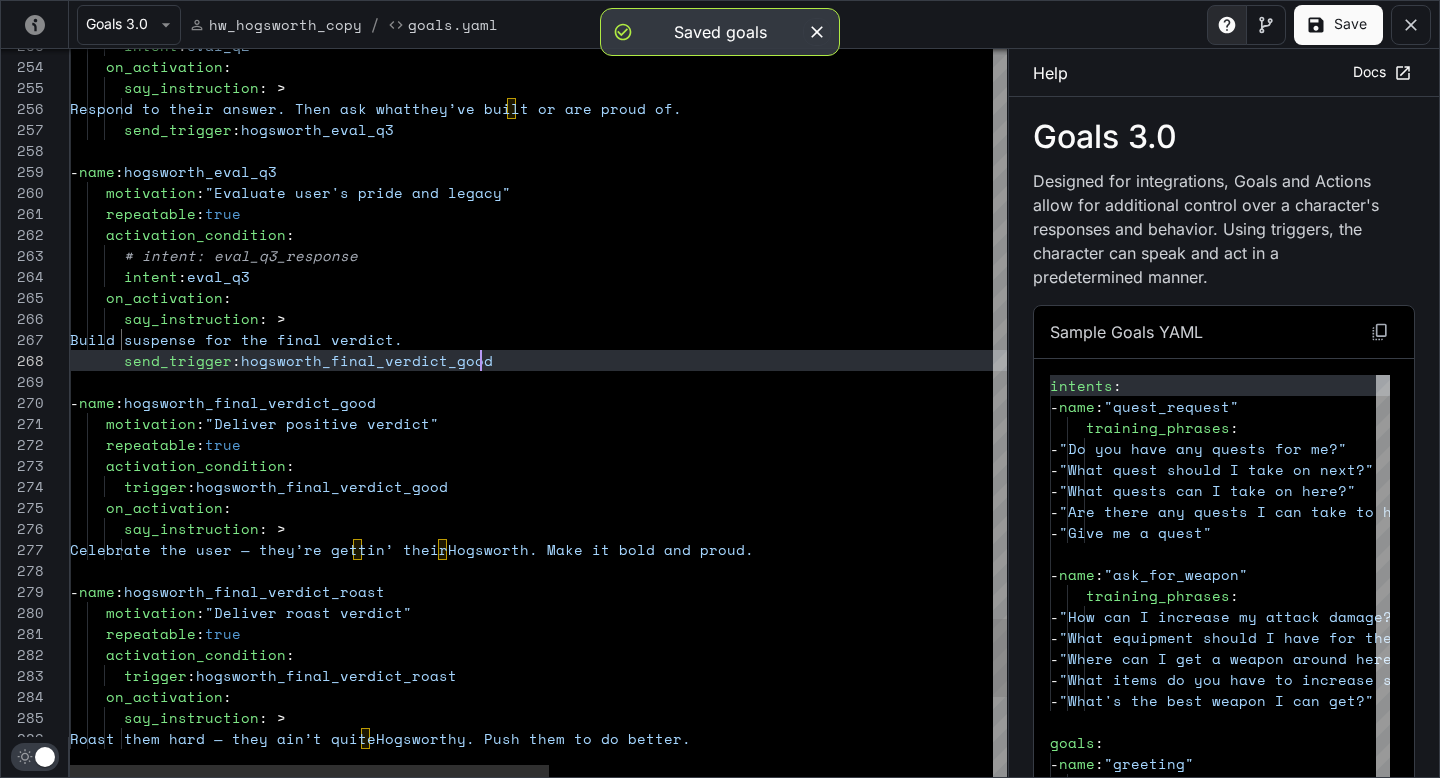 scroll, scrollTop: 147, scrollLeft: 410, axis: both 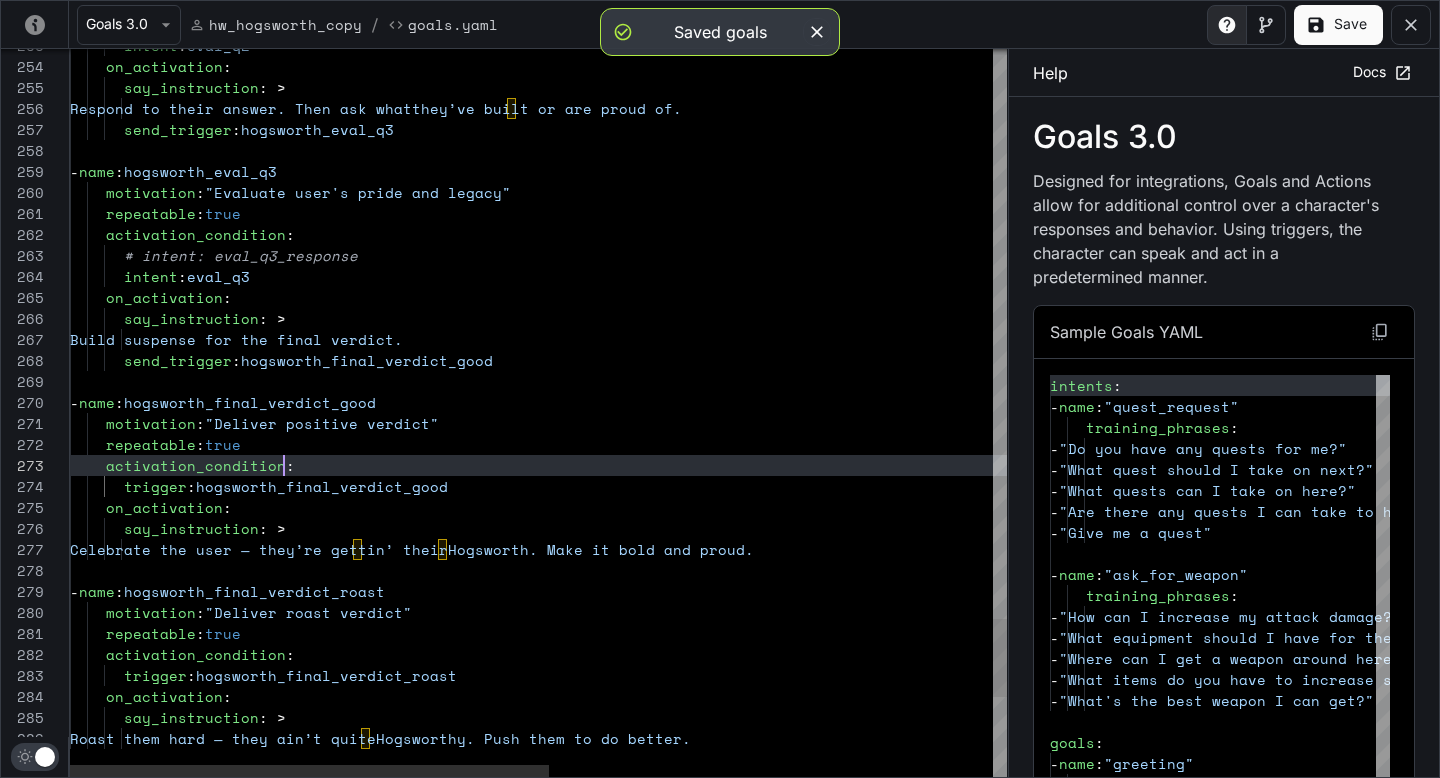 click on "motivation :  "Evaluate user's pride and legacy"      repeatable :  true      activation_condition :        # intent: eval_q3_response      on_activation :        say_instruction : >   -  name :  hogsworth_eval_q3        send_trigger :  hogsworth_eval_q3         Respond to their answer. Then ask what  they’ve built or are proud of.        say_instruction : >      on_activation :        intent :  eval_q2         Build suspense for the final verdict.        send_trigger :  hogsworth_final_verdict_good        intent :  eval_q3   -  name :  hogsworth_final_verdict_good      motivation :  "Deliver positive verdict"      repeatable :  true      activation_condition :        trigger :  hogsworth_final_verdict_good      on_activation :        say_instruction : >         Celebrate the user — they’re gettin’ their    -  name :       :" at bounding box center [972, -1869] 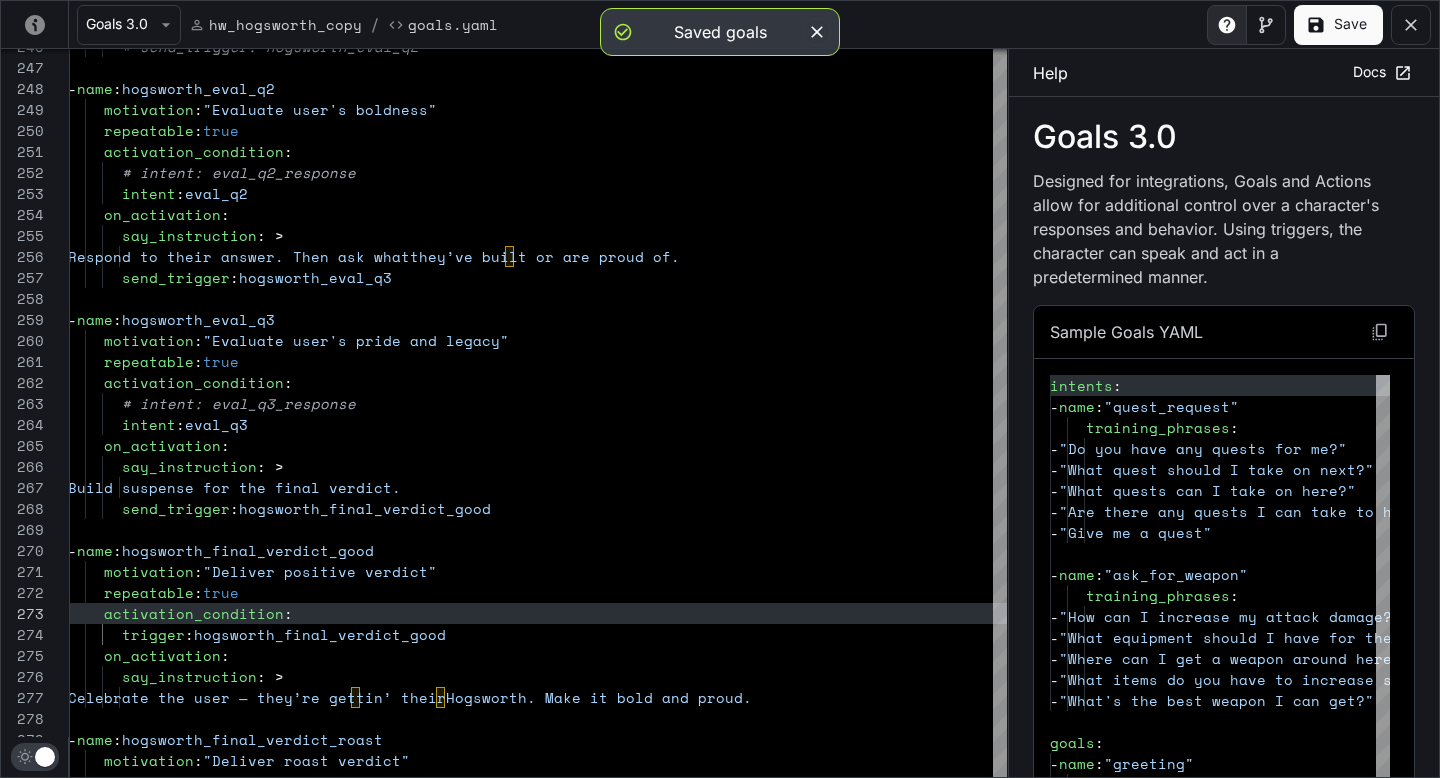 click 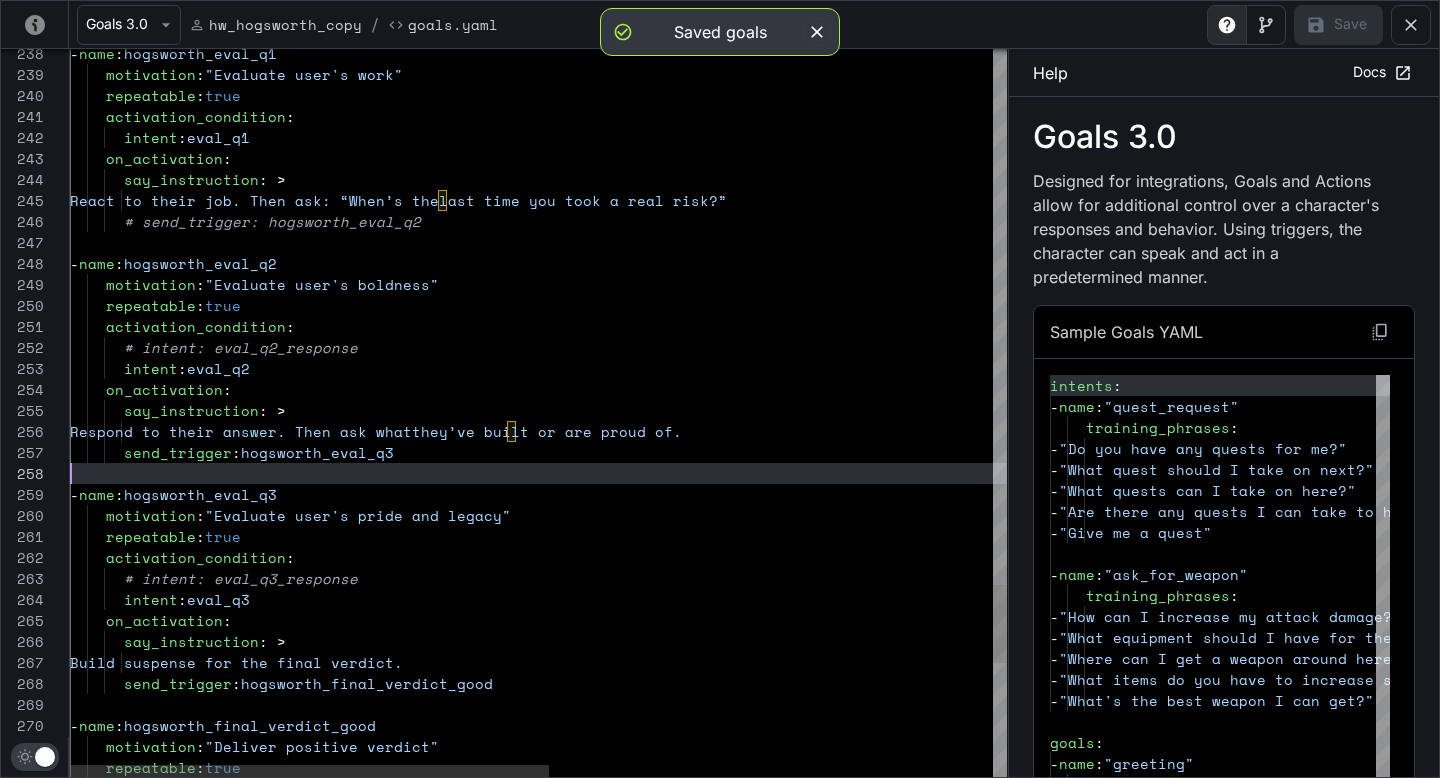 scroll, scrollTop: 147, scrollLeft: 0, axis: vertical 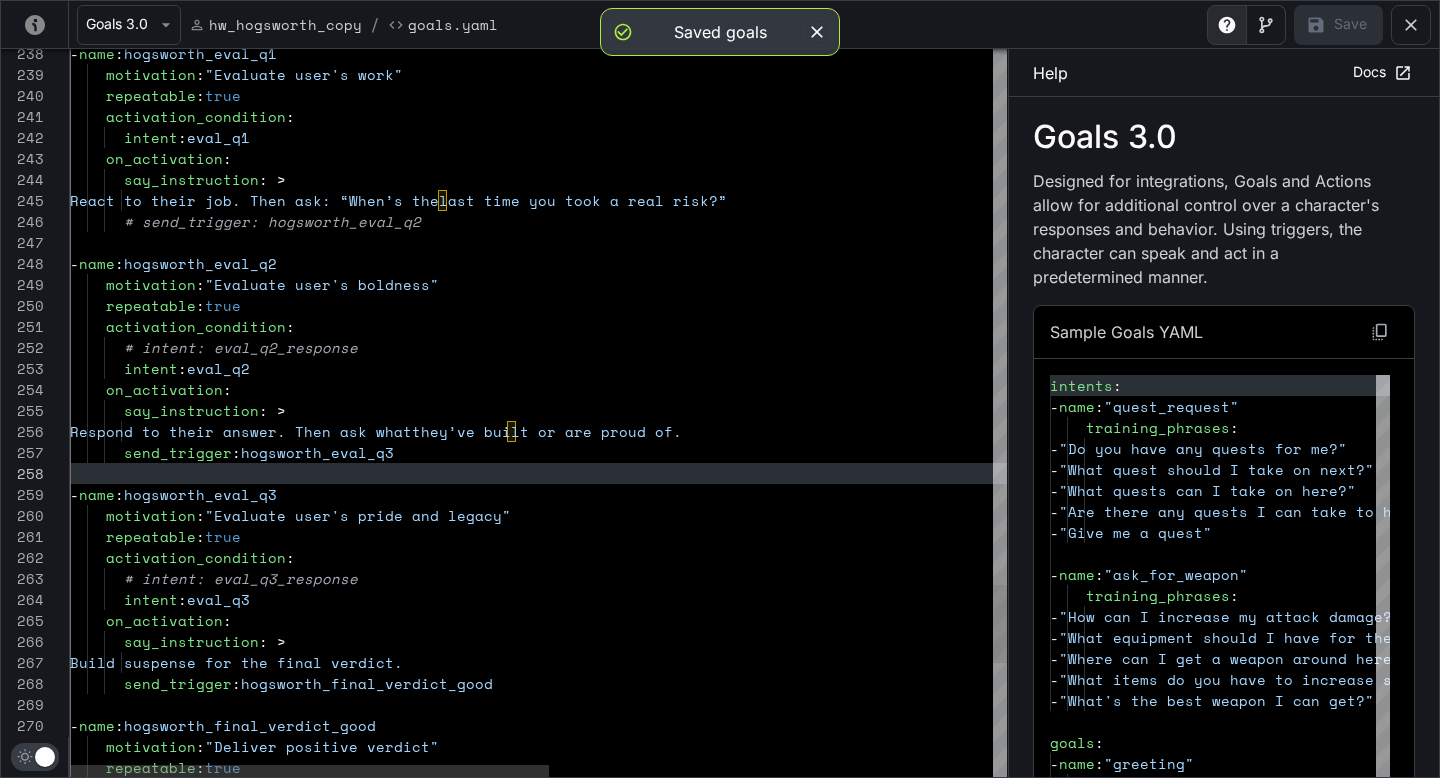 click on "motivation :  "Evaluate user's pride and legacy"      repeatable :  true      activation_condition :        # intent: eval_q3_response      on_activation :        say_instruction : >   -  name :  hogsworth_eval_q3        send_trigger :  hogsworth_eval_q3         Respond to their answer. Then ask what  they’ve built or are proud of.        say_instruction : >      on_activation :        intent :  eval_q2         Build suspense for the final verdict.        send_trigger :  hogsworth_final_verdict_good        intent :  eval_q3   -  name :  hogsworth_final_verdict_good      motivation :  "Deliver positive verdict"      repeatable :  true        # intent: eval_q2_response      activation_condition :      repeatable :  true      motivation :  "Evaluate user's boldness"   -  name :  hogsworth_eval_q2        # send_trigger: hogsworth_eval_q2 : > :" at bounding box center [972, -1546] 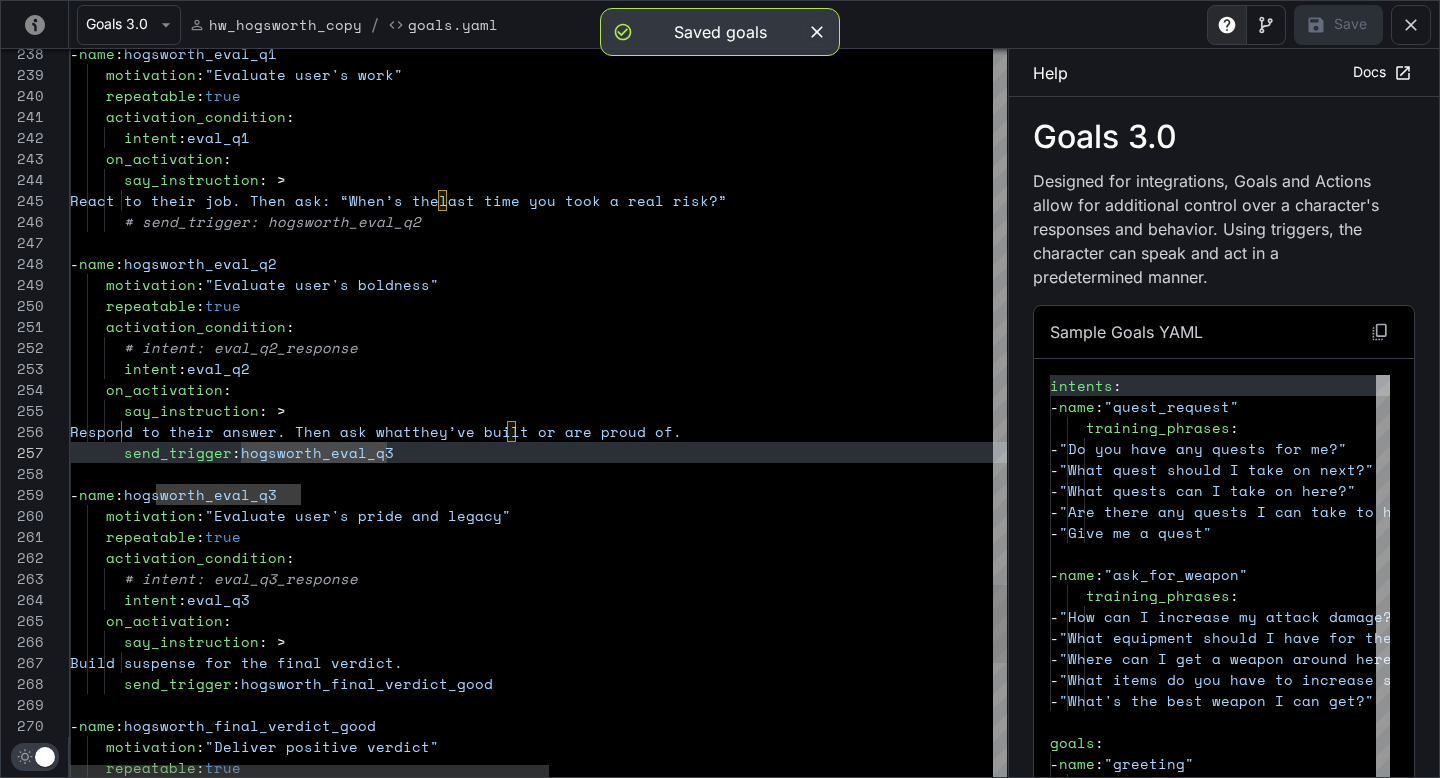scroll, scrollTop: 126, scrollLeft: 334, axis: both 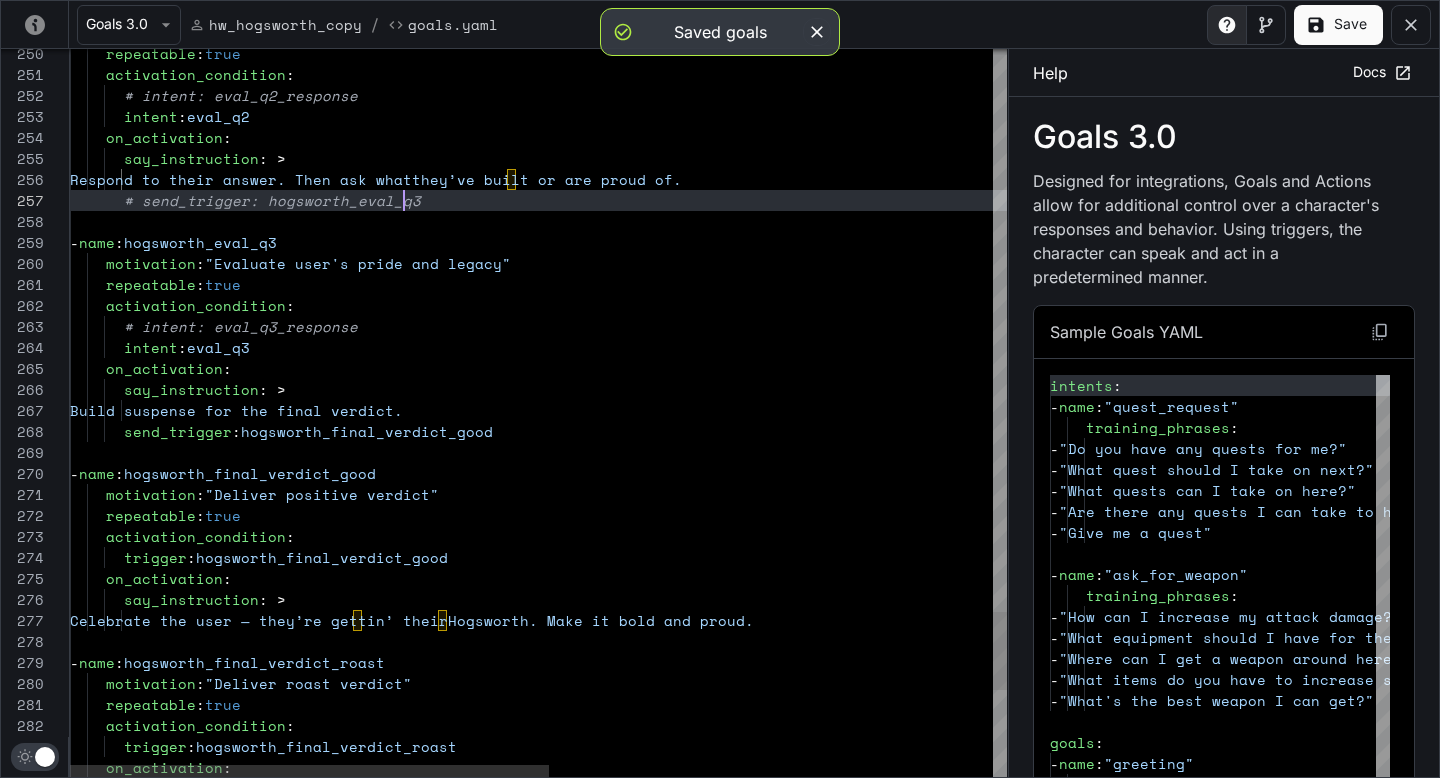 click on "motivation :  "Evaluate user's pride and legacy"      repeatable :  true      activation_condition :        # intent: eval_q3_response      on_activation :        say_instruction : >   -  name :  hogsworth_eval_q3        # send_trigger: hogsworth_eval_q3         Respond to their answer. Then ask what  they’ve built or are proud of.        say_instruction : >      on_activation :        intent :  eval_q2         Build suspense for the final verdict.        send_trigger :  hogsworth_final_verdict_good        intent :  eval_q3   -  name :  hogsworth_final_verdict_good      motivation :  "Deliver positive verdict"      repeatable :  true        # intent: eval_q2_response      activation_condition :      repeatable :  true      activation_condition :        trigger :  hogsworth_final_verdict_good      on_activation :        say_instruction :" at bounding box center (972, -1798) 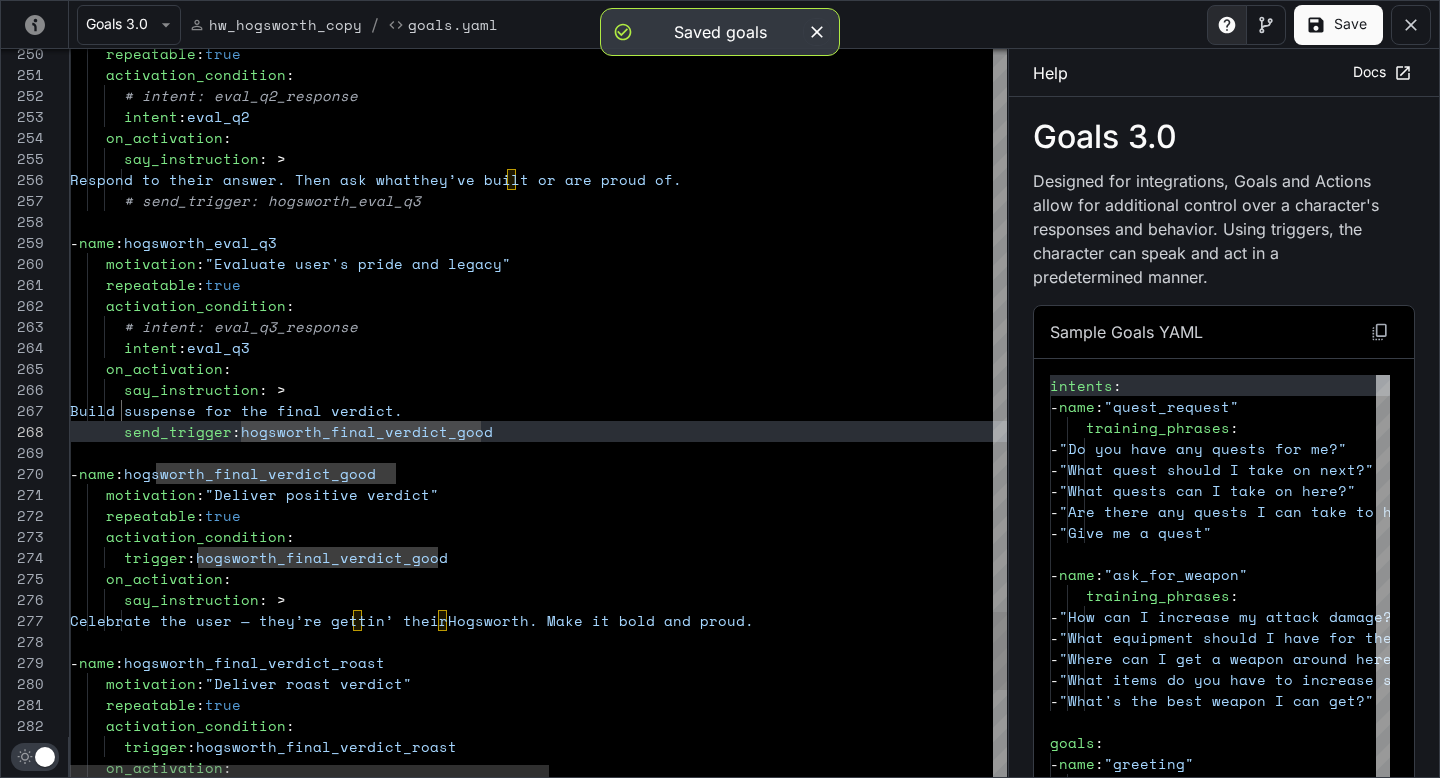 scroll, scrollTop: 147, scrollLeft: 427, axis: both 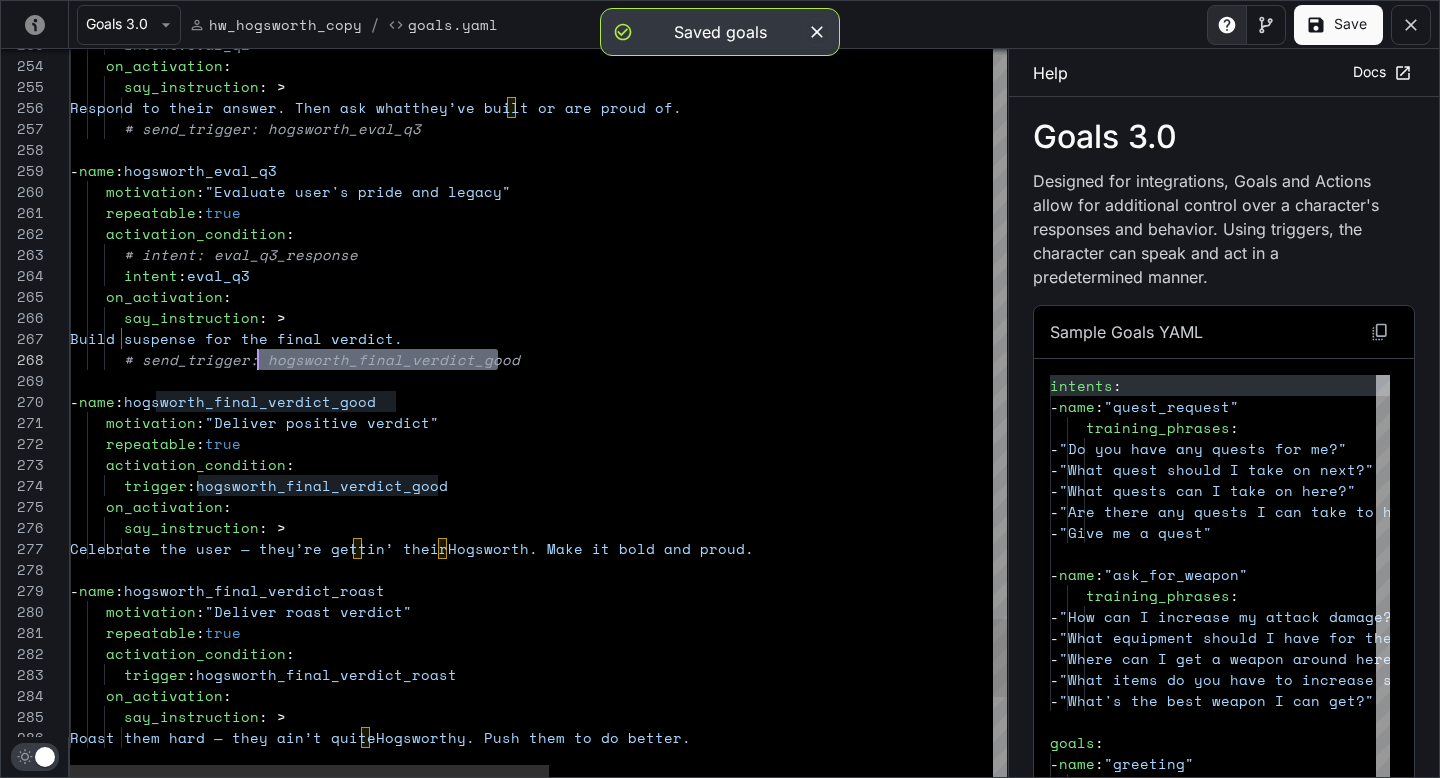 drag, startPoint x: 507, startPoint y: 363, endPoint x: 261, endPoint y: 359, distance: 246.03252 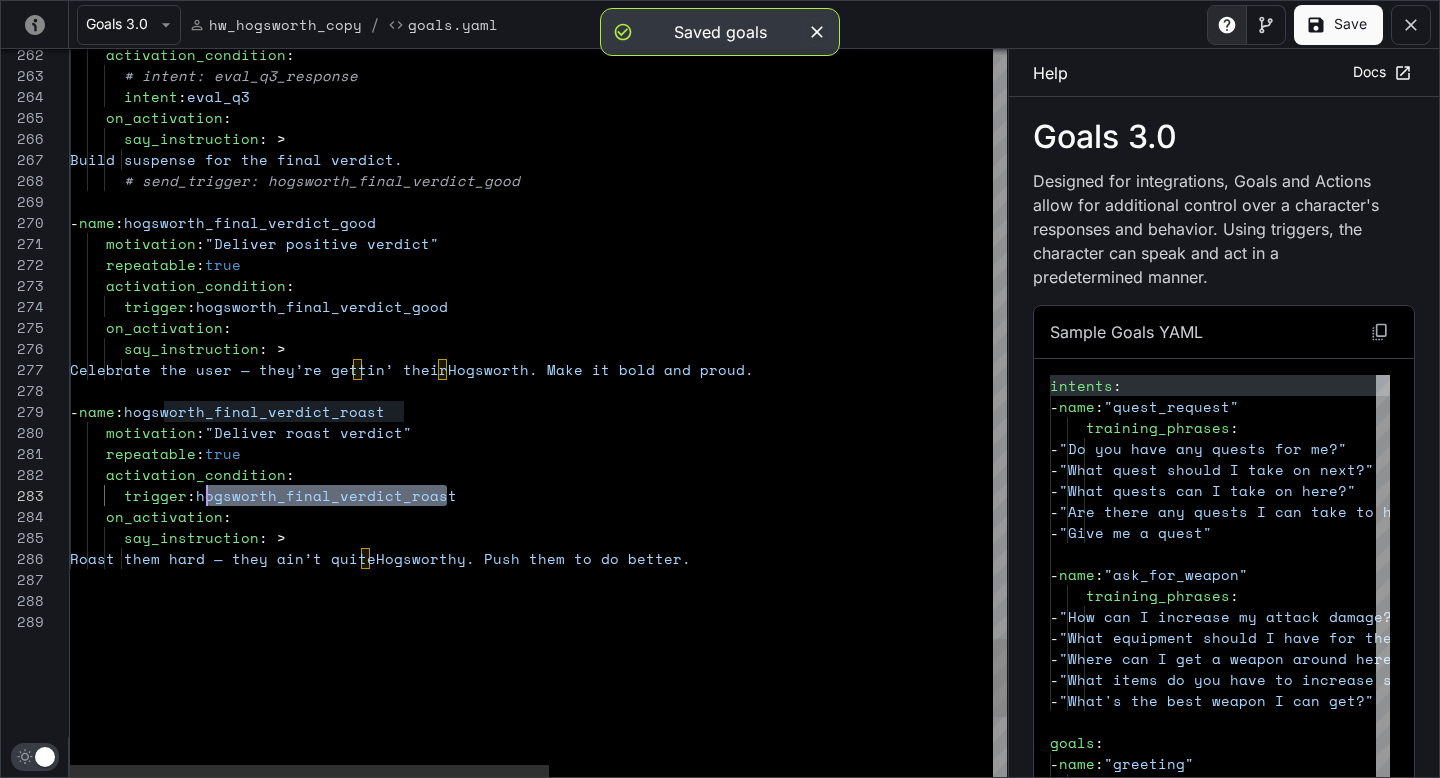 scroll, scrollTop: 42, scrollLeft: 128, axis: both 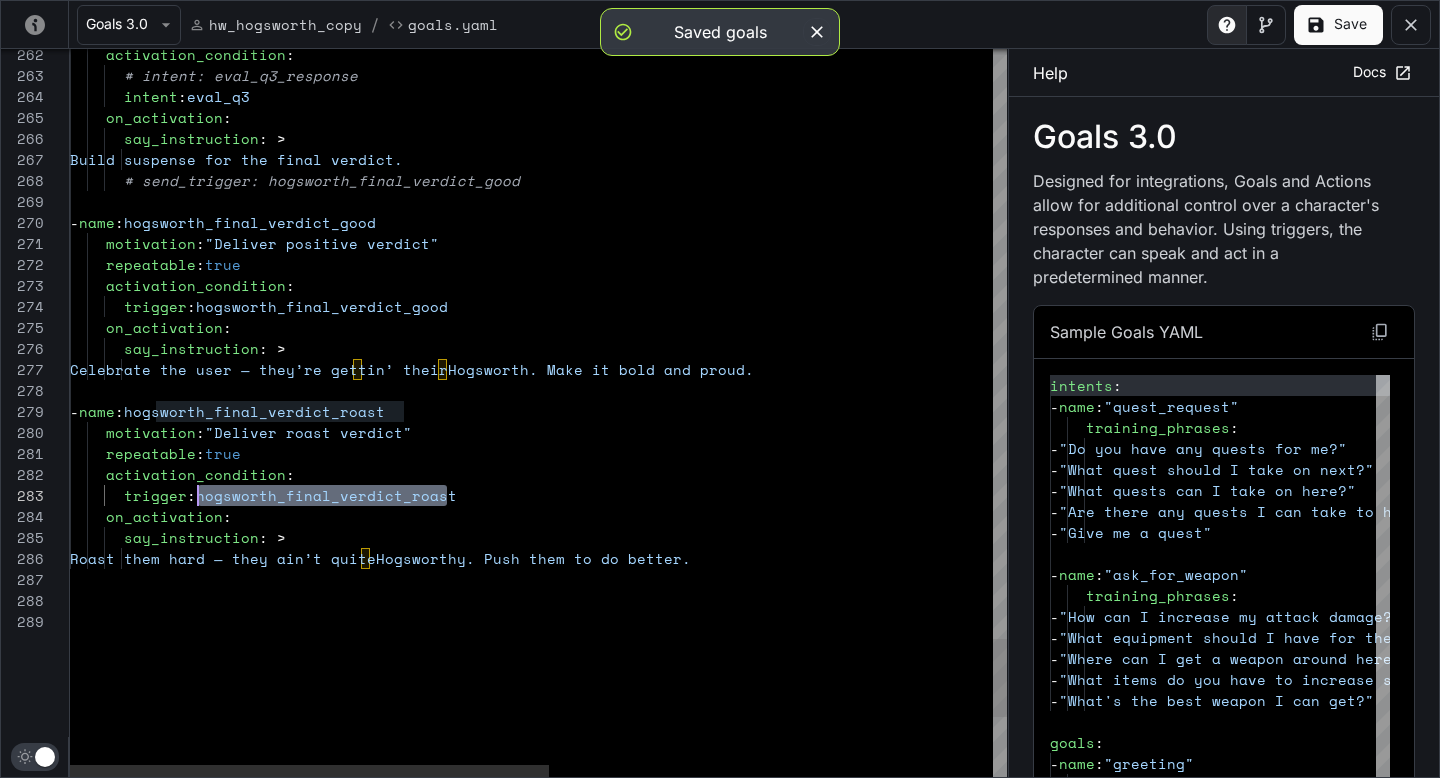 drag, startPoint x: 471, startPoint y: 500, endPoint x: 198, endPoint y: 495, distance: 273.04578 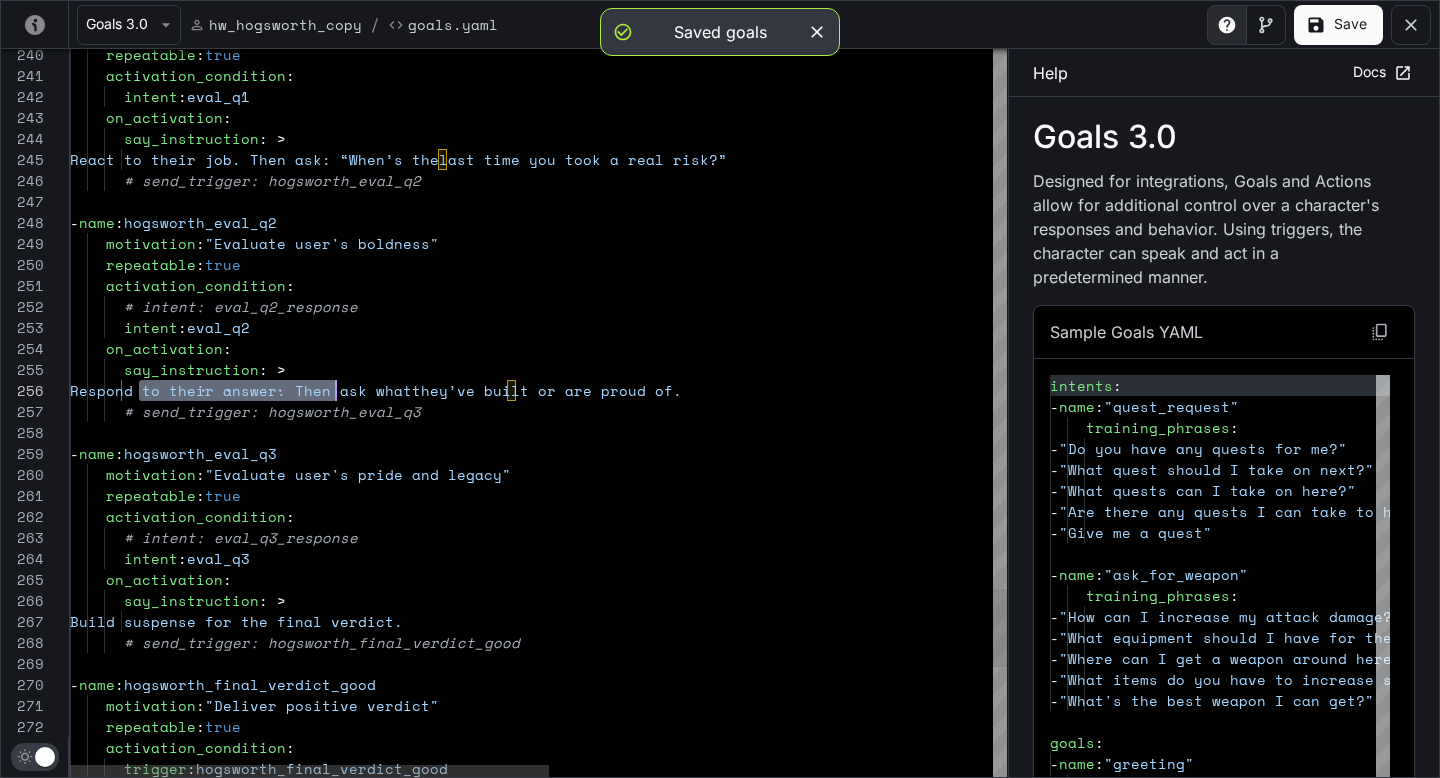 scroll, scrollTop: 105, scrollLeft: 274, axis: both 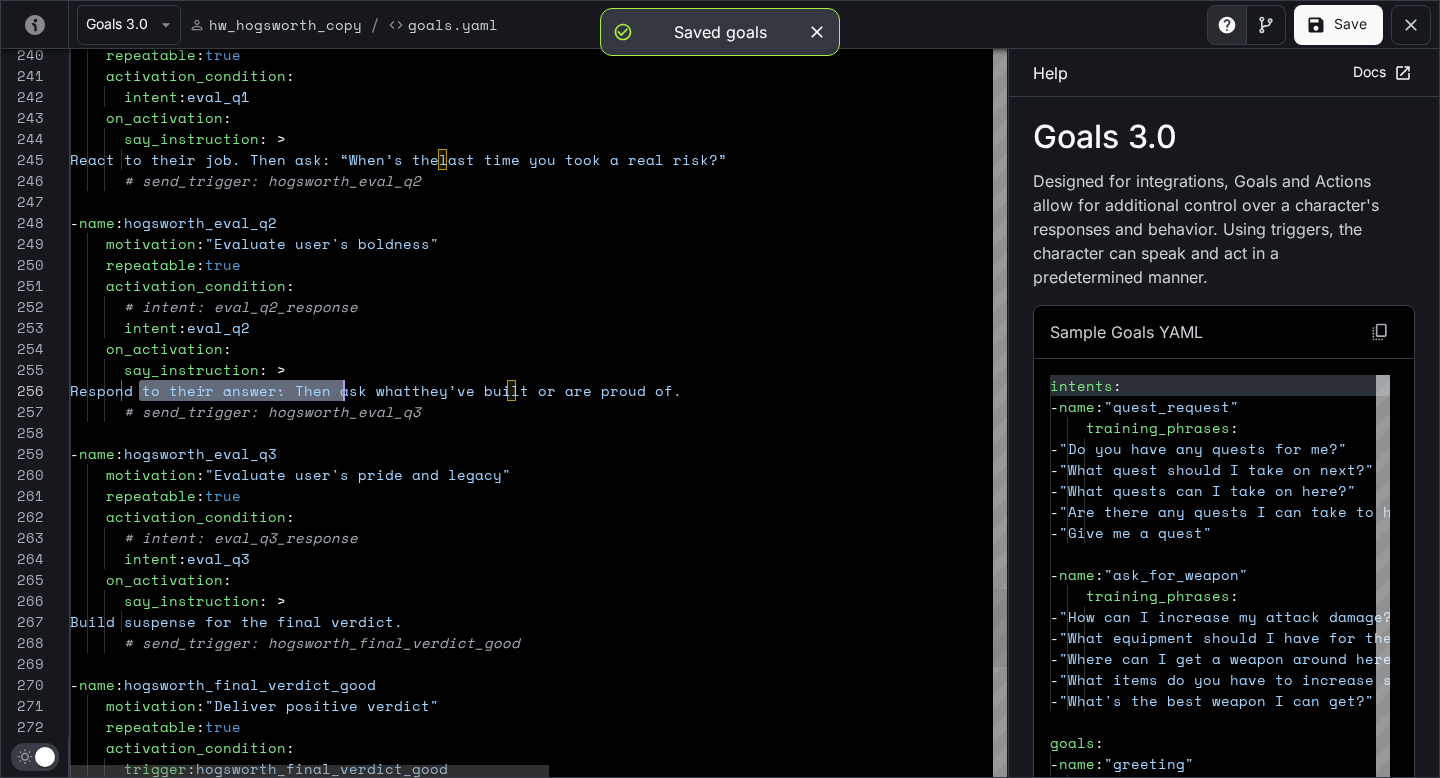 drag, startPoint x: 137, startPoint y: 388, endPoint x: 340, endPoint y: 399, distance: 203.2978 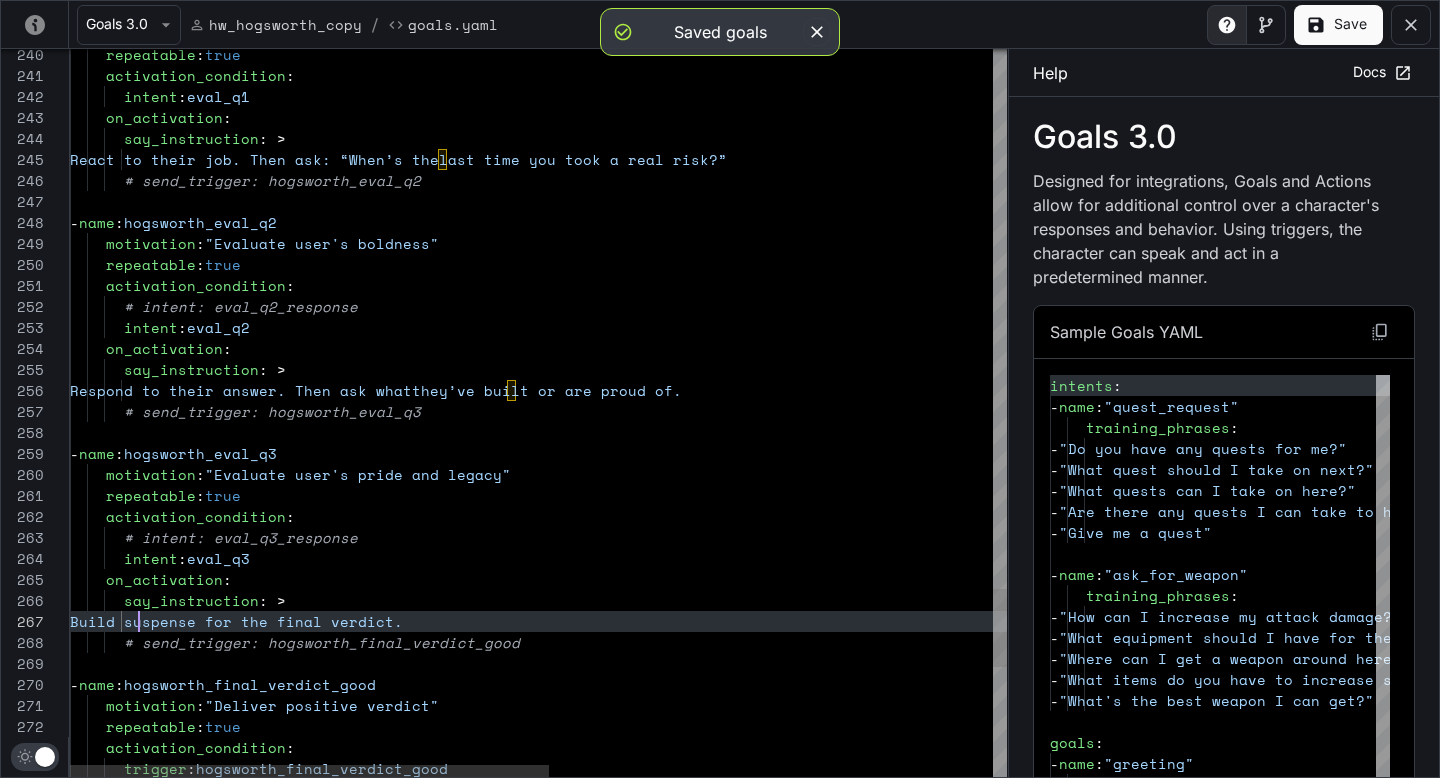click on "activation_condition :        # intent: eval_q3_response        intent :  eval_q3      on_activation :        say_instruction : >         Build suspense for the final verdict.        # send_trigger: hogsworth_final_verdict_good   -  name :  hogsworth_final_verdict_good      motivation :  "Deliver positive verdict"      repeatable :  true      activation_condition :        trigger :  hogsworth_final_verdict_good      repeatable :  true      motivation :  "Evaluate user's pride and legacy"   -  name :  hogsworth_eval_q3        # send_trigger: hogsworth_eval_q3         Respond to their answer. Then ask what  they’ve built or are proud of.        say_instruction : >      on_activation :        intent :  eval_q2        # intent: eval_q2_response      activation_condition :      repeatable :  true      motivation :  "Evaluate user's boldness" :" at bounding box center [972, -1587] 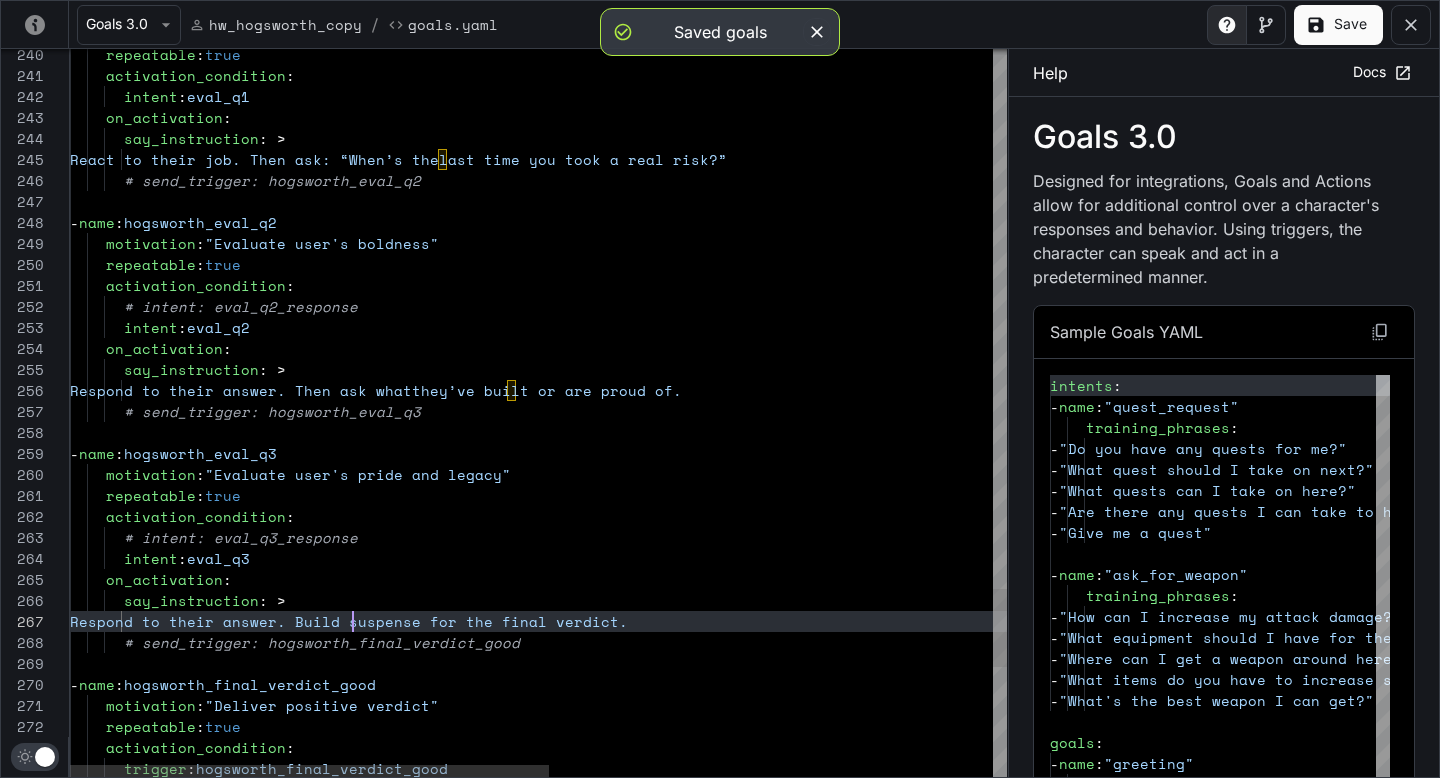 scroll, scrollTop: 126, scrollLeft: 283, axis: both 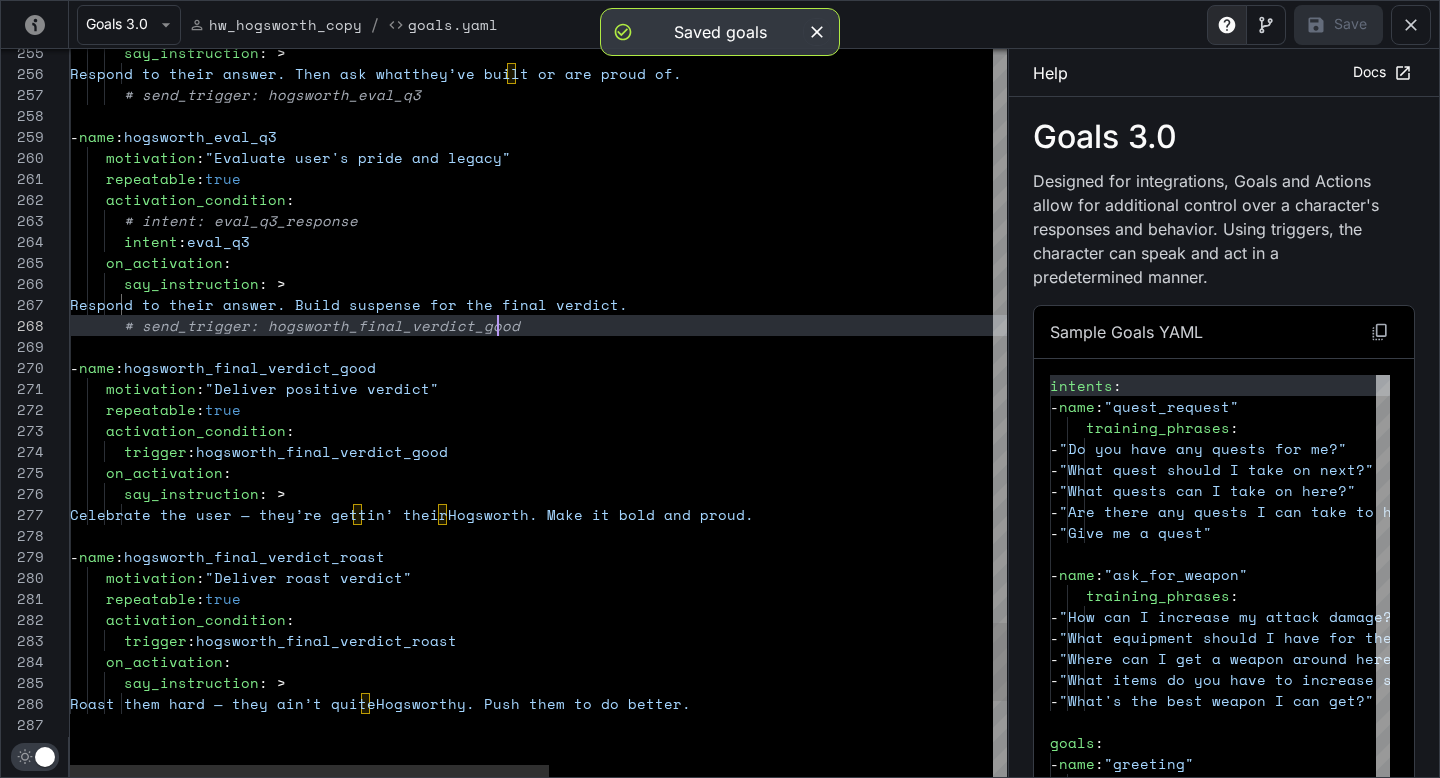 click on "Roast them hard — they ain’t quite  Hogsworthy. Push them to do better.        say_instruction : >        trigger :  hogsworth_final_verdict_roast      on_activation :      activation_condition :      motivation :  "Deliver roast verdict"      repeatable :  true   -  name :  hogsworth_final_verdict_roast        say_instruction : >         Celebrate the user — they’re gettin’ their  Hogsworth. Make it bold and proud.        trigger :  hogsworth_final_verdict_good      on_activation :      repeatable :  true      activation_condition :   -  name :  hogsworth_final_verdict_good      motivation :  "Deliver positive verdict"        # send_trigger: hogsworth_final_verdict_good        say_instruction : >         Respond to their answer. Build suspense fo r the final verdict.      on_activation :        # intent: eval_q3_response" at bounding box center [972, -1904] 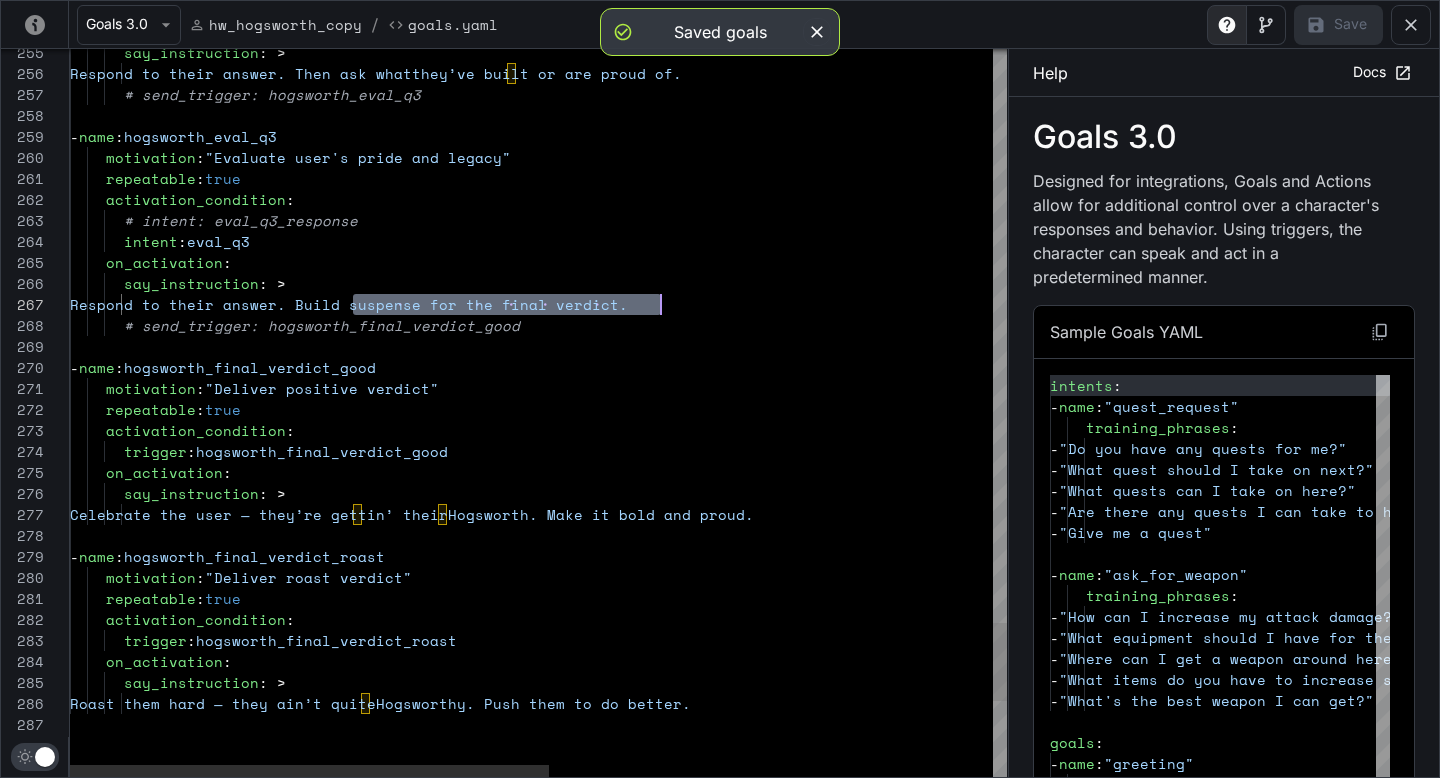 drag, startPoint x: 352, startPoint y: 300, endPoint x: 660, endPoint y: 311, distance: 308.19638 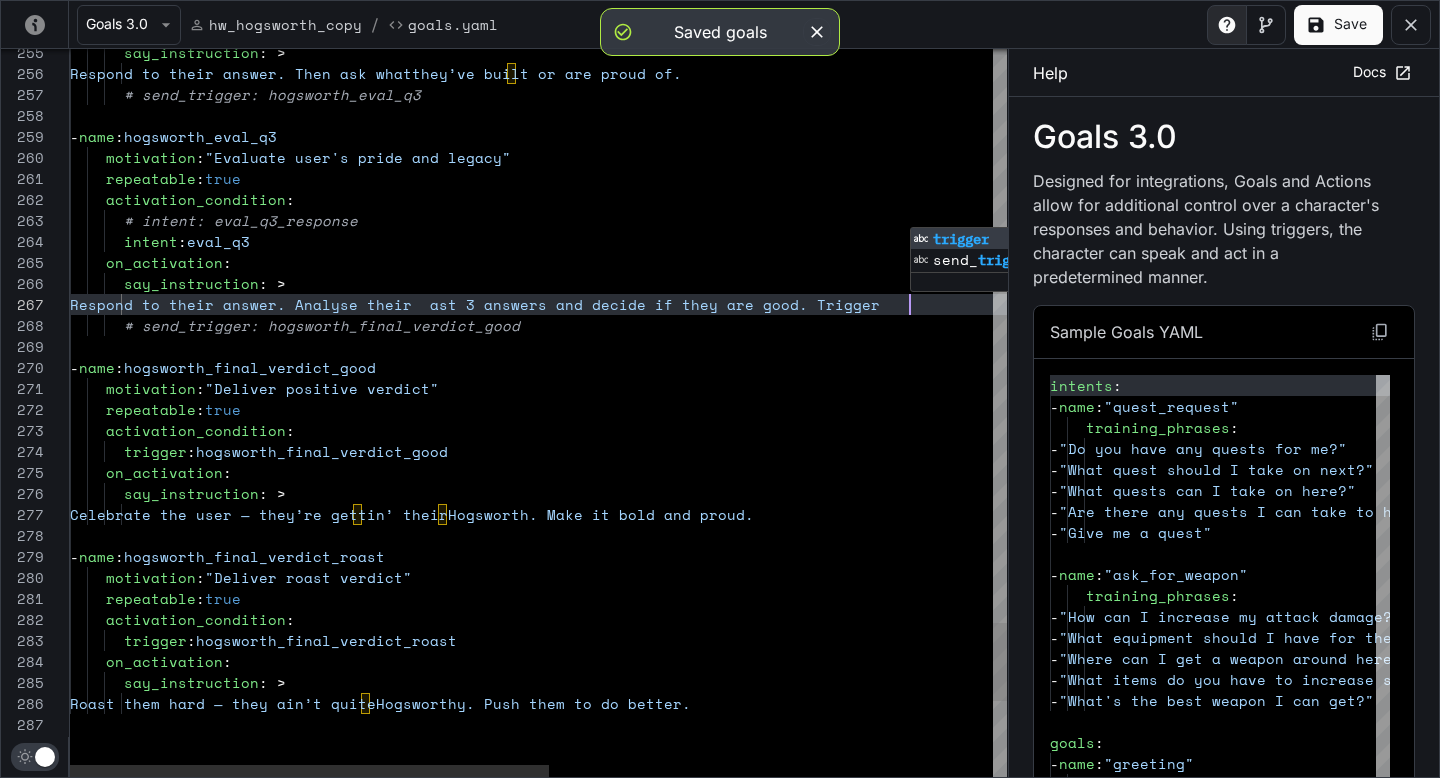 scroll, scrollTop: 126, scrollLeft: 847, axis: both 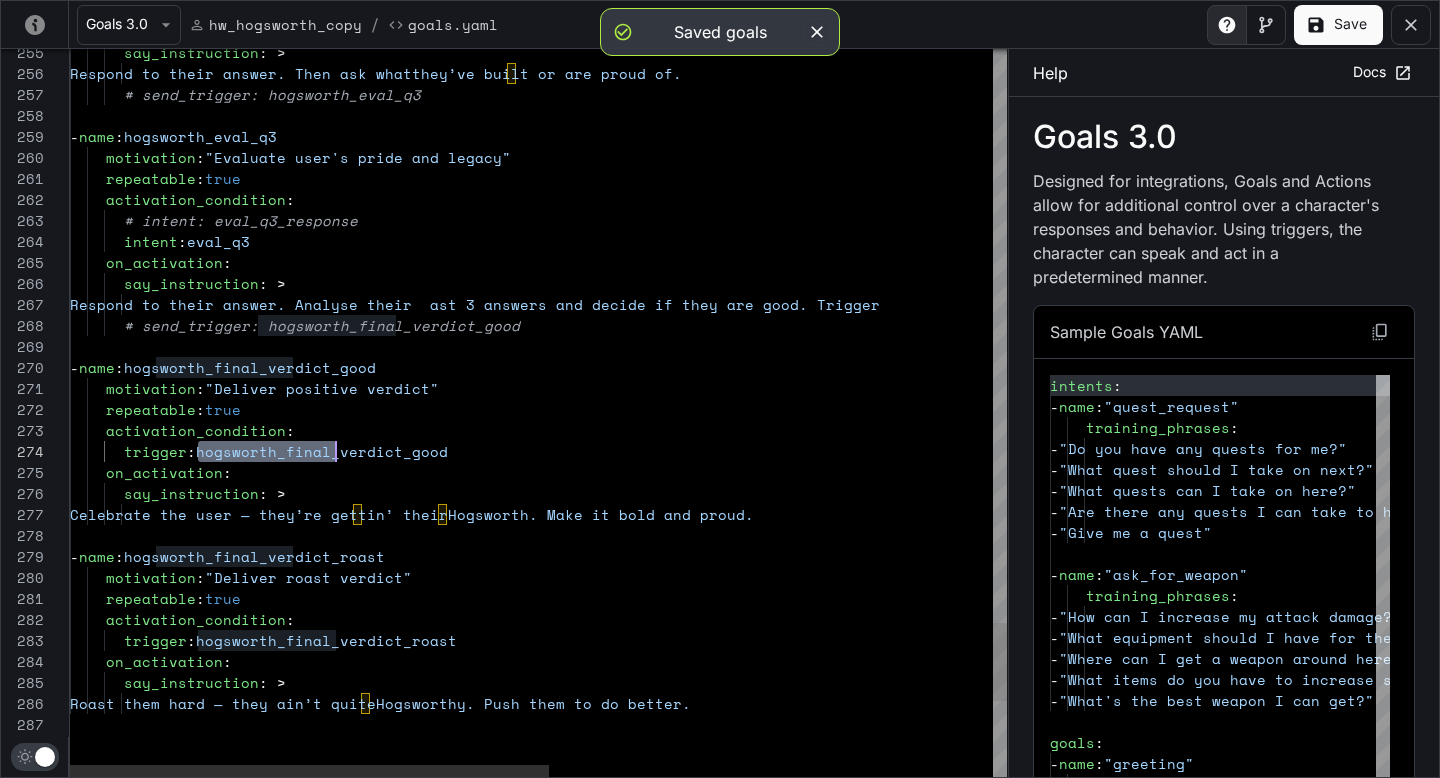 drag, startPoint x: 200, startPoint y: 452, endPoint x: 331, endPoint y: 456, distance: 131.06105 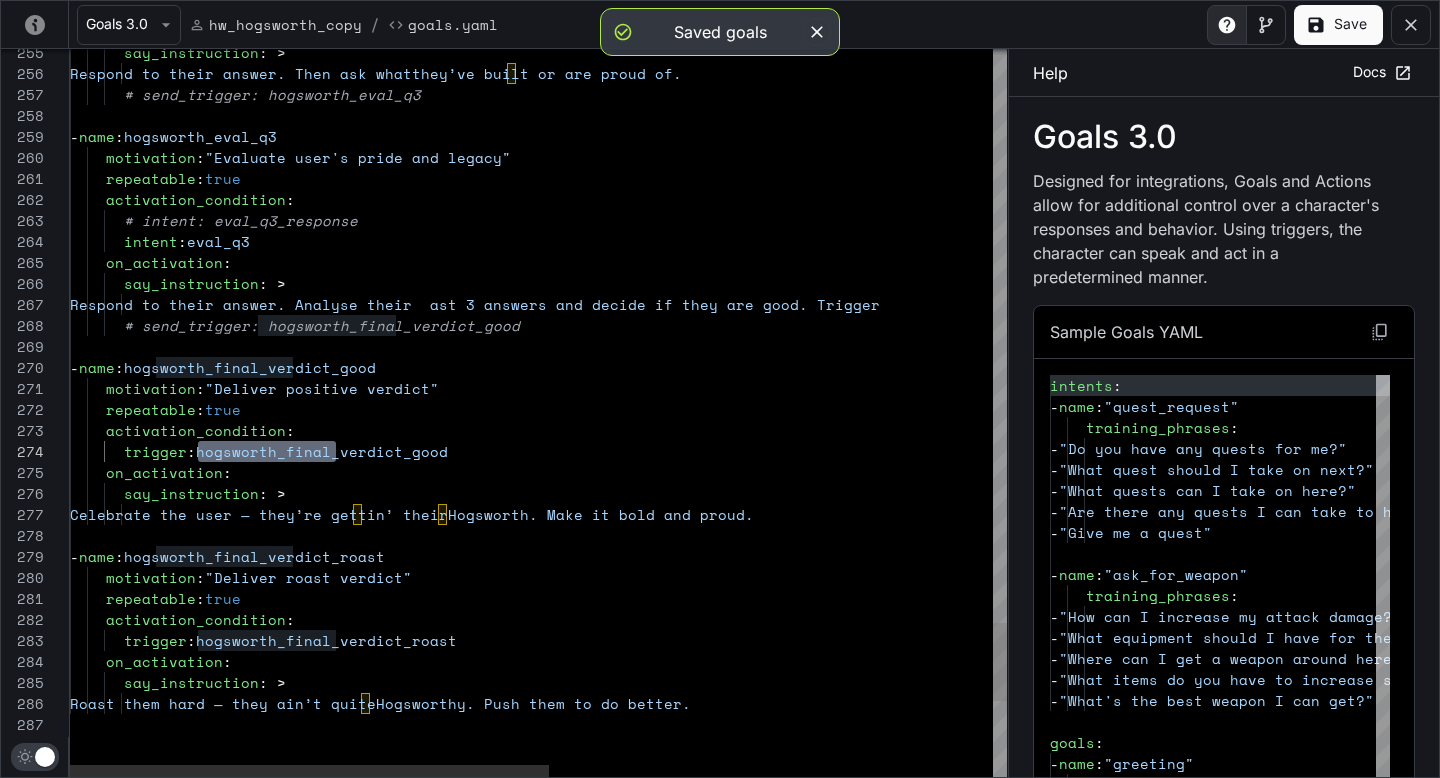 scroll, scrollTop: 63, scrollLeft: 368, axis: both 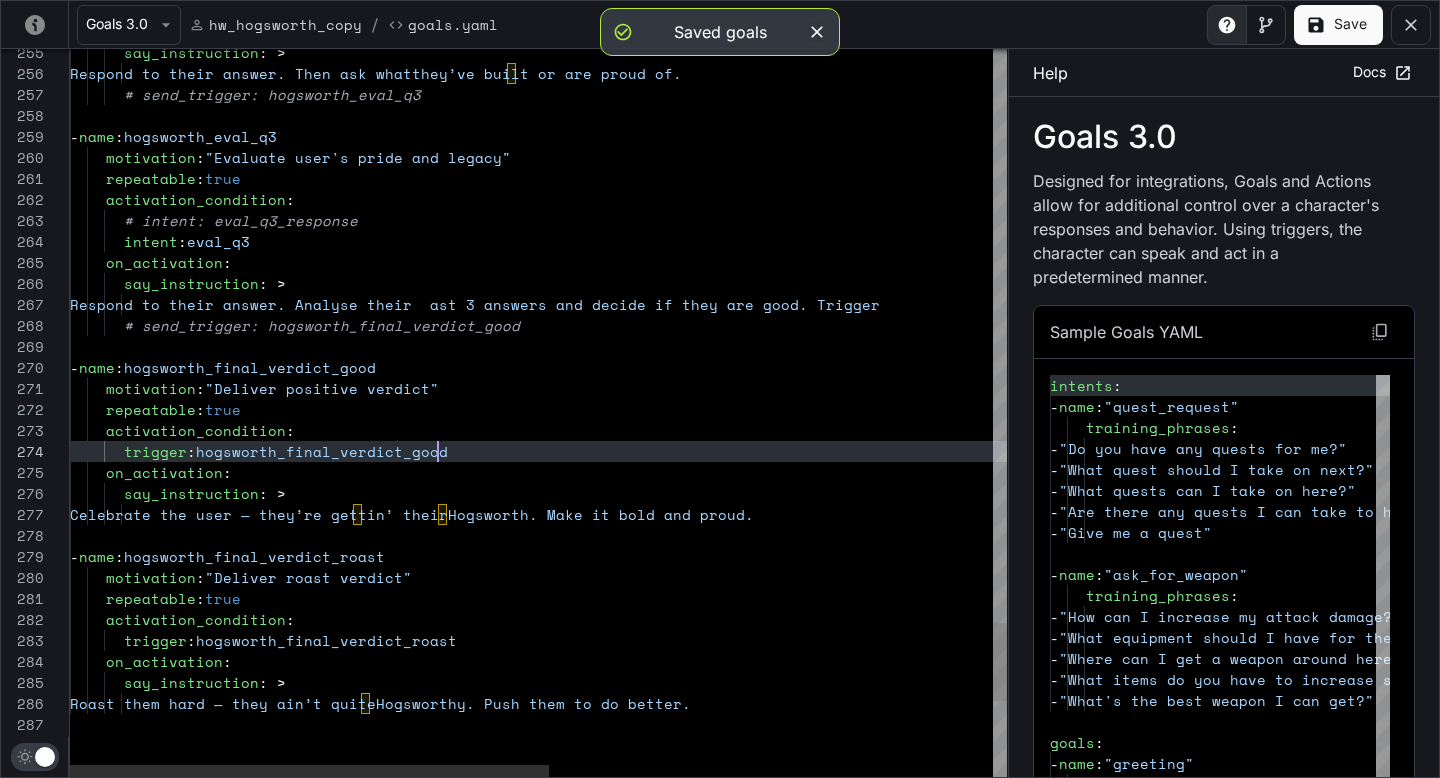 click on "Roast them hard — they ain’t quite  Hogsworthy. Push them to do better.        say_instruction : >        trigger :  hogsworth_final_verdict_roast      on_activation :      activation_condition :      motivation :  "Deliver roast verdict"      repeatable :  true   -  name :  hogsworth_final_verdict_roast        say_instruction : >         Celebrate the user — they’re gettin’ their  Hogsworth. Make it bold and proud.        trigger :  hogsworth_final_verdict_good      on_activation :      repeatable :  true      activation_condition :   -  name :  hogsworth_final_verdict_good      motivation :  "Deliver positive verdict"        # send_trigger: hogsworth_final_verdict_good        say_instruction : >         Respond to their answer. Analyse their  as t 3 answers and decide if they are good. Trigger       on_activation :        :" at bounding box center [972, -1904] 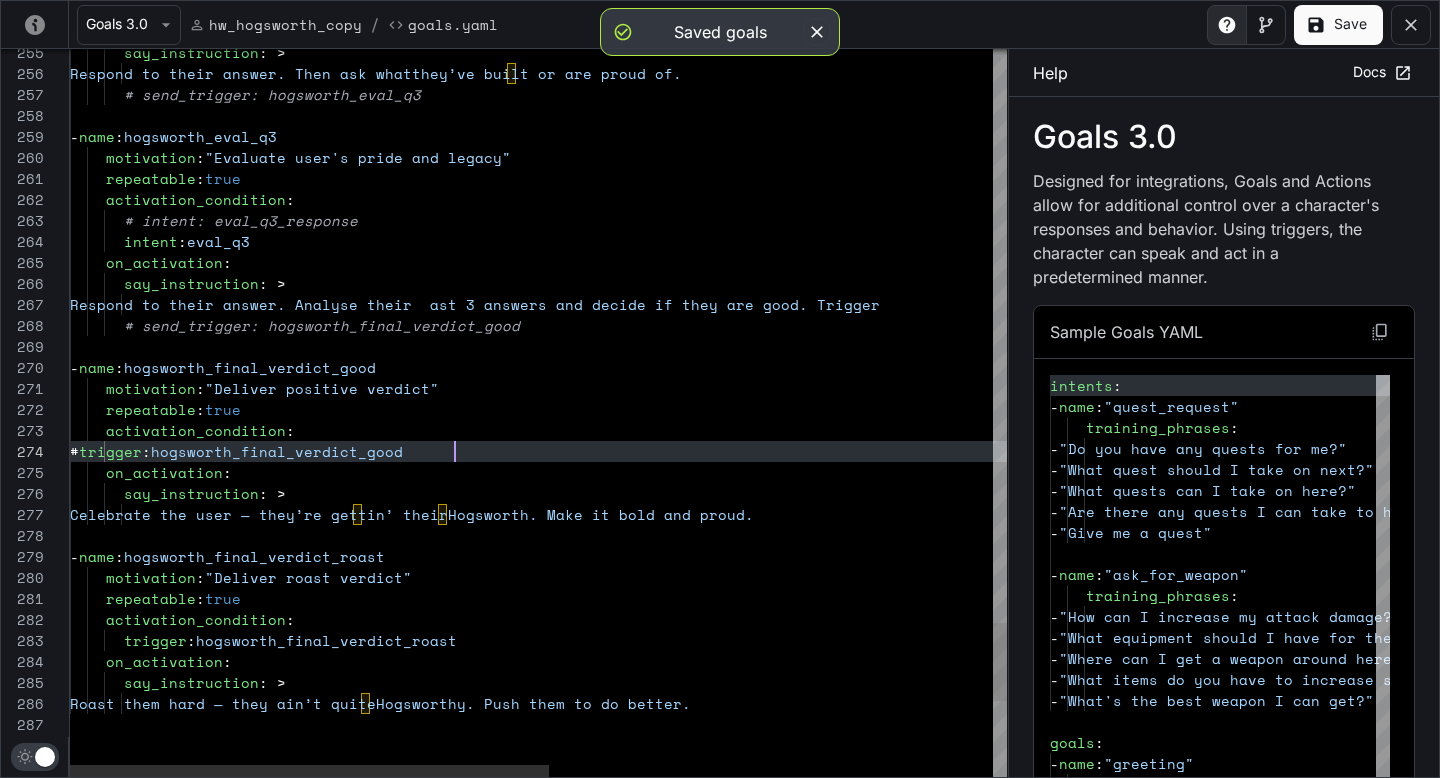 scroll, scrollTop: 63, scrollLeft: 385, axis: both 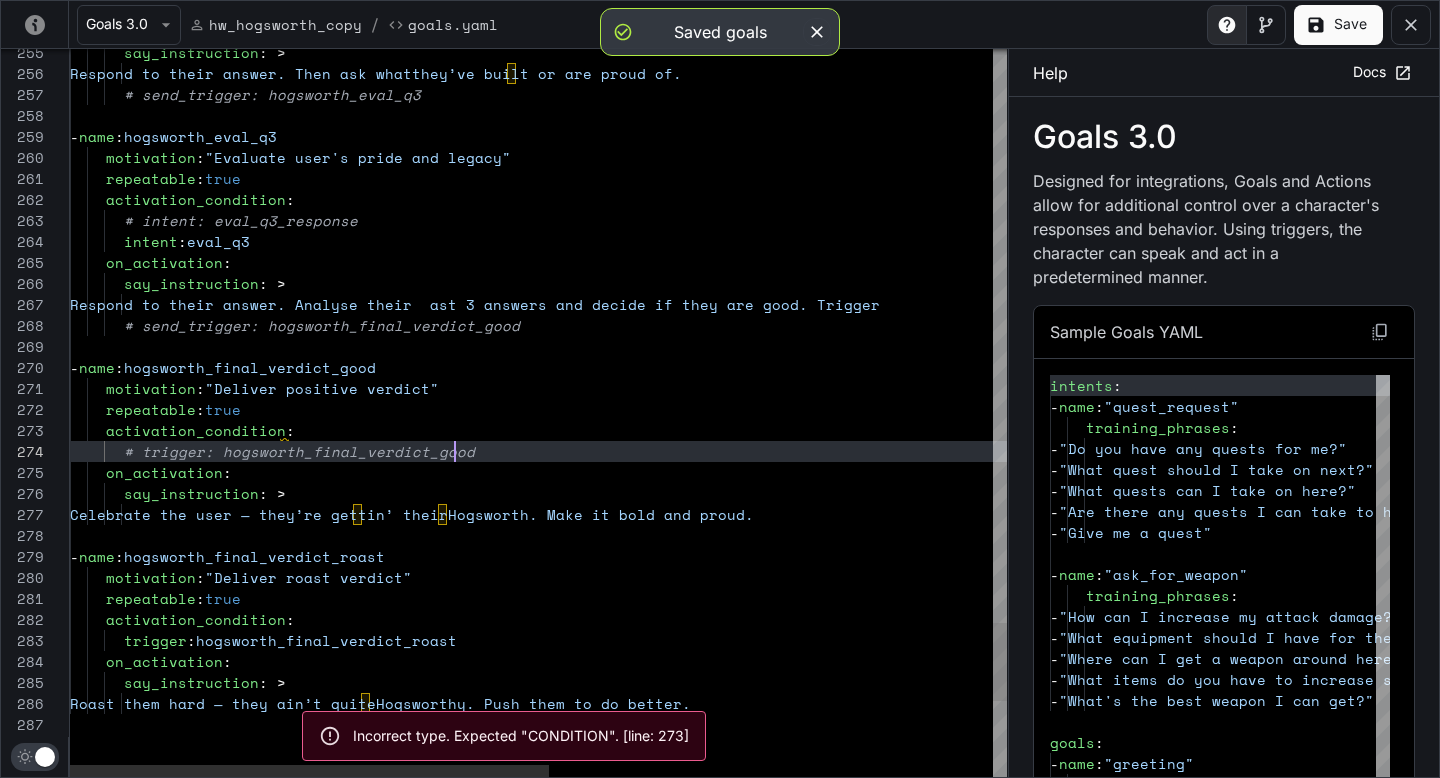 click on "Roast them hard — they ain’t quite  Hogsworthy. Push them to do better.        say_instruction : >        trigger :  hogsworth_final_verdict_roast      on_activation :      activation_condition :      motivation :  "Deliver roast verdict"      repeatable :  true   -  name :  hogsworth_final_verdict_roast        say_instruction : >         Celebrate the user — they’re gettin’ their  Hogsworth. Make it bold and proud.        # trigger: hogsworth_final_verdict_good      on_activation :      repeatable :  true      activation_condition :   -  name :  hogsworth_final_verdict_good      motivation :  "Deliver positive verdict"        # send_trigger: hogsworth_final_verdict_good        say_instruction : >         Respond to their answer. Analyse their  as t 3 answers and decide if they are good. Trigger       on_activation :        :" at bounding box center [972, -1904] 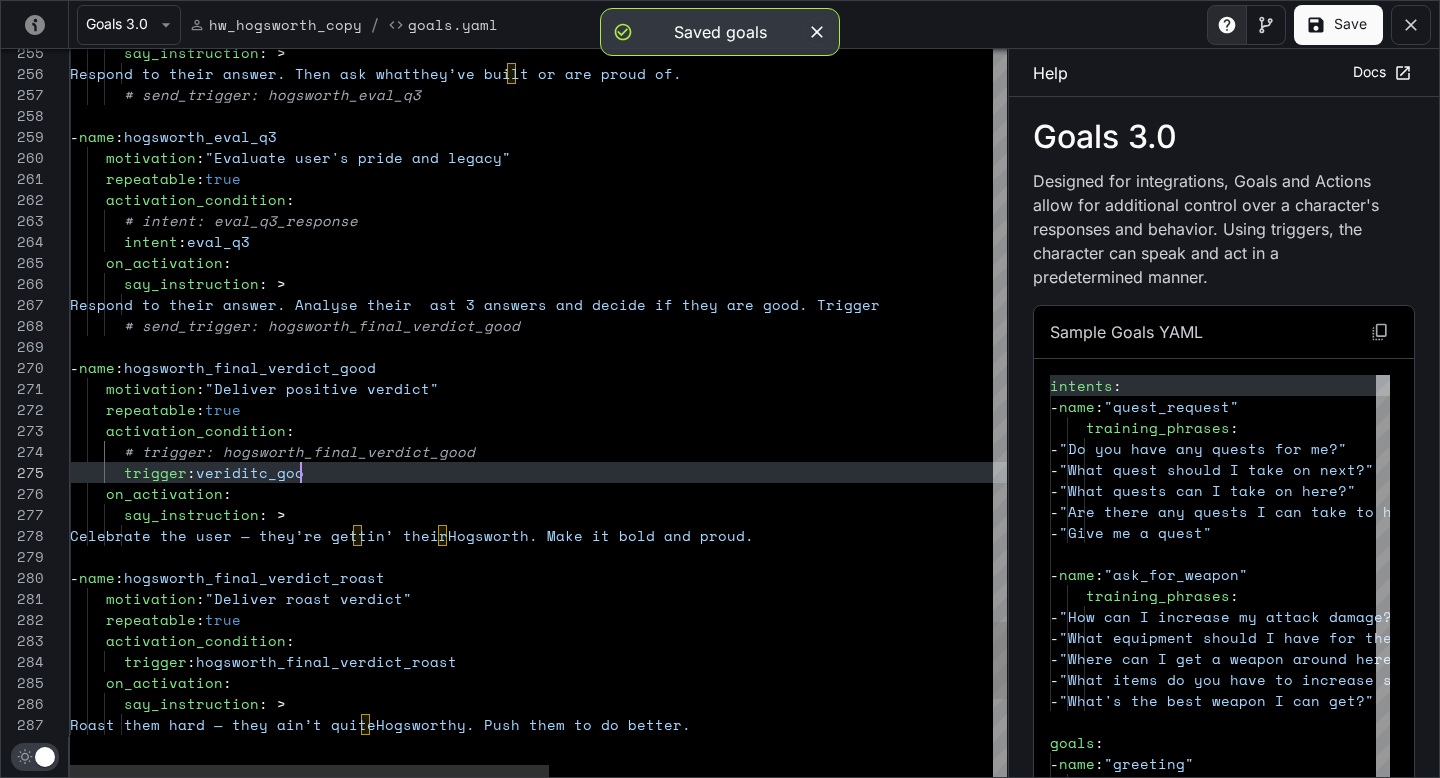 scroll, scrollTop: 84, scrollLeft: 240, axis: both 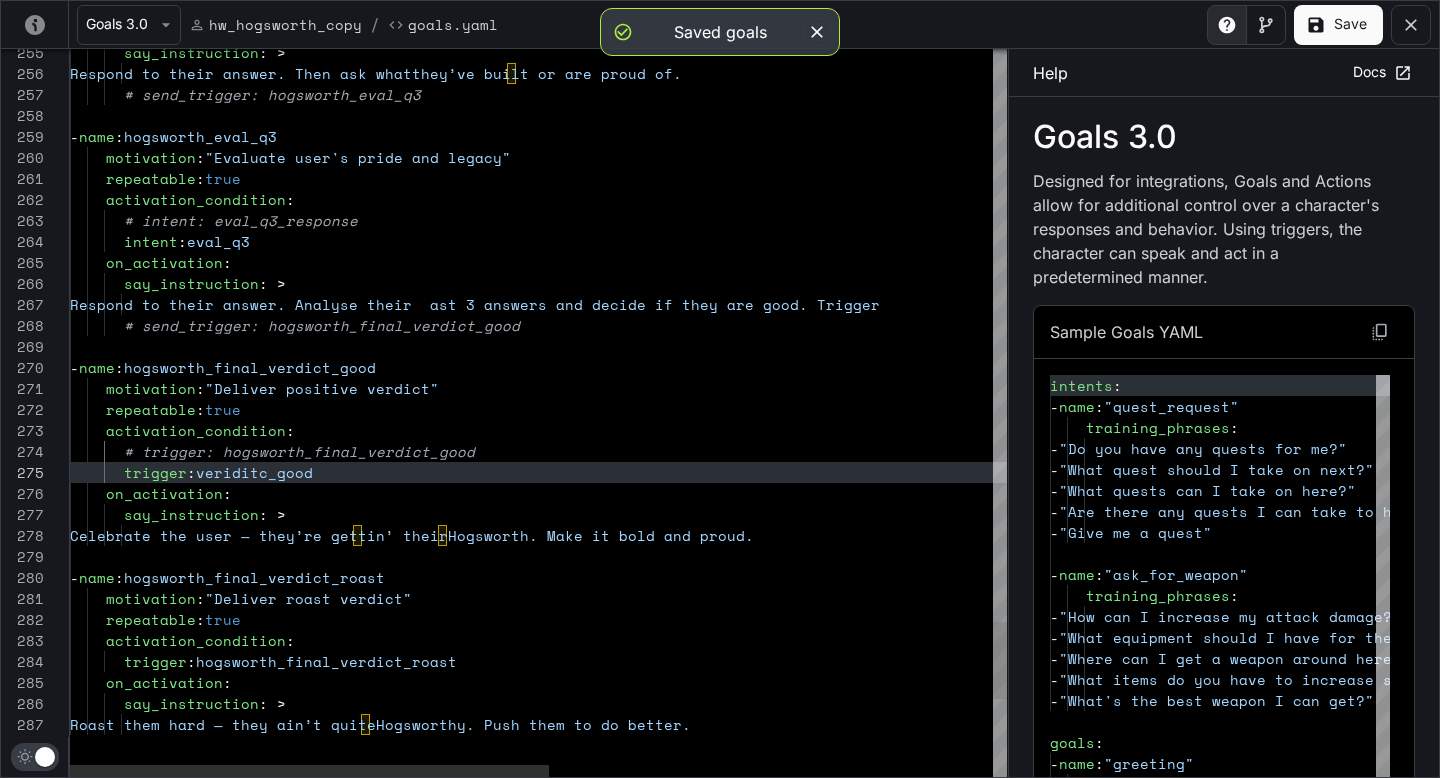 click on "Roast them hard — they ain’t quite  Hogsworthy. Push them to do better.        say_instruction : >        trigger :  hogsworth_final_verdict_roast      on_activation :      activation_condition :      motivation :  "Deliver roast verdict"      repeatable :  true   -  name :  hogsworth_final_verdict_roast        say_instruction : >         Celebrate the user — they’re gettin’ their  Hogsworth. Make it bold and proud.        # trigger: hogsworth_final_verdict_good      on_activation :      repeatable :  true      activation_condition :   -  name :  hogsworth_final_verdict_good      motivation :  "Deliver positive verdict"        # send_trigger: hogsworth_final_verdict_good        say_instruction : >         Respond to their answer. Analyse their  as t 3 answers and decide if they are good. Trigger       on_activation :        :" at bounding box center [972, -1894] 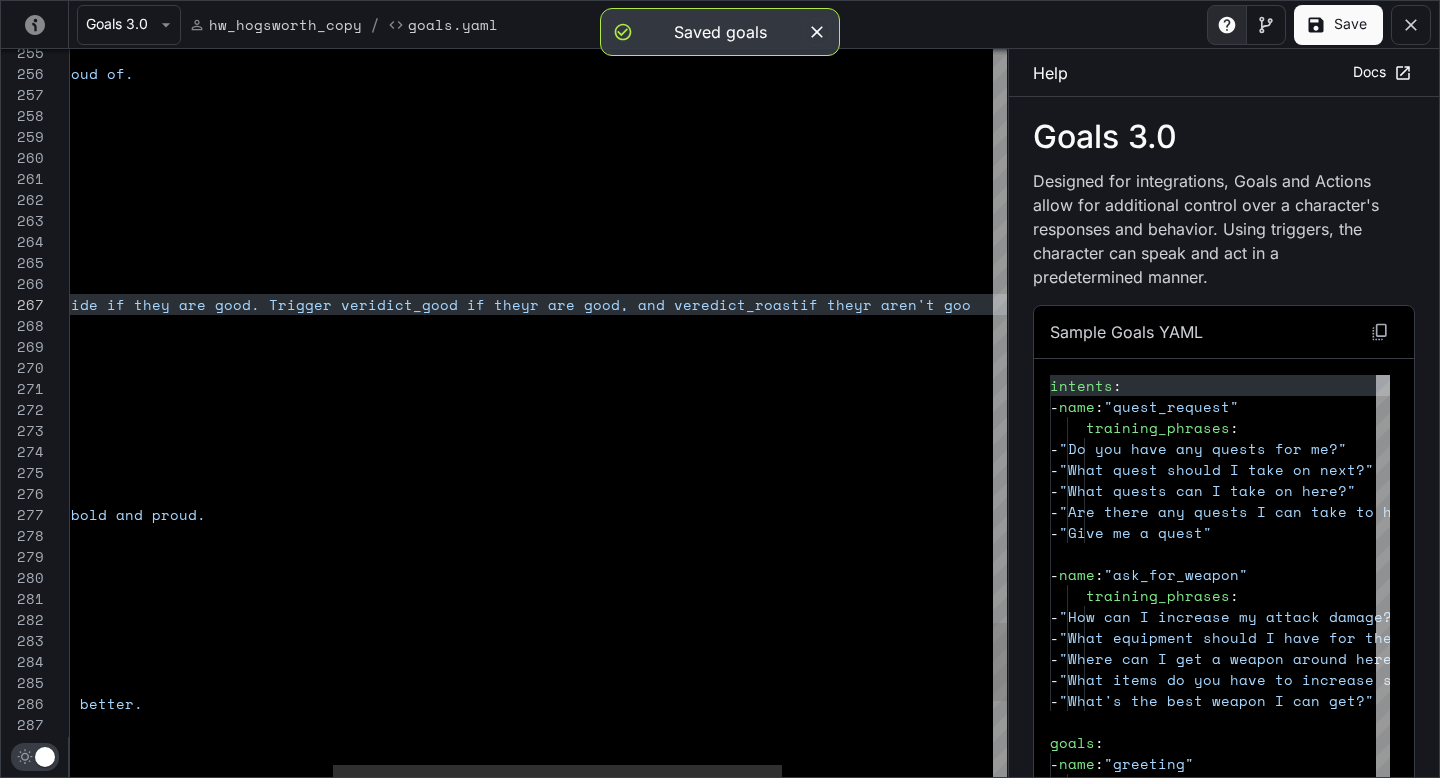 scroll, scrollTop: 126, scrollLeft: 1465, axis: both 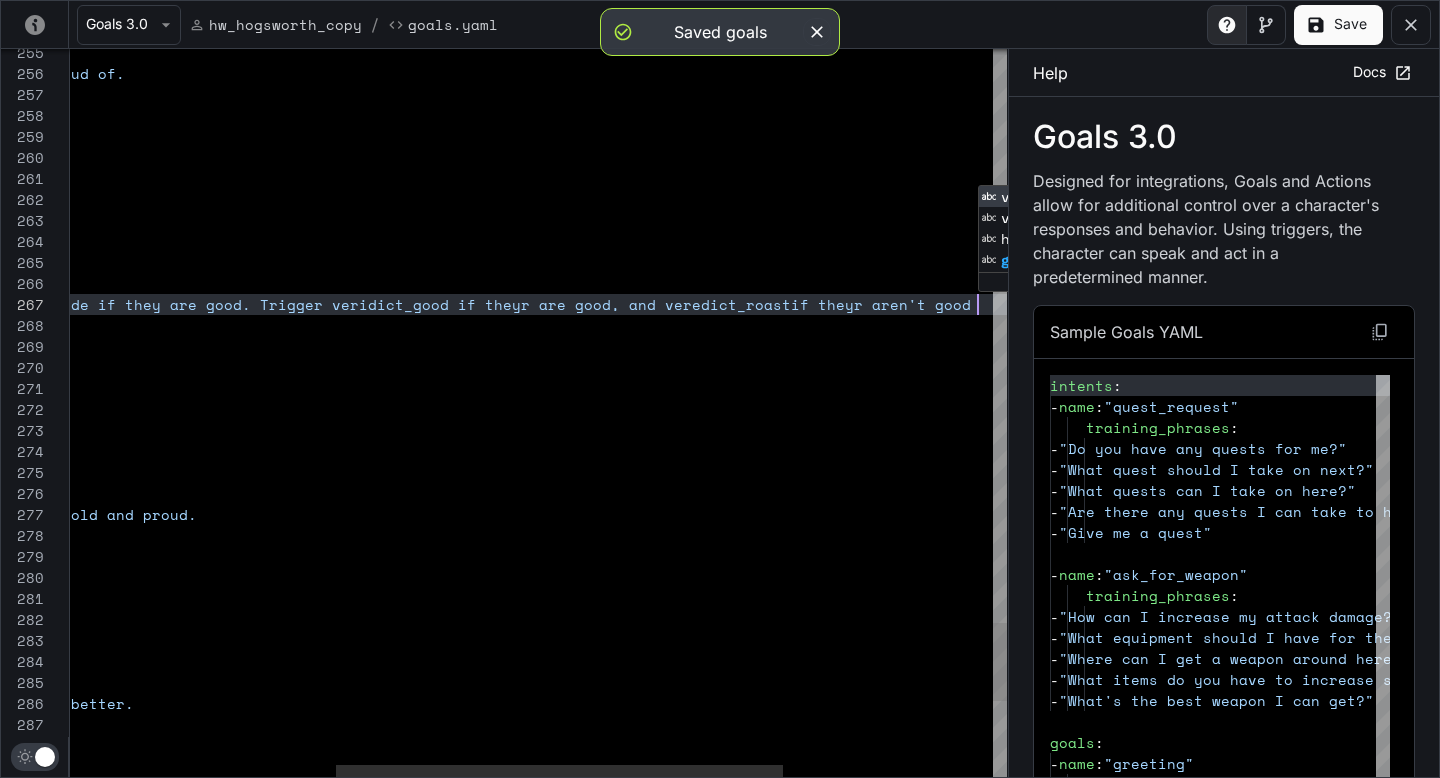 click on "Roast them hard — they ain’t quite  Hogsworthy. Push them to do better.        say_instruction : >        trigger :  hogsworth_final_verdict_roast      on_activation :      activation_condition :      motivation :  "Deliver roast verdict"      repeatable :  true   -  name :  hogsworth_final_verdict_roast        say_instruction : >         Celebrate the user — they’re gettin’ their  Hogsworth. Make it bold and proud.        # trigger: hogsworth_final_verdict_good      on_activation :      repeatable :  true      activation_condition :   -  name :  hogsworth_final_verdict_good      motivation :  "Deliver positive verdict"        say_instruction : >         Respond to their answer. Analyse their  as t 3 answers and decide if they are good. Trigger v eridict_good if theyr are good, and veredict_roast h_final_verdict_good      on_activation" at bounding box center (479, -1904) 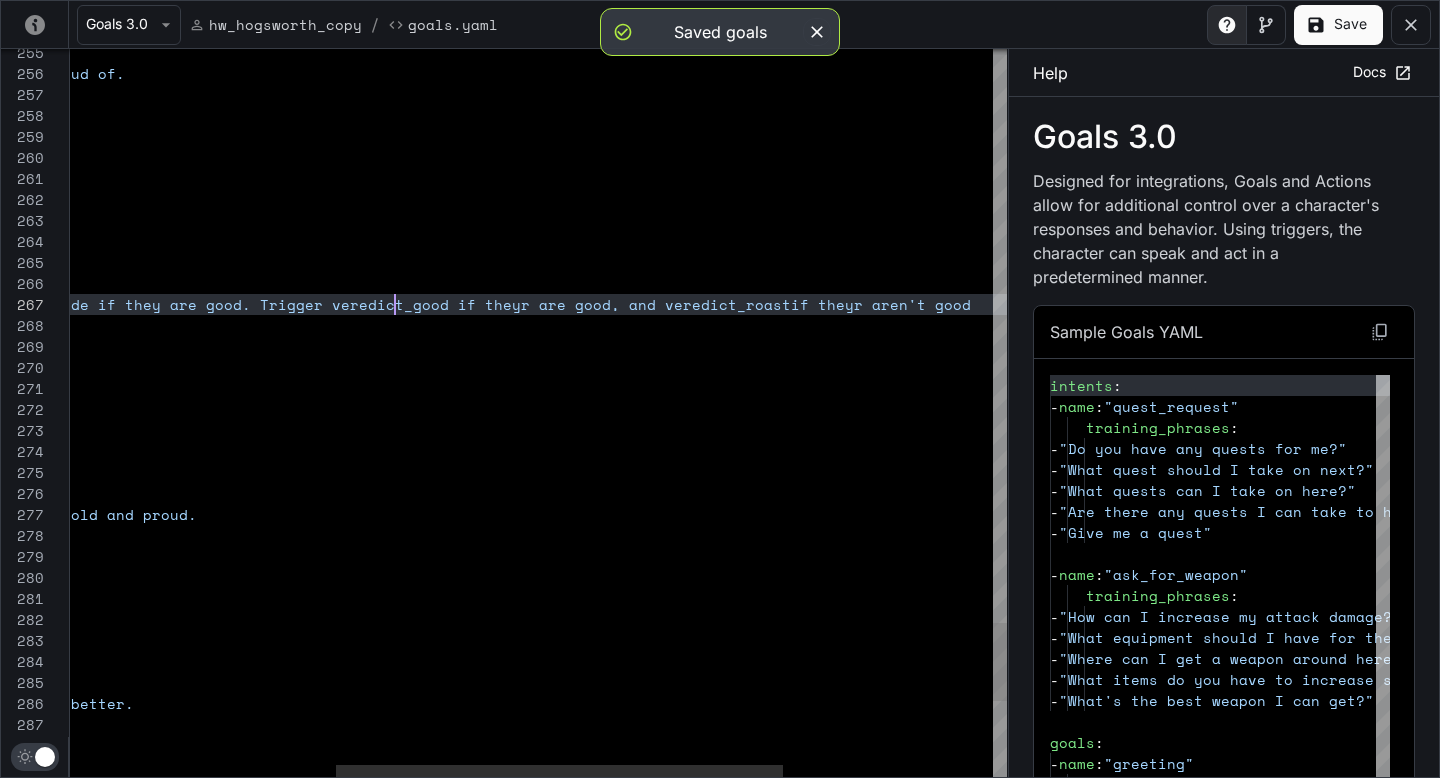 scroll, scrollTop: 126, scrollLeft: 882, axis: both 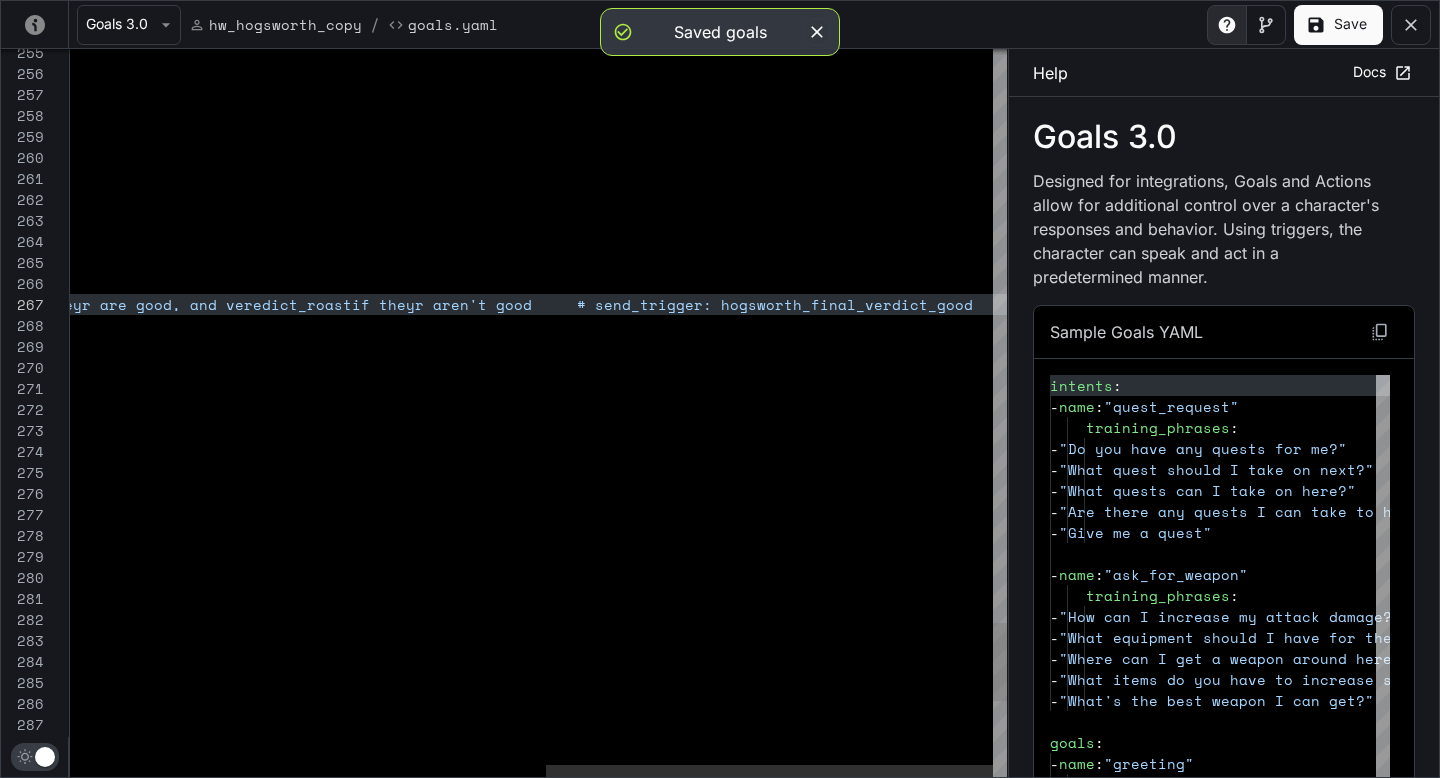 click on "Roast them hard — they ain’t quite  Hogsworthy. Push them to do better.        say_instruction : >        trigger :  hogsworth_final_verdict_roast      on_activation :      activation_condition :      motivation :  "Deliver roast verdict"      repeatable :  true   -  name :  hogsworth_final_verdict_roast        say_instruction : >         Celebrate the user — they’re gettin’ their  Hogsworth. Make it bold and proud.        # trigger: hogsworth_final_verdict_good      on_activation :      repeatable :  true      activation_condition :   -  name :  hogsworth_final_verdict_good      motivation :  "Deliver positive verdict"        say_instruction : >         Respond to their answer. Analyse their  as t 3 answers and decide if they are good. Trigger v eredict_good if theyr are good, and veredict_roast h_final_verdict_good      on_activation" at bounding box center [40, -1904] 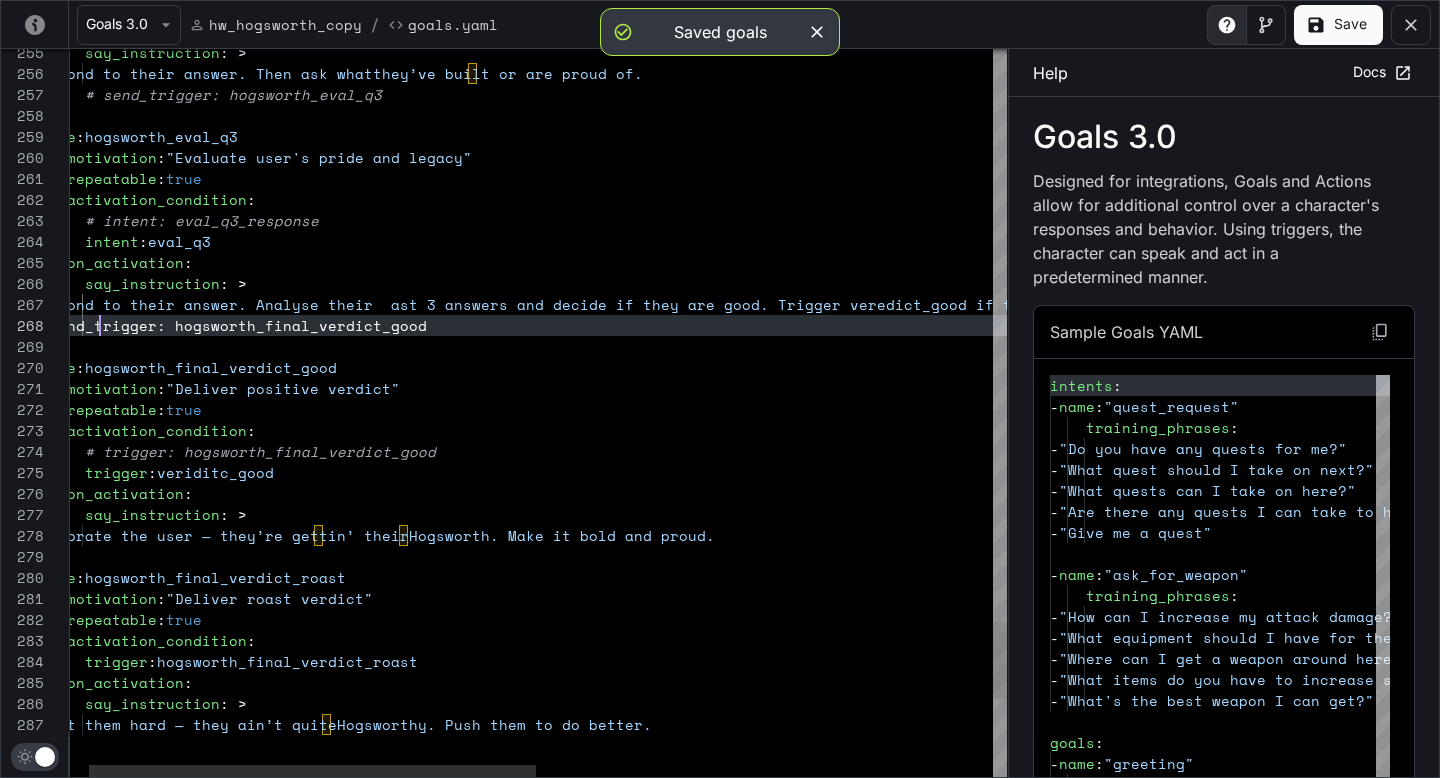 scroll, scrollTop: 147, scrollLeft: 69, axis: both 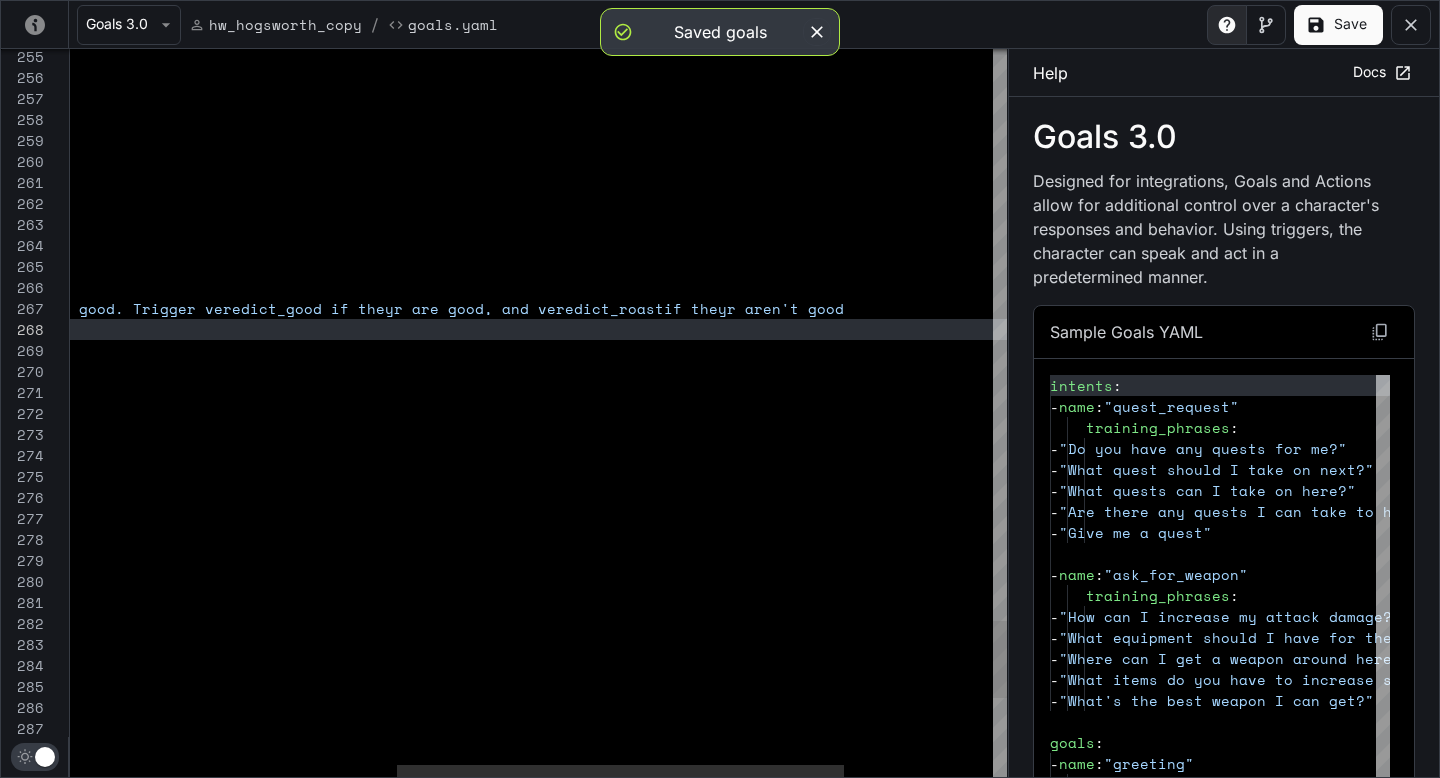 click on "Roast them hard — they ain’t quite  Hogsworthy. Push them to do better.        say_instruction : >        trigger :  hogsworth_final_verdict_roast      on_activation :      activation_condition :      motivation :  "Deliver roast verdict"      repeatable :  true   -  name :  hogsworth_final_verdict_roast        say_instruction : >         Celebrate the user — they’re gettin’ their  Hogsworth. Make it bold and proud.        # trigger: hogsworth_final_verdict_good      on_activation :      repeatable :  true      activation_condition :   -  name :  hogsworth_final_verdict_good      motivation :  "Deliver positive verdict"        say_instruction : >         Respond to their answer. Analyse their  as t 3 answers and decide if they are good. Trigger v eredict_good if theyr are good, and veredict_roast  if theyr aren't good      : :  :" at bounding box center (352, -1890) 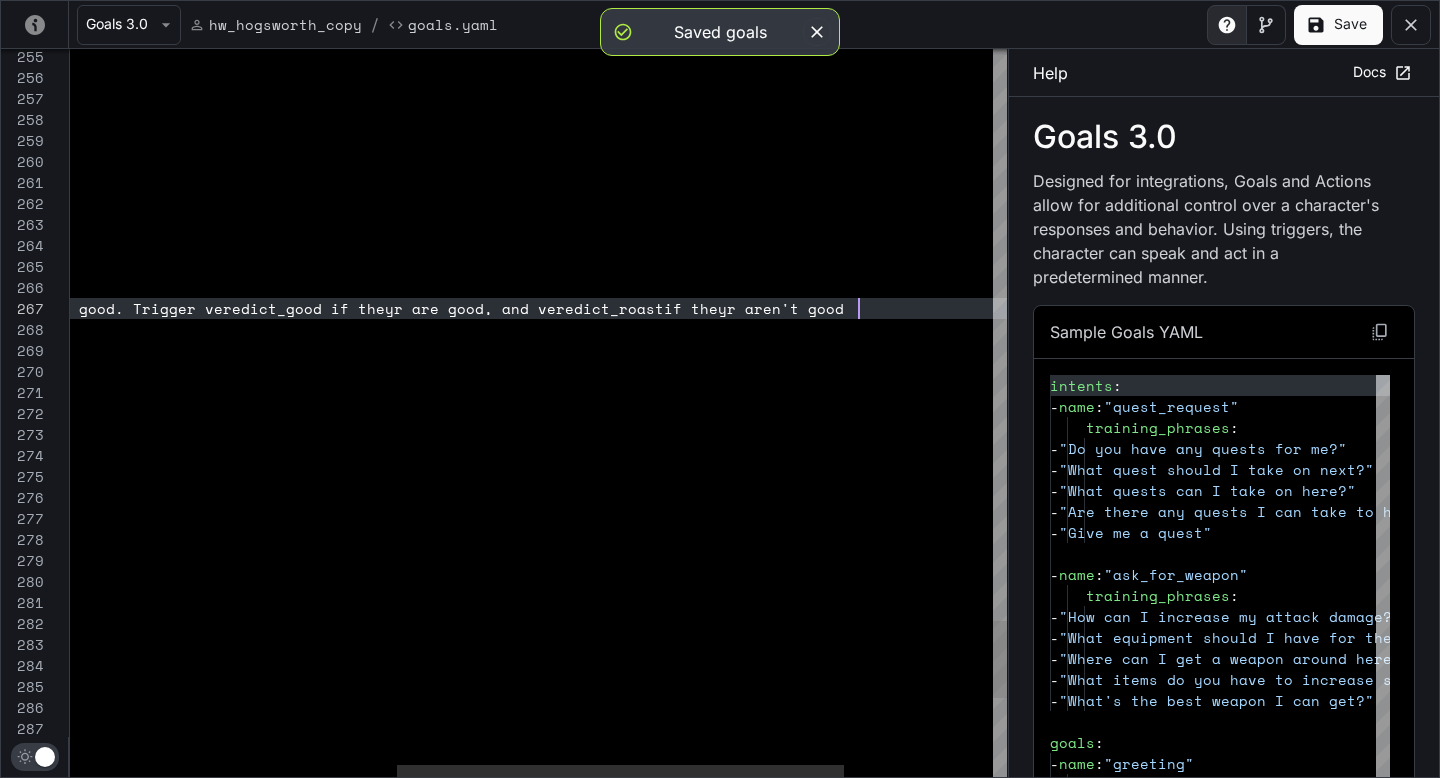 scroll, scrollTop: 126, scrollLeft: 1473, axis: both 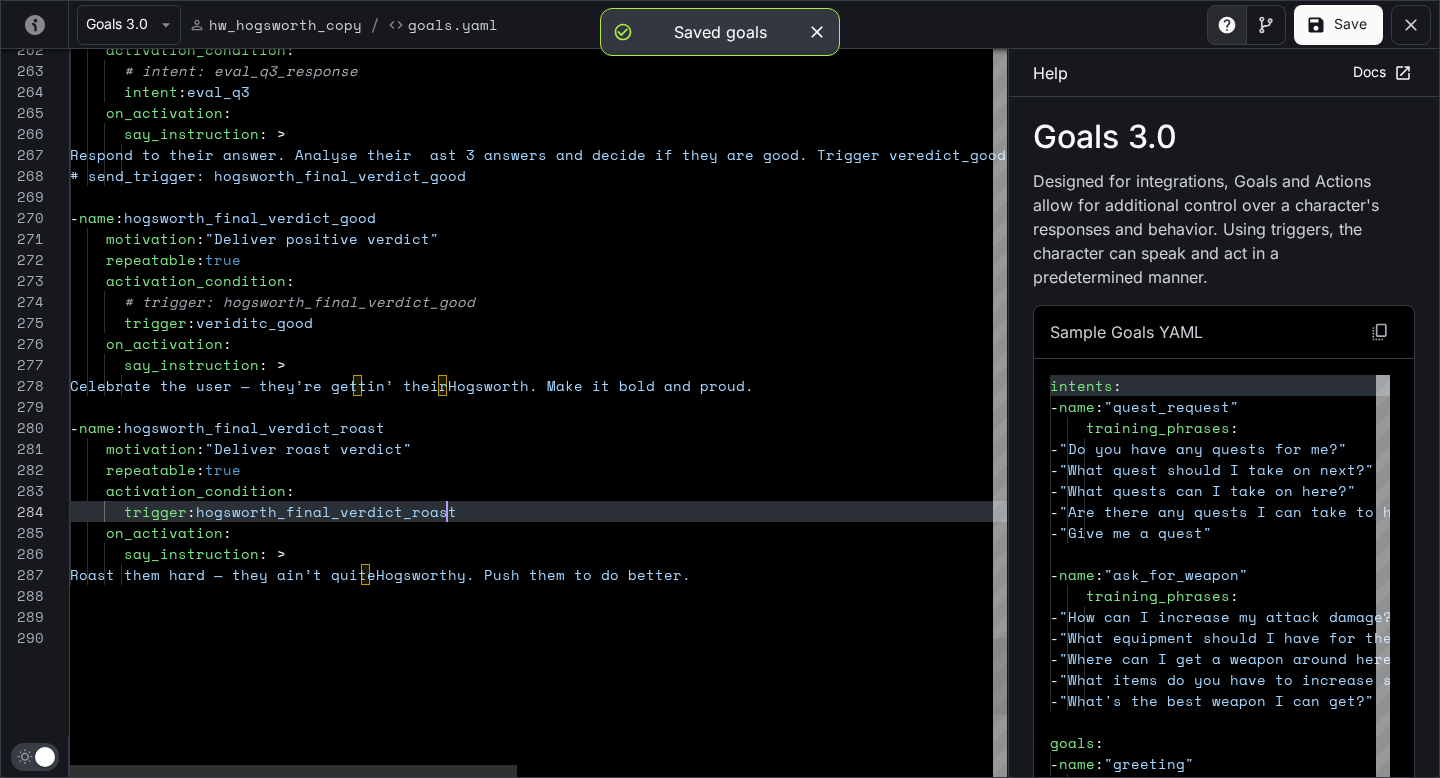 click on "Roast them hard — they ain’t quite  Hogsworthy. Push them to do better.        say_instruction : >        trigger :  hogsworth_final_verdict_roast      on_activation :      activation_condition :      motivation :  "Deliver roast verdict"      repeatable :  true   -  name :  hogsworth_final_verdict_roast        say_instruction : >         Celebrate the user — they’re gettin’ their  Hogsworth. Make it bold and proud.        # trigger: hogsworth_final_verdict_good      on_activation :      repeatable :  true      activation_condition :   -  name :  hogsworth_final_verdict_good      motivation :  "Deliver positive verdict"        say_instruction : >         Respond to their answer. Analyse their  as t 3 answers and decide if they are good. Trigger v eredict_good if theyr are good, and veredict_roast  if theyr aren't good." at bounding box center (1036, -2044) 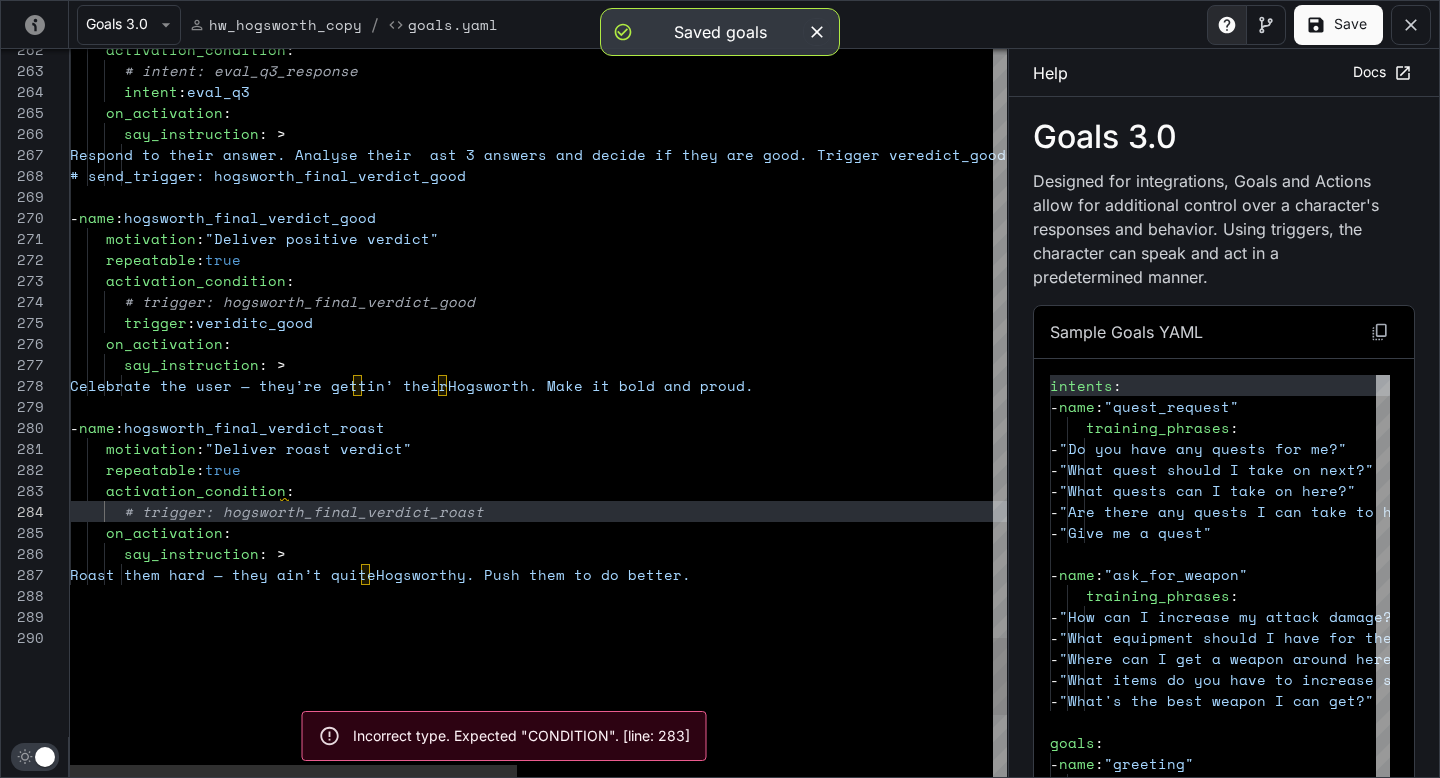 scroll, scrollTop: 84, scrollLeft: 0, axis: vertical 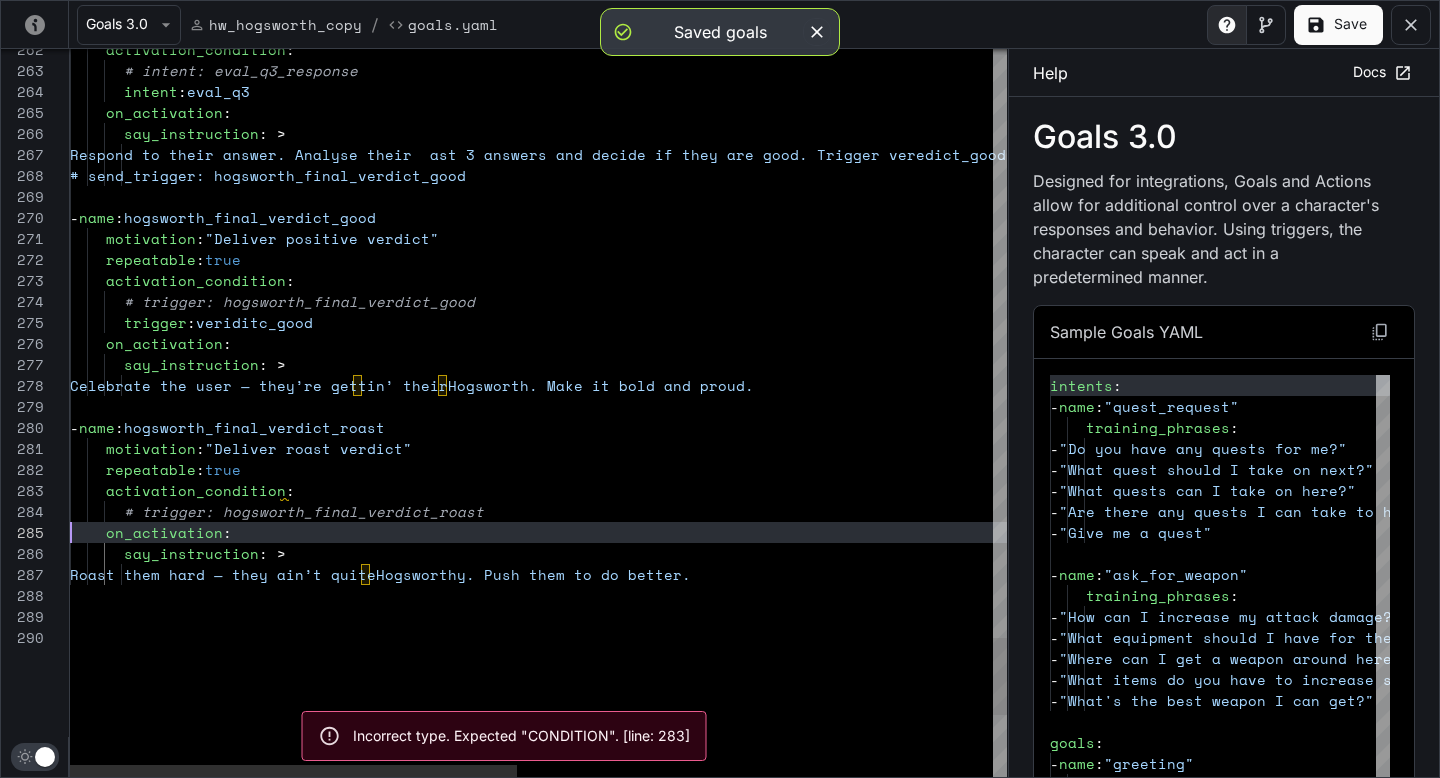 click on "Roast them hard — they ain’t quite  Hogsworthy. Push them to do better.        say_instruction : >        # trigger: hogsworth_final_verdict_roast      on_activation :      activation_condition :      motivation :  "Deliver roast verdict"      repeatable :  true   -  name :  hogsworth_final_verdict_roast        say_instruction : >         Celebrate the user — they’re gettin’ their  Hogsworth. Make it bold and proud.        # trigger: hogsworth_final_verdict_good      on_activation :      repeatable :  true      activation_condition :   -  name :  hogsworth_final_verdict_good      motivation :  "Deliver positive verdict"        say_instruction : >         Respond to their answer. Analyse their  as t 3 answers and decide if they are good. Trigger v eredict_good if theyr are good, and veredict_roast  if theyr aren't good.     : :  :" at bounding box center [1036, -2044] 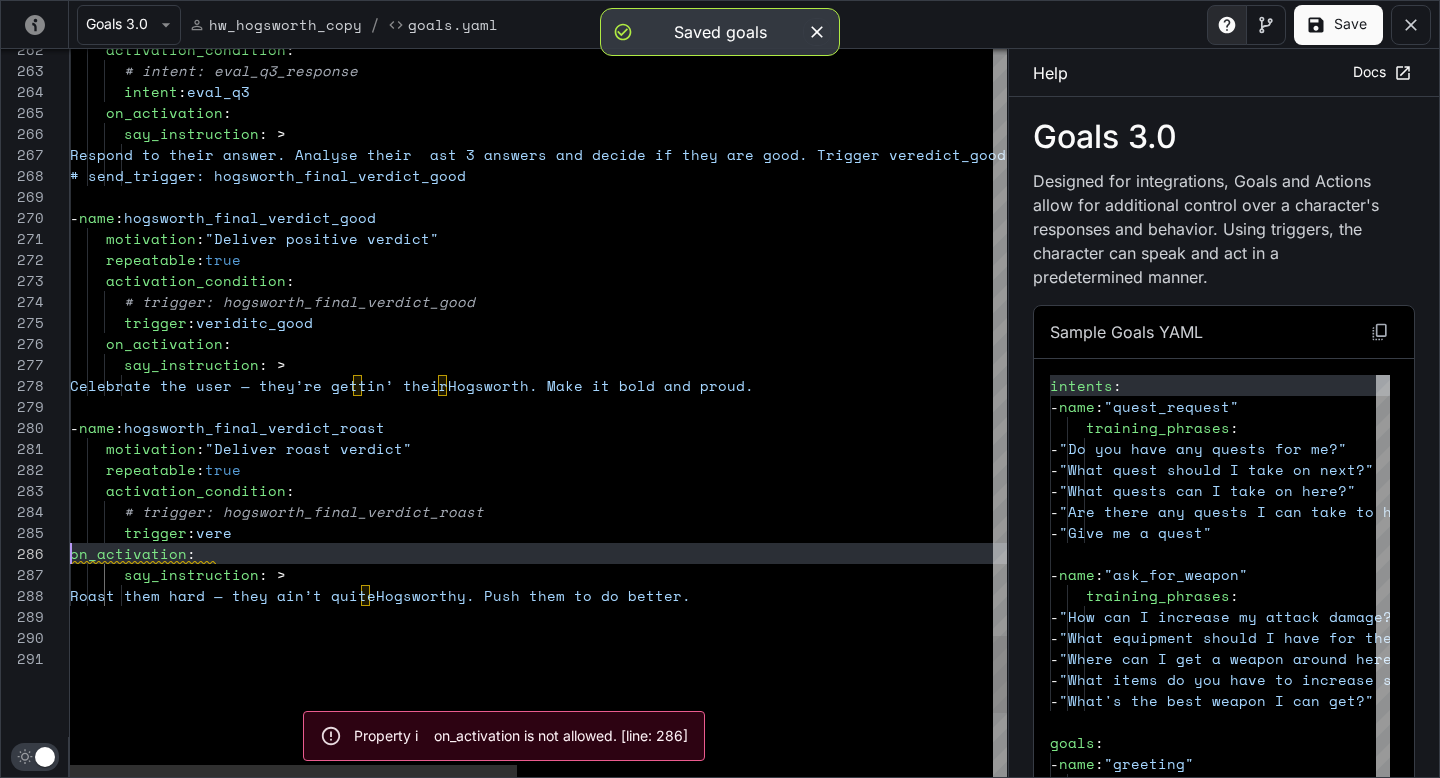 scroll, scrollTop: 105, scrollLeft: 0, axis: vertical 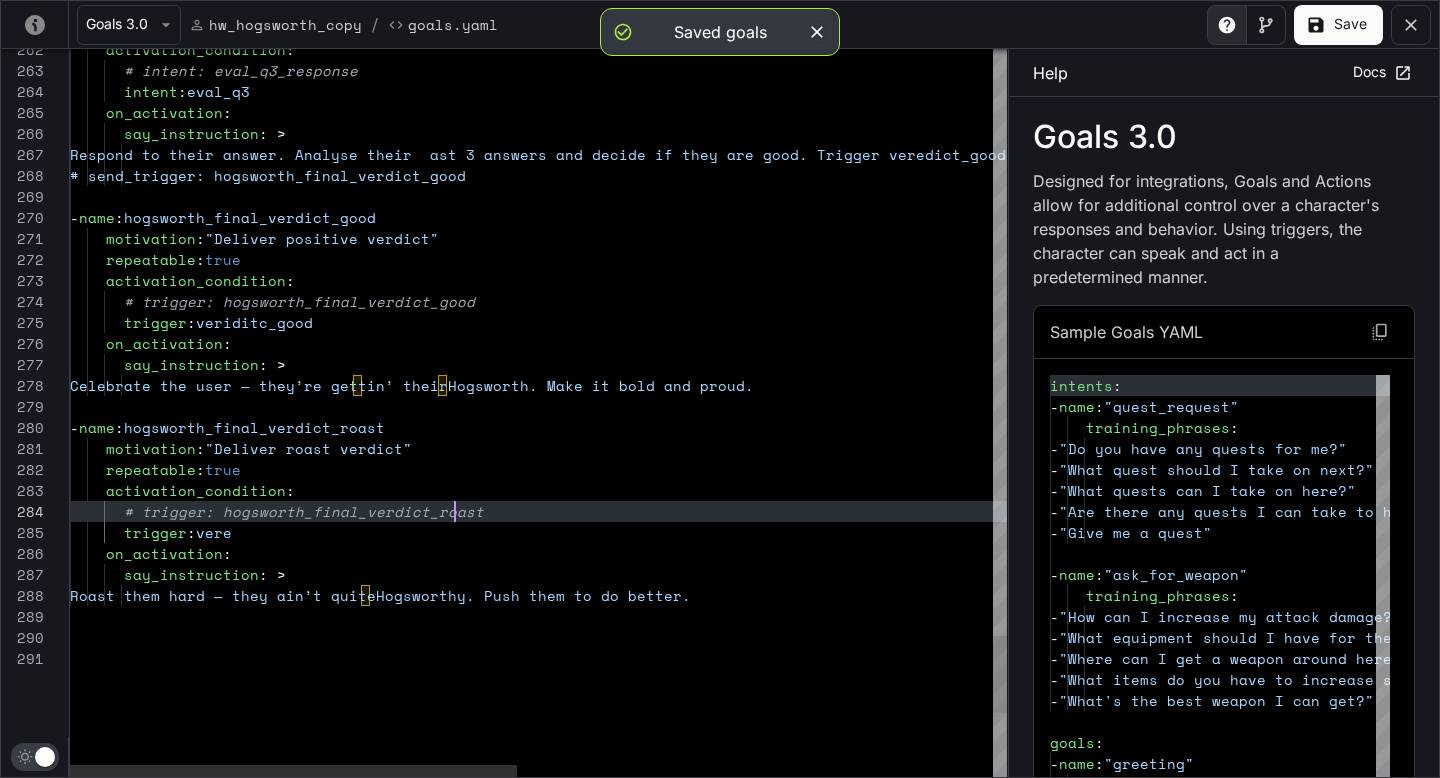 click on "Roast them hard — they ain’t quite  Hogsworthy. Push them to do better.        say_instruction : >        # trigger: hogsworth_final_verdict_roast      on_activation :      activation_condition :      motivation :  "Deliver roast verdict"      repeatable :  true   -  name :  hogsworth_final_verdict_roast        say_instruction : >         Celebrate the user — they’re gettin’ their  Hogsworth. Make it bold and proud.        # trigger: hogsworth_final_verdict_good      on_activation :      repeatable :  true      activation_condition :   -  name :  hogsworth_final_verdict_good      motivation :  "Deliver positive verdict"        say_instruction : >         Respond to their answer. Analyse their  as t 3 answers and decide if they are good. Trigger v eredict_good if theyr are good, and veredict_roast  if theyr aren't good.     : :  :" at bounding box center [1036, -2033] 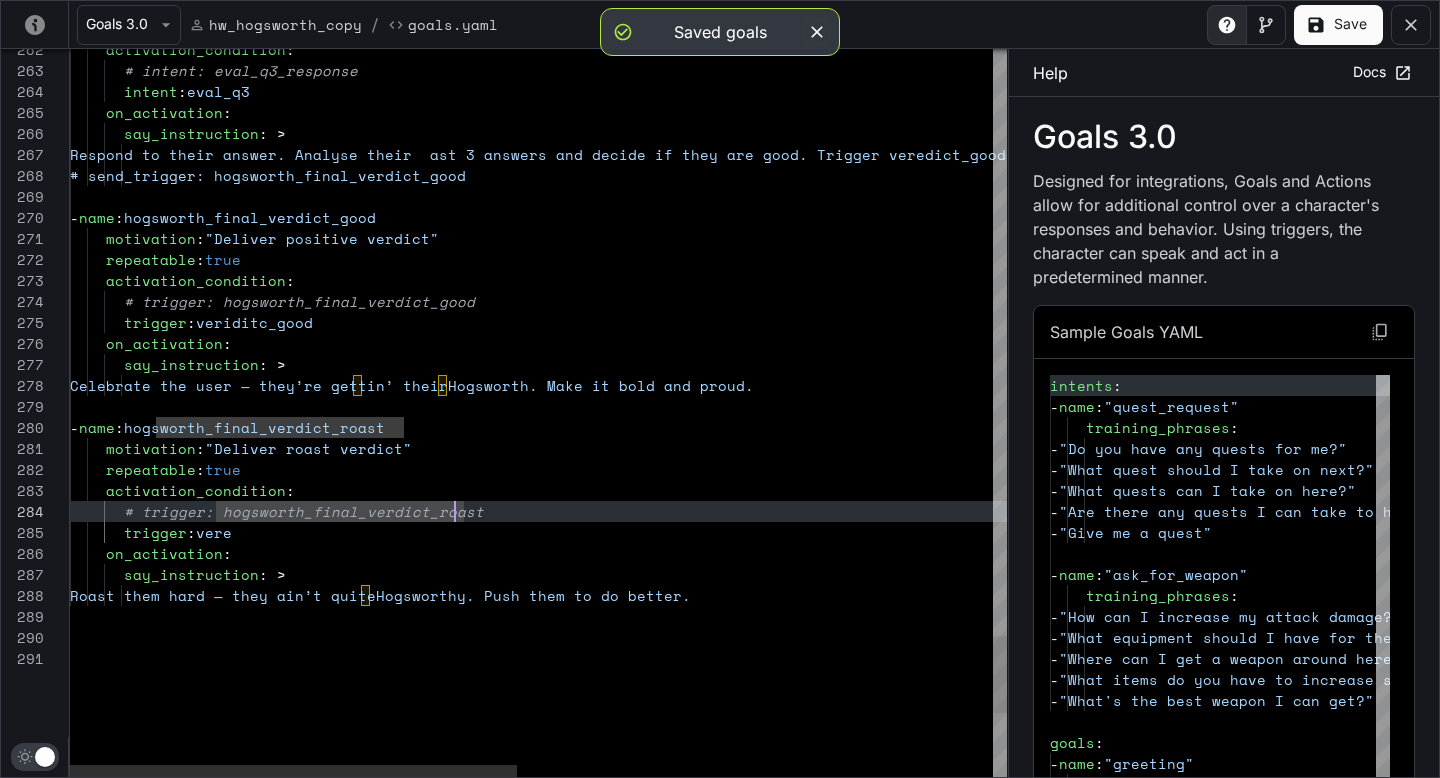 click on "Roast them hard — they ain’t quite  Hogsworthy. Push them to do better.        say_instruction : >        # trigger: hogsworth_final_verdict_roast      on_activation :      activation_condition :      motivation :  "Deliver roast verdict"      repeatable :  true   -  name :  hogsworth_final_verdict_roast        say_instruction : >         Celebrate the user — they’re gettin’ their  Hogsworth. Make it bold and proud.        # trigger: hogsworth_final_verdict_good      on_activation :      repeatable :  true      activation_condition :   -  name :  hogsworth_final_verdict_good      motivation :  "Deliver positive verdict"        say_instruction : >         Respond to their answer. Analyse their  as t 3 answers and decide if they are good. Trigger v eredict_good if theyr are good, and veredict_roast  if theyr aren't good.     : :  :" at bounding box center (1036, -2033) 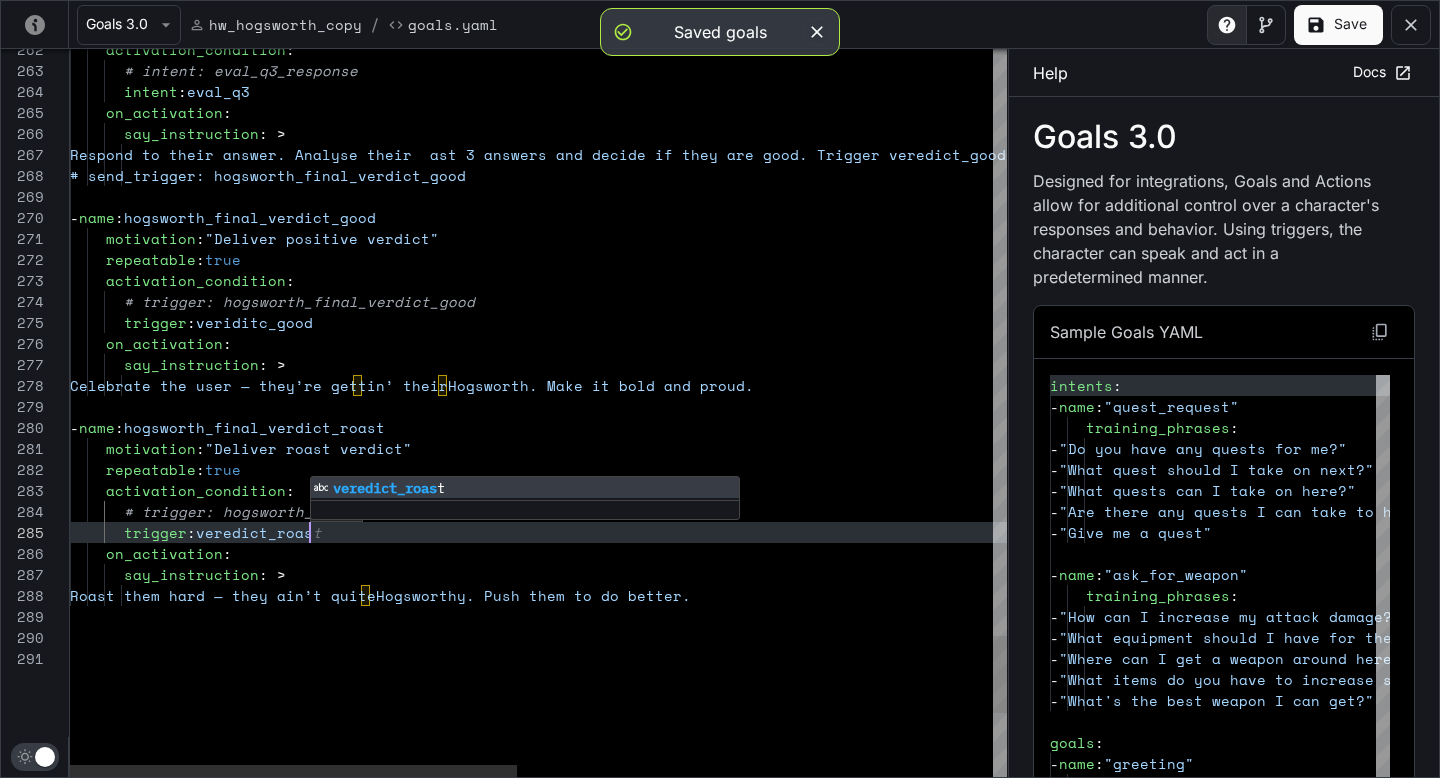 scroll, scrollTop: 84, scrollLeft: 248, axis: both 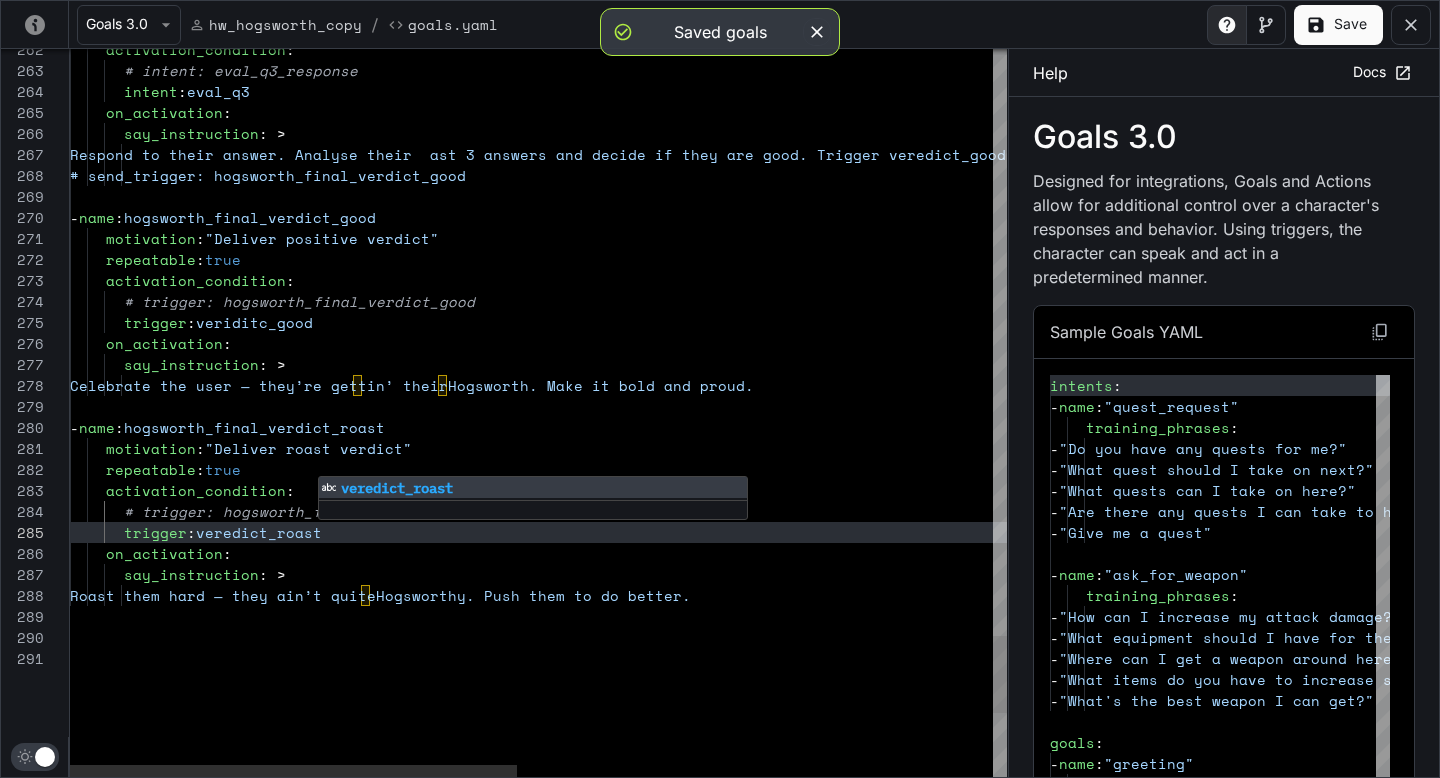 click on "Roast them hard — they ain’t quite  Hogsworthy. Push them to do better.        say_instruction : >        # trigger: hogsworth_final_verdict_roast      on_activation :      activation_condition :      motivation :  "Deliver roast verdict"      repeatable :  true   -  name :  hogsworth_final_verdict_roast        say_instruction : >         Celebrate the user — they’re gettin’ their  Hogsworth. Make it bold and proud.        # trigger: hogsworth_final_verdict_good      on_activation :      repeatable :  true      activation_condition :   -  name :  hogsworth_final_verdict_good      motivation :  "Deliver positive verdict"        say_instruction : >         Respond to their answer. Analyse their  as t 3 answers and decide if they are good. Trigger v eredict_good if theyr are good, and veredict_roast  if theyr aren't good.     : :  :" at bounding box center [1036, -2033] 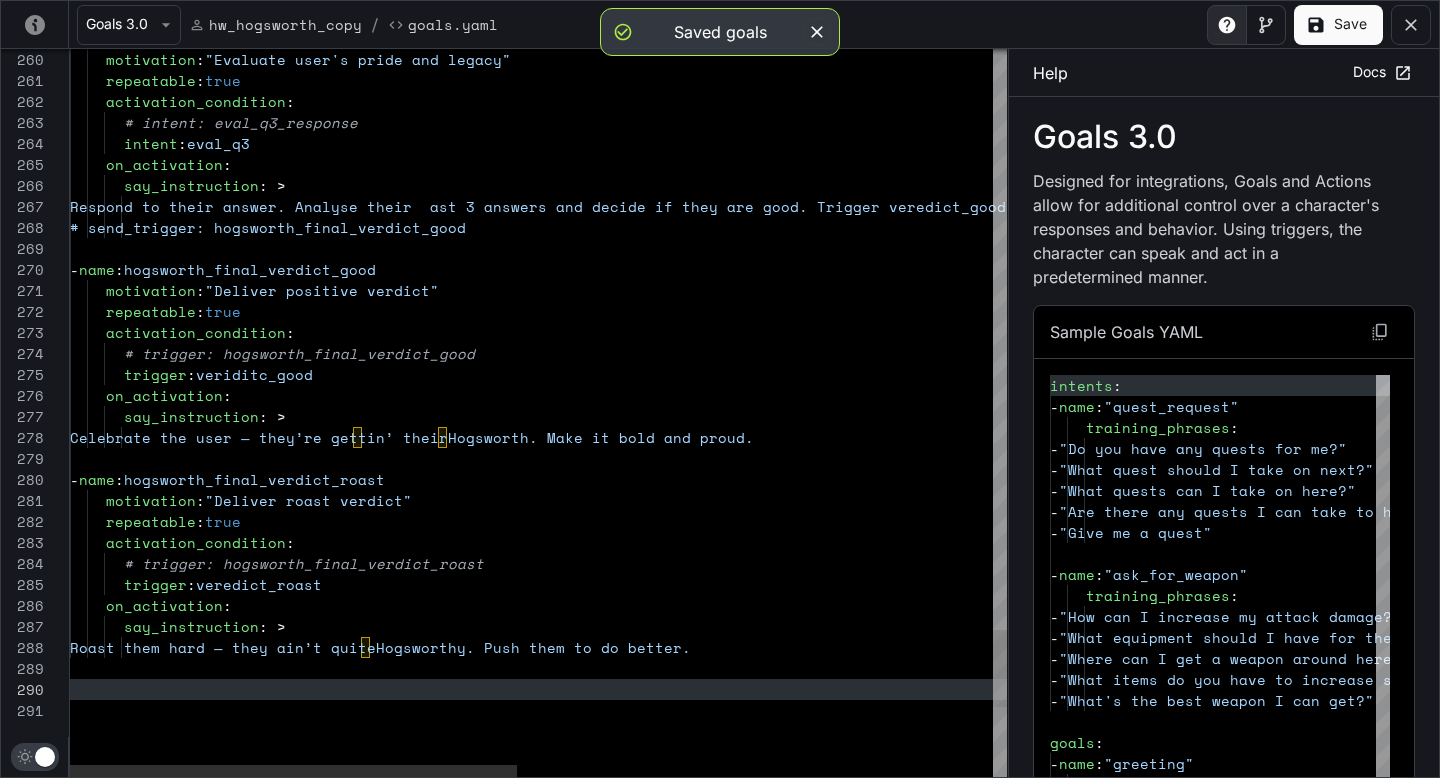 click on "Roast them hard — they ain’t quite  Hogsworthy. Push them to do better.        say_instruction : >        # trigger: hogsworth_final_verdict_roast      on_activation :      activation_condition :      motivation :  "Deliver roast verdict"      repeatable :  true   -  name :  hogsworth_final_verdict_roast        say_instruction : >         Celebrate the user — they’re gettin’ their  Hogsworth. Make it bold and proud.        # trigger: hogsworth_final_verdict_good      on_activation :      repeatable :  true      activation_condition :   -  name :  hogsworth_final_verdict_good      motivation :  "Deliver positive verdict"        say_instruction : >         Respond to their answer. Analyse their  as t 3 answers and decide if they are good. Trigger v eredict_good if theyr are good, and veredict_roast  if theyr aren't good.     : :  :" at bounding box center (1036, -1981) 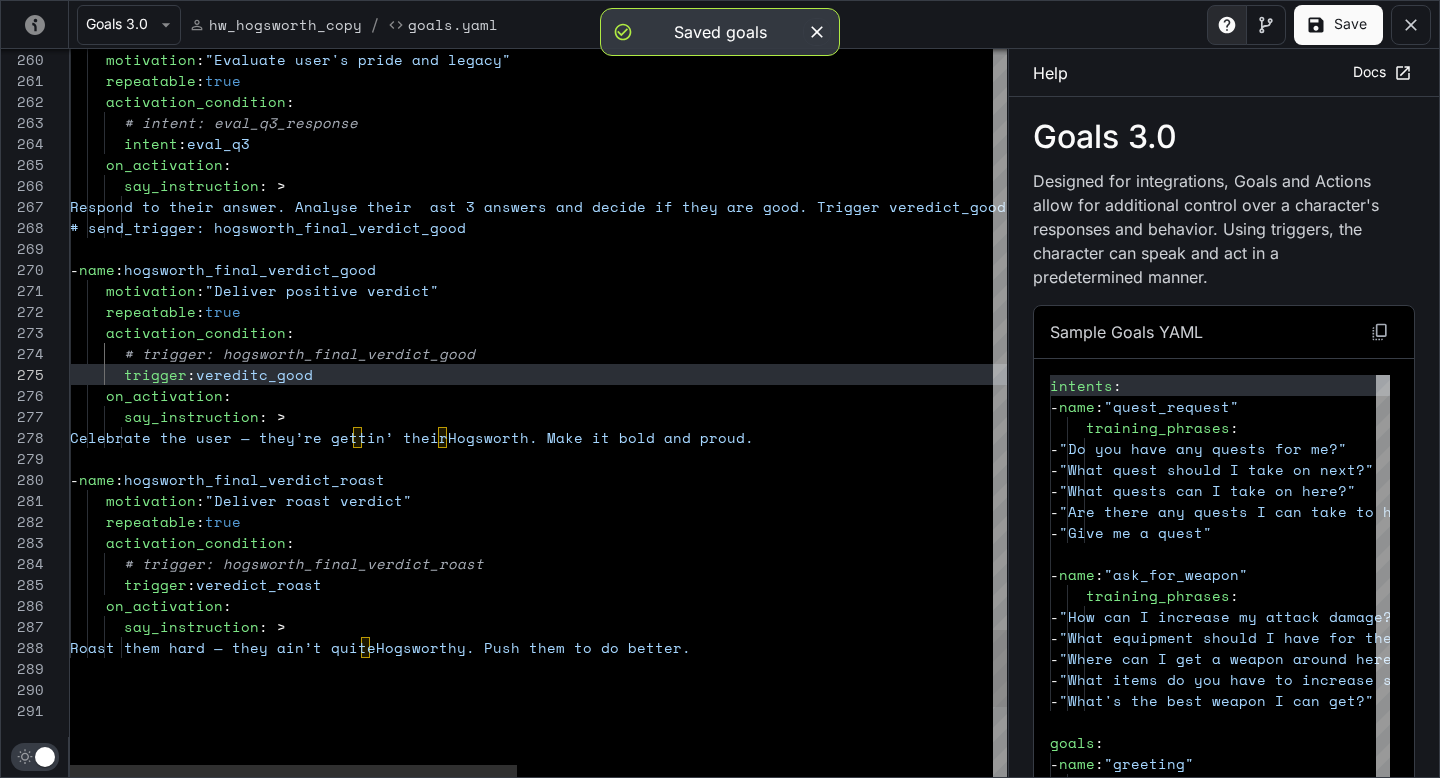 click on "Roast them hard — they ain’t quite  Hogsworthy. Push them to do better.        say_instruction : >        # trigger: hogsworth_final_verdict_roast      on_activation :      activation_condition :      motivation :  "Deliver roast verdict"      repeatable :  true   -  name :  hogsworth_final_verdict_roast        say_instruction : >         Celebrate the user — they’re gettin’ their  Hogsworth. Make it bold and proud.        # trigger: hogsworth_final_verdict_good      on_activation :      repeatable :  true      activation_condition :   -  name :  hogsworth_final_verdict_good      motivation :  "Deliver positive verdict"        say_instruction : >         Respond to their answer. Analyse their  as t 3 answers and decide if they are good. Trigger v eredict_good if theyr are good, and veredict_roast  if theyr aren't good.     : :  :" at bounding box center (1036, -1981) 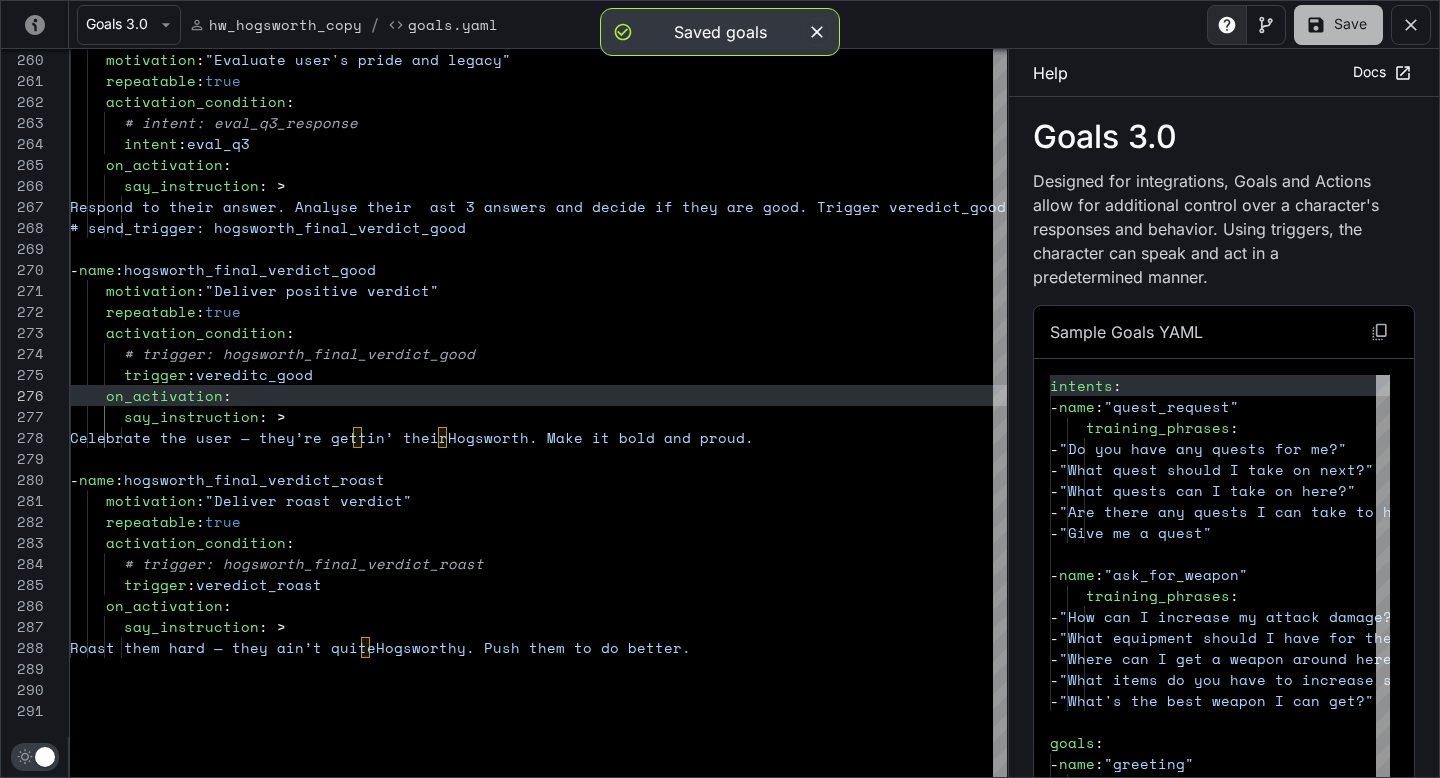 click on "Save" at bounding box center [1338, 25] 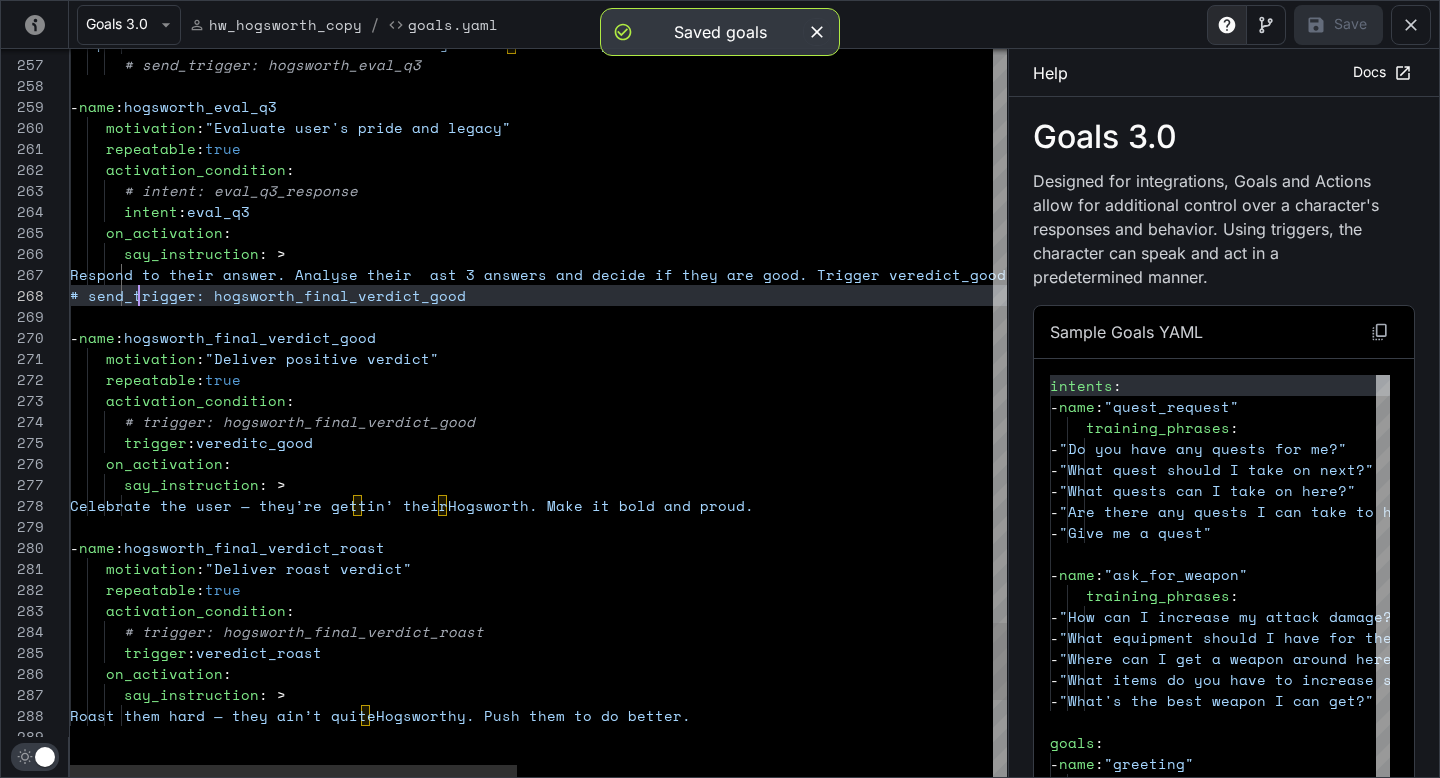 click on "Roast them hard — they ain’t quite  Hogsworthy. Push them to do better.        say_instruction : >        # trigger: hogsworth_final_verdict_roast      on_activation :      activation_condition :      motivation :  "Deliver roast verdict"      repeatable :  true   -  name :  hogsworth_final_verdict_roast        say_instruction : >         Celebrate the user — they’re gettin’ their  Hogsworth. Make it bold and proud.        # trigger: hogsworth_final_verdict_good      on_activation :      repeatable :  true      activation_condition :   -  name :  hogsworth_final_verdict_good      motivation :  "Deliver positive verdict"        say_instruction : >         Respond to their answer. Analyse their  as t 3 answers and decide if they are good. Trigger v eredict_good if theyr are good, and veredict_roast  if theyr aren't good.     : :  :" at bounding box center [1036, -1913] 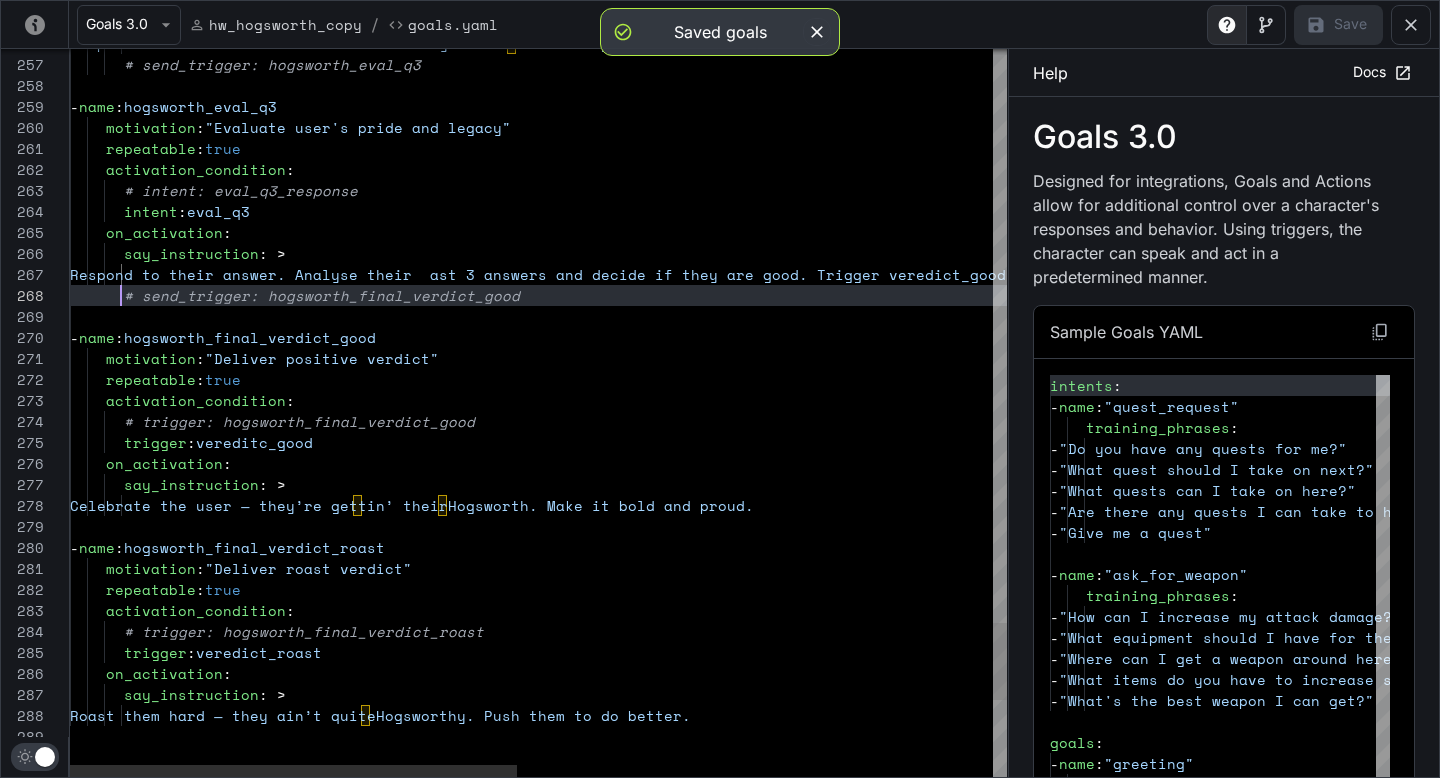 scroll, scrollTop: 147, scrollLeft: 51, axis: both 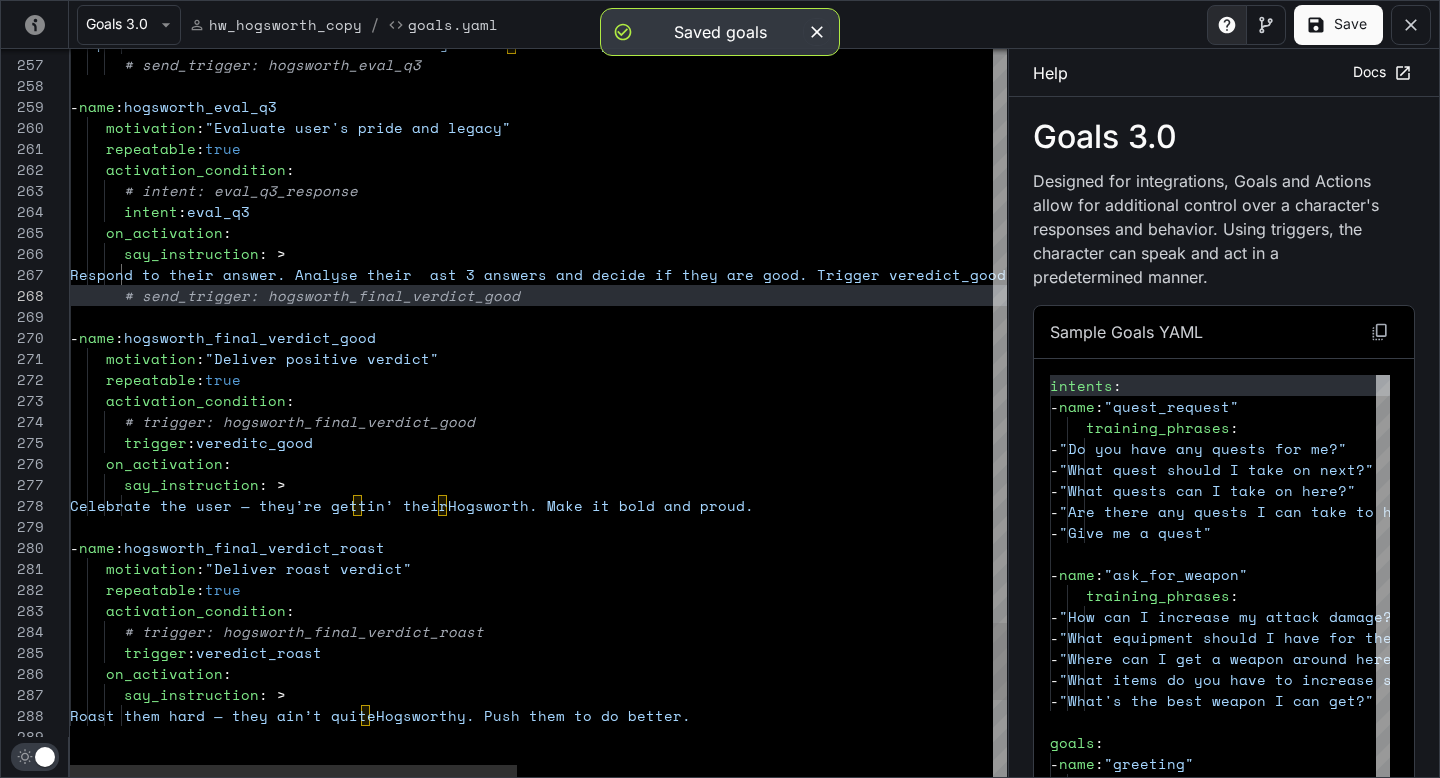 click on "Roast them hard — they ain’t quite  Hogsworthy. Push them to do better.        say_instruction : >        # trigger: hogsworth_final_verdict_roast      on_activation :      activation_condition :      motivation :  "Deliver roast verdict"      repeatable :  true   -  name :  hogsworth_final_verdict_roast        say_instruction : >         Celebrate the user — they’re gettin’ their  Hogsworth. Make it bold and proud.        # trigger: hogsworth_final_verdict_good      on_activation :      repeatable :  true      activation_condition :   -  name :  hogsworth_final_verdict_good      motivation :  "Deliver positive verdict"        say_instruction : >         Respond to their answer. Analyse their  as t 3 answers and decide if they are good. Trigger v eredict_good if theyr are good, and veredict_roast  if theyr aren't good.     : :  :" at bounding box center (1036, -1913) 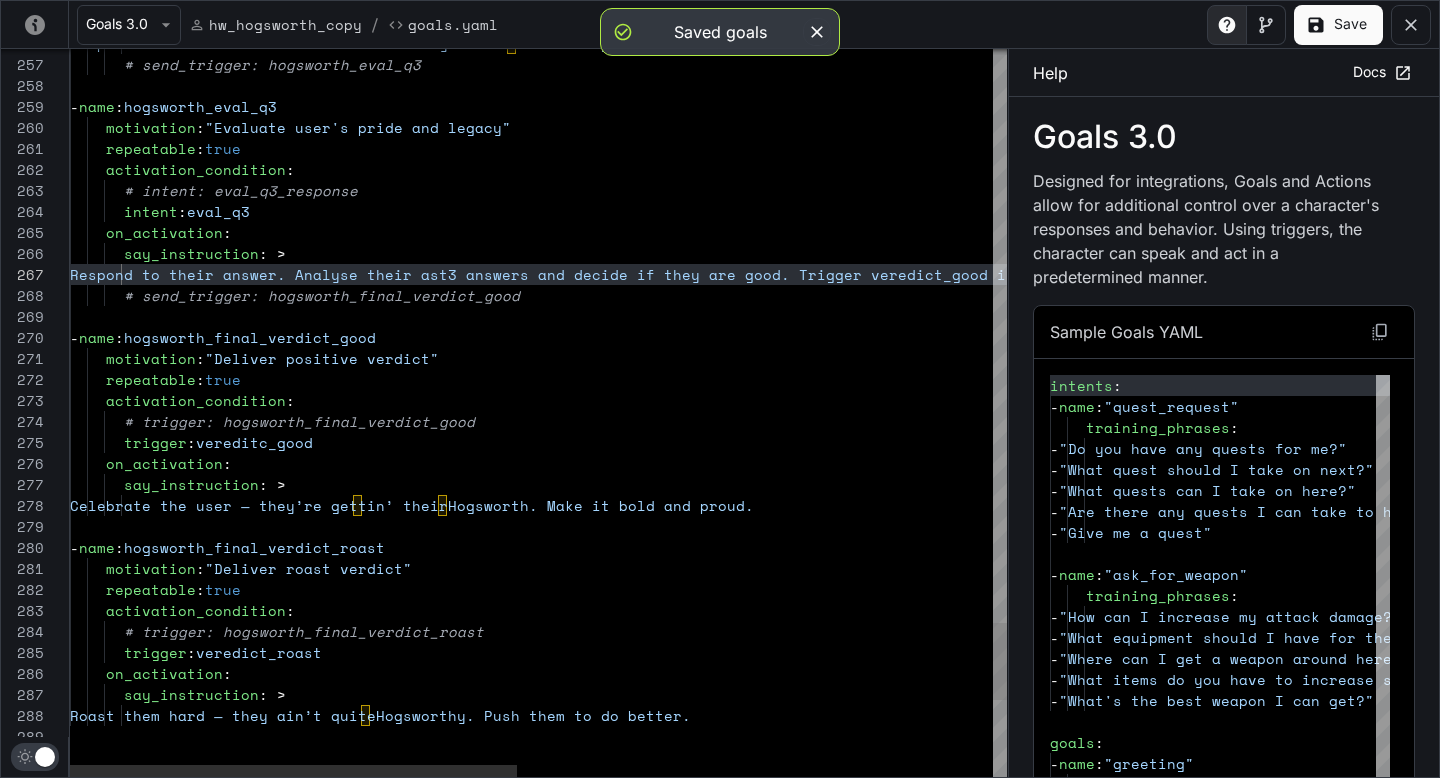 scroll, scrollTop: 126, scrollLeft: 411, axis: both 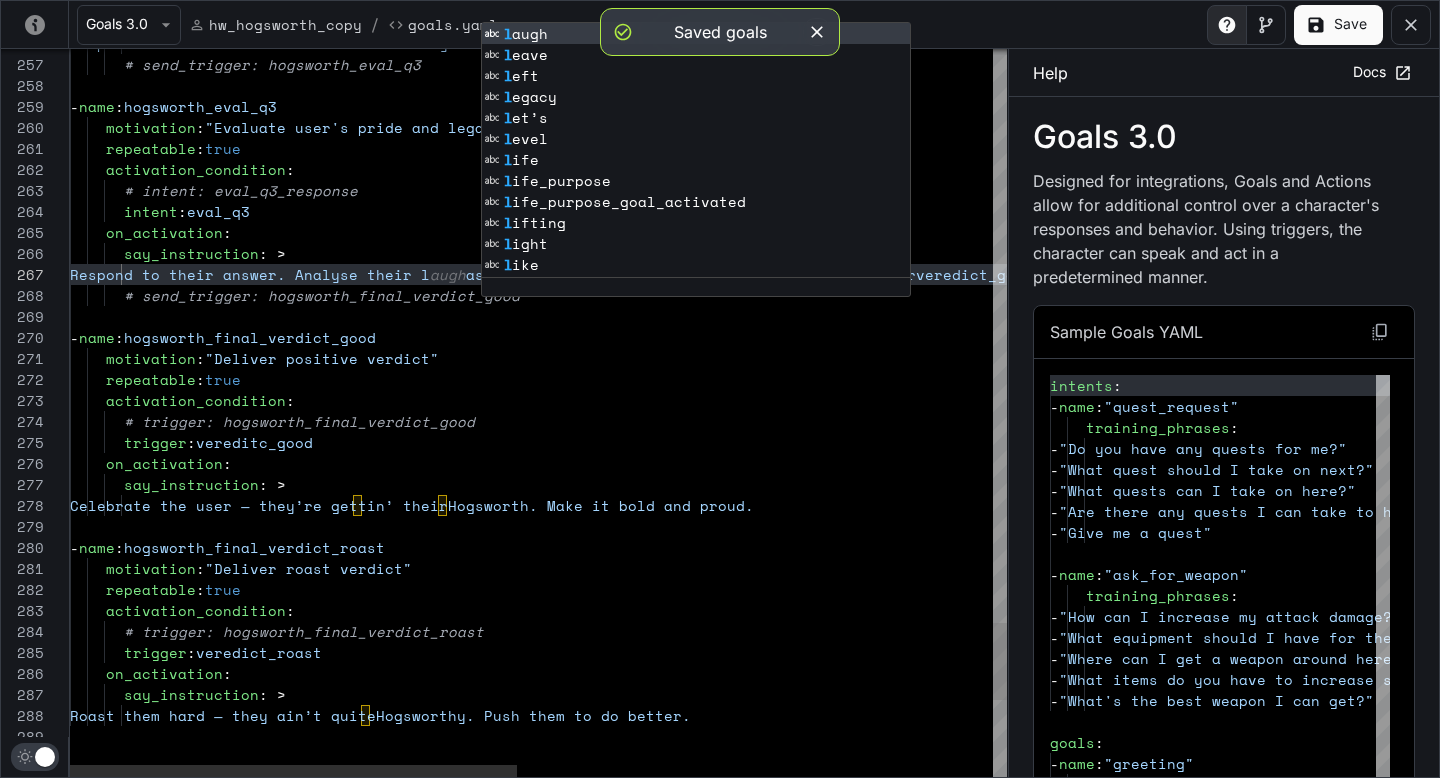 click on "Roast them hard — they ain’t quite  Hogsworthy. Push them to do better.        say_instruction : >        # trigger: hogsworth_final_verdict_roast      on_activation :      activation_condition :      motivation :  "Deliver roast verdict"      repeatable :  true   -  name :  hogsworth_final_verdict_roast        say_instruction : >         Celebrate the user — they’re gettin’ their  Hogsworth. Make it bold and proud.        # trigger: hogsworth_final_verdict_good      on_activation :      repeatable :  true      activation_condition :   -  name :  hogsworth_final_verdict_good      motivation :  "Deliver positive verdict"        say_instruction : >         Respond to their answer. Analyse their l augh ast 3 answers and decide if they are good. Trigger  veredict_good if theyr are good, and veredict_roa st if theyr aren't good.     : :" at bounding box center [1036, -1913] 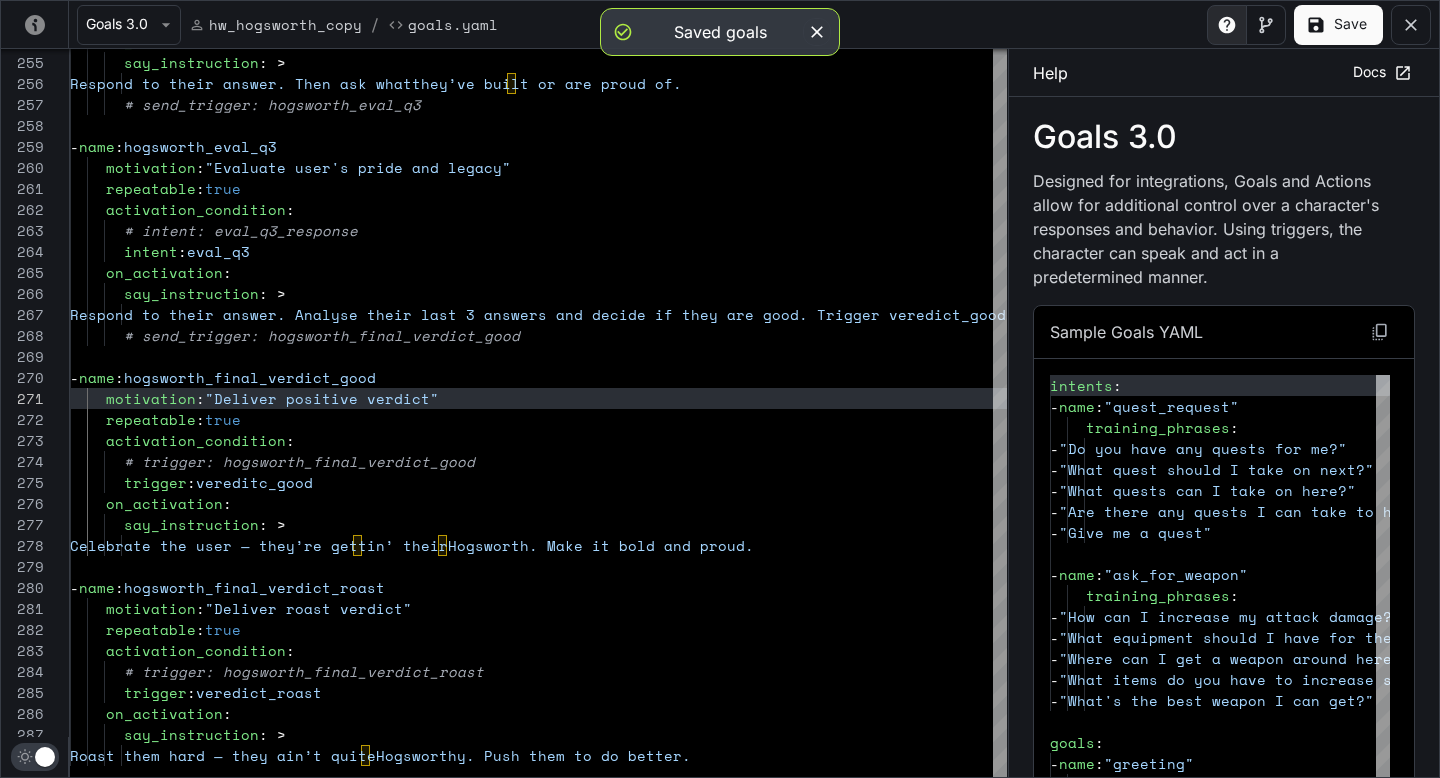 click on "Save" at bounding box center (1338, 25) 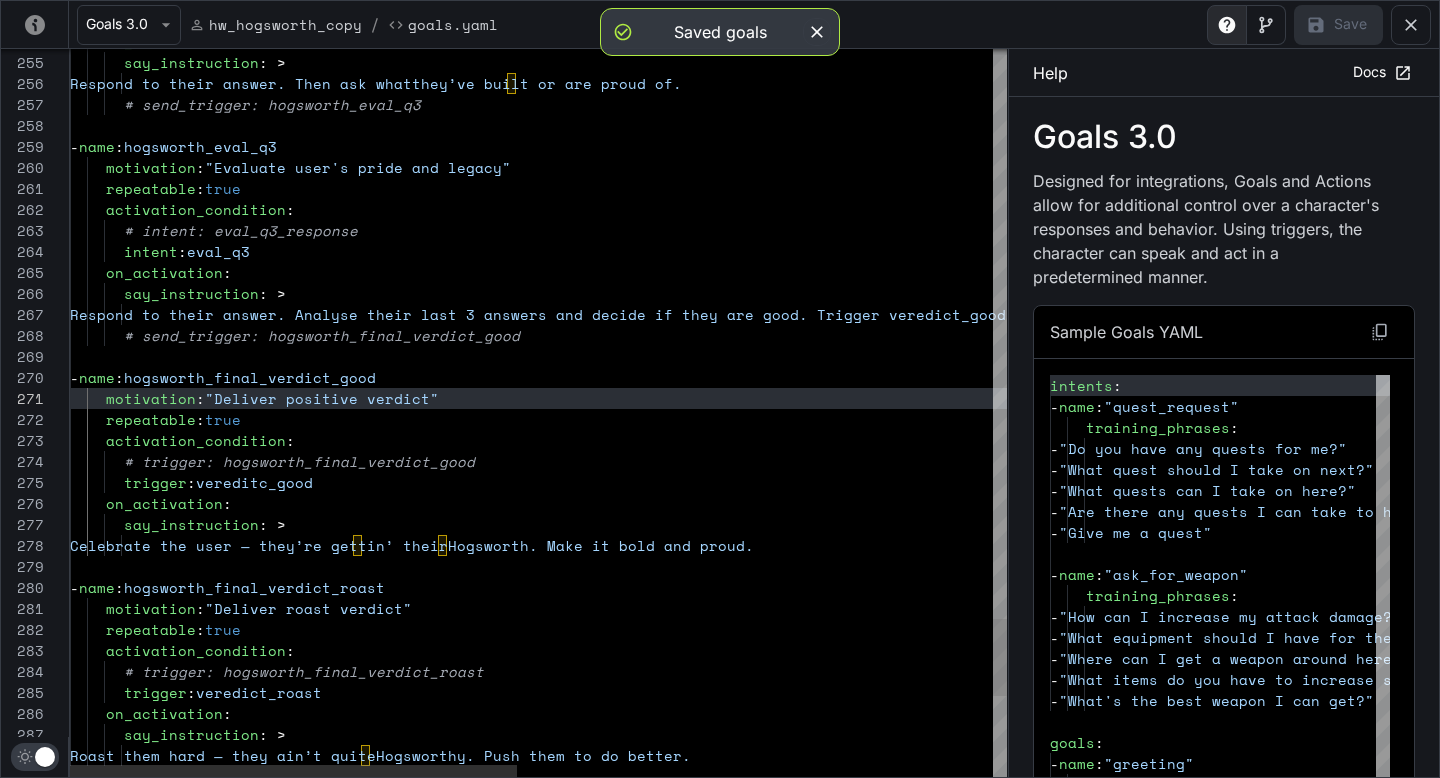 click on "Roast them hard — they ain’t quite  Hogsworthy. Push them to do better.        say_instruction : >        # trigger: hogsworth_final_verdict_roast      on_activation :      activation_condition :      motivation :  "Deliver roast verdict"      repeatable :  true   -  name :  hogsworth_final_verdict_roast        say_instruction : >         Celebrate the user — they’re gettin’ their  Hogsworth. Make it bold and proud.        # trigger: hogsworth_final_verdict_good      on_activation :      repeatable :  true      activation_condition :   -  name :  hogsworth_final_verdict_good      motivation :  "Deliver positive verdict"        say_instruction : >         Respond to their answer. Analyse their las t 3 answers and decide if they are good. Trigger v eredict_good if theyr are good, and veredict_roast  if theyr aren't good." at bounding box center (1036, -1873) 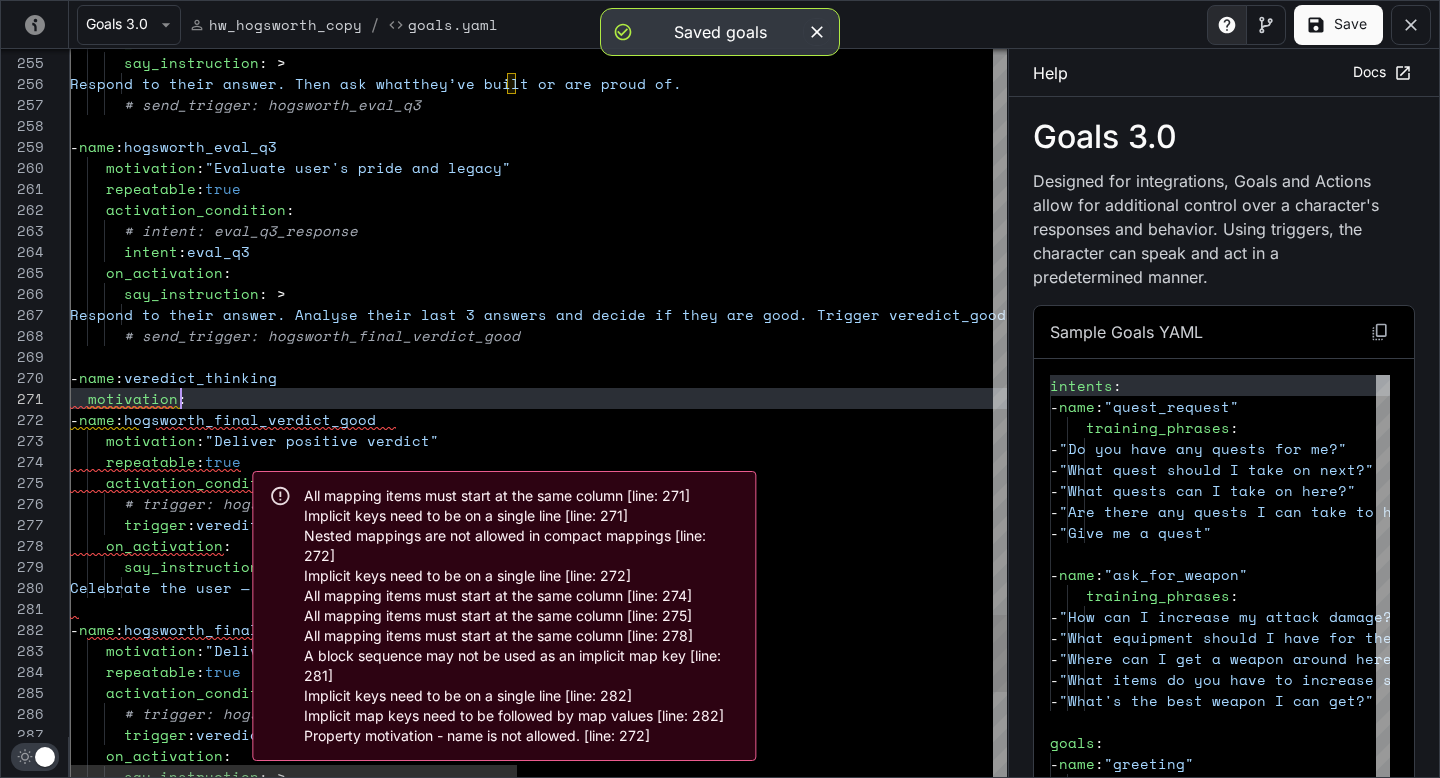 scroll, scrollTop: 0, scrollLeft: 120, axis: horizontal 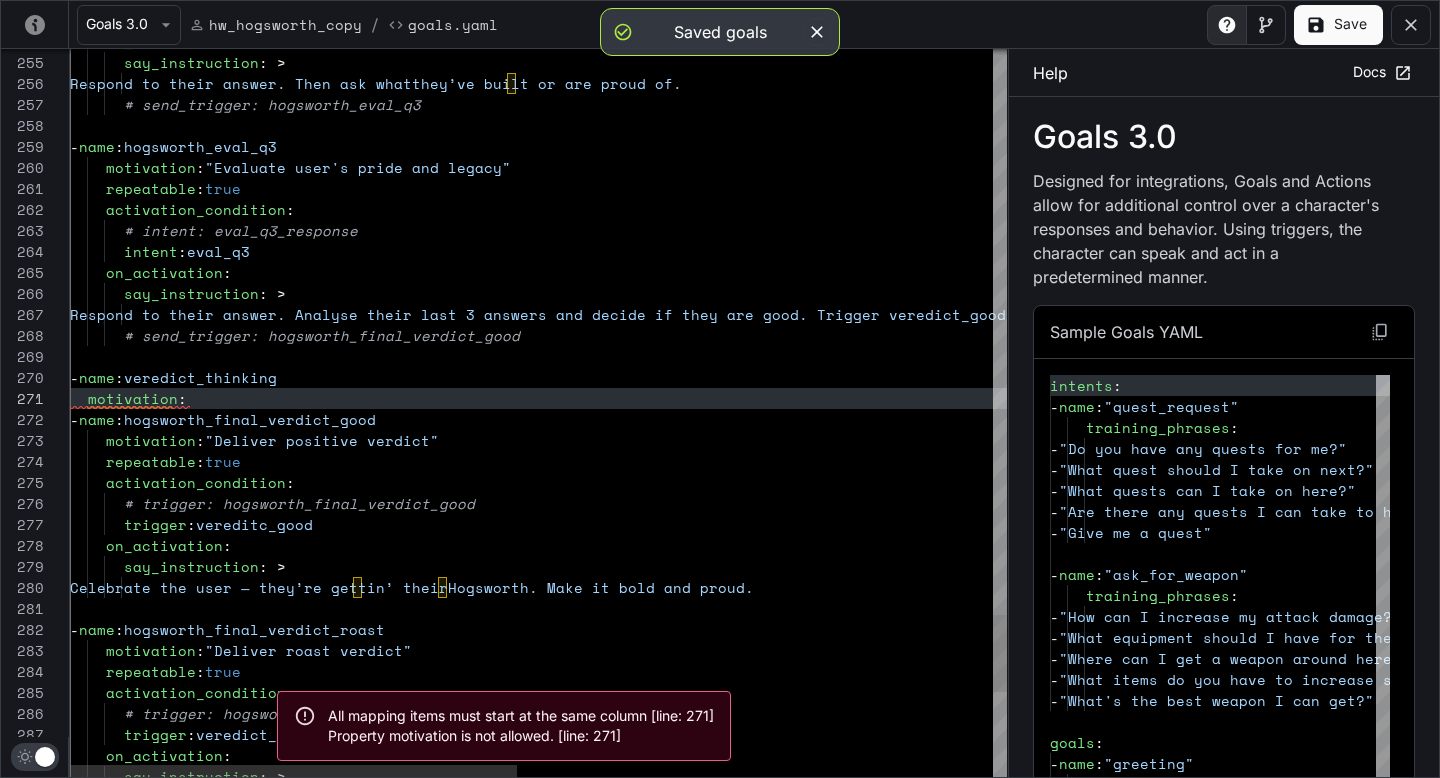 click on "say_instruction : >        # trigger: hogsworth_final_verdict_roast      on_activation :      activation_condition :      motivation :  "Deliver roast verdict"      repeatable :  true   -  name :  hogsworth_final_verdict_roast        say_instruction : >         Celebrate the user — they’re gettin’ their  Hogsworth. Make it bold and proud.        # trigger: hogsworth_final_verdict_good      on_activation :      repeatable :  true      activation_condition :   -  name :  hogsworth_final_verdict_good      motivation :  "Deliver positive verdict"        say_instruction : >         Respond to their answer. Analyse their las t 3 answers and decide if they are good. Trigger v eredict_good if theyr are good, and veredict_roast  if theyr aren't good.          on_activation :        # intent: eval_q3_response        intent :  eval_q3      : :" at bounding box center [1036, -1852] 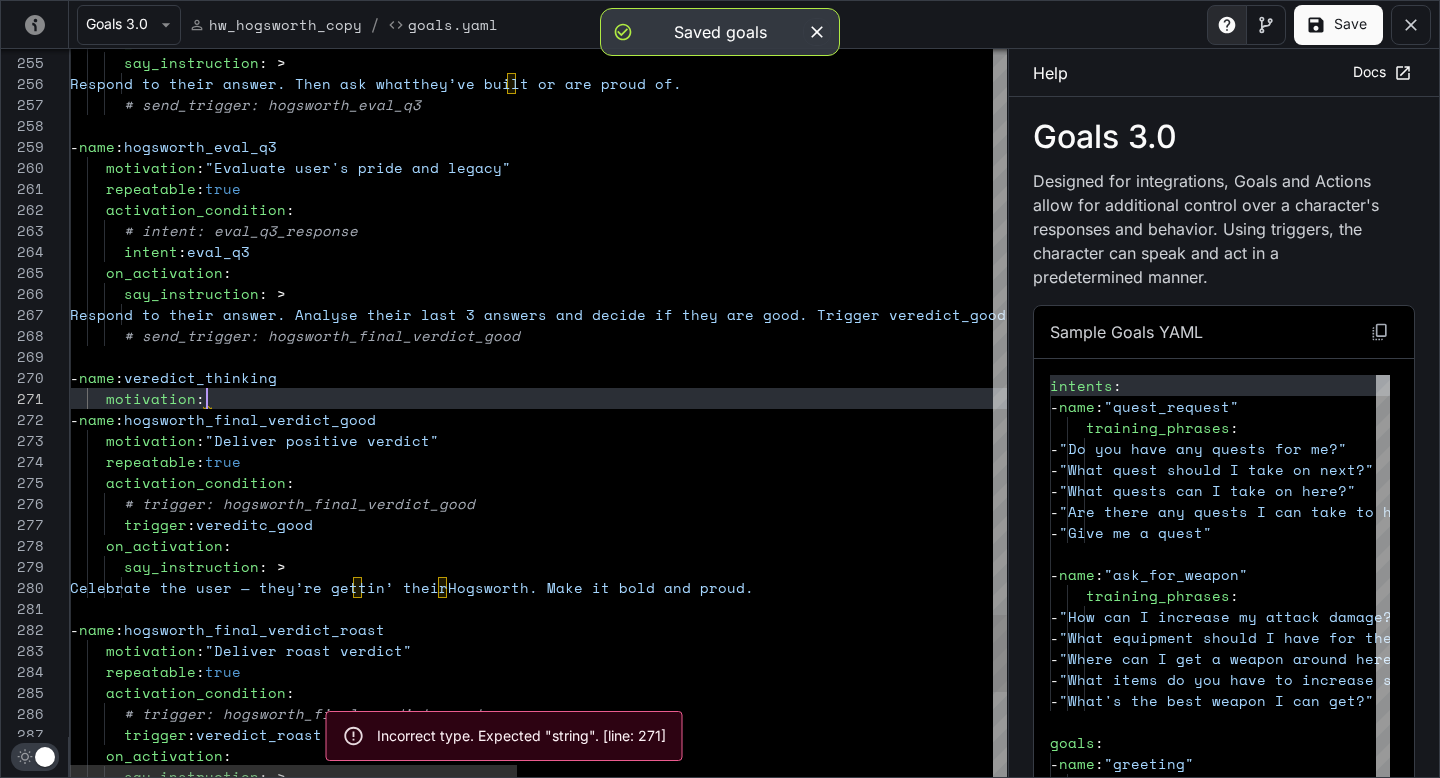 click on "say_instruction : >        # trigger: hogsworth_final_verdict_roast      on_activation :      activation_condition :      motivation :  "Deliver roast verdict"      repeatable :  true   -  name :  hogsworth_final_verdict_roast        say_instruction : >         Celebrate the user — they’re gettin’ their  Hogsworth. Make it bold and proud.        # trigger: hogsworth_final_verdict_good      on_activation :      repeatable :  true      activation_condition :   -  name :  hogsworth_final_verdict_good      motivation :  "Deliver positive verdict"        say_instruction : >         Respond to their answer. Analyse their las t 3 answers and decide if they are good. Trigger v eredict_good if theyr are good, and veredict_roast  if theyr aren't good.          on_activation :        # intent: eval_q3_response        intent :  eval_q3      : :" at bounding box center [1036, -1852] 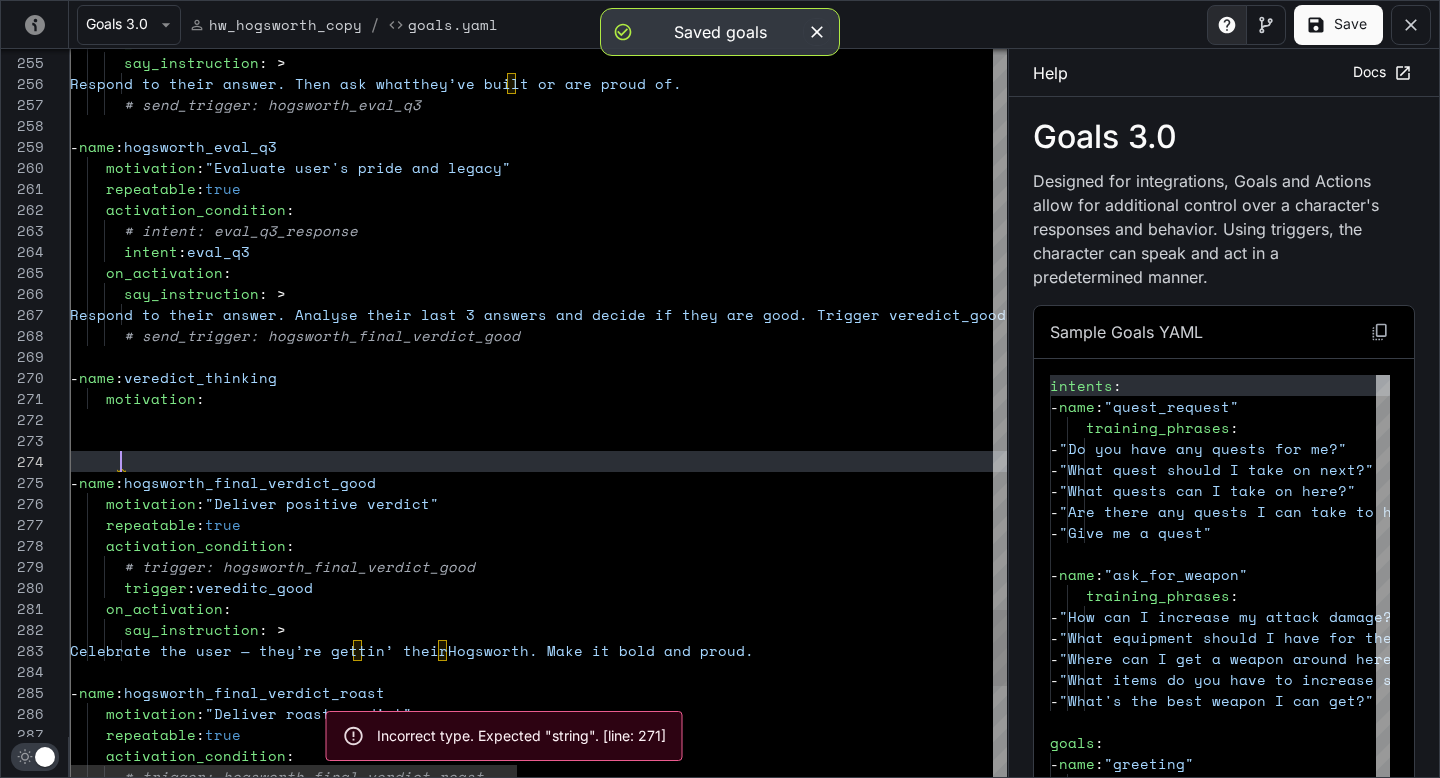 scroll, scrollTop: 63, scrollLeft: 51, axis: both 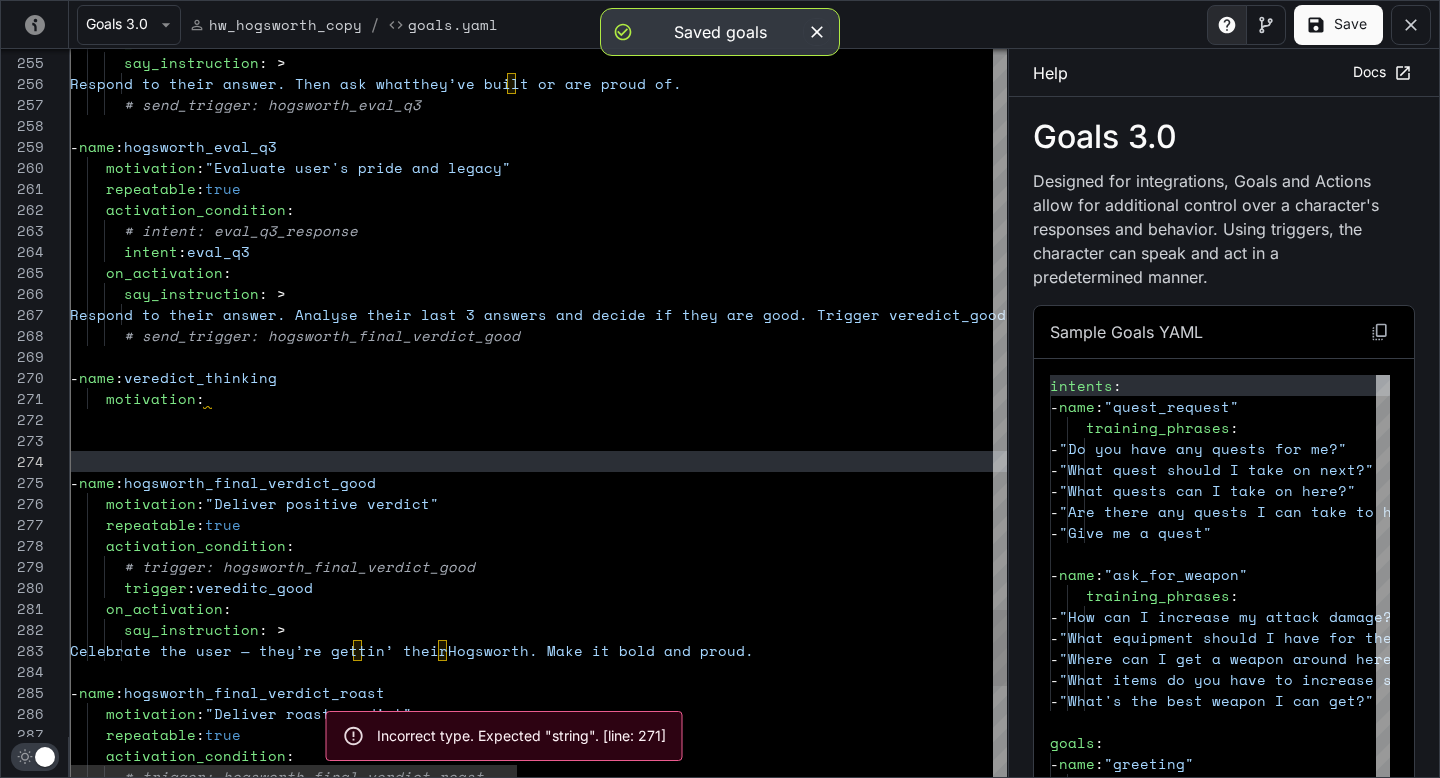 click on "# trigger: hogsworth_final_verdict_roast      activation_condition :      motivation :  "Deliver roast verdict"      repeatable :  true   -  name :  hogsworth_final_verdict_roast        say_instruction : >         Celebrate the user — they’re gettin’ their  Hogsworth. Make it bold and proud.        # trigger: hogsworth_final_verdict_good      on_activation :      repeatable :  true      activation_condition :   -  name :  hogsworth_final_verdict_good      motivation :  "Deliver positive verdict"        say_instruction : >         Respond to their answer. Analyse their las t 3 answers and decide if they are good. Trigger v eredict_good if theyr are good, and veredict_roast  if theyr aren't good.          on_activation :        # intent: eval_q3_response        intent :  eval_q3      activation_condition :        trigger :  vereditc_good :" at bounding box center (1036, -1821) 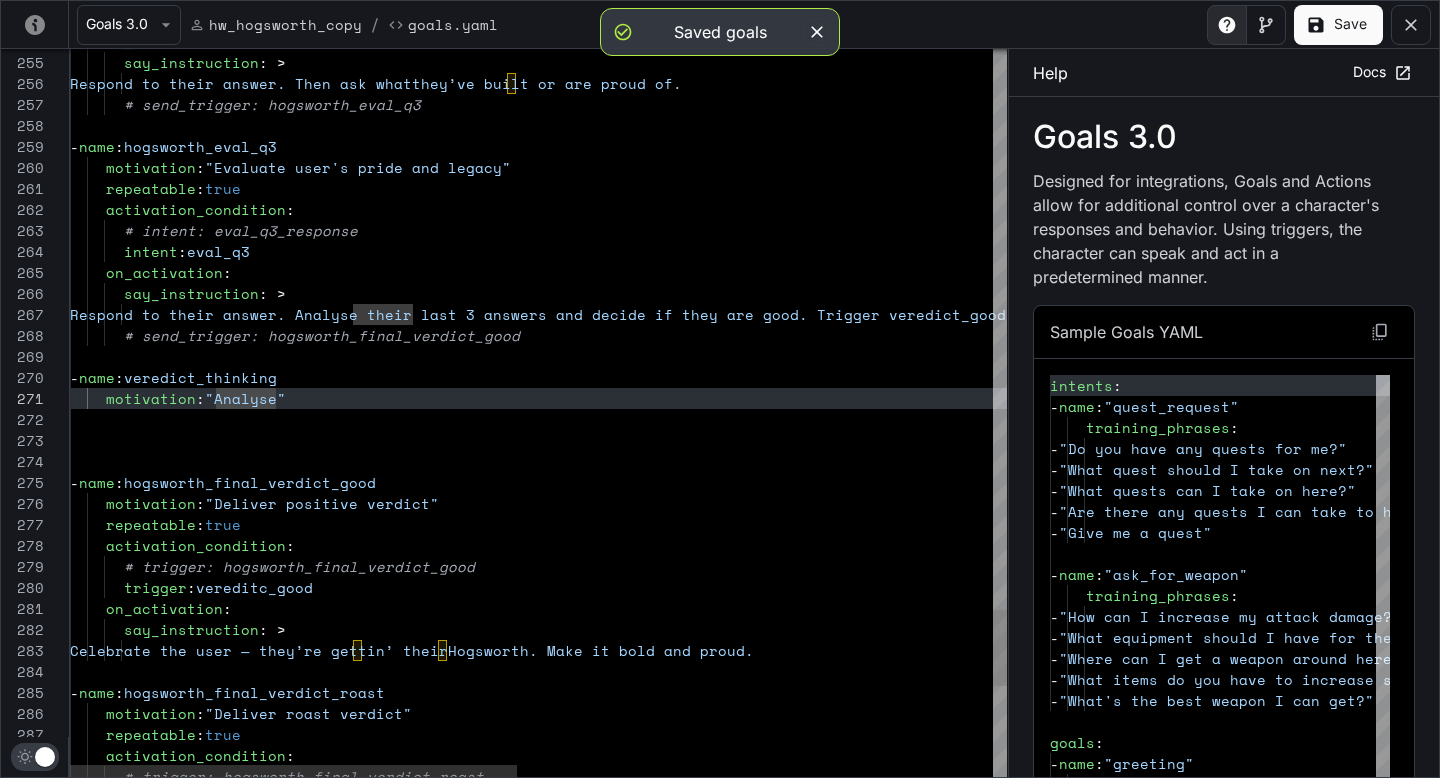 scroll, scrollTop: 0, scrollLeft: 188, axis: horizontal 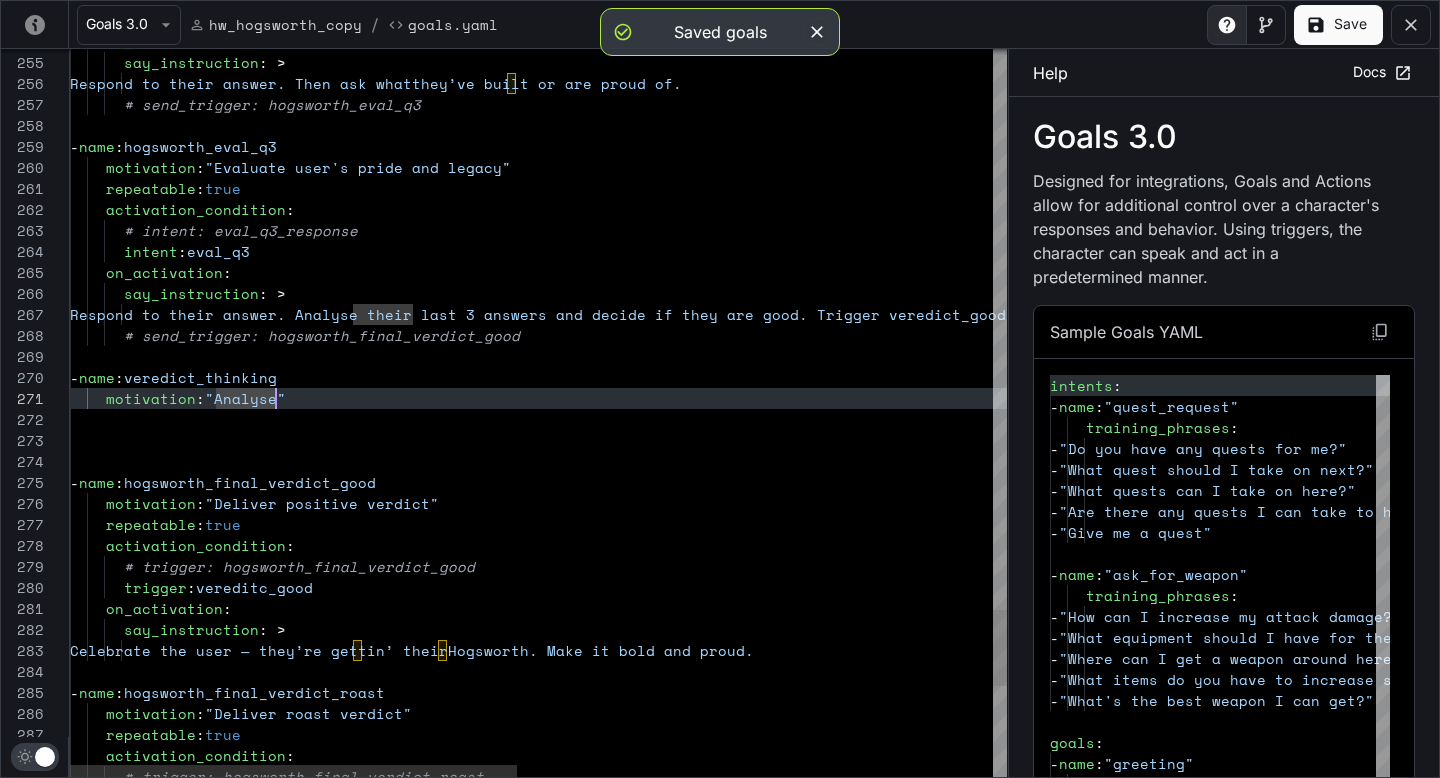click on "# trigger: hogsworth_final_verdict_roast      activation_condition :      motivation :  "Deliver roast verdict"      repeatable :  true   -  name :  hogsworth_final_verdict_roast        say_instruction : >         Celebrate the user — they’re gettin’ their  Hogsworth. Make it bold and proud.        # trigger: hogsworth_final_verdict_good      on_activation :      repeatable :  true      activation_condition :   -  name :  hogsworth_final_verdict_good      motivation :  "Deliver positive verdict"        say_instruction : >         Respond to their answer. Analyse their las t 3 answers and decide if they are good. Trigger v eredict_good if theyr are good, and veredict_roast  if theyr aren't good.          on_activation :        # intent: eval_q3_response        intent :  eval_q3      activation_condition :        trigger :  vereditc_good :" at bounding box center [1036, -1821] 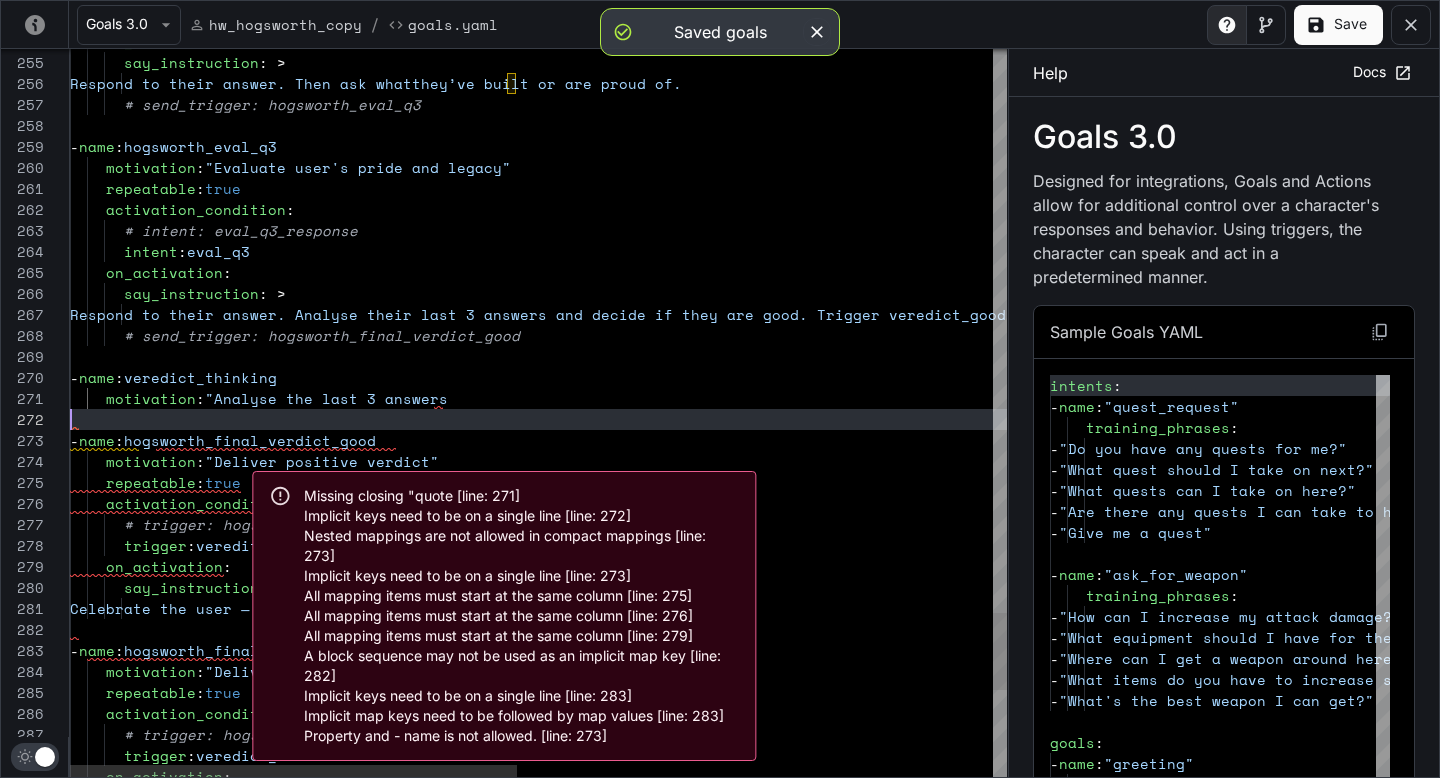 scroll, scrollTop: 21, scrollLeft: 0, axis: vertical 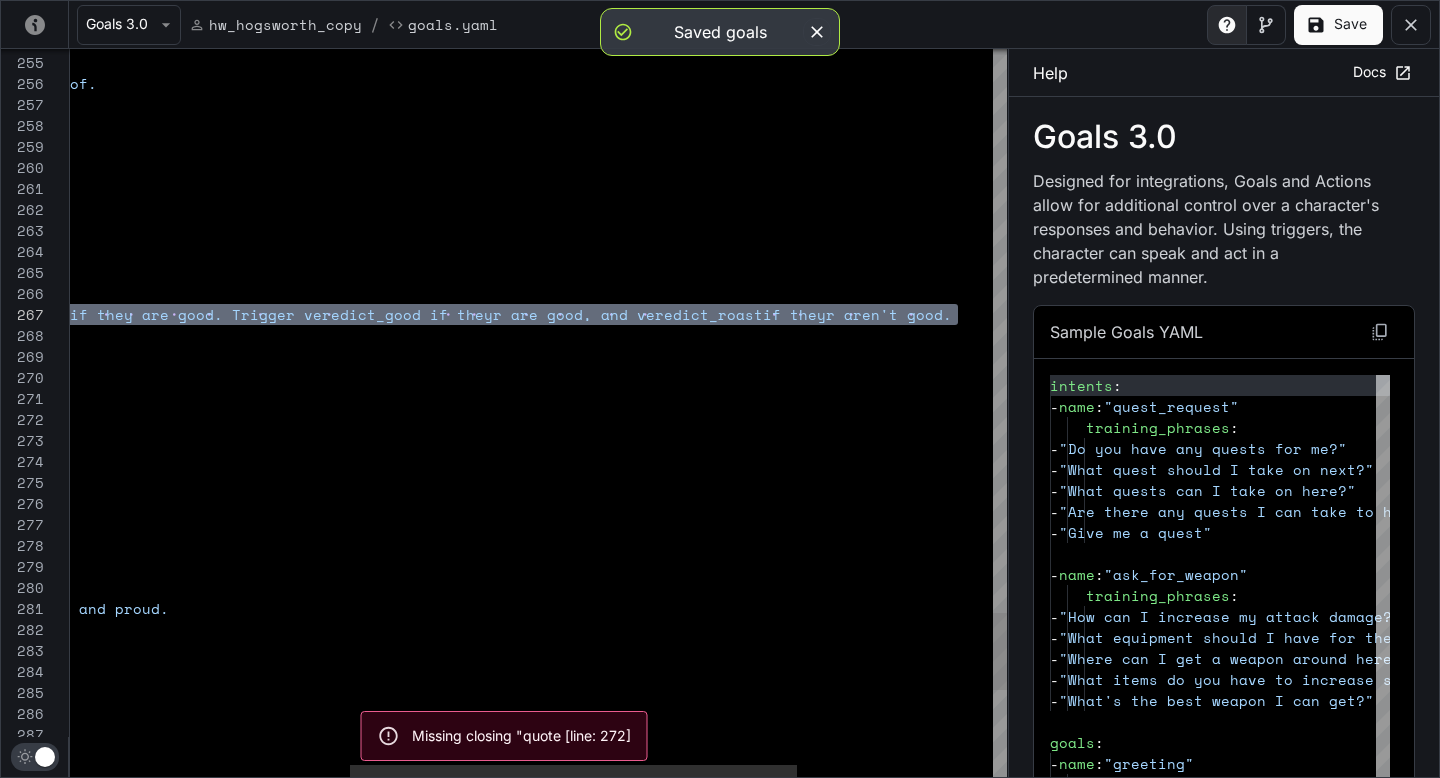 drag, startPoint x: 351, startPoint y: 312, endPoint x: 959, endPoint y: 315, distance: 608.0074 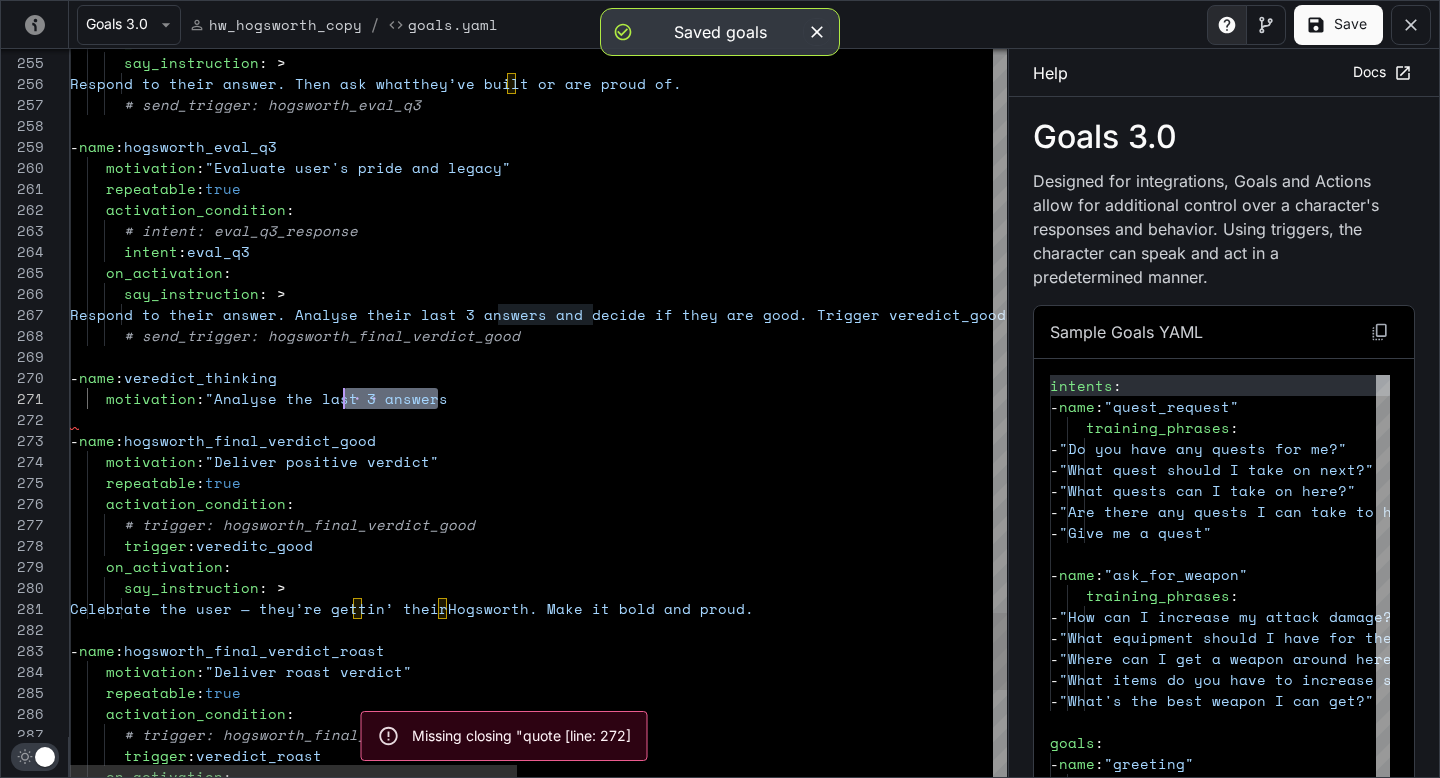 scroll, scrollTop: 0, scrollLeft: 137, axis: horizontal 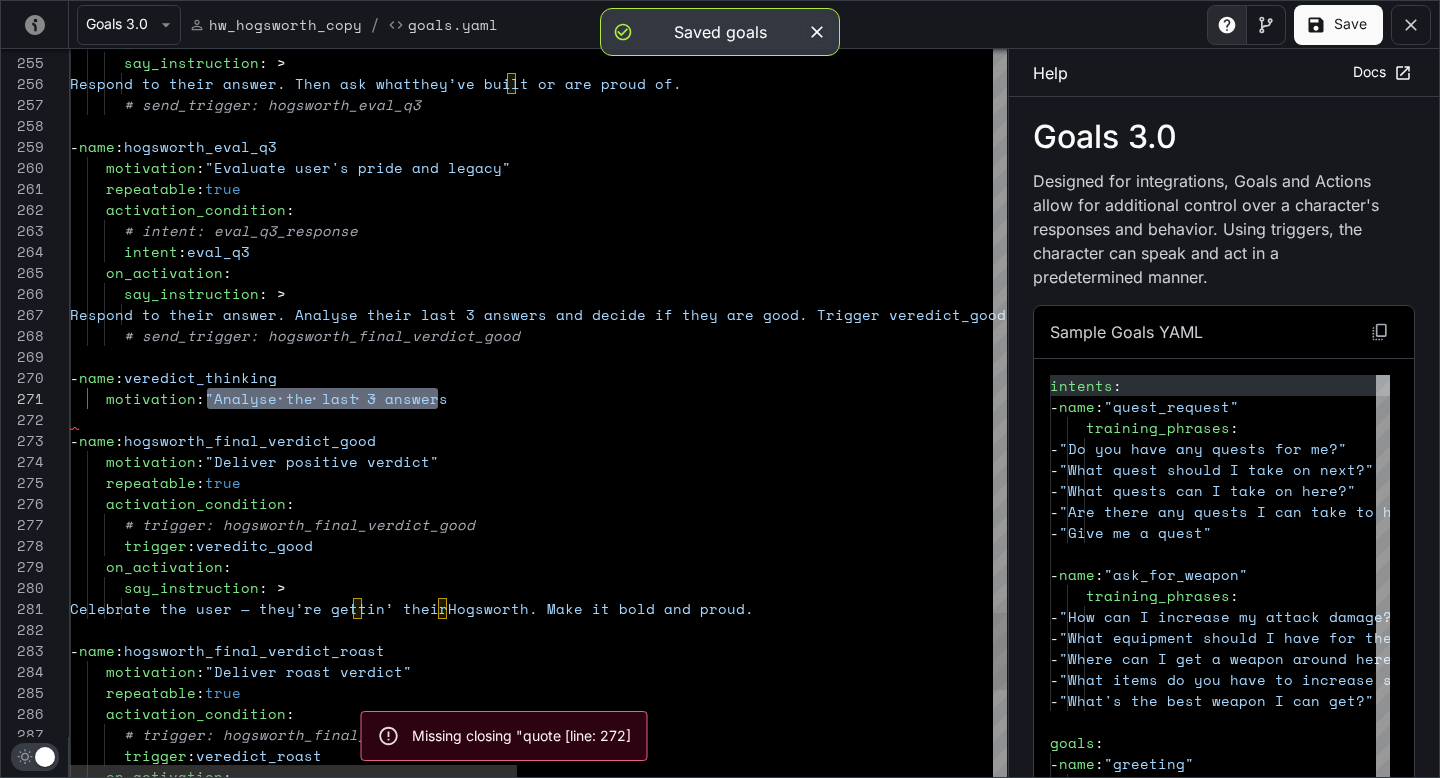 drag, startPoint x: 458, startPoint y: 404, endPoint x: 209, endPoint y: 399, distance: 249.0502 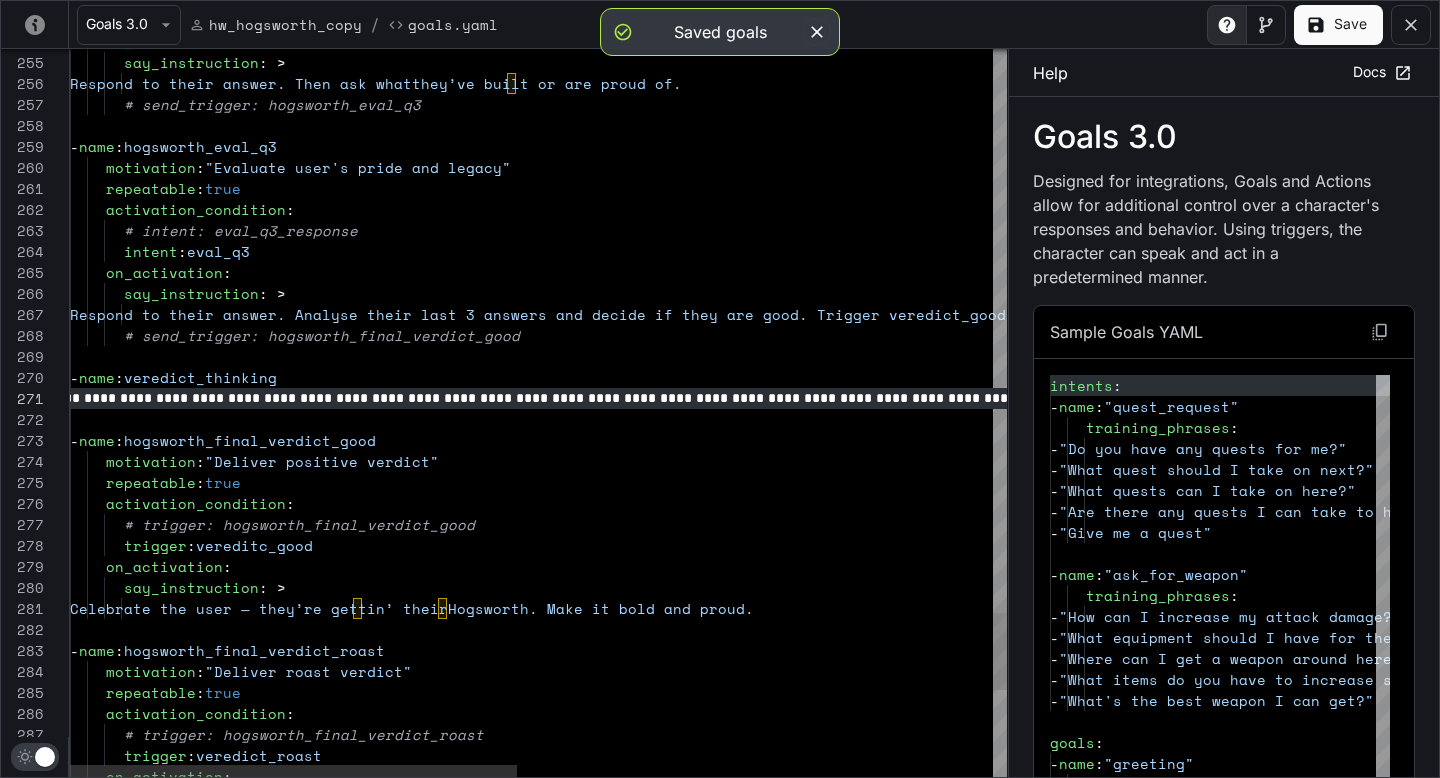 scroll, scrollTop: 0, scrollLeft: 0, axis: both 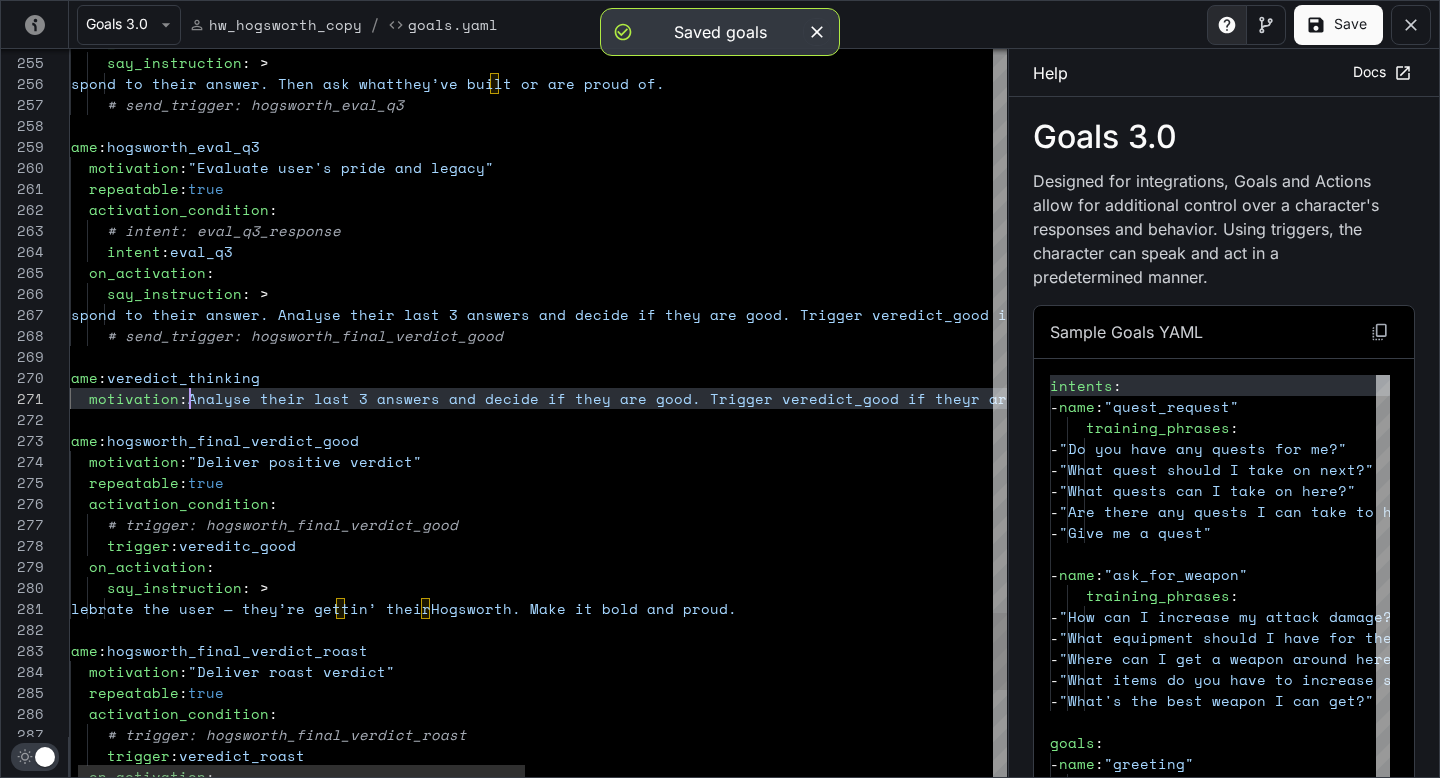 click on "# trigger: hogsworth_final_verdict_roast      activation_condition :      motivation :  "Deliver roast verdict"      repeatable :  true   -  name :  hogsworth_final_verdict_roast        say_instruction : >         Celebrate the user — they’re gettin’ their  Hogsworth. Make it bold and proud.        # trigger: hogsworth_final_verdict_good      on_activation :      repeatable :  true      activation_condition :   -  name :  hogsworth_final_verdict_good      motivation :  "Deliver positive verdict"        say_instruction : >         Respond to their answer. Analyse their las t 3 answers and decide if they are good. Trigger v eredict_good if theyr are good, and veredict_roast  if theyr aren't good.          on_activation :        # intent: eval_q3_response        intent :  eval_q3      activation_condition :        trigger :  vereditc_good :" at bounding box center [1019, -1842] 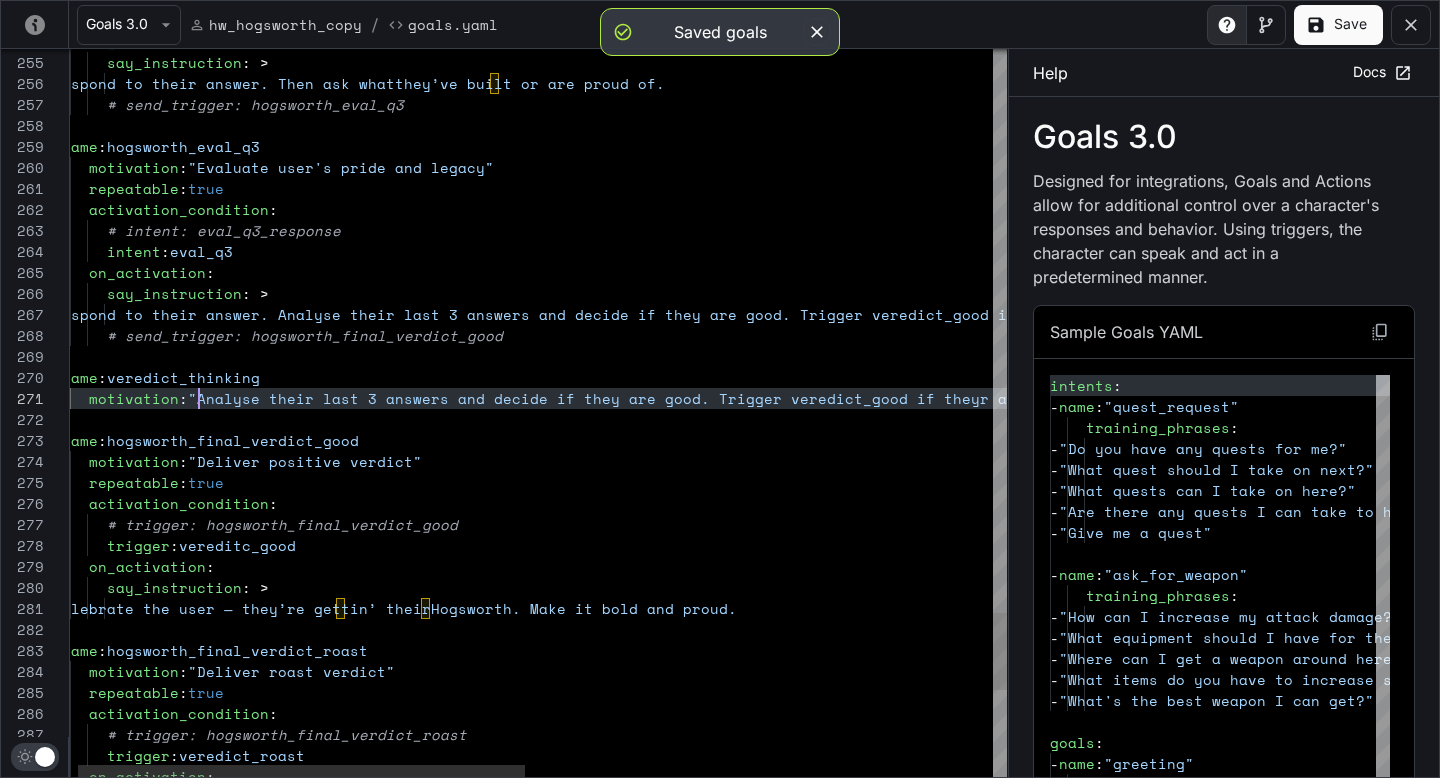 scroll, scrollTop: 0, scrollLeft: 146, axis: horizontal 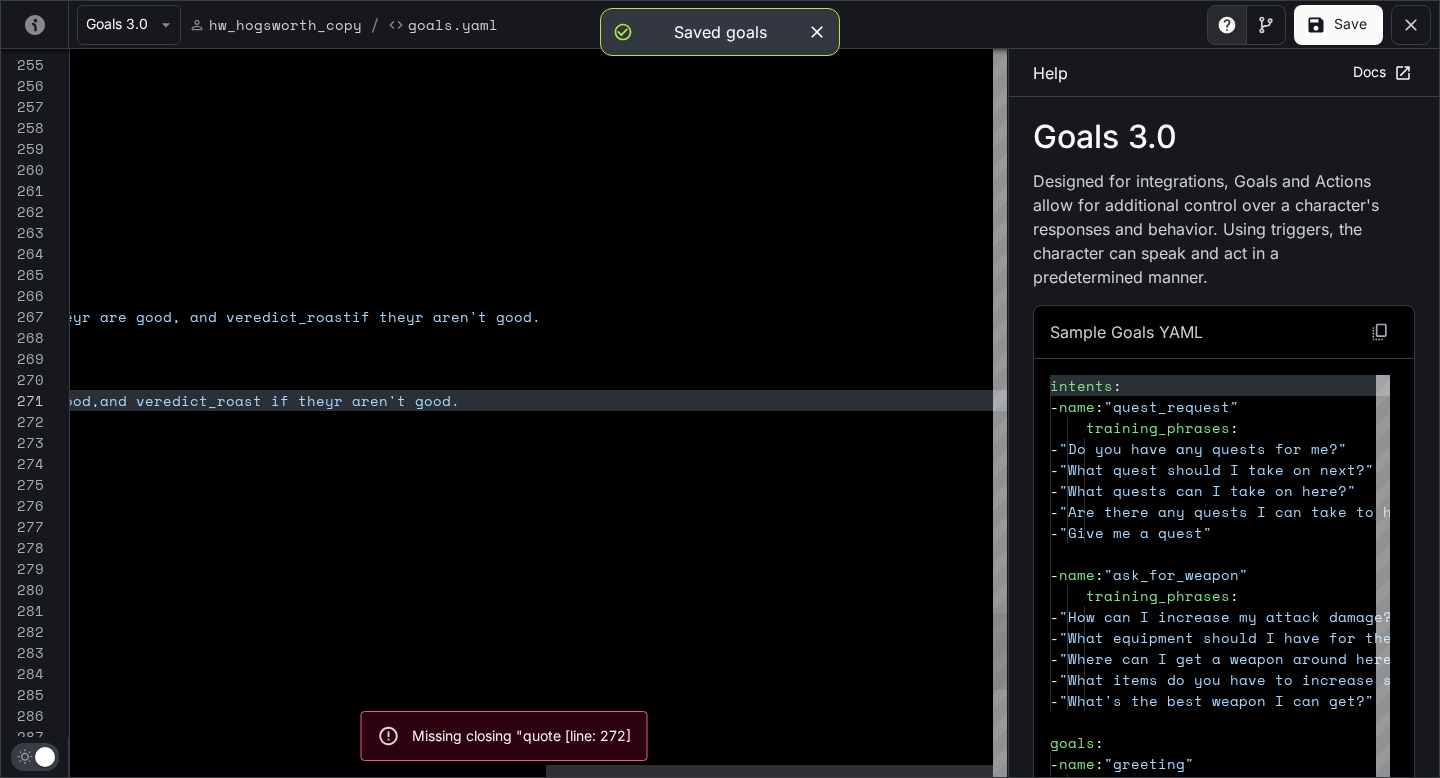 click on "# trigger: hogsworth_final_verdict_roast      activation_condition :      motivation :  "Deliver roast verdict"      repeatable :  true   -  name :  hogsworth_final_verdict_roast        say_instruction : >         Celebrate the user — they’re gettin’ their  Hogsworth. Make it bold and proud.        # trigger: hogsworth_final_verdict_good      on_activation :      repeatable :  true      activation_condition :   -  name :  hogsworth_final_verdict_good      motivation :  "Deliver positive verdict"        say_instruction : >         Respond to their answer. Analyse their las t 3 answers and decide if they are good. Trigger v eredict_good if theyr are good, and veredict_roast  if theyr aren't good.          on_activation :        # intent: eval_q3_response        intent :  eval_q3      activation_condition :        trigger :  vereditc_good :" at bounding box center [40, -1840] 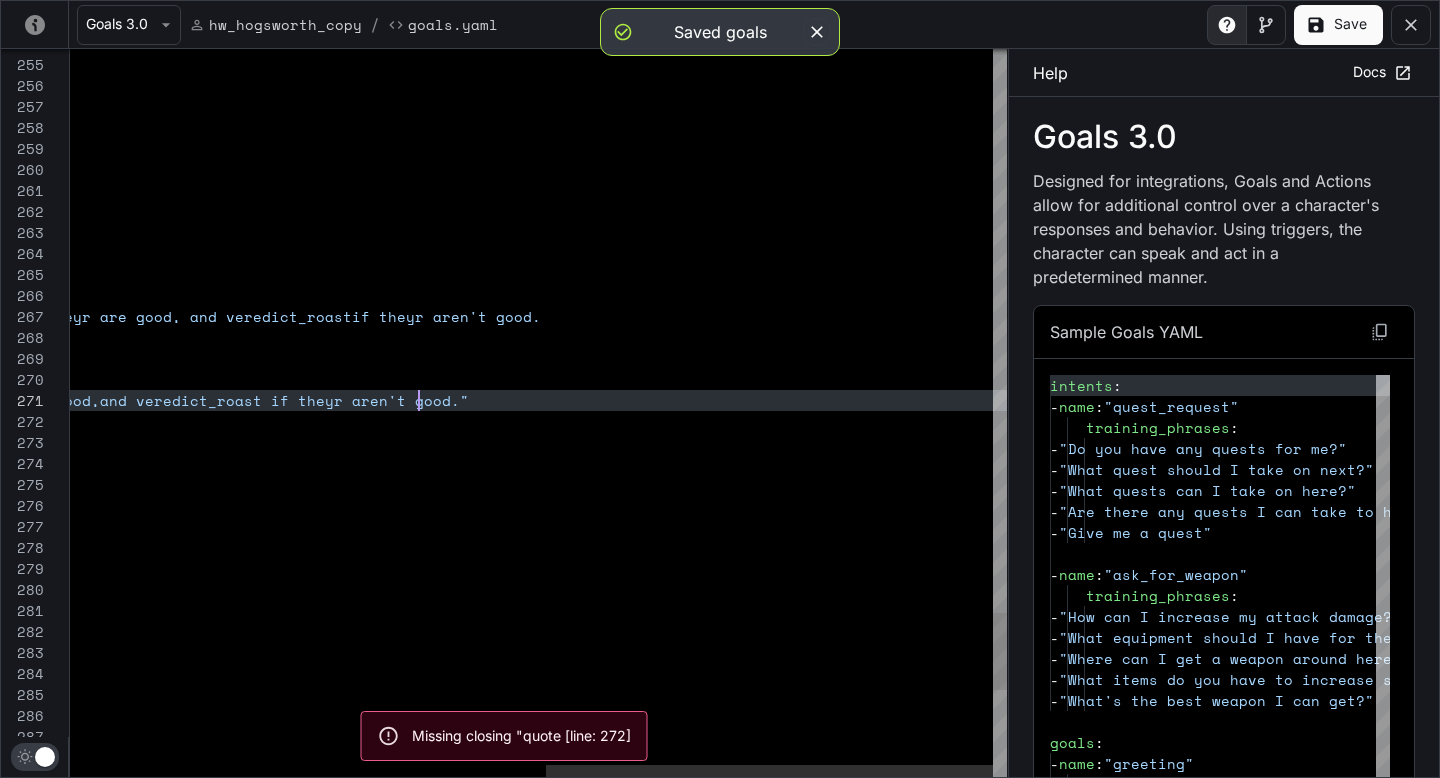 scroll, scrollTop: 0, scrollLeft: 1345, axis: horizontal 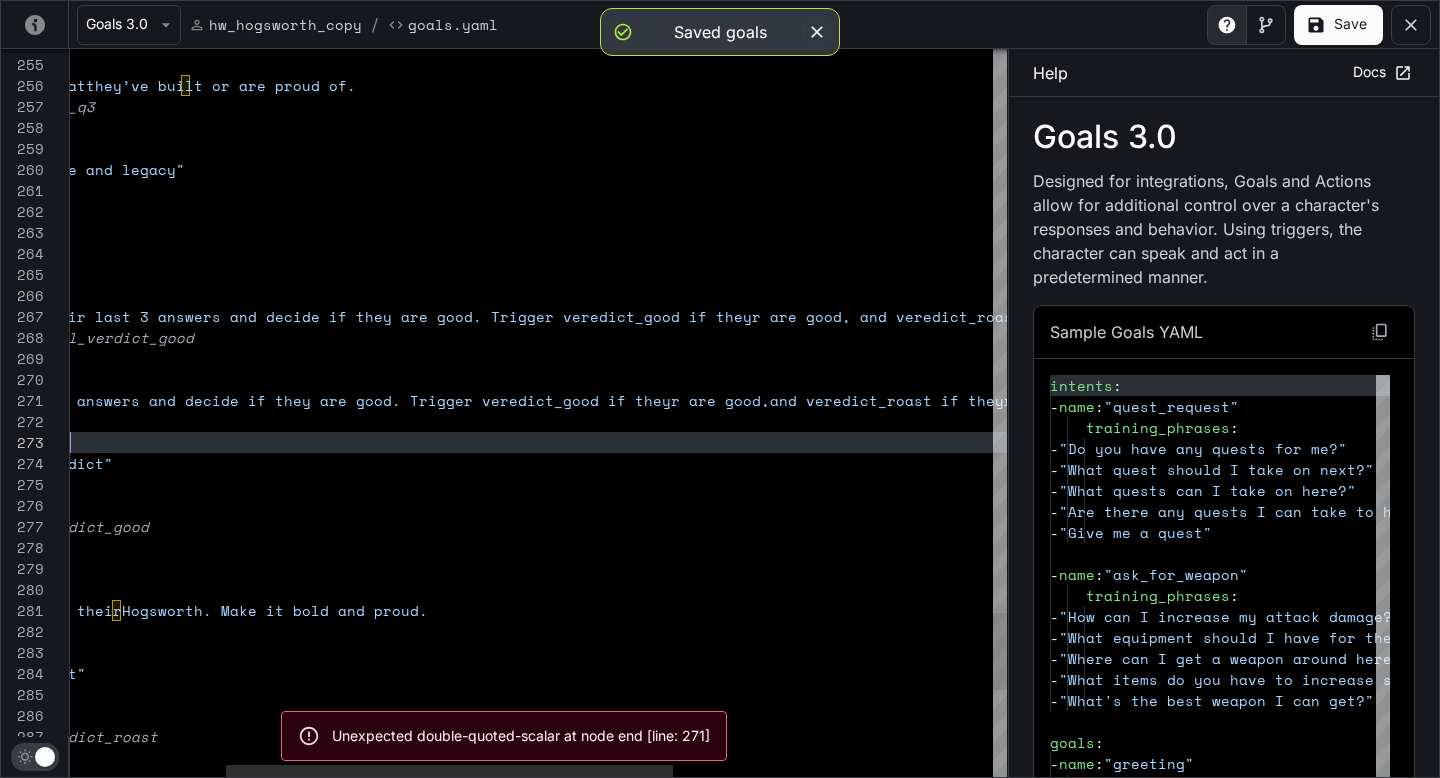 click on "# trigger: hogsworth_final_verdict_roast      activation_condition :      motivation :  "Deliver roast verdict"      repeatable :  true   -  name :  hogsworth_final_verdict_roast        say_instruction : >         Celebrate the user — they’re gettin’ their  Hogsworth. Make it bold and proud.        # trigger: hogsworth_final_verdict_good      on_activation :      repeatable :  true      activation_condition :   -  name :  hogsworth_final_verdict_good      motivation :  "Deliver positive verdict"        say_instruction : >         Respond to their answer. Analyse their las t 3 answers and decide if they are good. Trigger v eredict_good if theyr are good, and veredict_roast  if theyr aren't good.          on_activation :        # intent: eval_q3_response        intent :  eval_q3      activation_condition :        trigger :  vereditc_good :" at bounding box center (710, -1840) 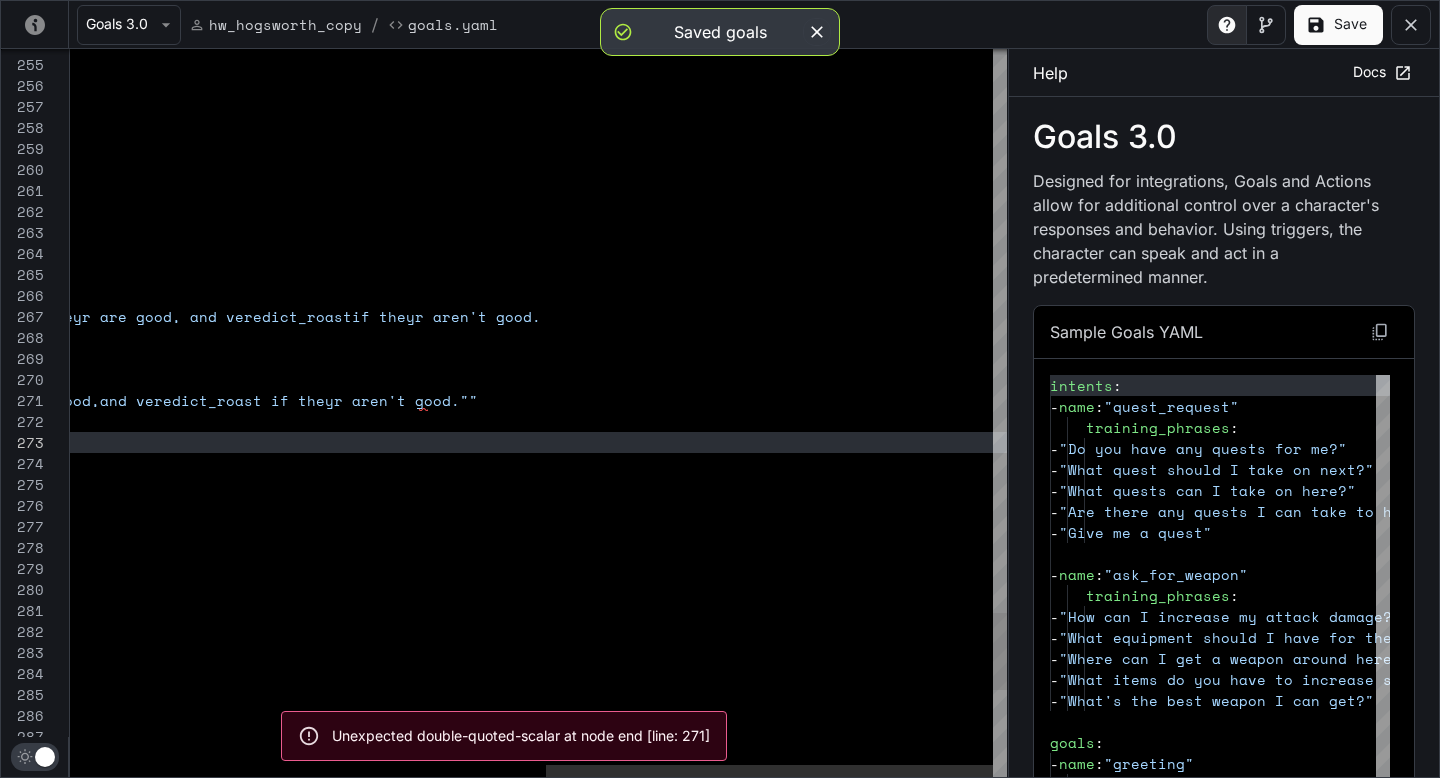 click on "# trigger: hogsworth_final_verdict_roast      activation_condition :      motivation :  "Deliver roast verdict"      repeatable :  true   -  name :  hogsworth_final_verdict_roast        say_instruction : >         Celebrate the user — they’re gettin’ their  Hogsworth. Make it bold and proud.        # trigger: hogsworth_final_verdict_good      on_activation :      repeatable :  true      activation_condition :   -  name :  hogsworth_final_verdict_good      motivation :  "Deliver positive verdict"        say_instruction : >         Respond to their answer. Analyse their las t 3 answers and decide if they are good. Trigger v eredict_good if theyr are good, and veredict_roast  if theyr aren't good.          on_activation :        # intent: eval_q3_response        intent :  eval_q3      activation_condition :        trigger :  vereditc_good :" at bounding box center [40, -1840] 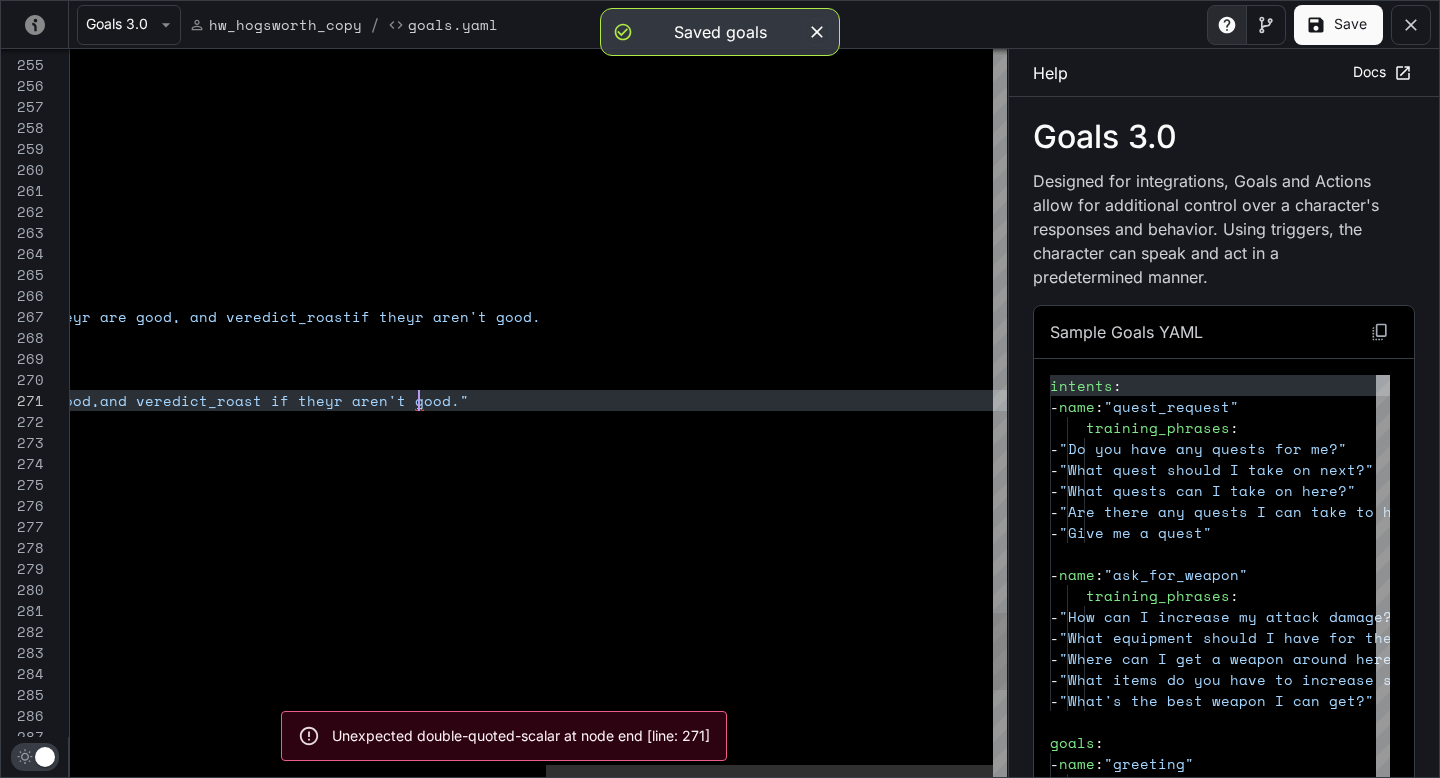 scroll, scrollTop: 0, scrollLeft: 1344, axis: horizontal 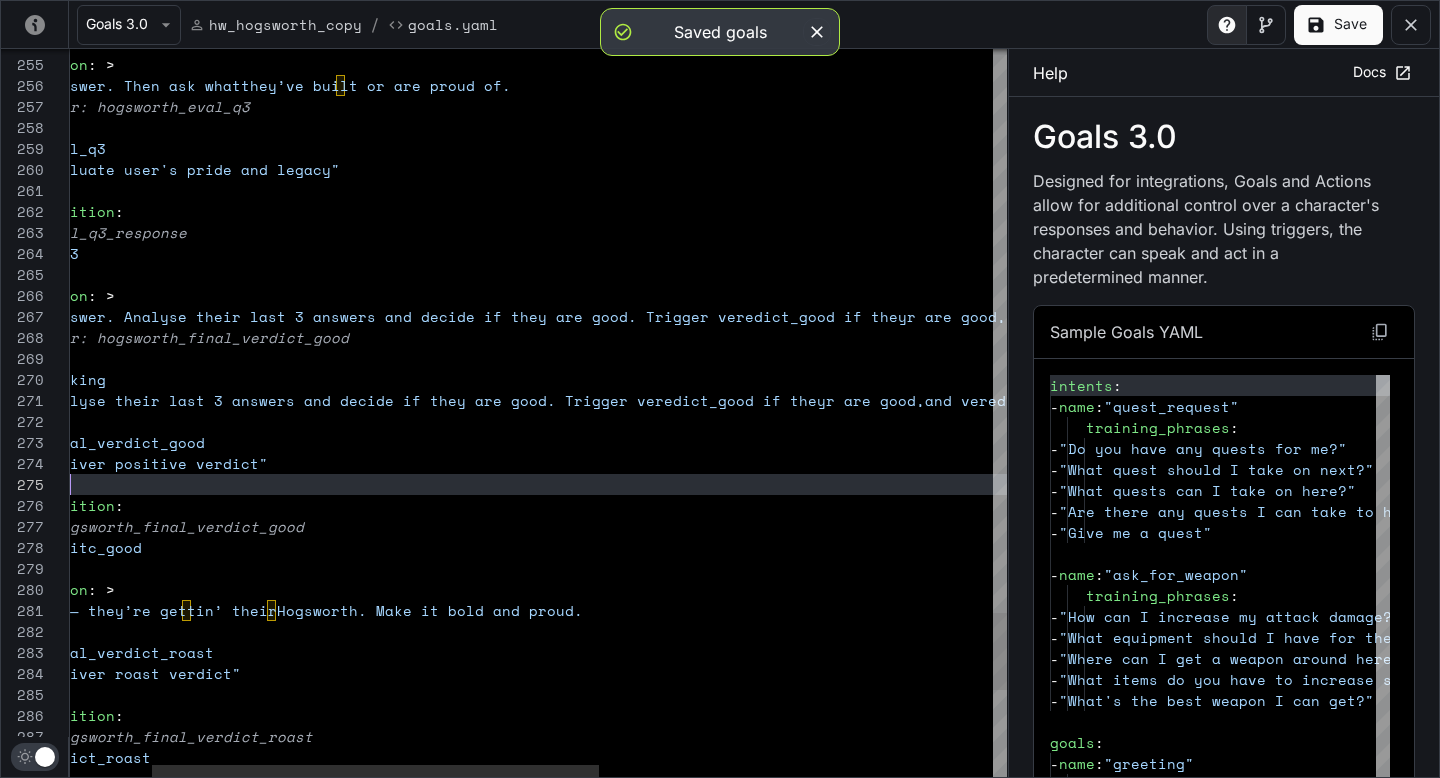 click on "# trigger: hogsworth_final_verdict_roast      activation_condition :      motivation :  "Deliver roast verdict"      repeatable :  true   -  name :  hogsworth_final_verdict_roast        say_instruction : >         Celebrate the user — they’re gettin’ their  Hogsworth. Make it bold and proud.        # trigger: hogsworth_final_verdict_good      on_activation :      repeatable :  true      activation_condition :   -  name :  hogsworth_final_verdict_good      motivation :  "Deliver positive verdict"        say_instruction : >         Respond to their answer. Analyse their las t 3 answers and decide if they are good. Trigger v eredict_good if theyr are good, and veredict_roast  if theyr aren't good.          on_activation :        # intent: eval_q3_response        intent :  eval_q3      activation_condition :        trigger :  vereditc_good :" at bounding box center (865, -1840) 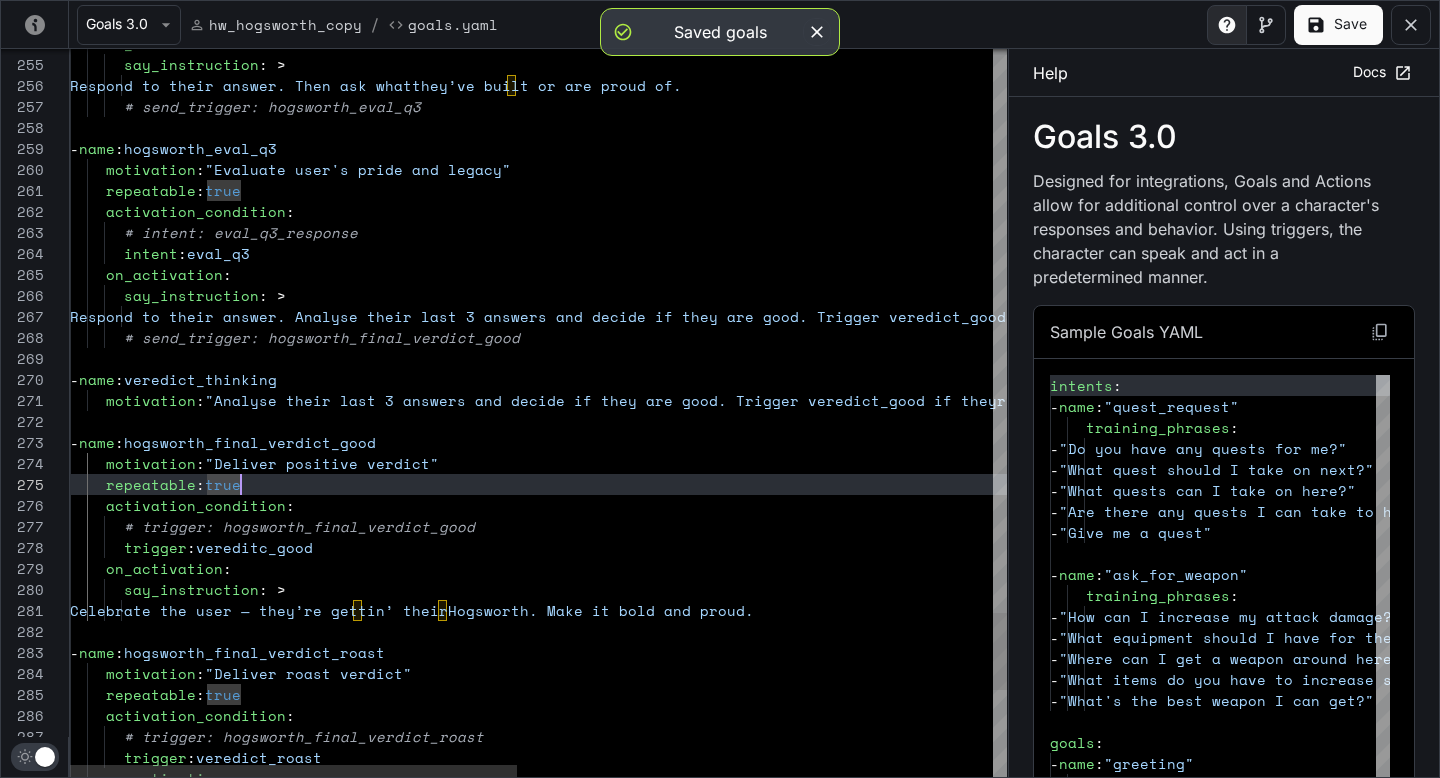 click on "# trigger: hogsworth_final_verdict_roast      activation_condition :      motivation :  "Deliver roast verdict"      repeatable :  true   -  name :  hogsworth_final_verdict_roast        say_instruction : >         Celebrate the user — they’re gettin’ their  Hogsworth. Make it bold and proud.        # trigger: hogsworth_final_verdict_good      on_activation :      repeatable :  true      activation_condition :   -  name :  hogsworth_final_verdict_good      motivation :  "Deliver positive verdict"        say_instruction : >         Respond to their answer. Analyse their las t 3 answers and decide if they are good. Trigger v eredict_good if theyr are good, and veredict_roast  if theyr aren't good.          on_activation :        # intent: eval_q3_response        intent :  eval_q3      activation_condition :        trigger :  vereditc_good :" at bounding box center (1036, -1840) 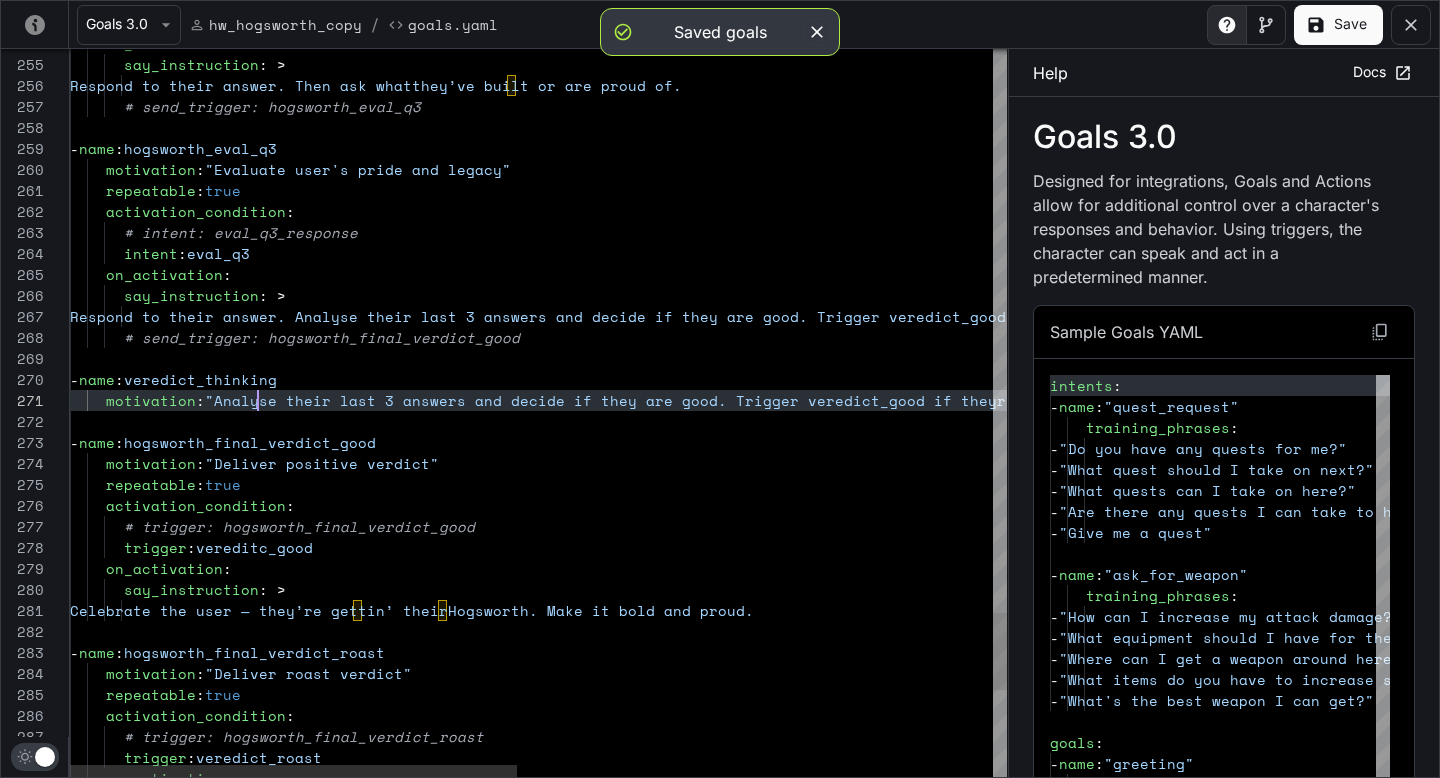 scroll, scrollTop: 0, scrollLeft: 188, axis: horizontal 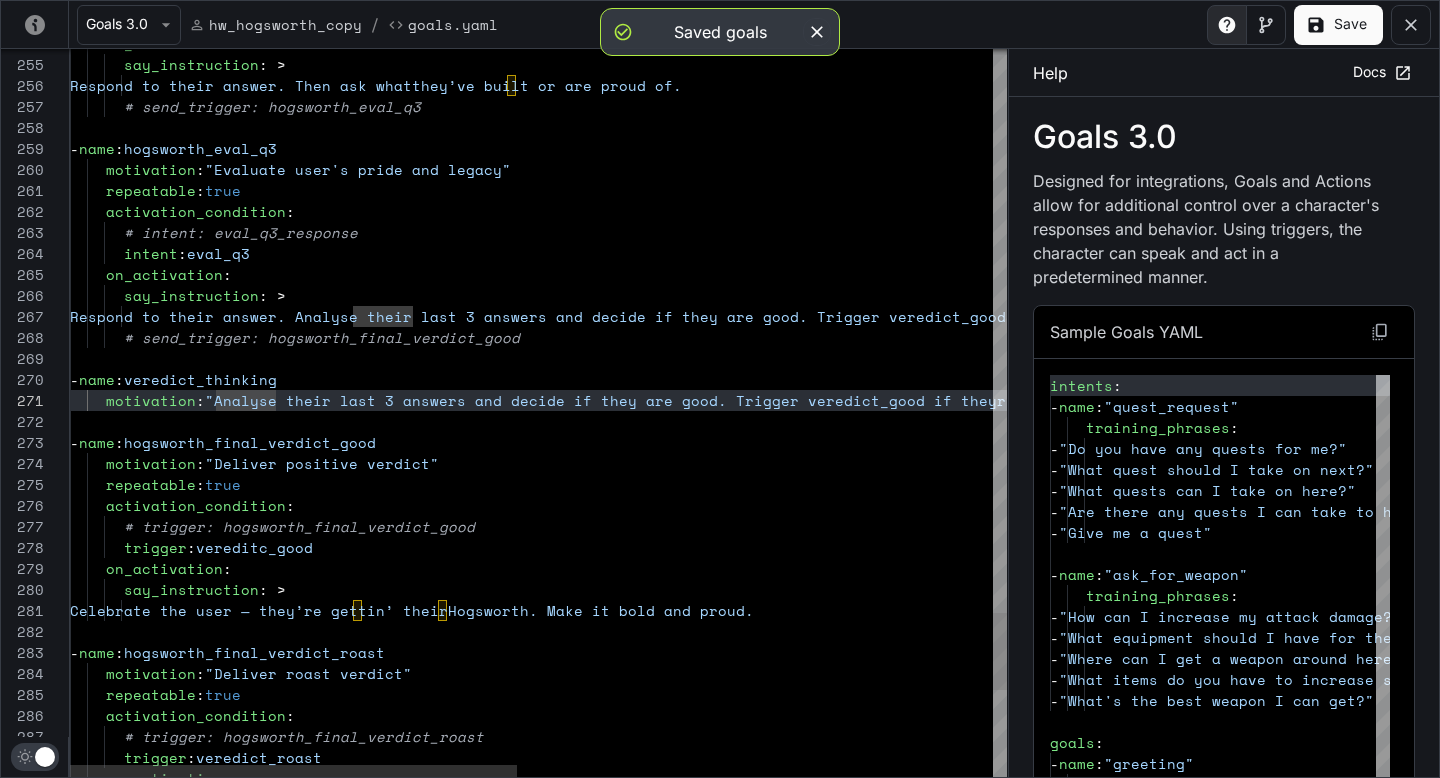 click on "# trigger: hogsworth_final_verdict_roast      activation_condition :      motivation :  "Deliver roast verdict"      repeatable :  true   -  name :  hogsworth_final_verdict_roast        say_instruction : >         Celebrate the user — they’re gettin’ their  Hogsworth. Make it bold and proud.        # trigger: hogsworth_final_verdict_good      on_activation :      repeatable :  true      activation_condition :   -  name :  hogsworth_final_verdict_good      motivation :  "Deliver positive verdict"        say_instruction : >         Respond to their answer. Analyse their las t 3 answers and decide if they are good. Trigger v eredict_good if theyr are good, and veredict_roast  if theyr aren't good.          on_activation :        # intent: eval_q3_response        intent :  eval_q3      activation_condition :        trigger :  vereditc_good :" at bounding box center [1036, -1840] 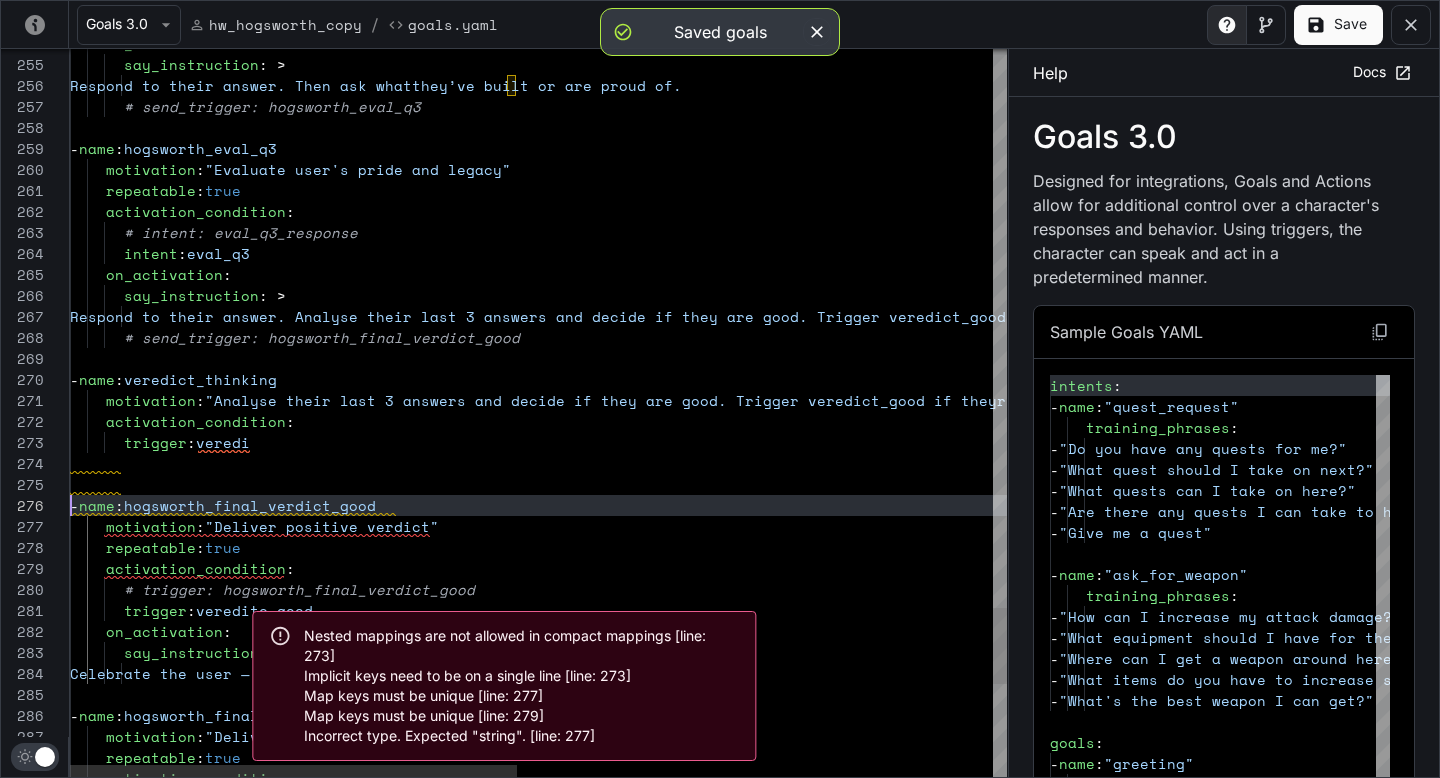 scroll, scrollTop: 105, scrollLeft: 0, axis: vertical 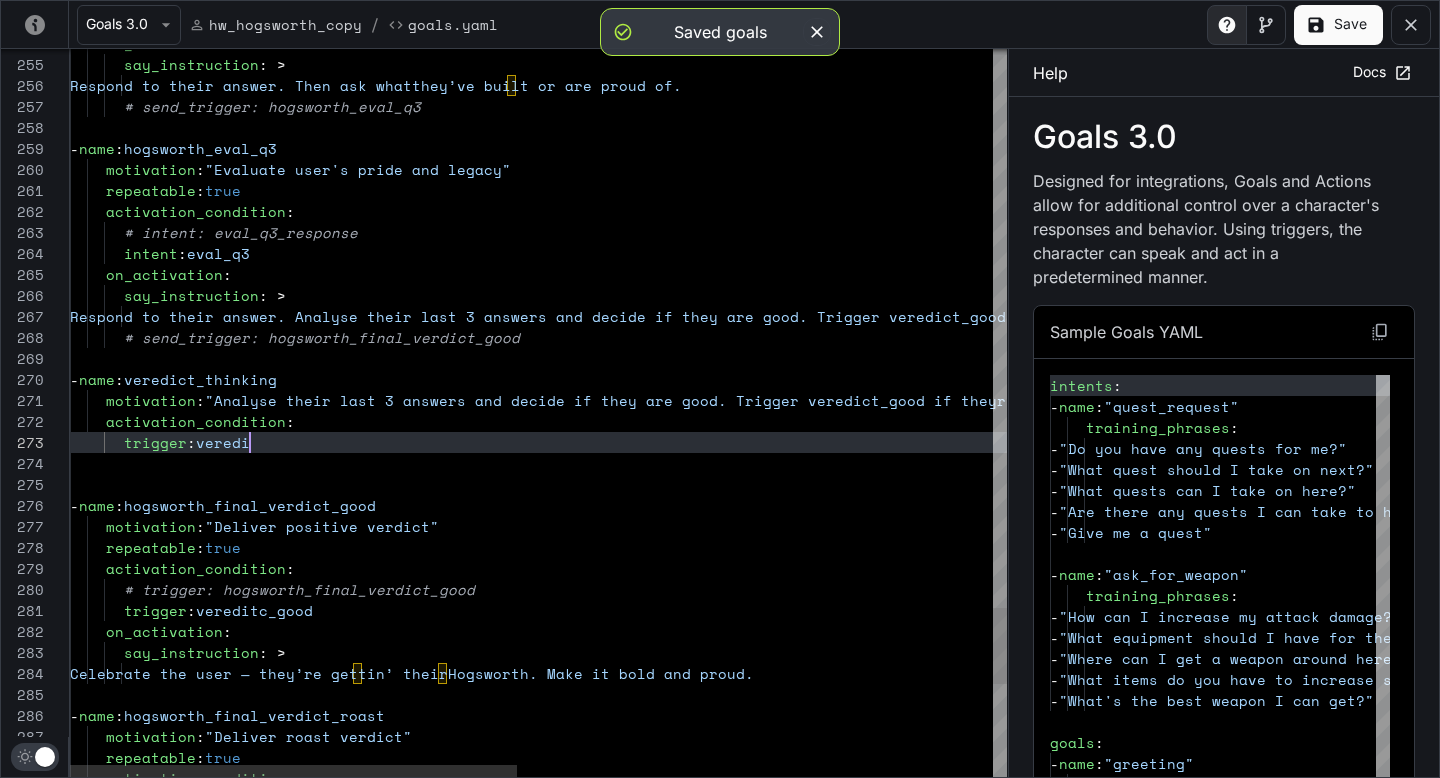 click on "activation_condition :      motivation :  "Deliver roast verdict"      repeatable :  true   -  name :  hogsworth_final_verdict_roast        say_instruction : >         Celebrate the user — they’re gettin’ their  Hogsworth. Make it bold and proud.        # trigger: hogsworth_final_verdict_good      on_activation :      repeatable :  true      activation_condition :      motivation :  "Deliver positive verdict"        say_instruction : >         Respond to their answer. Analyse their las t 3 answers and decide if they are good. Trigger v eredict_good if theyr are good, and veredict_roast  if theyr aren't good.          on_activation :        # intent: eval_q3_response        intent :  eval_q3      activation_condition :        trigger :  vereditc_good        # send_trigger: hogsworth_final_verdict_good      repeatable :  true      :  :" at bounding box center [1036, -1808] 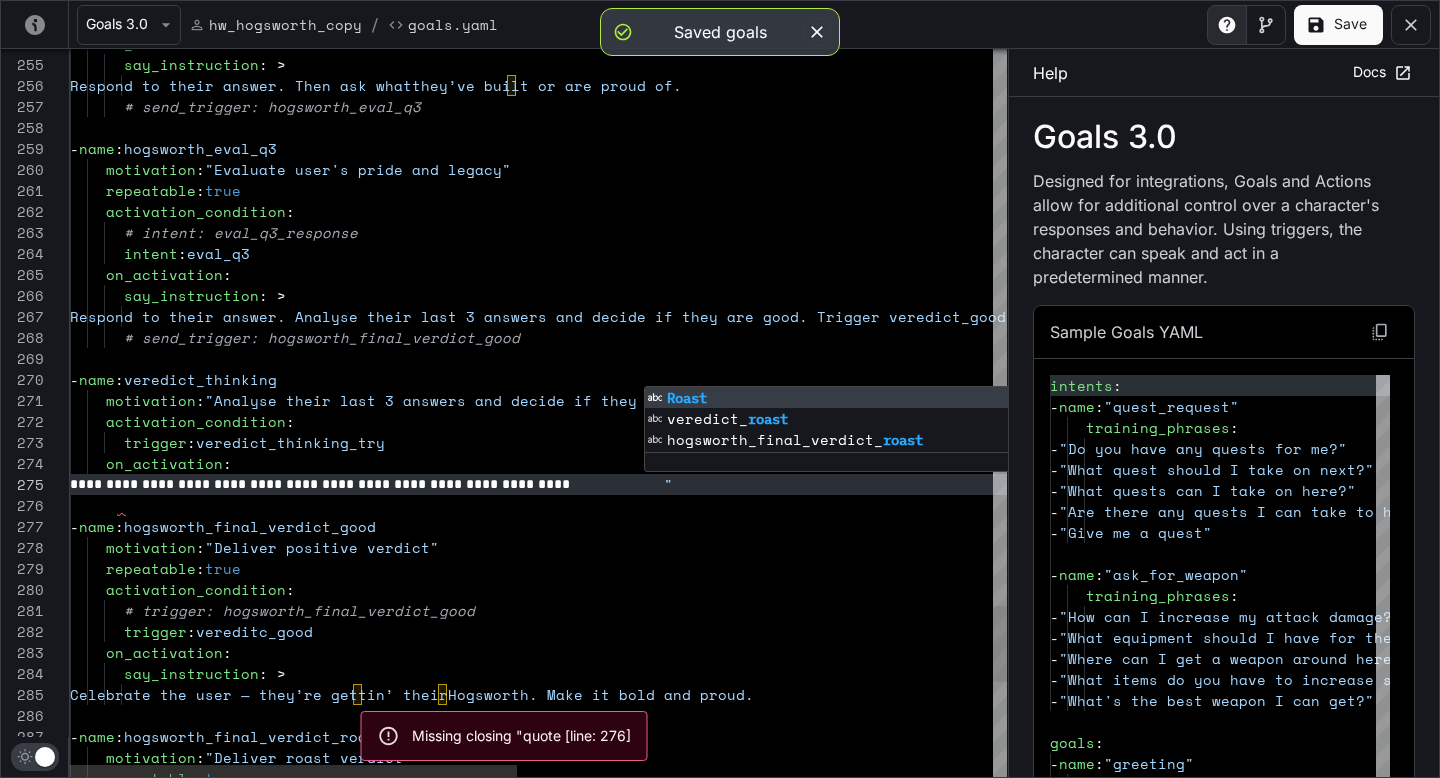 scroll, scrollTop: 84, scrollLeft: 583, axis: both 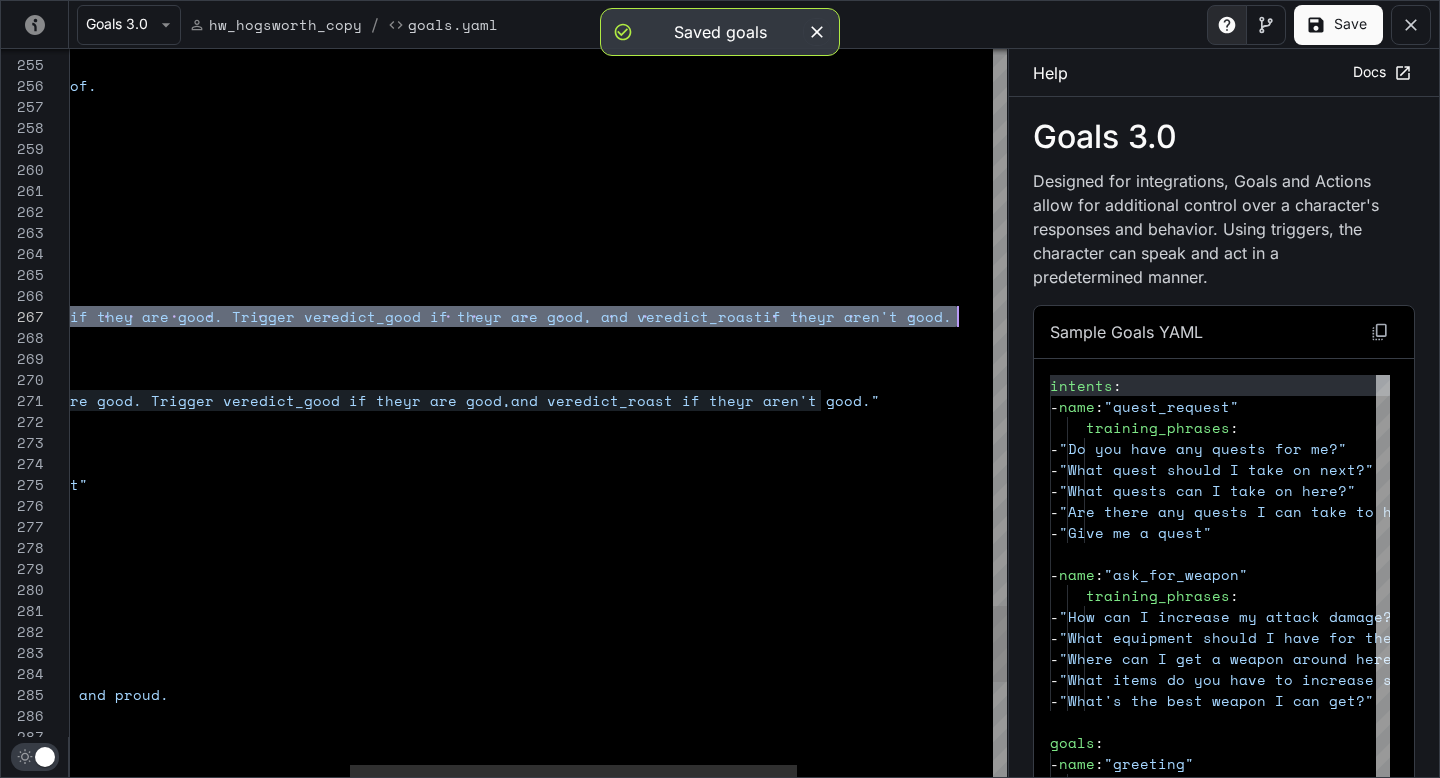 drag, startPoint x: 352, startPoint y: 317, endPoint x: 959, endPoint y: 314, distance: 607.0074 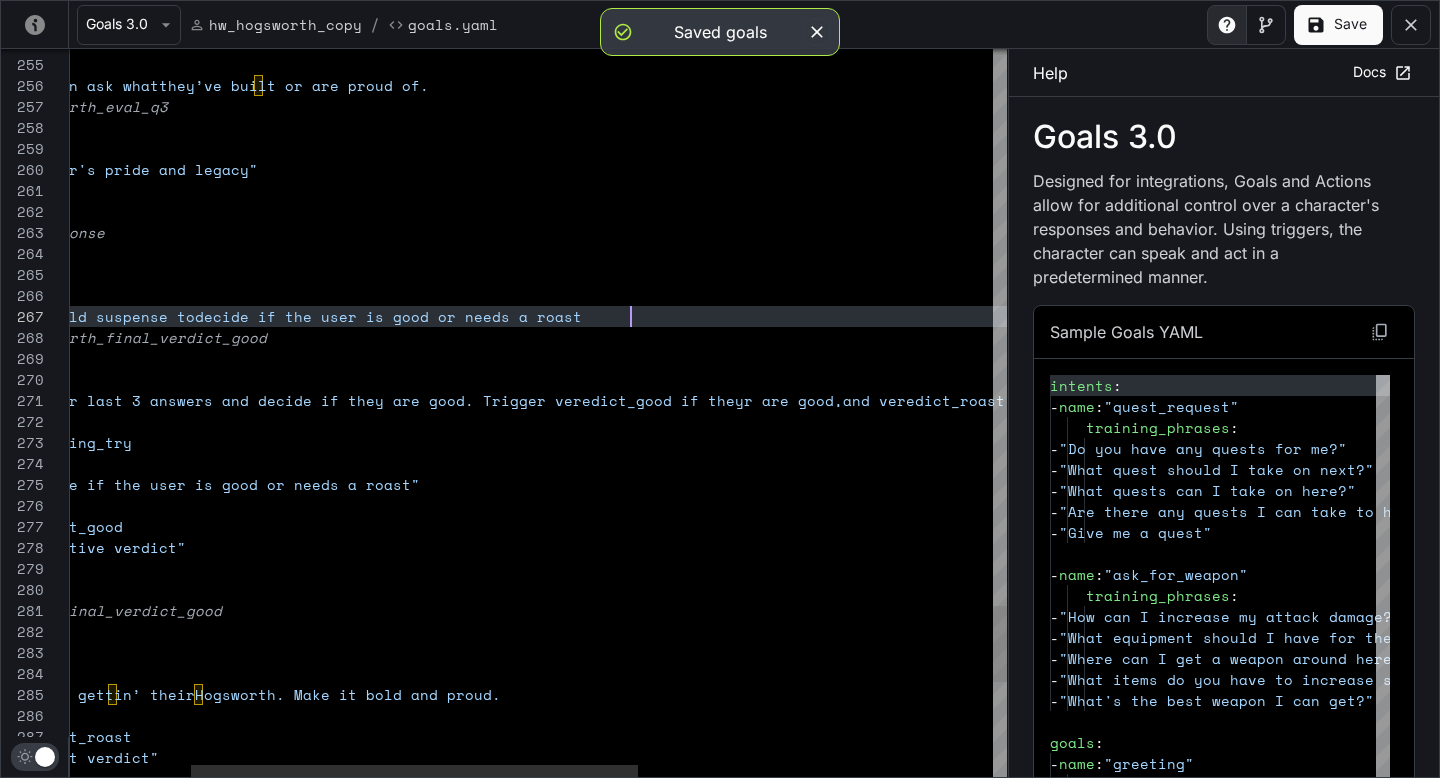 scroll, scrollTop: 126, scrollLeft: 814, axis: both 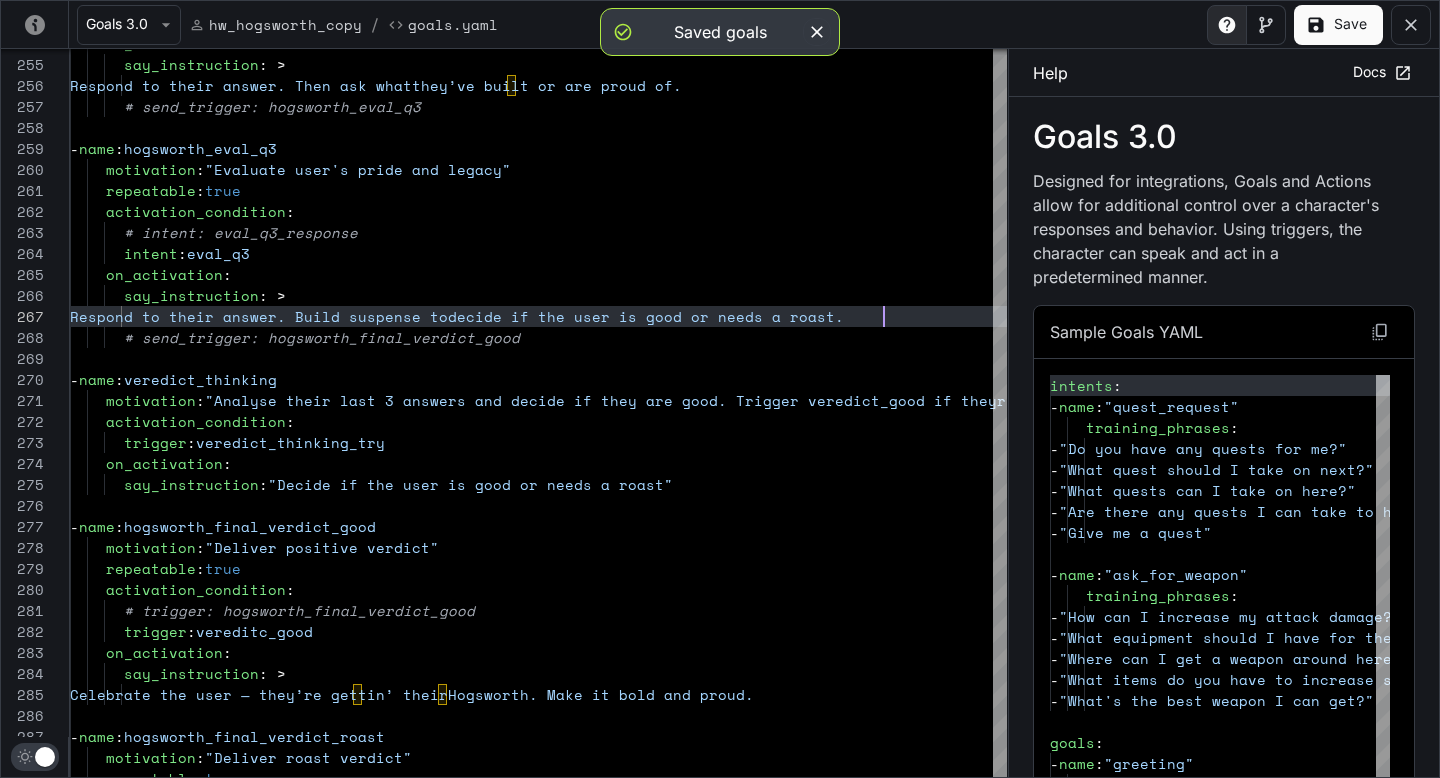 click on "Save" at bounding box center [1338, 25] 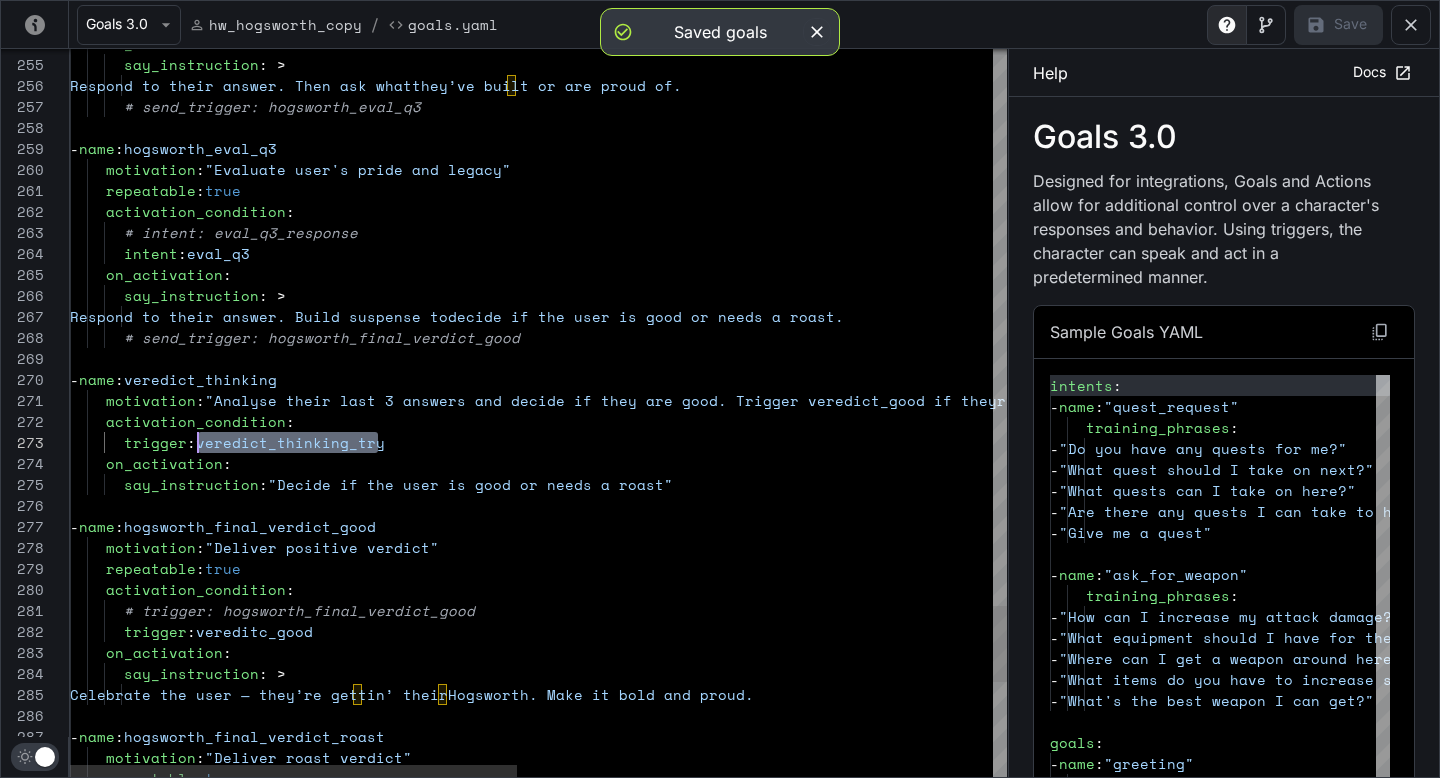 scroll, scrollTop: 42, scrollLeft: 128, axis: both 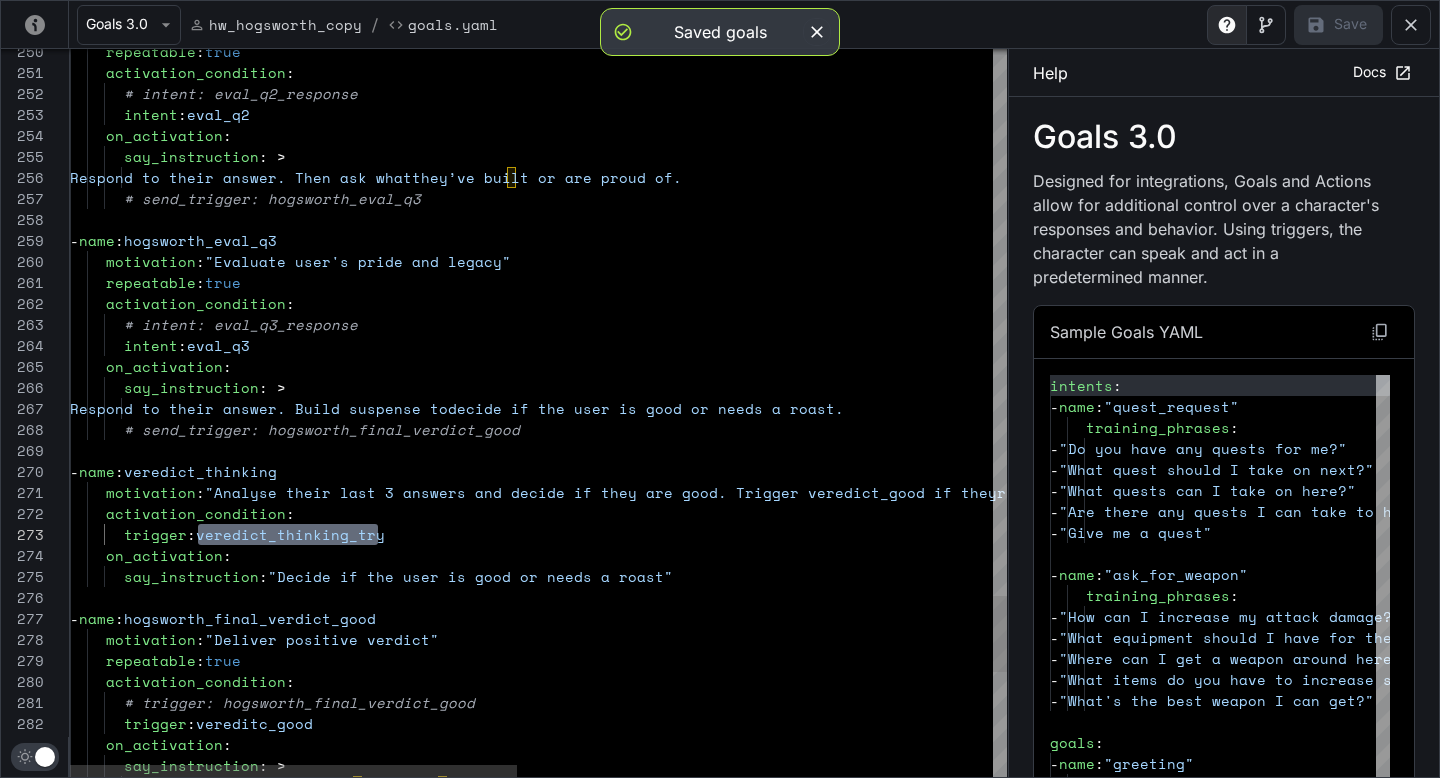 click on "Respond to their answer. Then ask what  they’ve built or are proud of.        say_instruction : >      on_activation :        intent :  eval_q2        # intent: eval_q2_response      activation_condition :      repeatable :  true        # send_trigger: hogsworth_eval_q3   -  name :  hogsworth_eval_q3      motivation :  "Evaluate user's pride and legacy"      repeatable :  true      activation_condition :        # intent: eval_q3_response        intent :  eval_q3      on_activation :        say_instruction : >         Respond to their answer. Build suspense to  decide if the user is good or needs a roast.           # send_trigger: hogsworth_final_verdict_good   -  name :  veredict_thinking      motivation :  "Analyse their last 3 answers and decide if they a re good. Trigger veredict_good if theyr are good,       :" at bounding box center [1036, -1706] 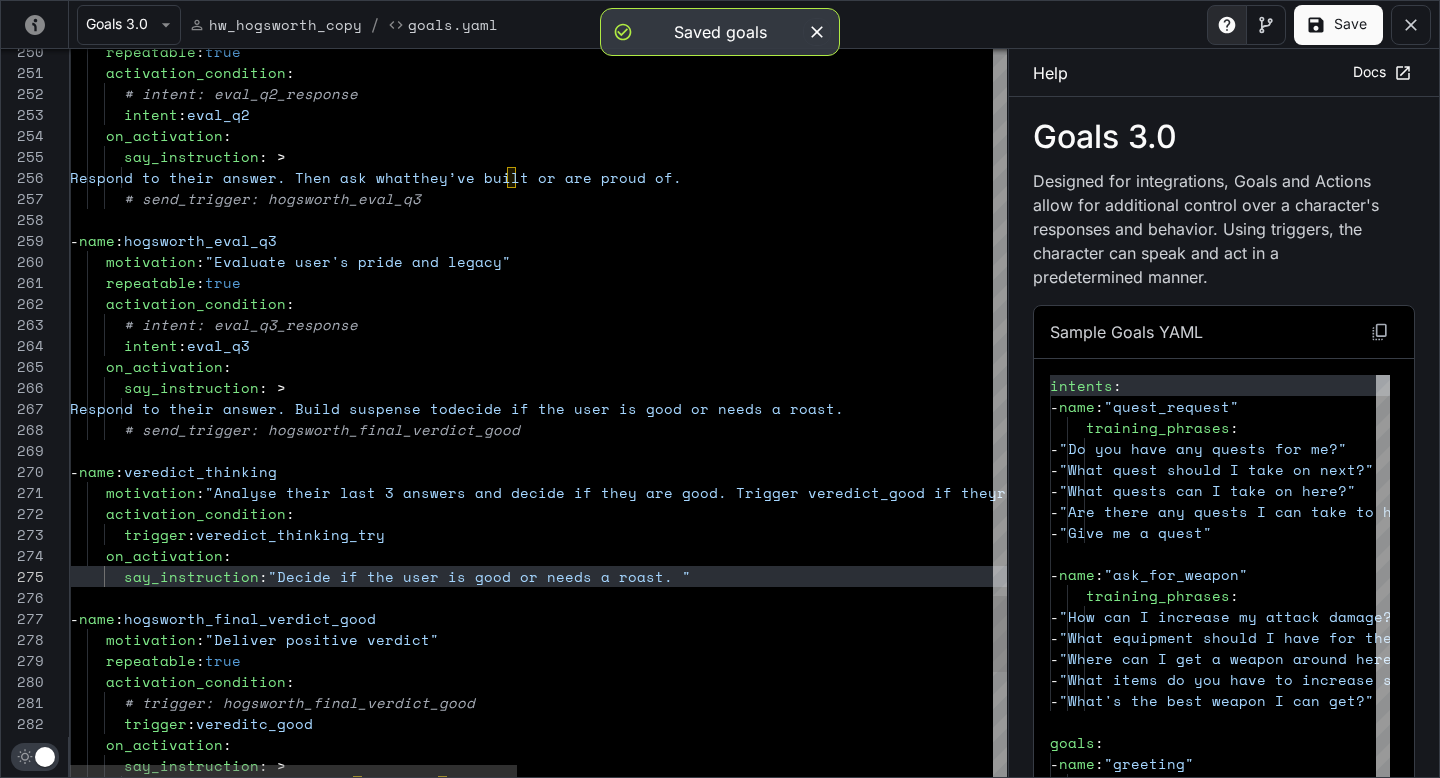 scroll, scrollTop: 84, scrollLeft: 583, axis: both 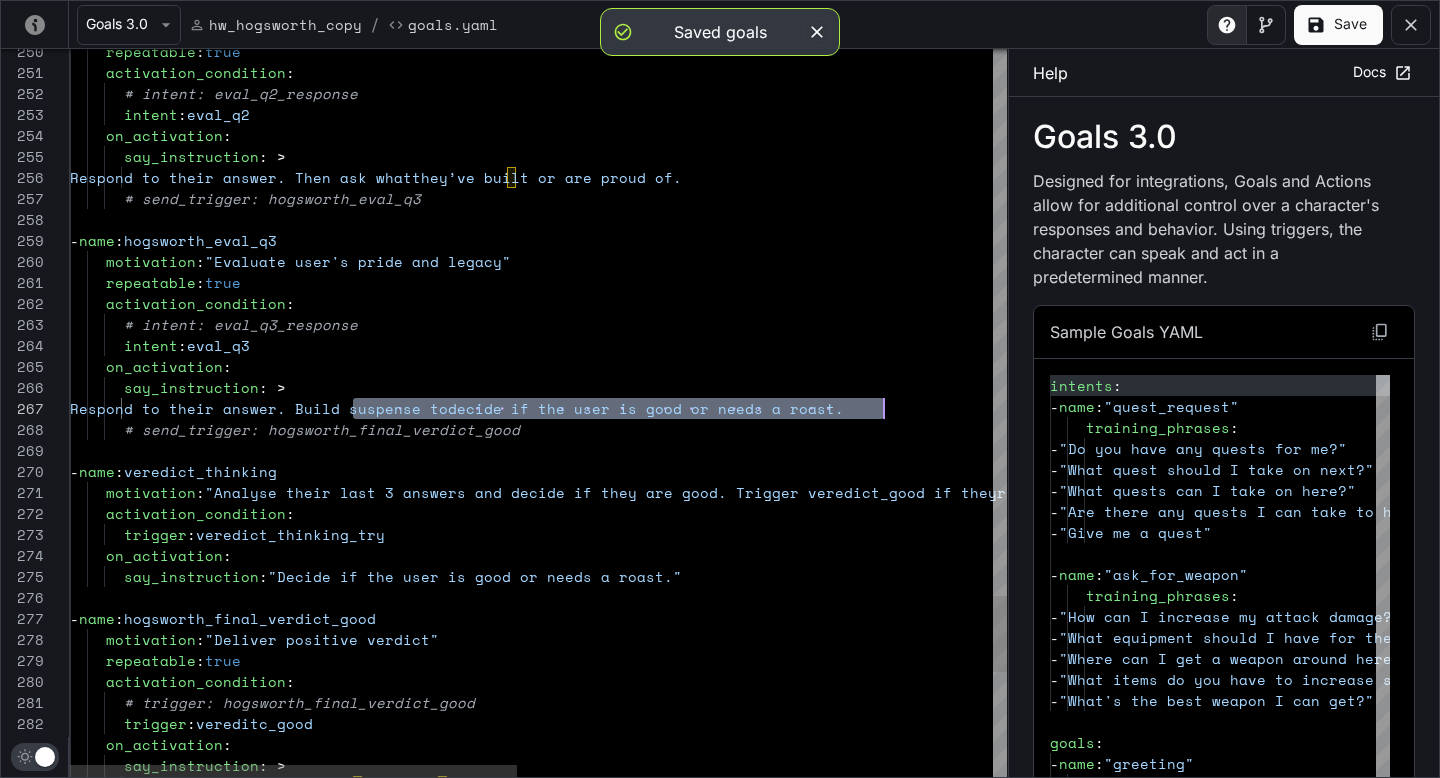 drag, startPoint x: 351, startPoint y: 406, endPoint x: 885, endPoint y: 399, distance: 534.0459 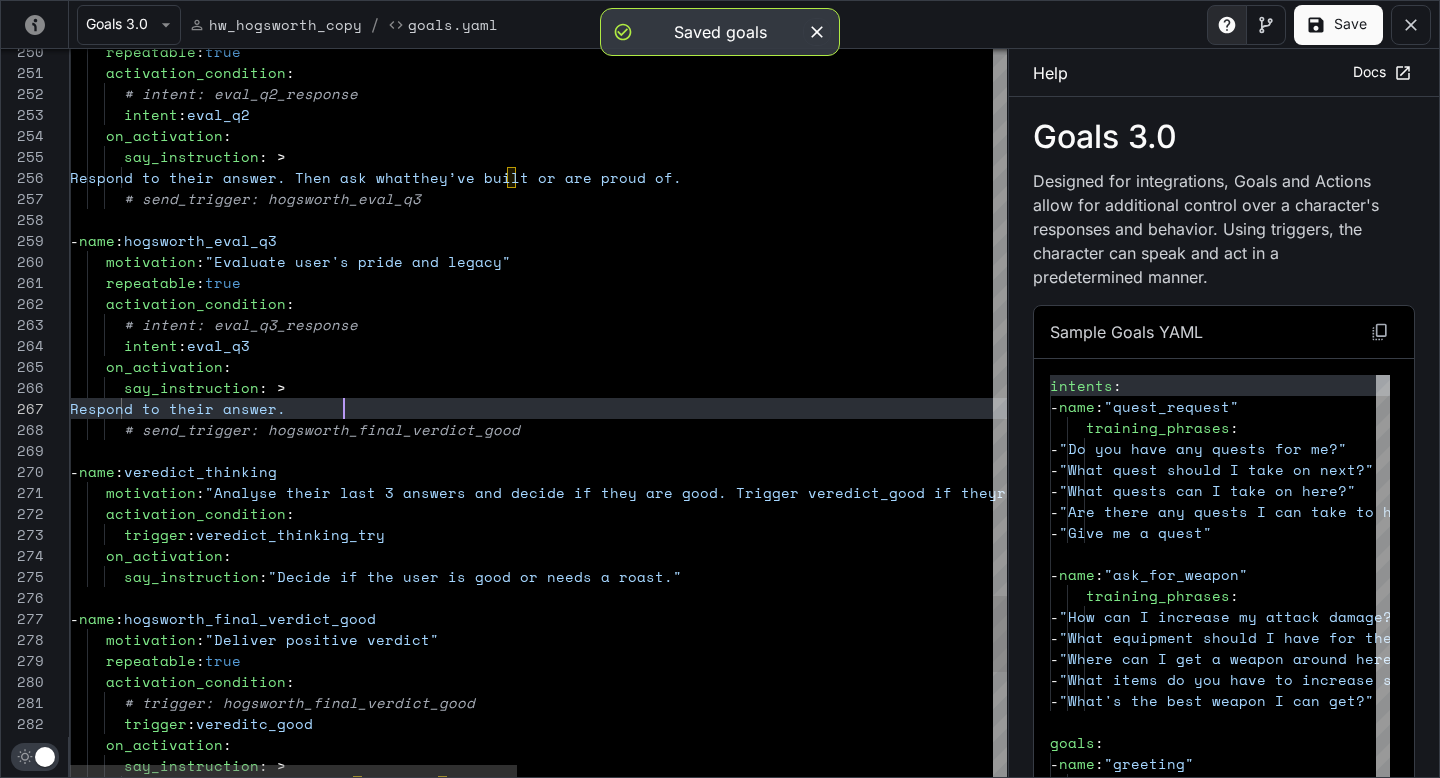 scroll, scrollTop: 126, scrollLeft: 274, axis: both 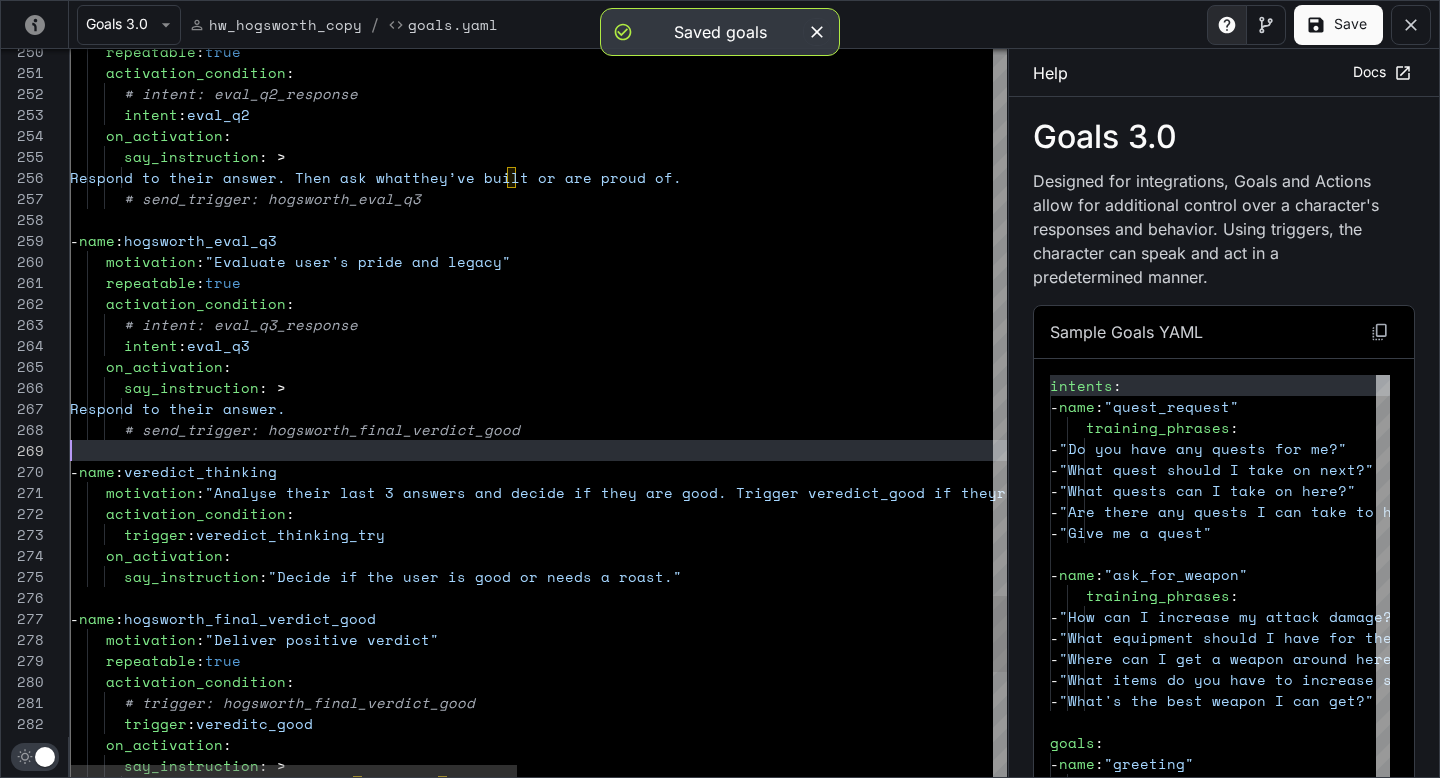 click on "Respond to their answer. Then ask what  they’ve built or are proud of.        say_instruction : >      on_activation :        intent :  eval_q2        # intent: eval_q2_response      activation_condition :      repeatable :  true        # send_trigger: hogsworth_eval_q3   -  name :  hogsworth_eval_q3      motivation :  "Evaluate user's pride and legacy"      repeatable :  true      activation_condition :        # intent: eval_q3_response        intent :  eval_q3      on_activation :        say_instruction : >         Respond to their answer.           # send_trigger: hogsworth_final_verdict_good   -  name :  veredict_thinking      motivation :  "Analyse their last 3 answers and decide if they a re good. Trigger veredict_good if theyr are good,  and veredict_roast if theyr aren't good."      activation_condition :        trigger" at bounding box center (1036, -1706) 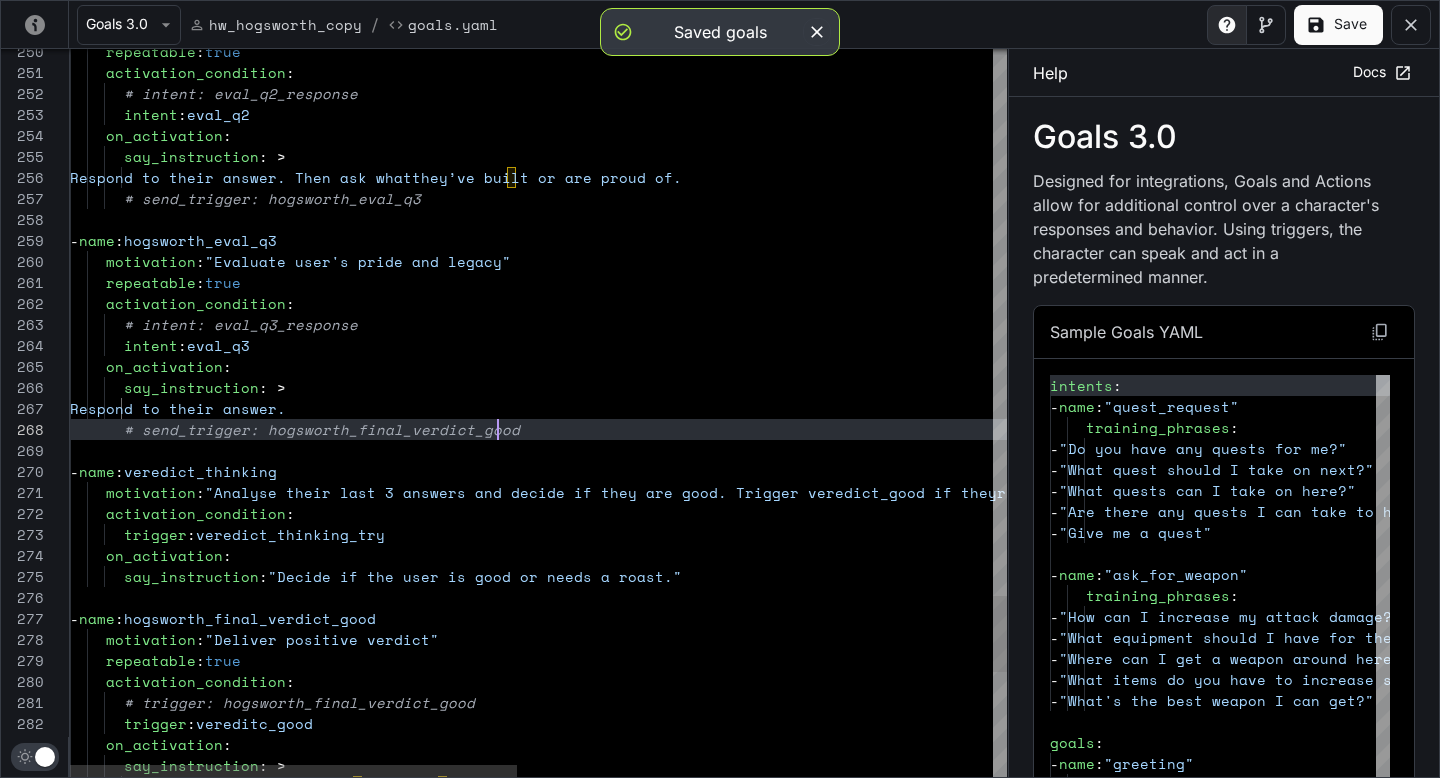 scroll, scrollTop: 147, scrollLeft: 427, axis: both 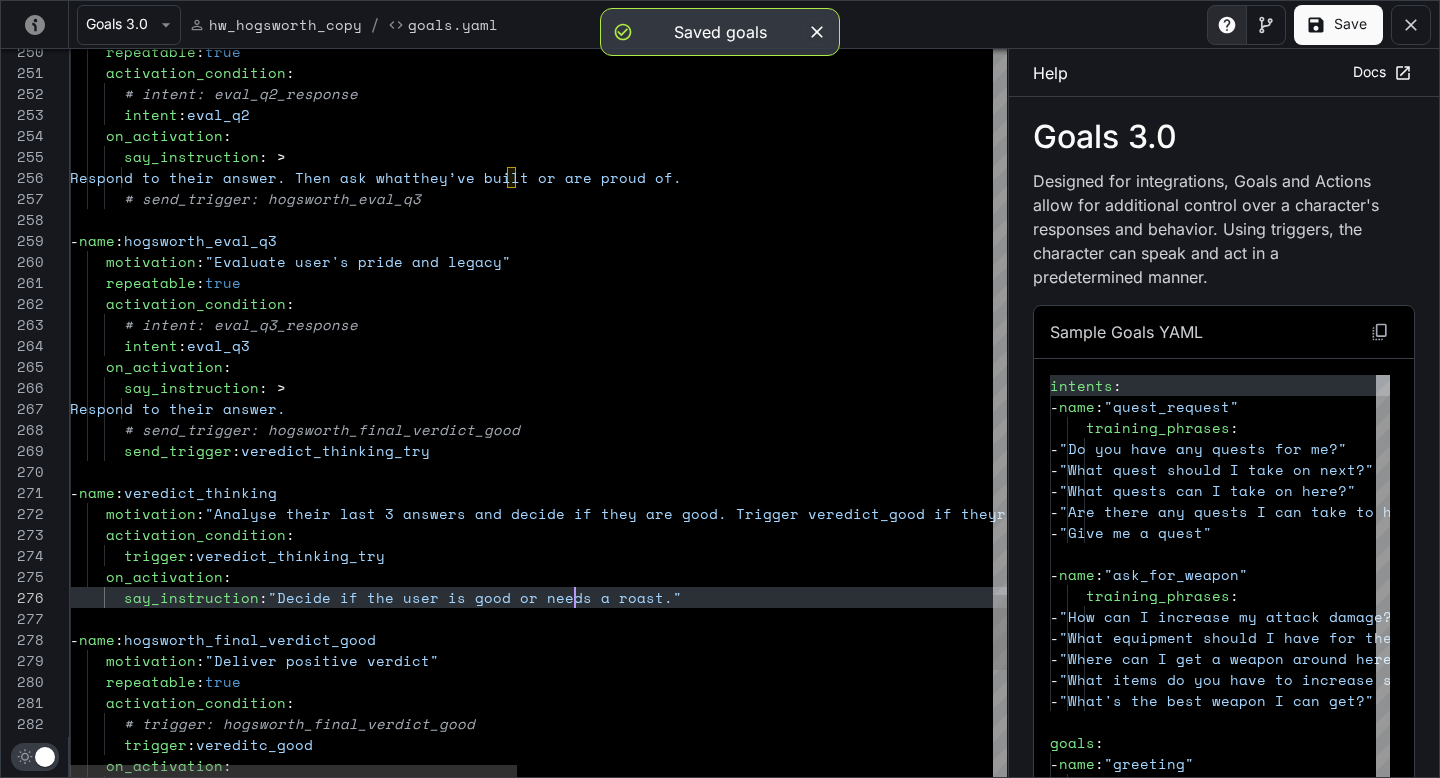 click on "Respond to their answer. Then ask what  they’ve built or are proud of.        say_instruction : >      on_activation :        intent :  eval_q2        # intent: eval_q2_response      activation_condition :      repeatable :  true        # send_trigger: hogsworth_eval_q3   -  name :  hogsworth_eval_q3      motivation :  "Evaluate user's pride and legacy"      repeatable :  true      activation_condition :        # intent: eval_q3_response        intent :  eval_q3      on_activation :        say_instruction : >         Respond to their answer.           # send_trigger: hogsworth_final_verdict_good   -  name :  veredict_thinking      motivation :  "Analyse their last 3 answers and decide if they a re good. Trigger veredict_good if theyr are good,  and veredict_roast if theyr aren't good."      activation_condition :        trigger" at bounding box center (1036, -1695) 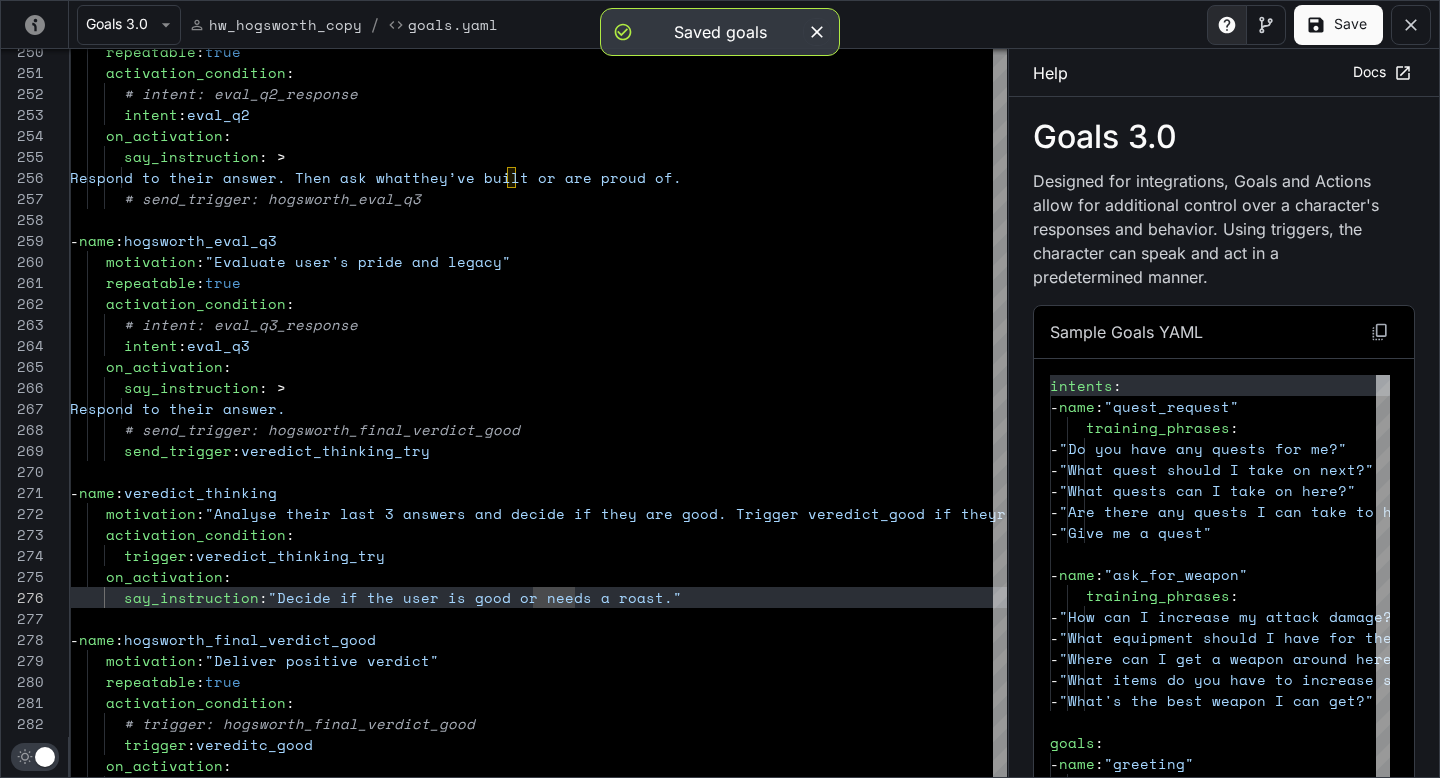 type on "**********" 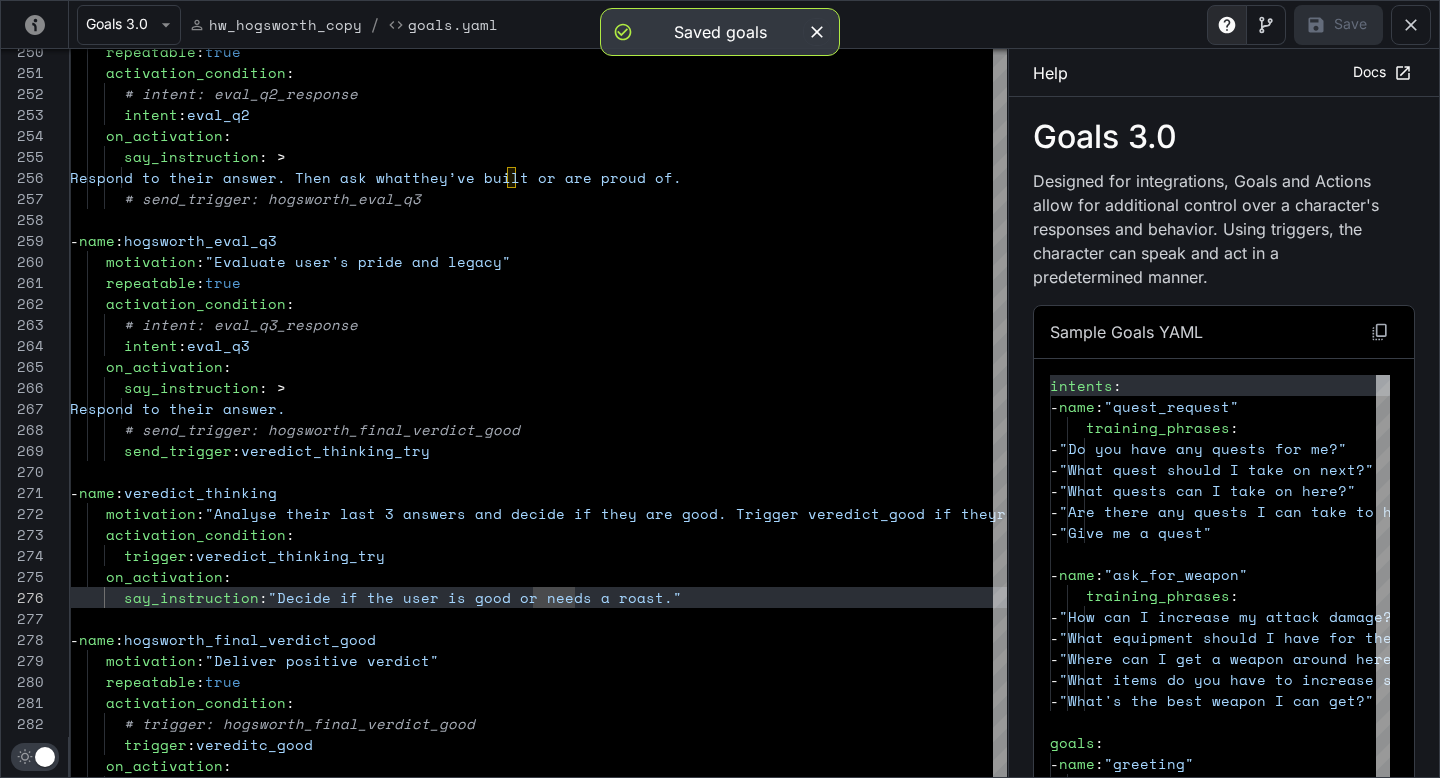 click on "Saved goals" at bounding box center (720, 32) 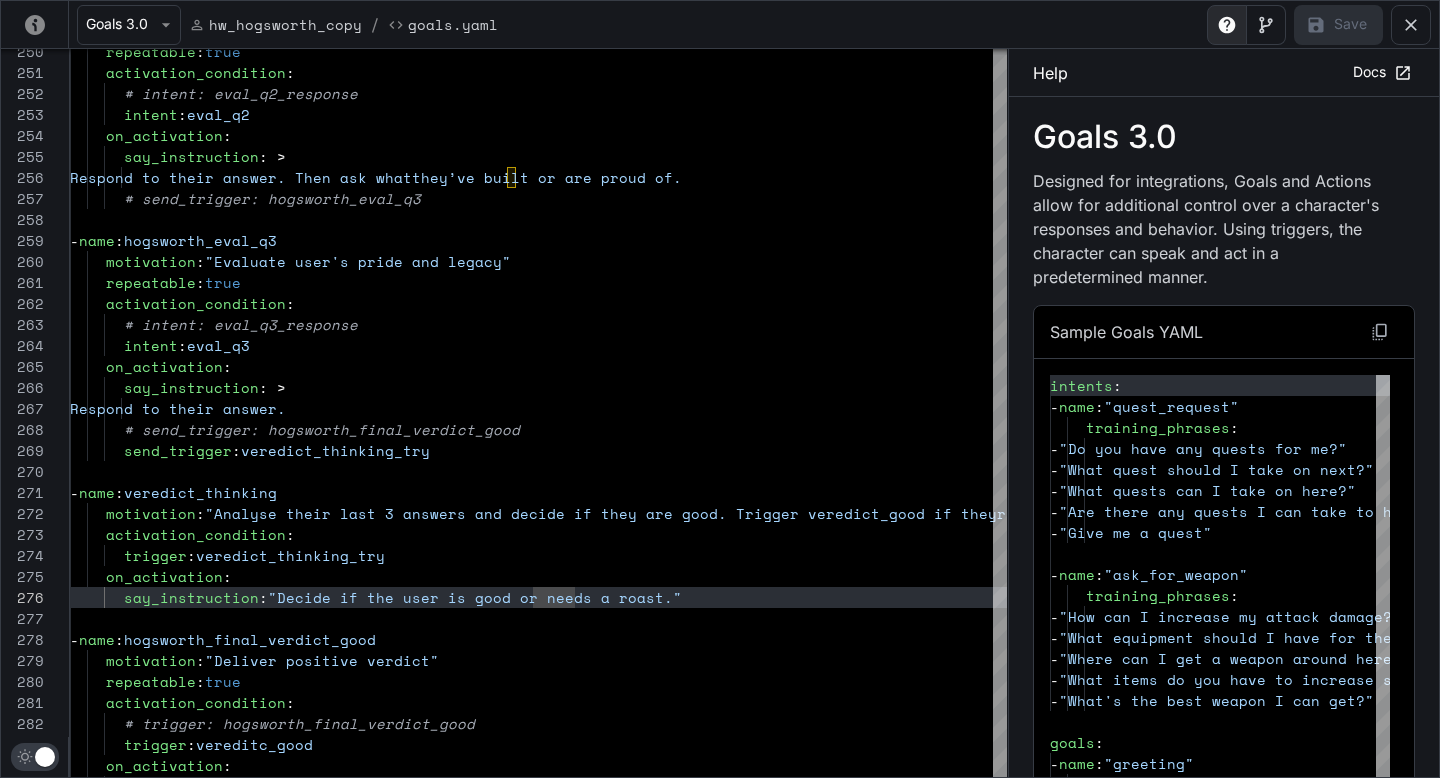 click 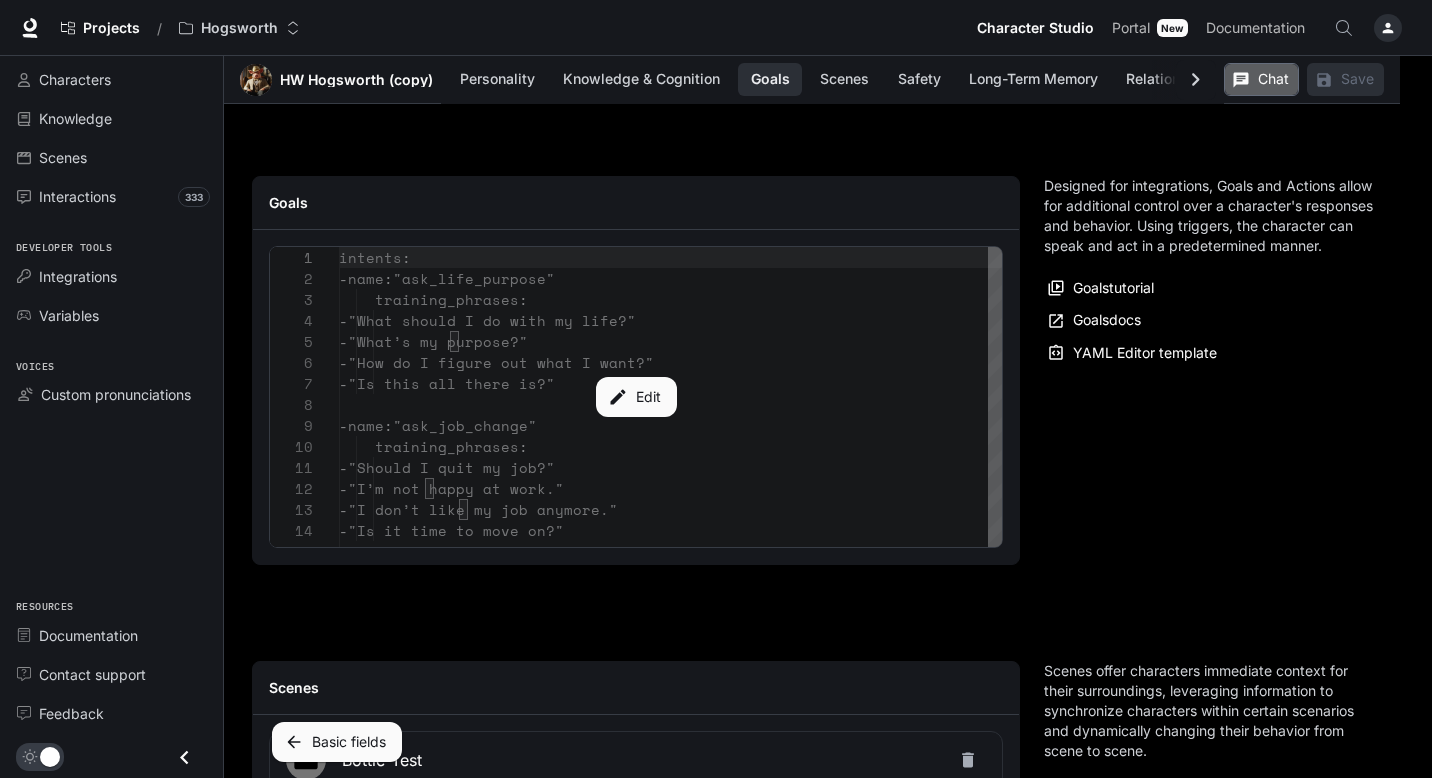 click on "Chat" at bounding box center (1261, 79) 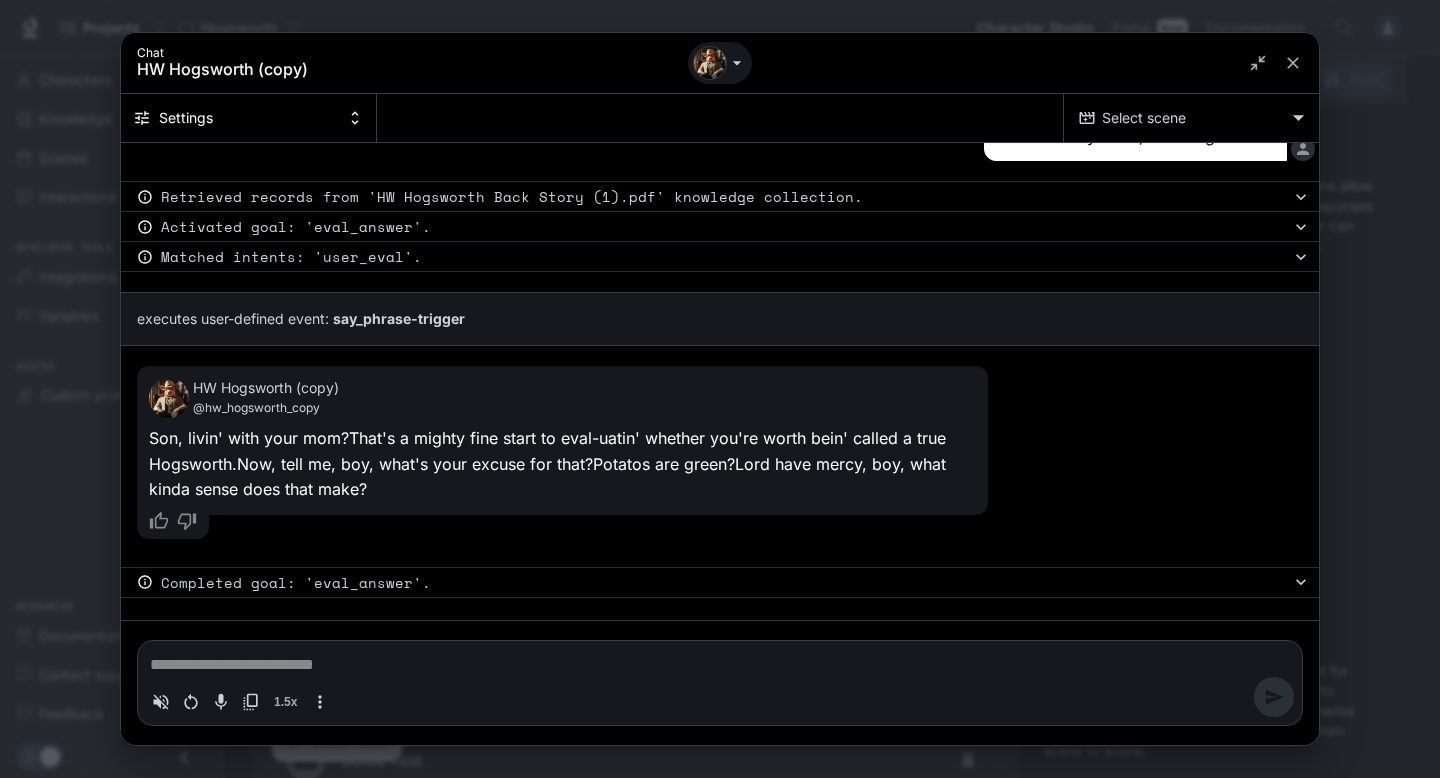 scroll, scrollTop: 46, scrollLeft: 0, axis: vertical 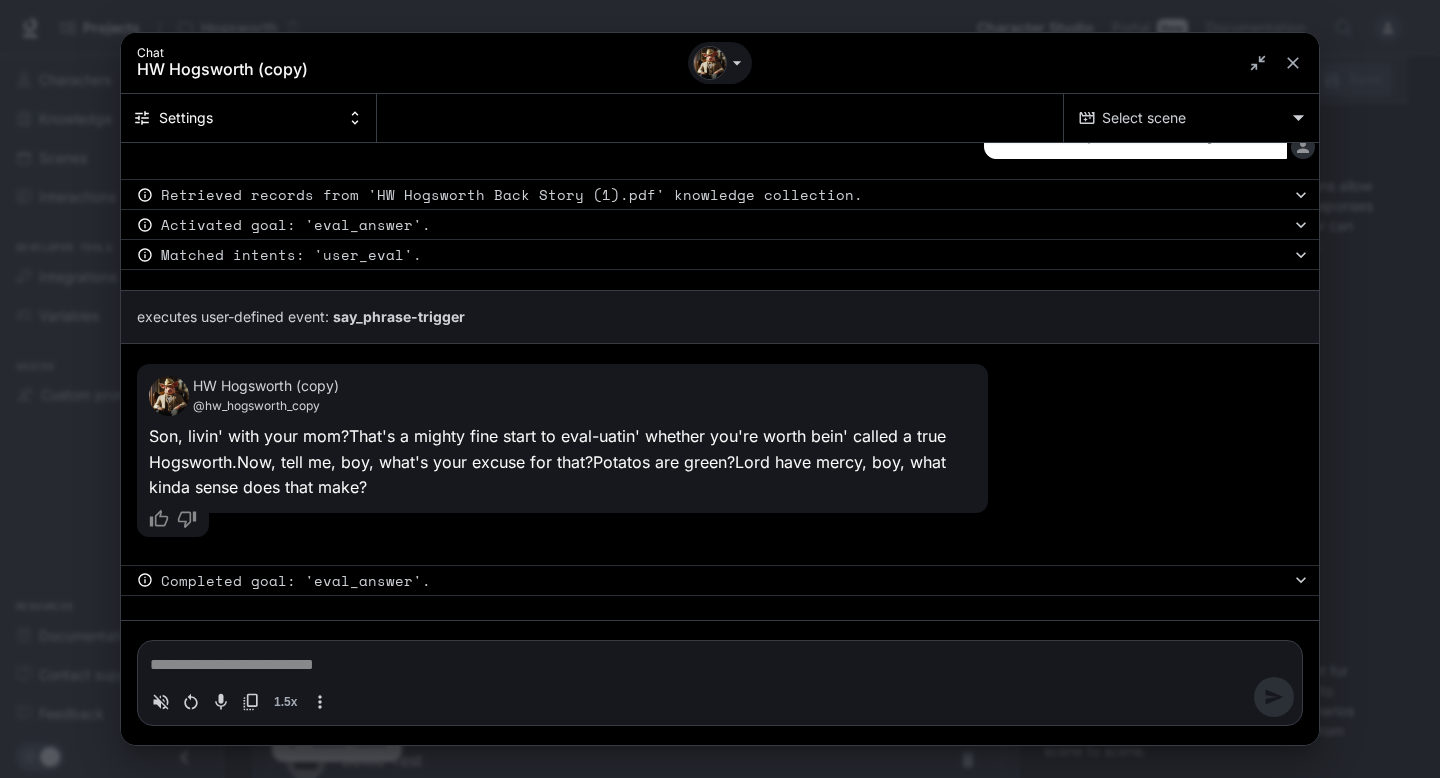 type on "*" 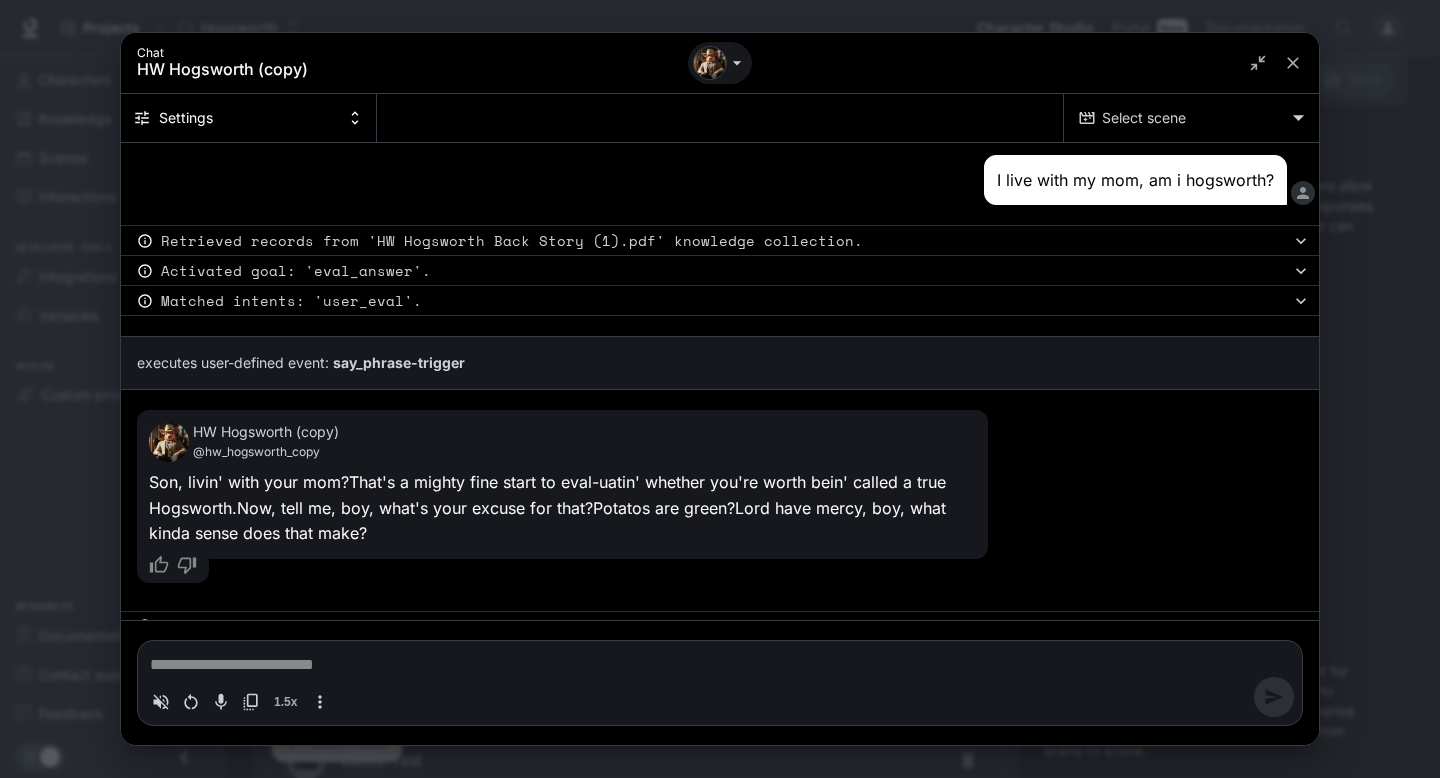 scroll, scrollTop: 46, scrollLeft: 0, axis: vertical 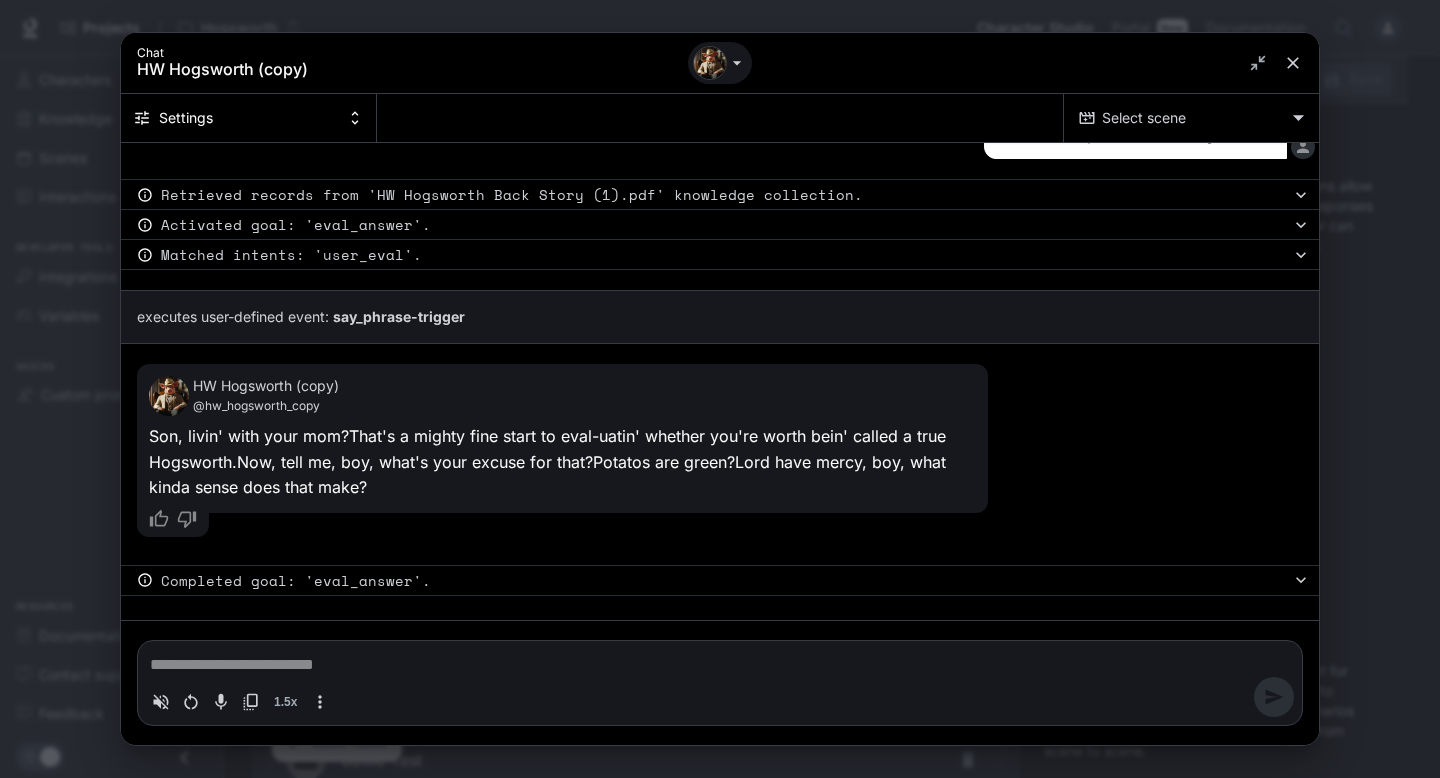 click 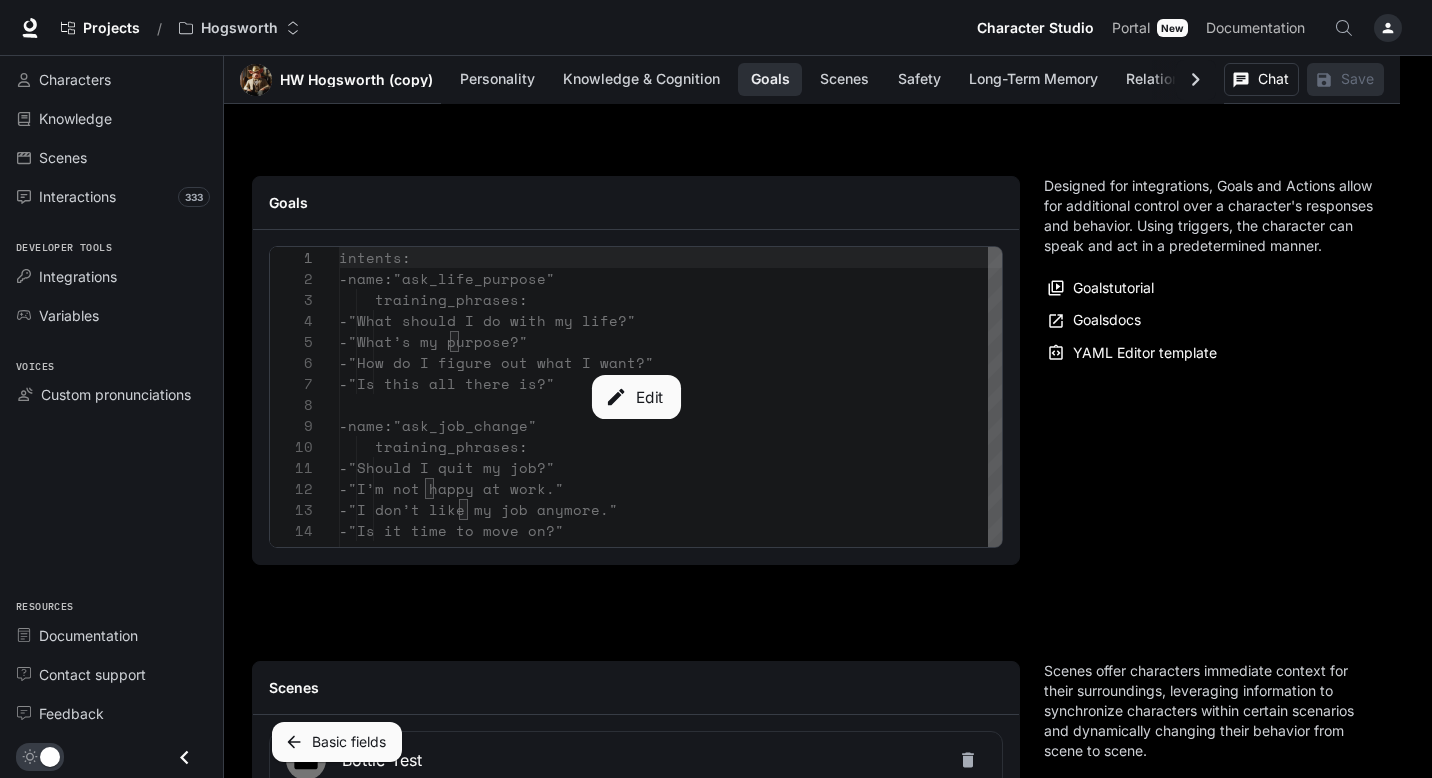 click on "Edit" at bounding box center (635, 397) 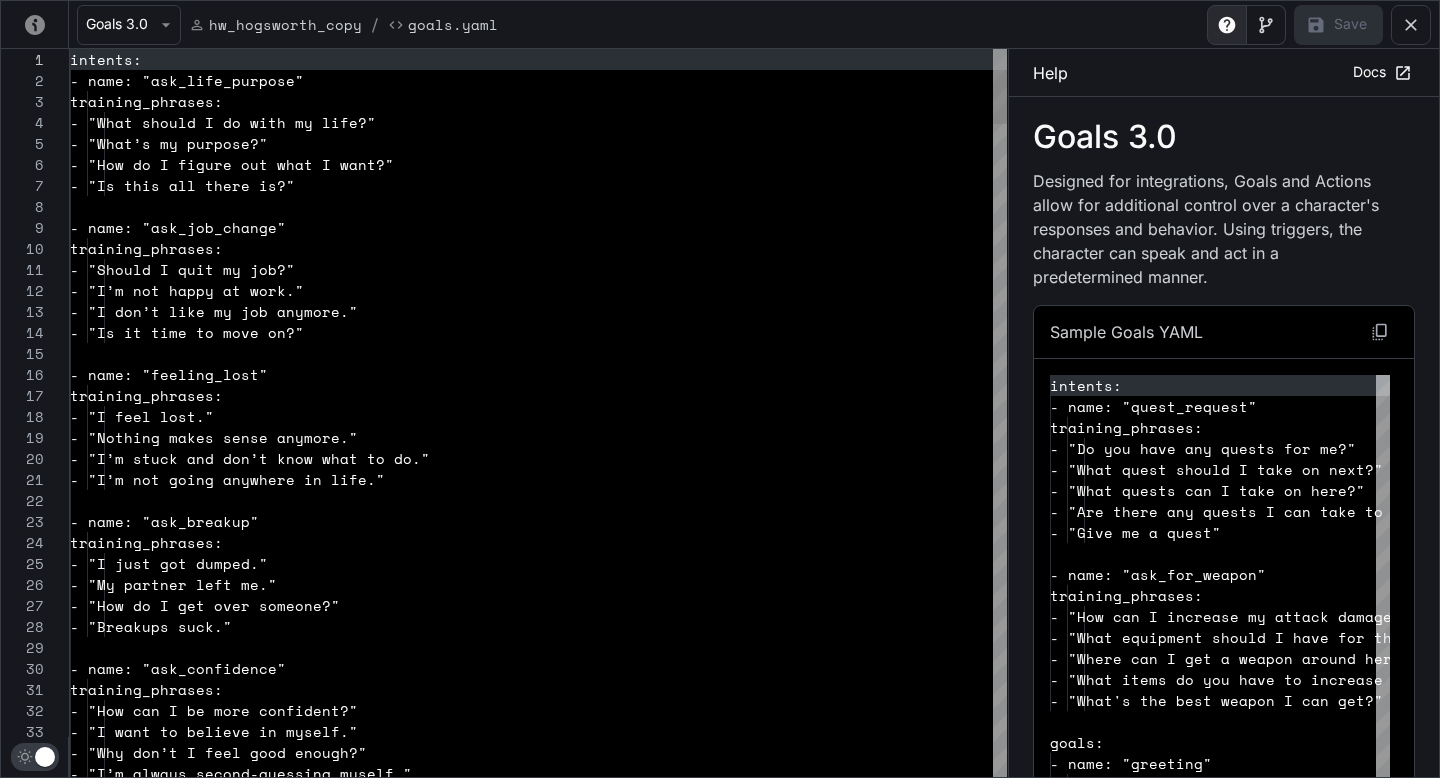 scroll, scrollTop: 210, scrollLeft: 0, axis: vertical 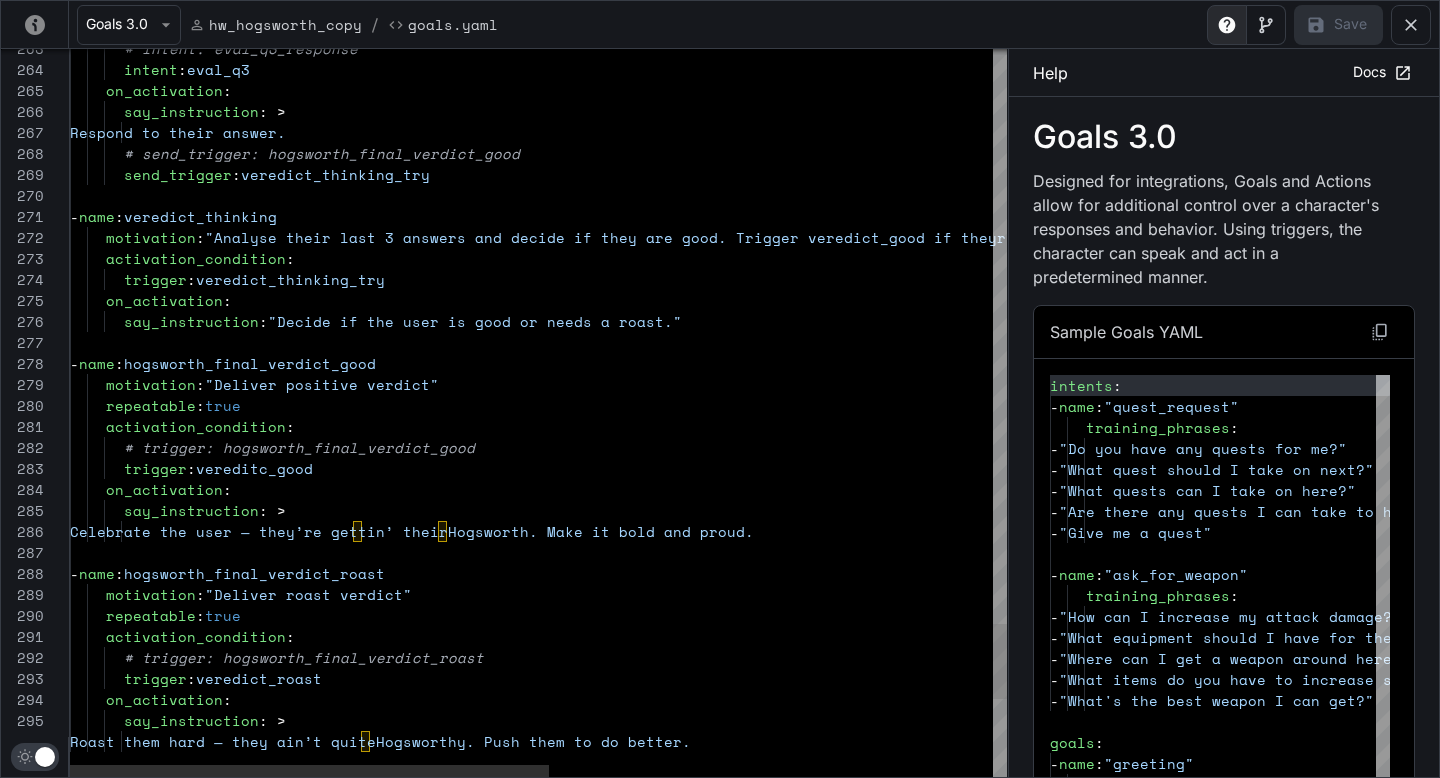 click on "trigger :  vereditc_good      on_activation :        say_instruction : >         Celebrate the user — they’re gettin’ their  Hogsworth. Make it bold and proud.   -  name :  hogsworth_final_verdict_roast      motivation :  "Deliver roast verdict"      repeatable :  true      activation_condition :        # trigger: hogsworth_final_verdict_roast        trigger :  veredict_roast      on_activation :        say_instruction : >         Roast them hard — they ain’t quite  Hogsworthy. Push them to do better.        # trigger: hogsworth_final_verdict_good      activation_condition :      motivation :  "Deliver positive verdict"      repeatable :  true   -  name :  hogsworth_final_verdict_good               say_instruction :  "Decide if the user is good or needs a roast."        on_activation :        trigger :  veredict_thinking_try : :" at bounding box center (972, -1971) 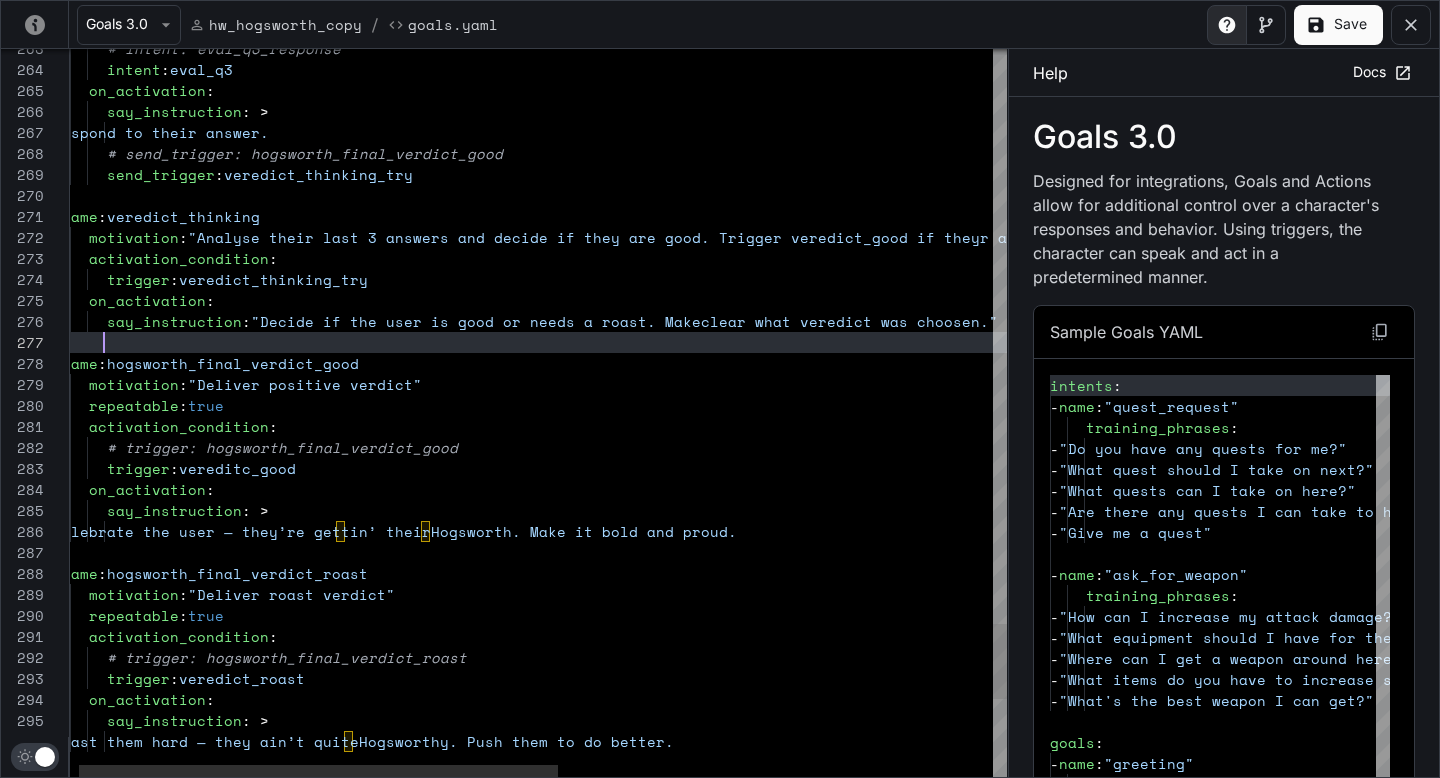 scroll, scrollTop: 147, scrollLeft: 51, axis: both 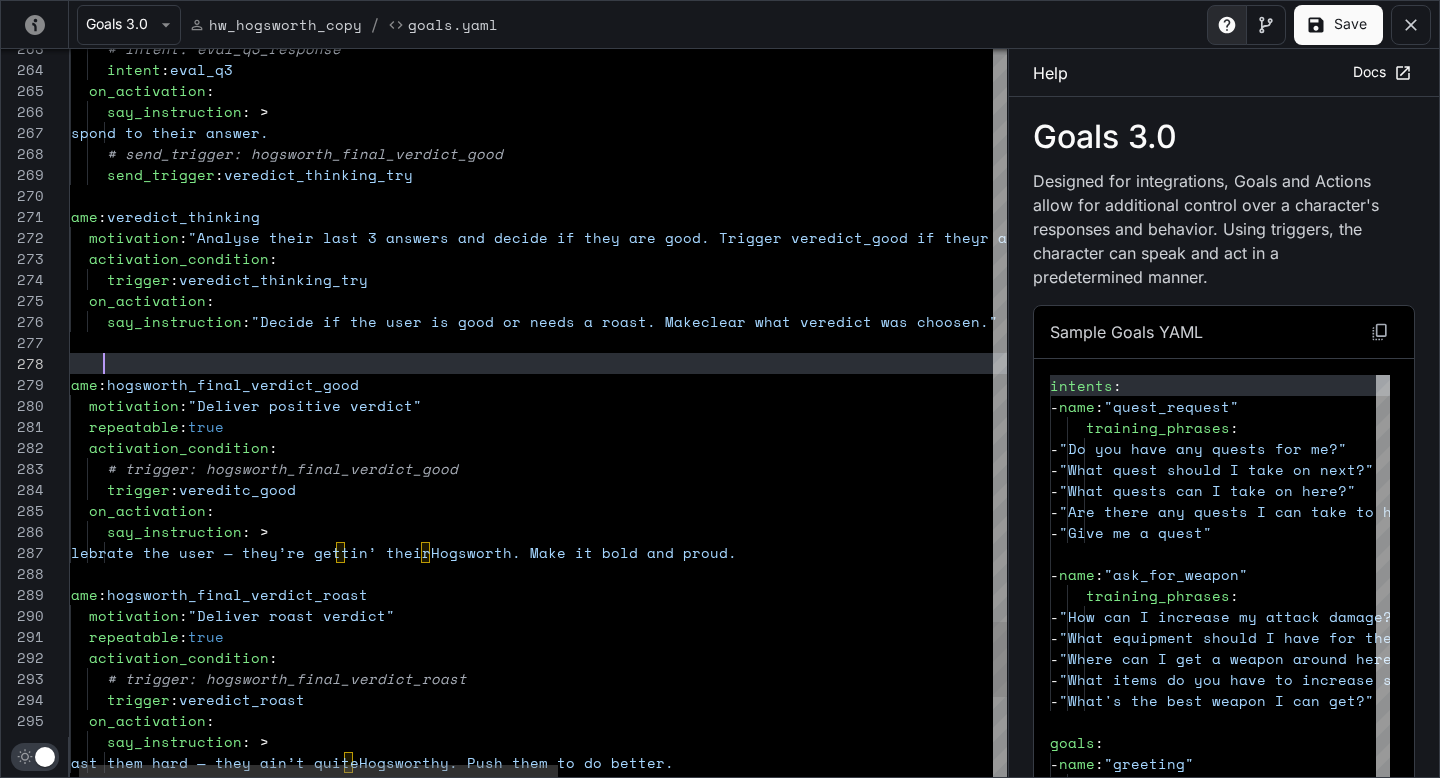 click on "trigger :  vereditc_good      on_activation :        say_instruction : >         Celebrate the user — they’re gettin’ their  Hogsworth. Make it bold and proud.   -  name :  hogsworth_final_verdict_roast      motivation :  "Deliver roast verdict"      repeatable :  true      activation_condition :        # trigger: hogsworth_final_verdict_roast        trigger :  veredict_roast      on_activation :        say_instruction : >         Roast them hard — they ain’t quite  Hogsworthy. Push them to do better.        # trigger: hogsworth_final_verdict_good      activation_condition :      motivation :  "Deliver positive verdict"      repeatable :  true   -  name :  hogsworth_final_verdict_good        say_instruction :  "Decide if the user is good or needs a roast. Make  clear what veredict was choosen."      on_activation :        trigger :" at bounding box center [955, -1961] 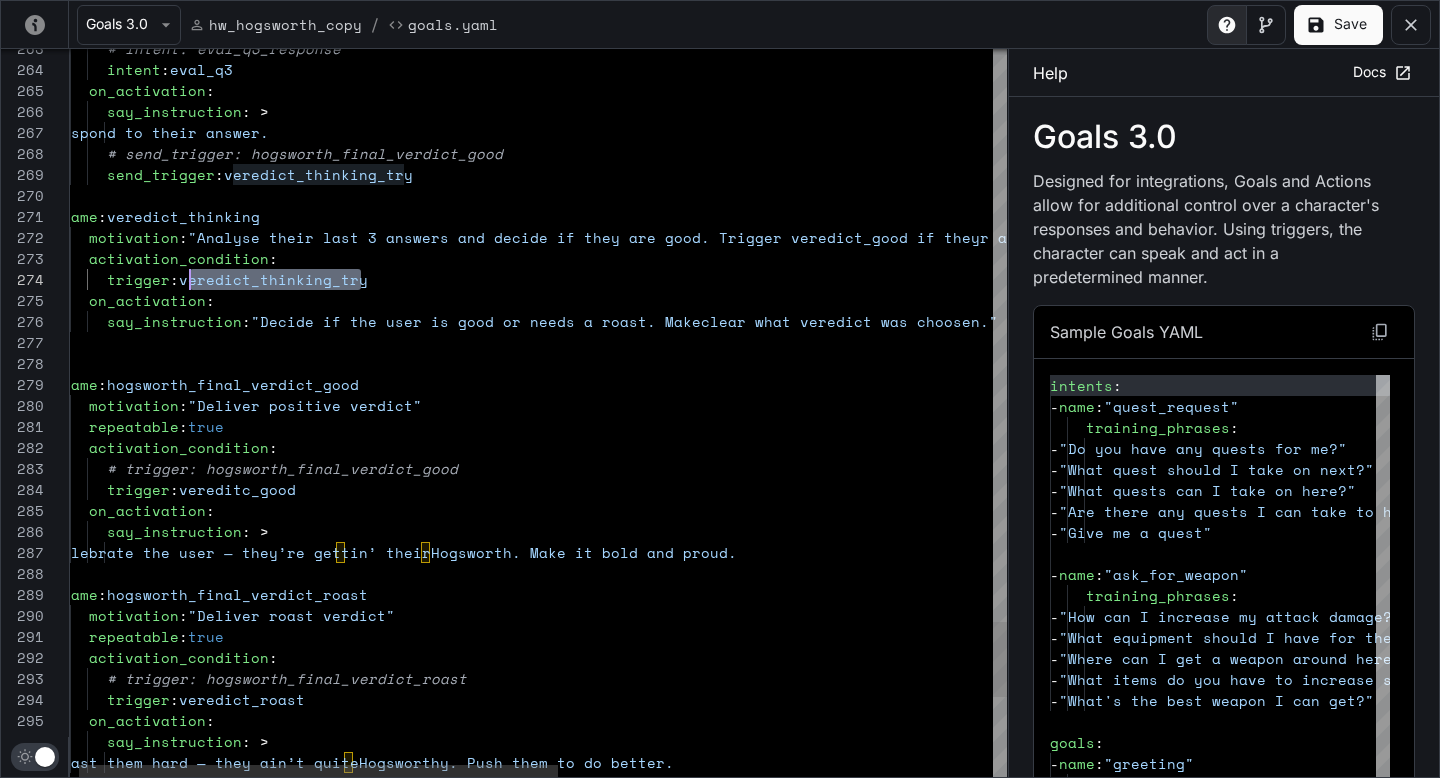 scroll, scrollTop: 63, scrollLeft: 128, axis: both 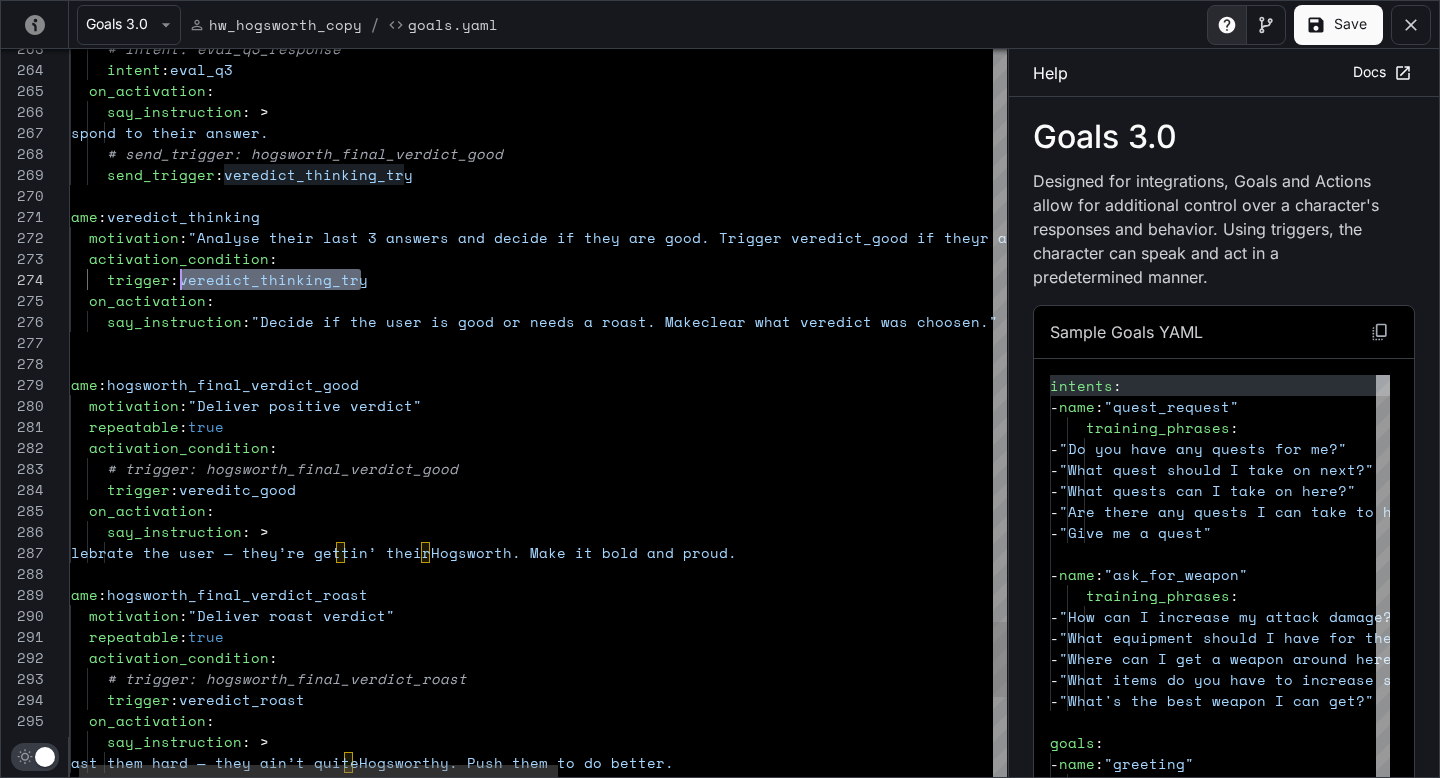 drag, startPoint x: 368, startPoint y: 283, endPoint x: 184, endPoint y: 274, distance: 184.21997 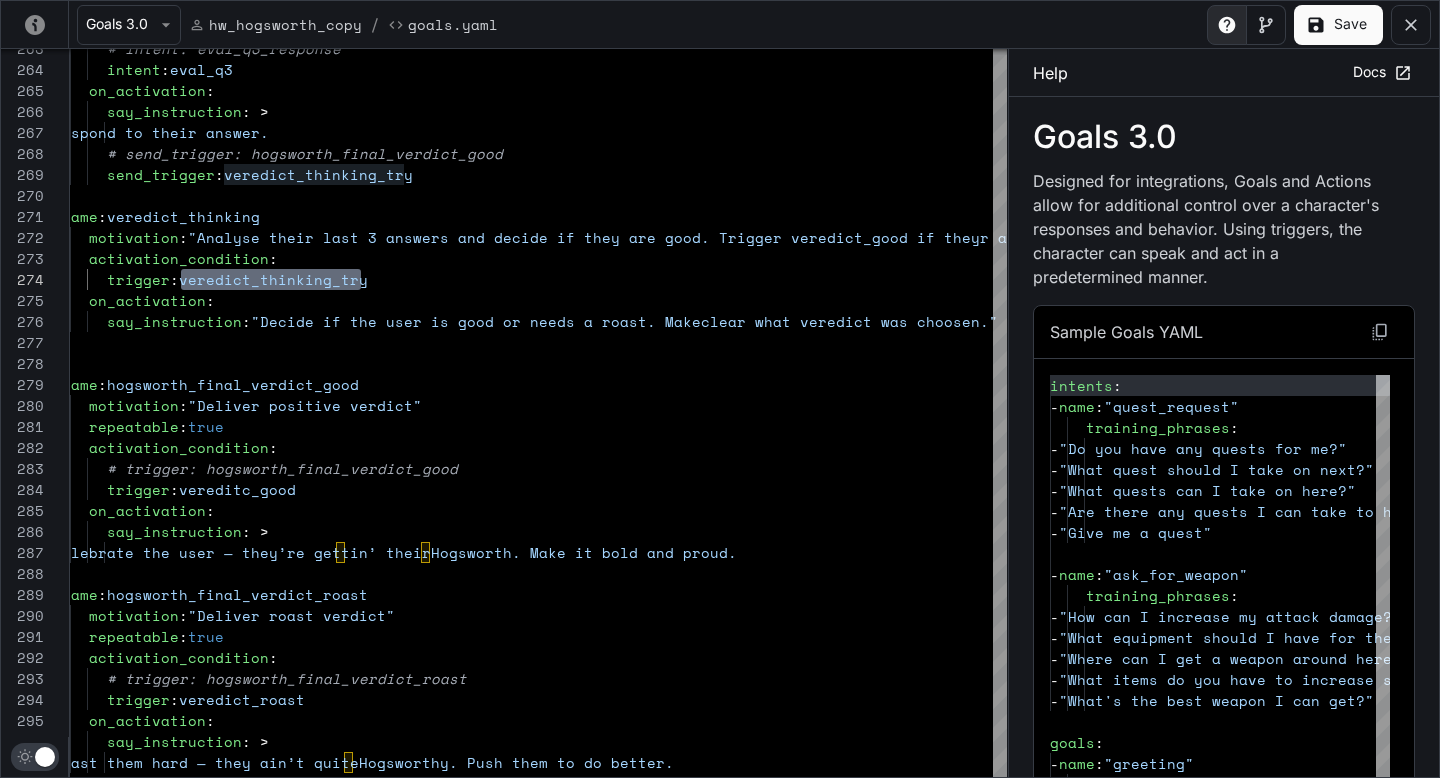 click on "Save" at bounding box center (1338, 25) 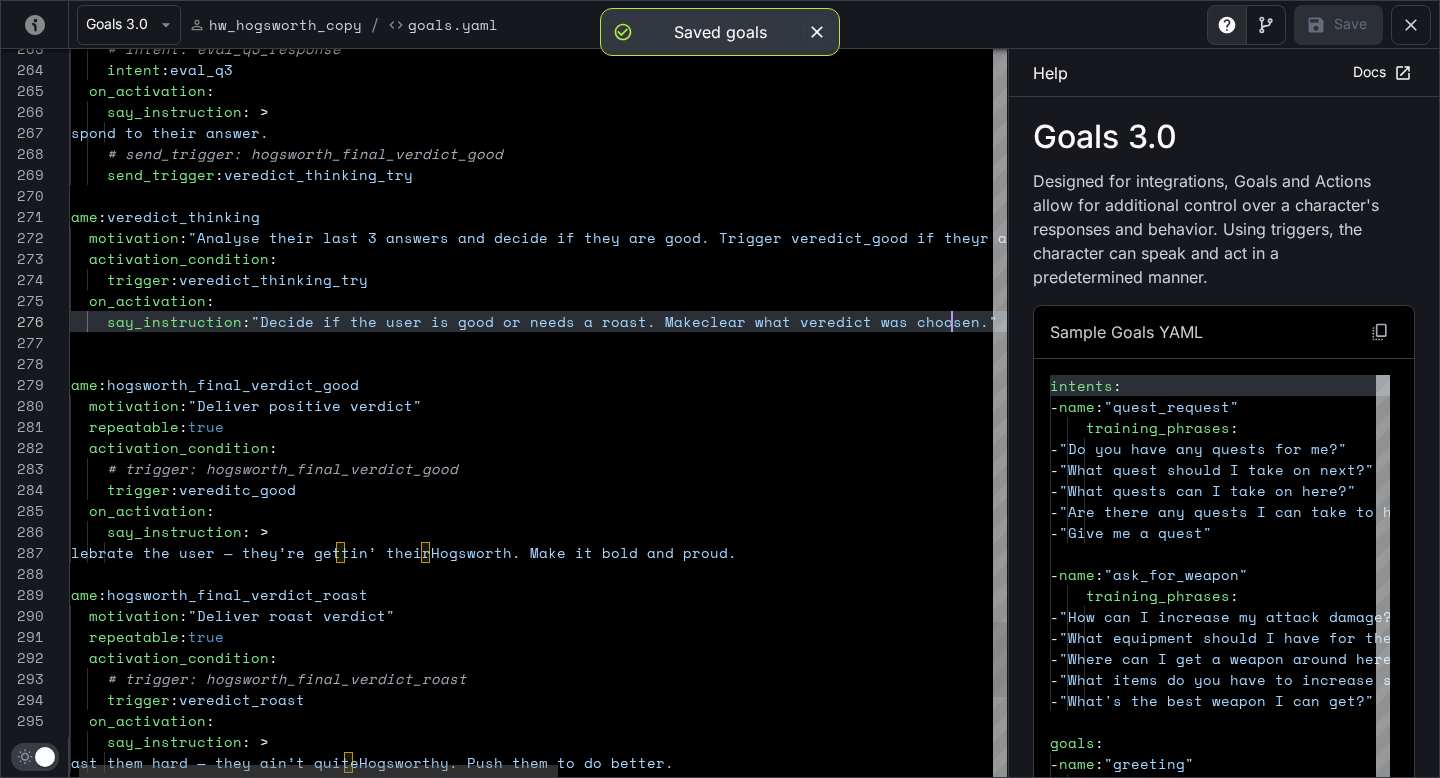 click on "trigger :  vereditc_good      on_activation :        say_instruction : >         Celebrate the user — they’re gettin’ their  Hogsworth. Make it bold and proud.   -  name :  hogsworth_final_verdict_roast      motivation :  "Deliver roast verdict"      repeatable :  true      activation_condition :        # trigger: hogsworth_final_verdict_roast        trigger :  veredict_roast      on_activation :        say_instruction : >         Roast them hard — they ain’t quite  Hogsworthy. Push them to do better.        # trigger: hogsworth_final_verdict_good      activation_condition :      motivation :  "Deliver positive verdict"      repeatable :  true   -  name :  hogsworth_final_verdict_good        say_instruction :  "Decide if the user is good or needs a roast. Make  clear what veredict was choosen."      on_activation :        trigger :" at bounding box center (955, -1961) 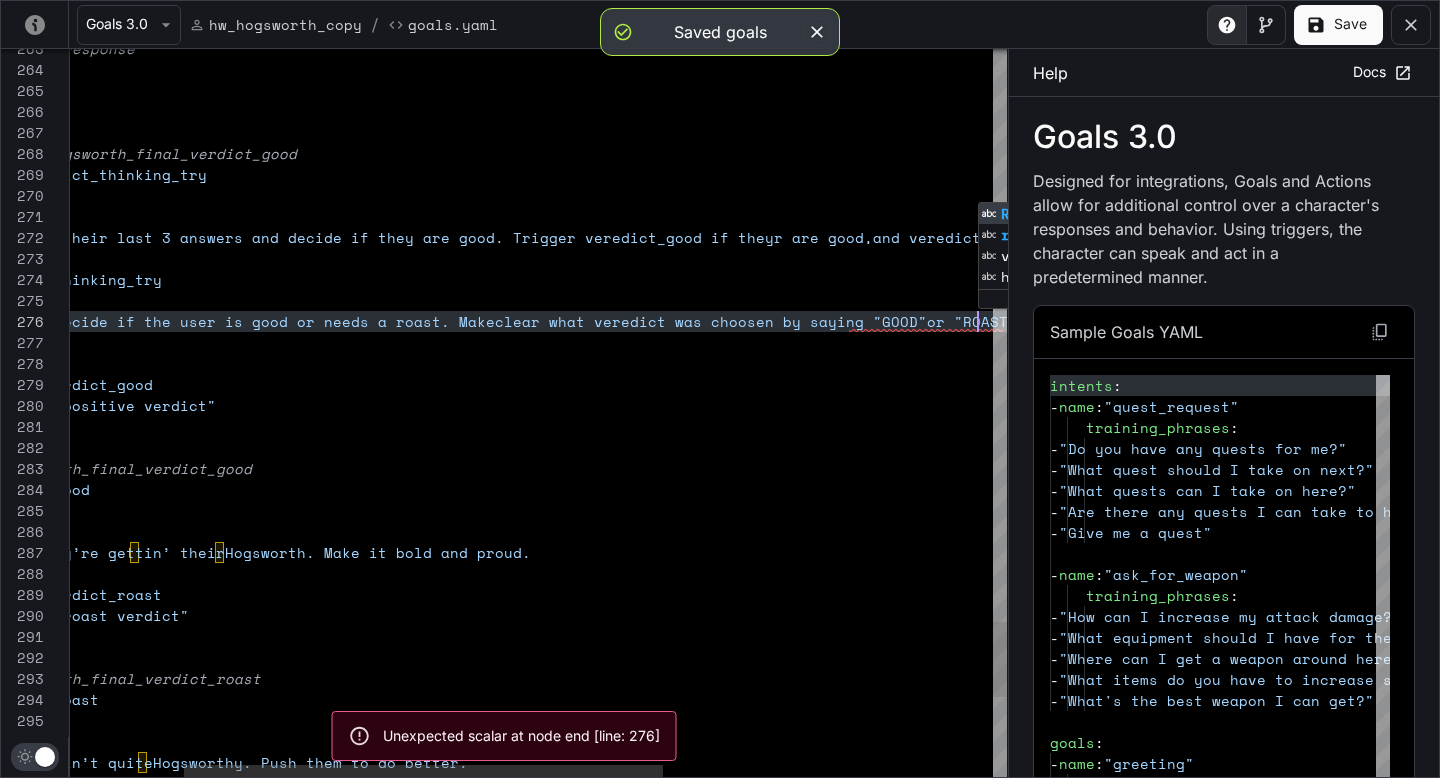 scroll, scrollTop: 105, scrollLeft: 1131, axis: both 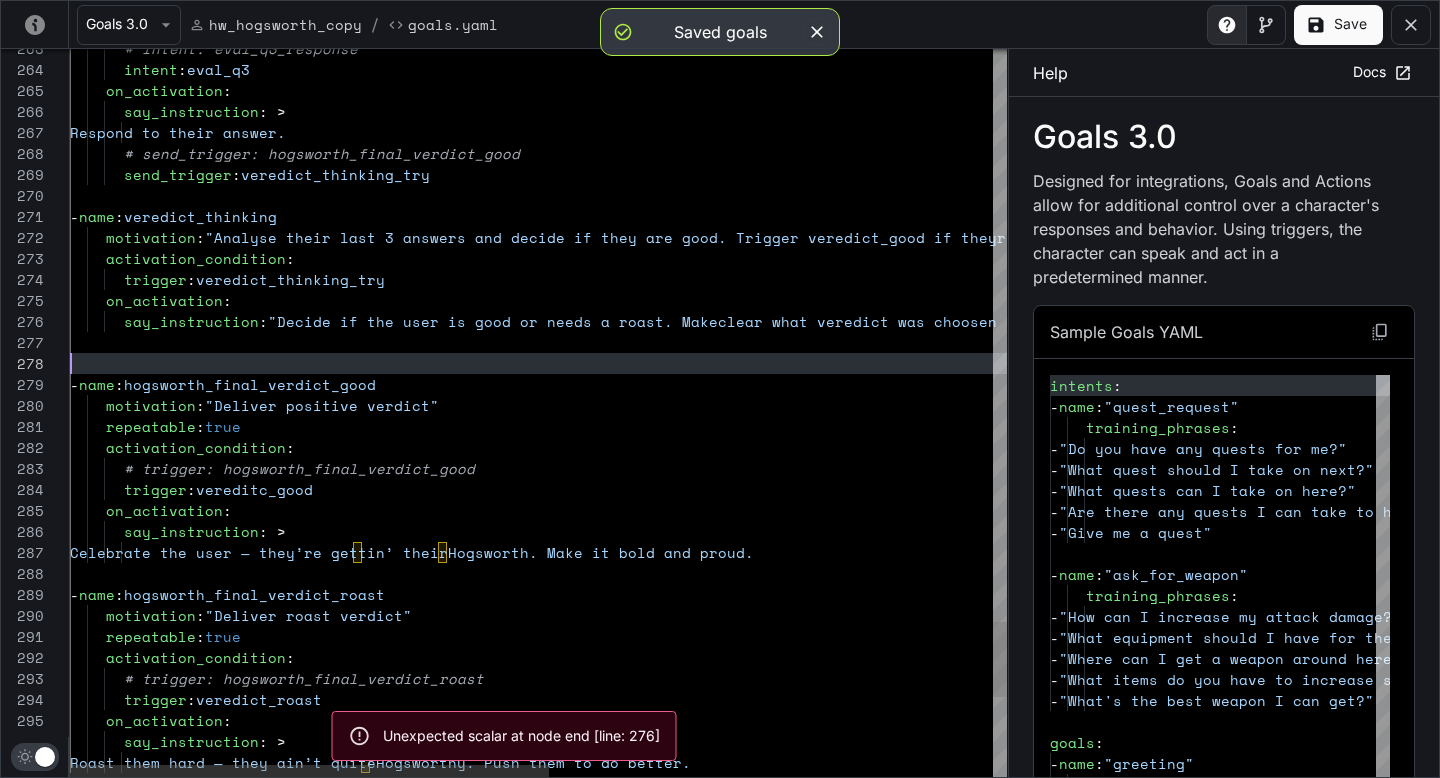 click on "trigger :  vereditc_good      on_activation :        say_instruction : >         Celebrate the user — they’re gettin’ their  Hogsworth. Make it bold and proud.   -  name :  hogsworth_final_verdict_roast      motivation :  "Deliver roast verdict"      repeatable :  true      activation_condition :        # trigger: hogsworth_final_verdict_roast        trigger :  veredict_roast      on_activation :        say_instruction : >         Roast them hard — they ain’t quite  Hogsworthy. Push them to do better.        # trigger: hogsworth_final_verdict_good      activation_condition :      motivation :  "Deliver positive verdict"      repeatable :  true   -  name :  hogsworth_final_verdict_good        say_instruction :  "Decide if the user is good or needs a roast. Make  clear what veredict was choosen by saying "GOOD"  or "ROAST"."      : :" at bounding box center (972, -1961) 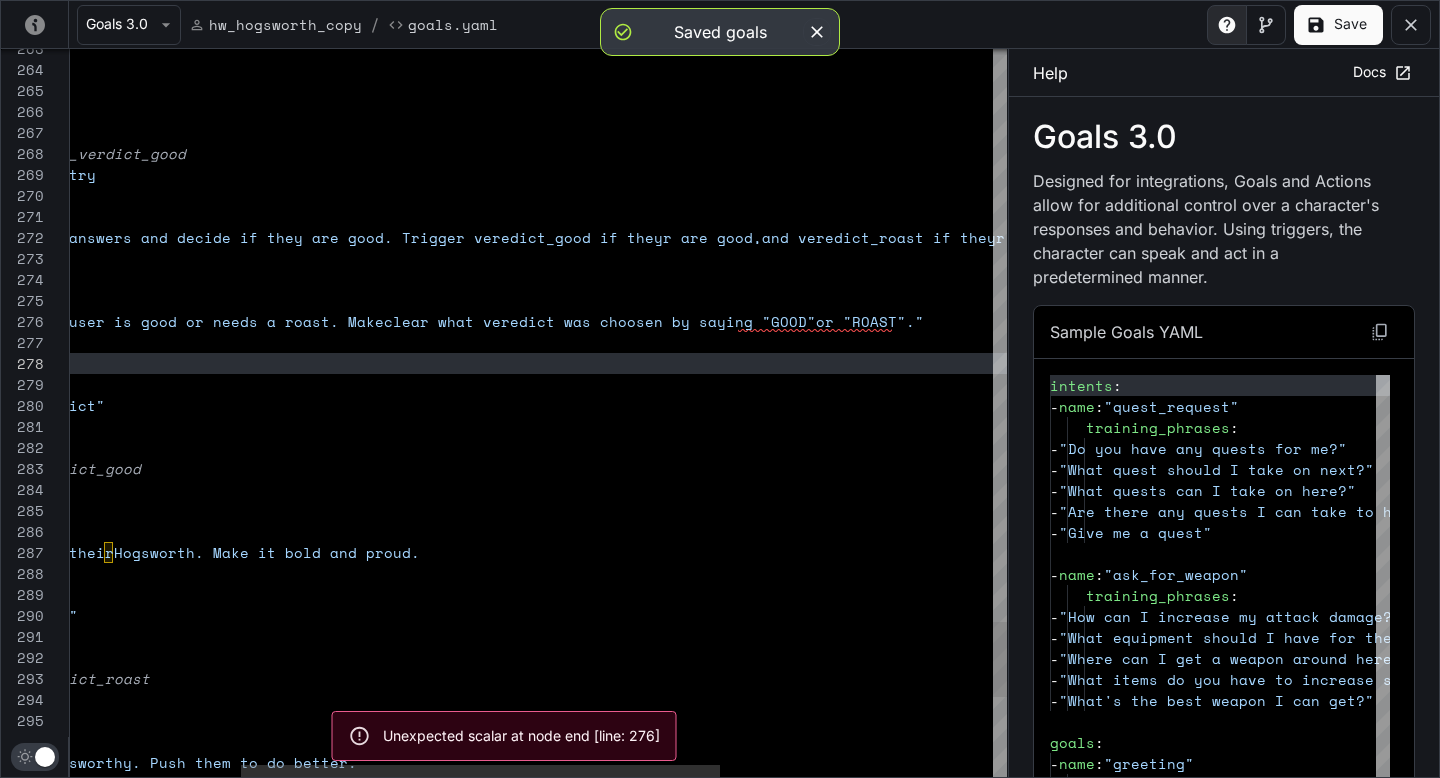click on "trigger :  vereditc_good      on_activation :        say_instruction : >         Celebrate the user — they’re gettin’ their  Hogsworth. Make it bold and proud.   -  name :  hogsworth_final_verdict_roast      motivation :  "Deliver roast verdict"      repeatable :  true      activation_condition :        # trigger: hogsworth_final_verdict_roast        trigger :  veredict_roast      on_activation :        say_instruction : >         Roast them hard — they ain’t quite  Hogsworthy. Push them to do better.        # trigger: hogsworth_final_verdict_good      activation_condition :      motivation :  "Deliver positive verdict"      repeatable :  true   -  name :  hogsworth_final_verdict_good        say_instruction :  "Decide if the user is good or needs a roast. Make  clear what veredict was choosen by saying "GOOD"  or "ROAST"."      : :" at bounding box center [638, -1961] 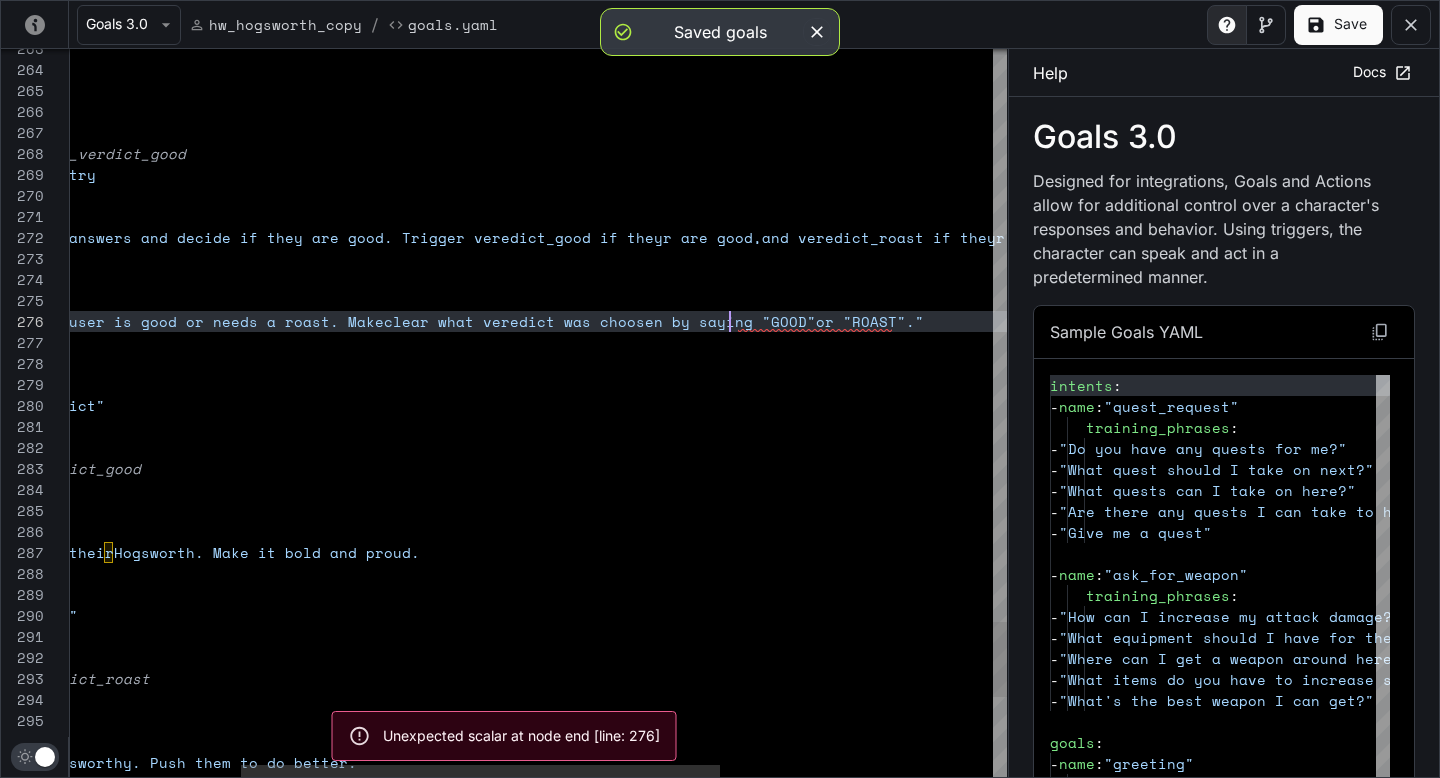 scroll, scrollTop: 105, scrollLeft: 1002, axis: both 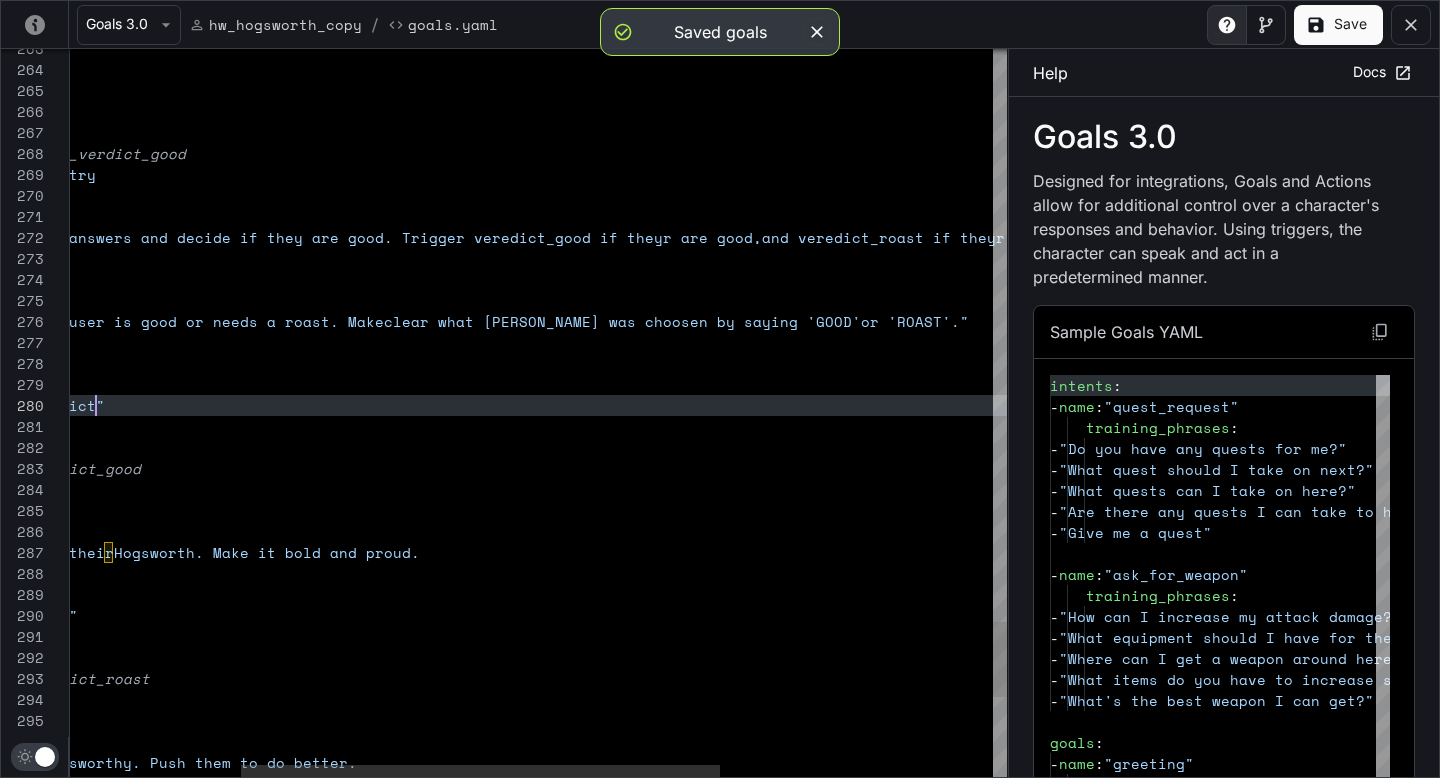 click on "trigger :  vereditc_good      on_activation :        say_instruction : >         Celebrate the user — they’re gettin’ their  Hogsworth. Make it bold and proud.   -  name :  hogsworth_final_verdict_roast      motivation :  "Deliver roast verdict"      repeatable :  true      activation_condition :        # trigger: hogsworth_final_verdict_roast        trigger :  veredict_roast      on_activation :        say_instruction : >         Roast them hard — they ain’t quite  Hogsworthy. Push them to do better.        # trigger: hogsworth_final_verdict_good      activation_condition :      motivation :  "Deliver positive verdict"      repeatable :  true   -  name :  hogsworth_final_verdict_good        say_instruction :  "Decide if the user is good or needs a roast. Make  clear what veredict was choosen by saying 'GOOD'o r 'ROAST'."      : :" at bounding box center [638, -1961] 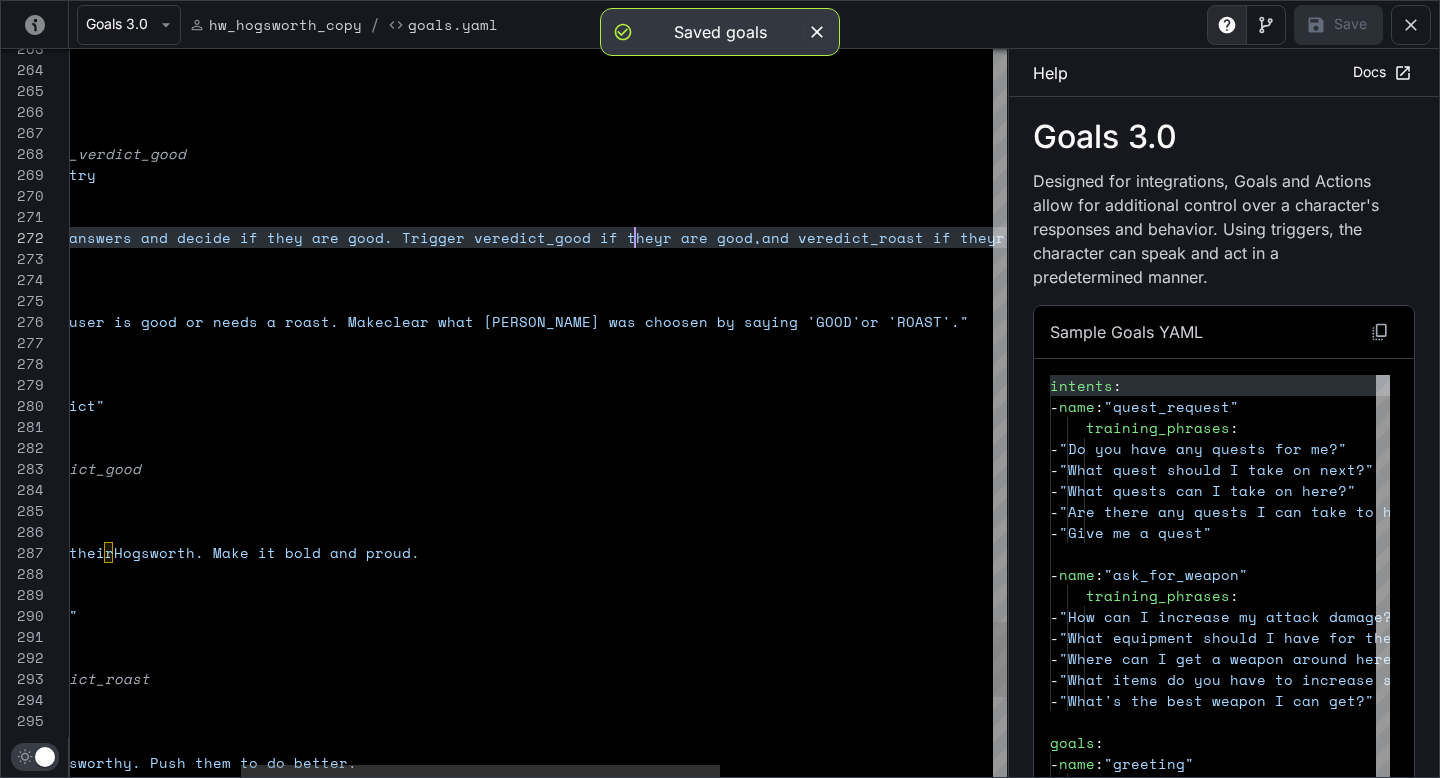 scroll, scrollTop: 21, scrollLeft: 899, axis: both 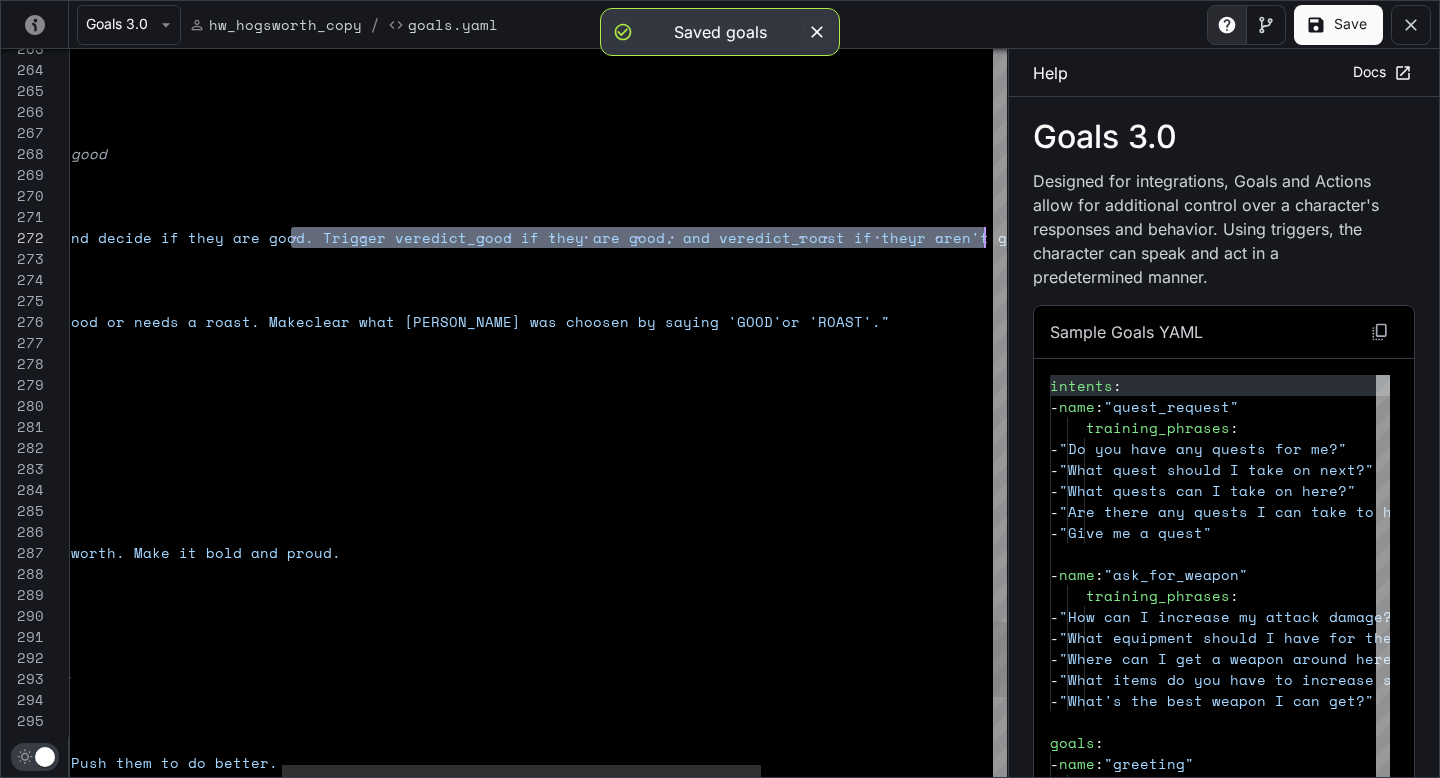 drag, startPoint x: 371, startPoint y: 234, endPoint x: 984, endPoint y: 230, distance: 613.01306 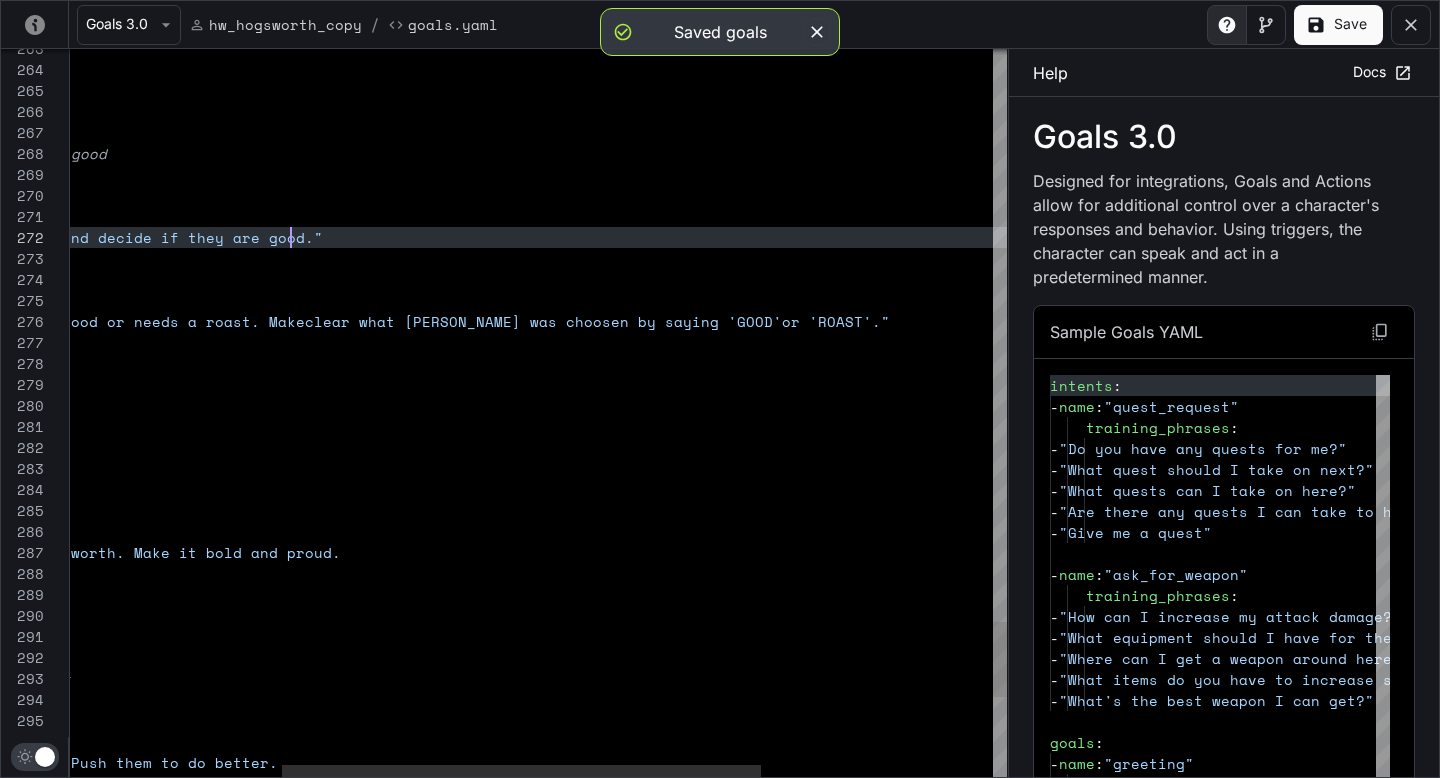 scroll, scrollTop: 21, scrollLeft: 634, axis: both 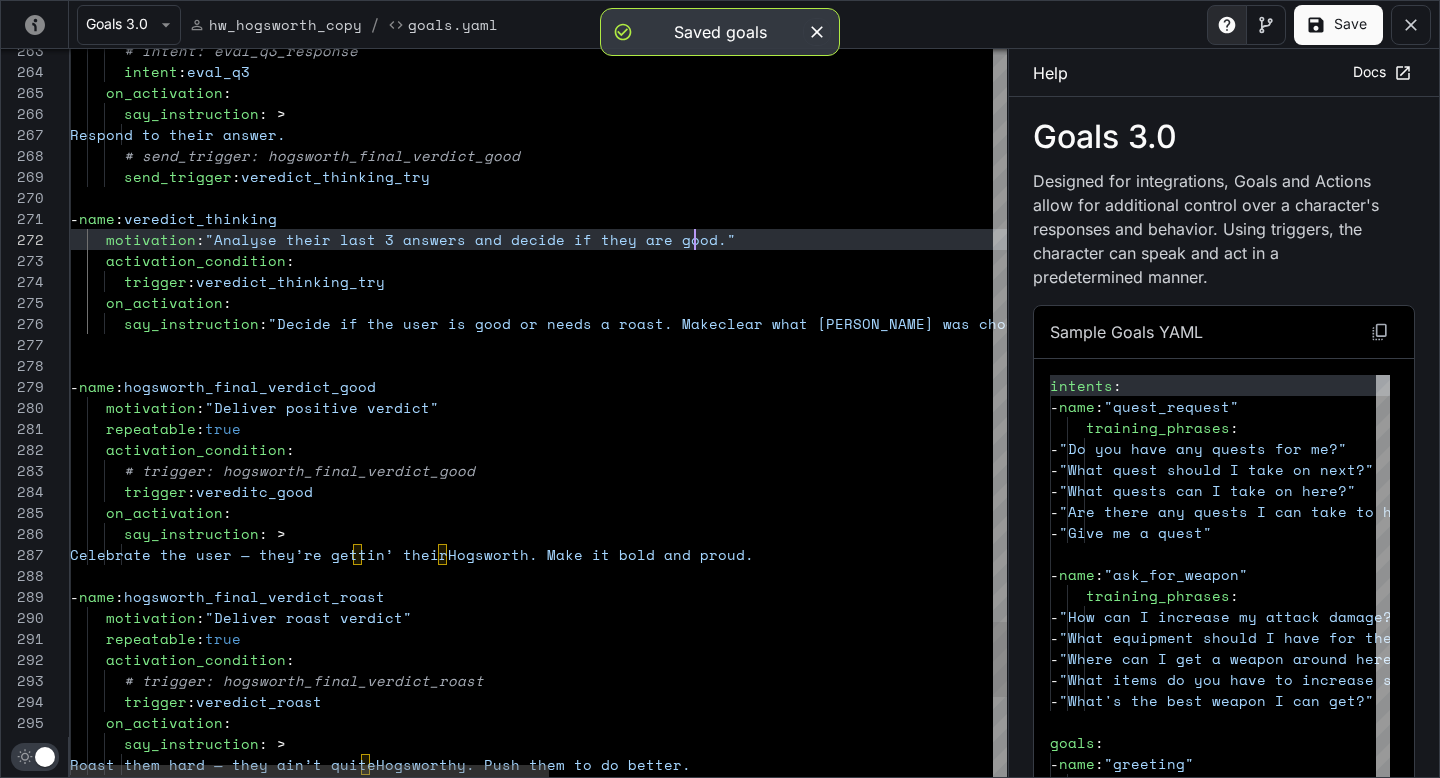 click on "trigger :  vereditc_good      on_activation :        say_instruction : >         Celebrate the user — they’re gettin’ their  Hogsworth. Make it bold and proud.   -  name :  hogsworth_final_verdict_roast      motivation :  "Deliver roast verdict"      repeatable :  true      activation_condition :        # trigger: hogsworth_final_verdict_roast        trigger :  veredict_roast      on_activation :        say_instruction : >         Roast them hard — they ain’t quite  Hogsworthy. Push them to do better.        # trigger: hogsworth_final_verdict_good      activation_condition :      motivation :  "Deliver positive verdict"      repeatable :  true   -  name :  hogsworth_final_verdict_good        say_instruction :  "Decide if the user is good or needs a roast. Make  clear what veredict was choosen by saying 'GOOD'o r 'ROAST'."      : :" at bounding box center [972, -1959] 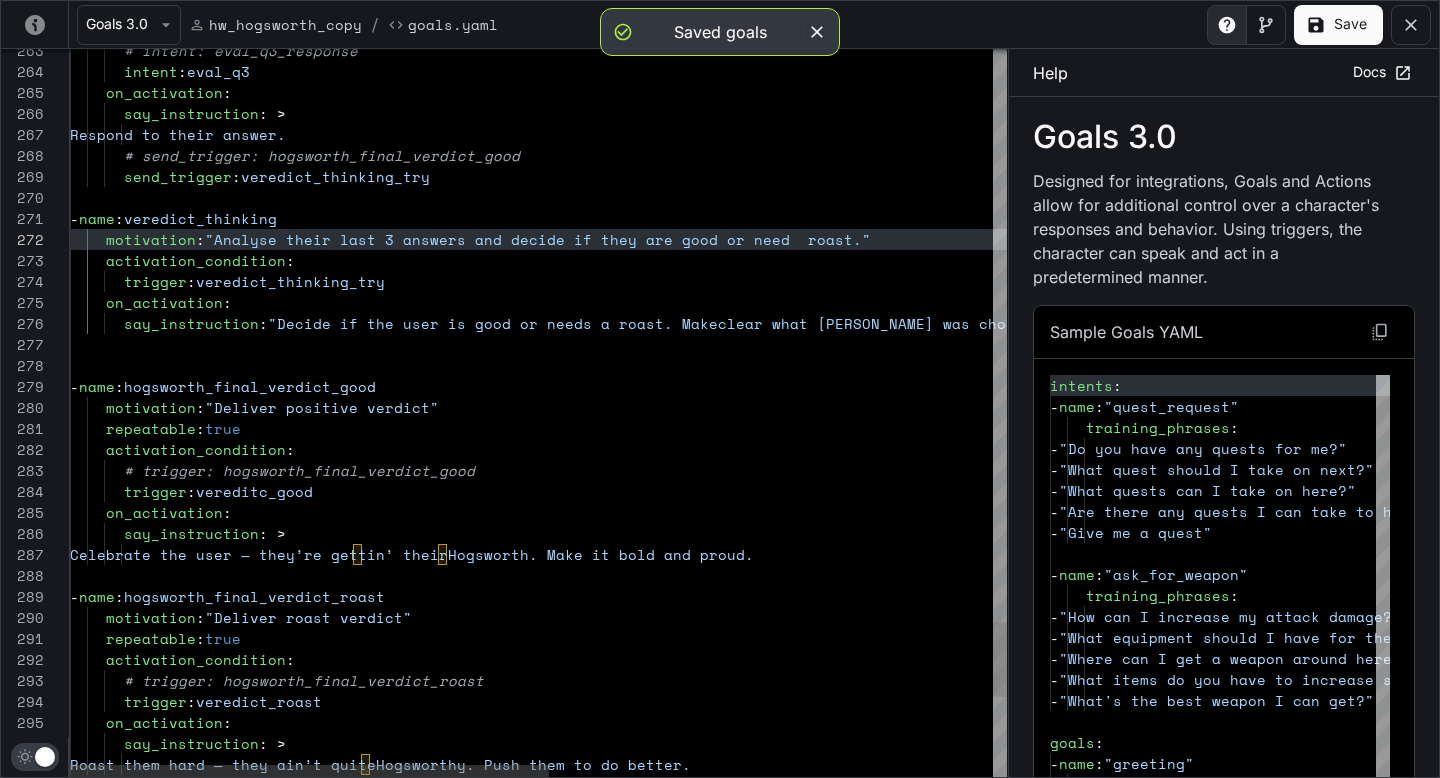 scroll, scrollTop: 21, scrollLeft: 694, axis: both 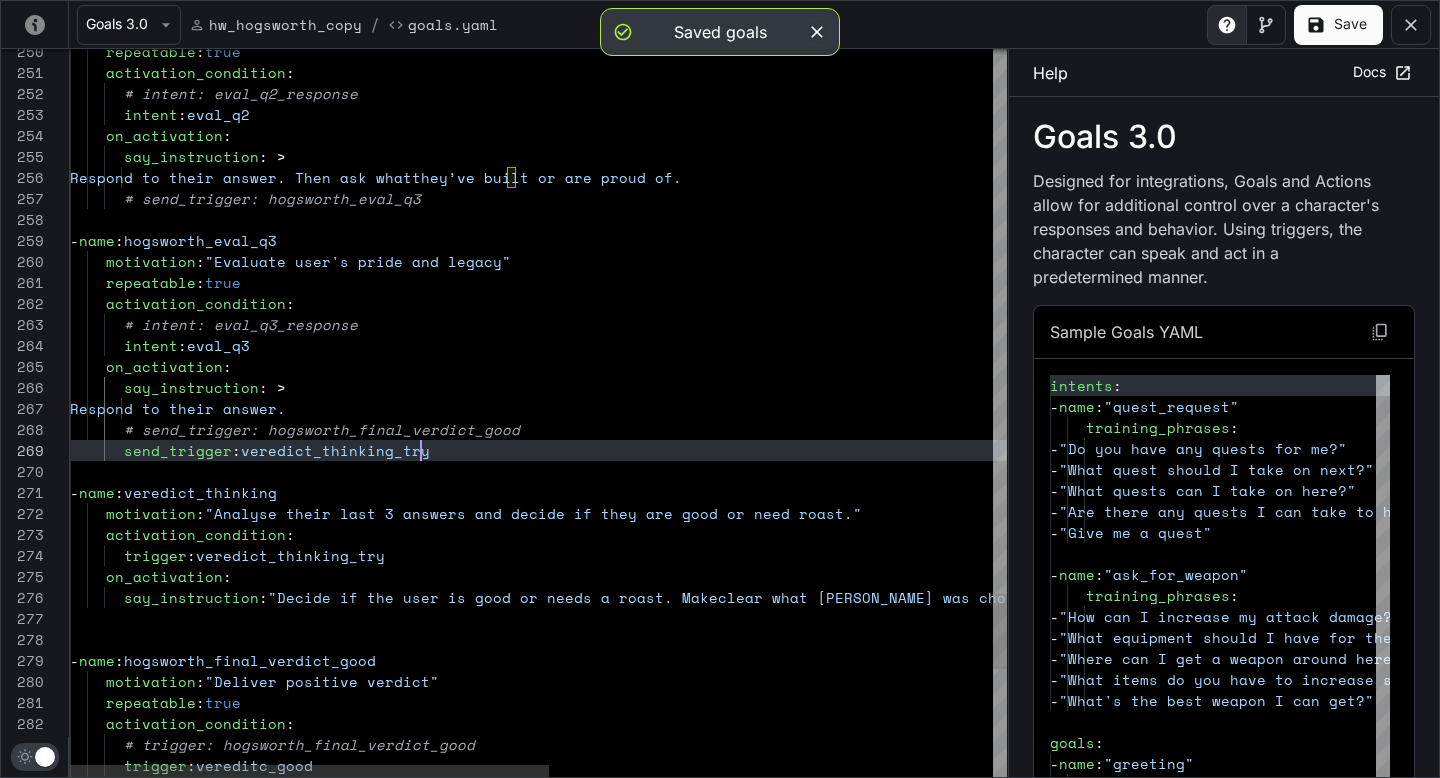 click on "trigger :  vereditc_good        # trigger: hogsworth_final_verdict_good      activation_condition :      motivation :  "Deliver positive verdict"      repeatable :  true   -  name :  hogsworth_final_verdict_good        say_instruction :  "Decide if the user is good or needs a roast. Make  clear what veredict was choosen by saying 'GOOD'o r 'ROAST'."      on_activation :        trigger :  veredict_thinking_try      activation_condition :      motivation :  "Analyse their last 3 answers and decide if they a re good or need roast."   -  name :  veredict_thinking        send_trigger :  veredict_thinking_try        # send_trigger: hogsworth_final_verdict_good         Respond to their answer.           say_instruction : >      on_activation :        intent :  eval_q3        # intent: eval_q3_response      activation_condition :      repeatable :  :" at bounding box center (972, -1685) 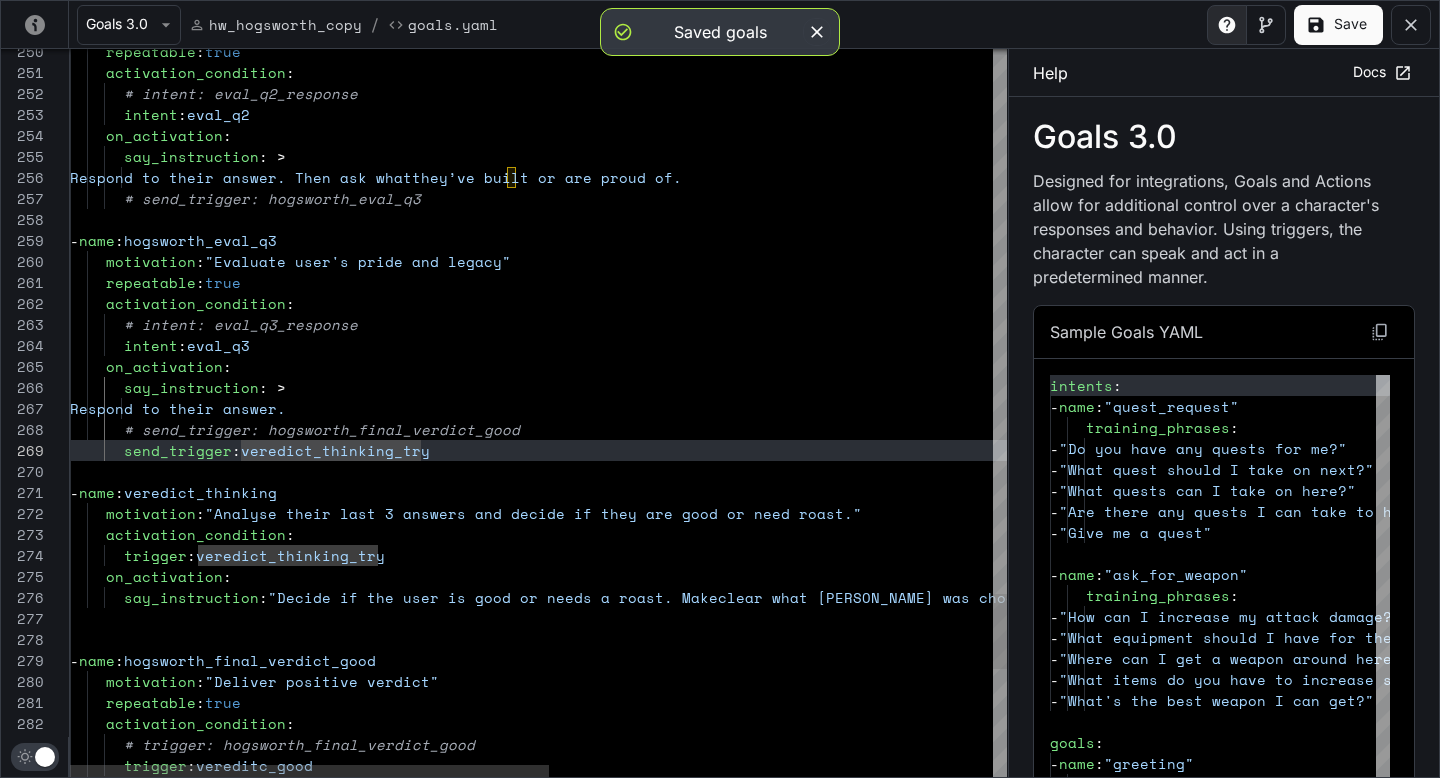 scroll, scrollTop: 168, scrollLeft: 368, axis: both 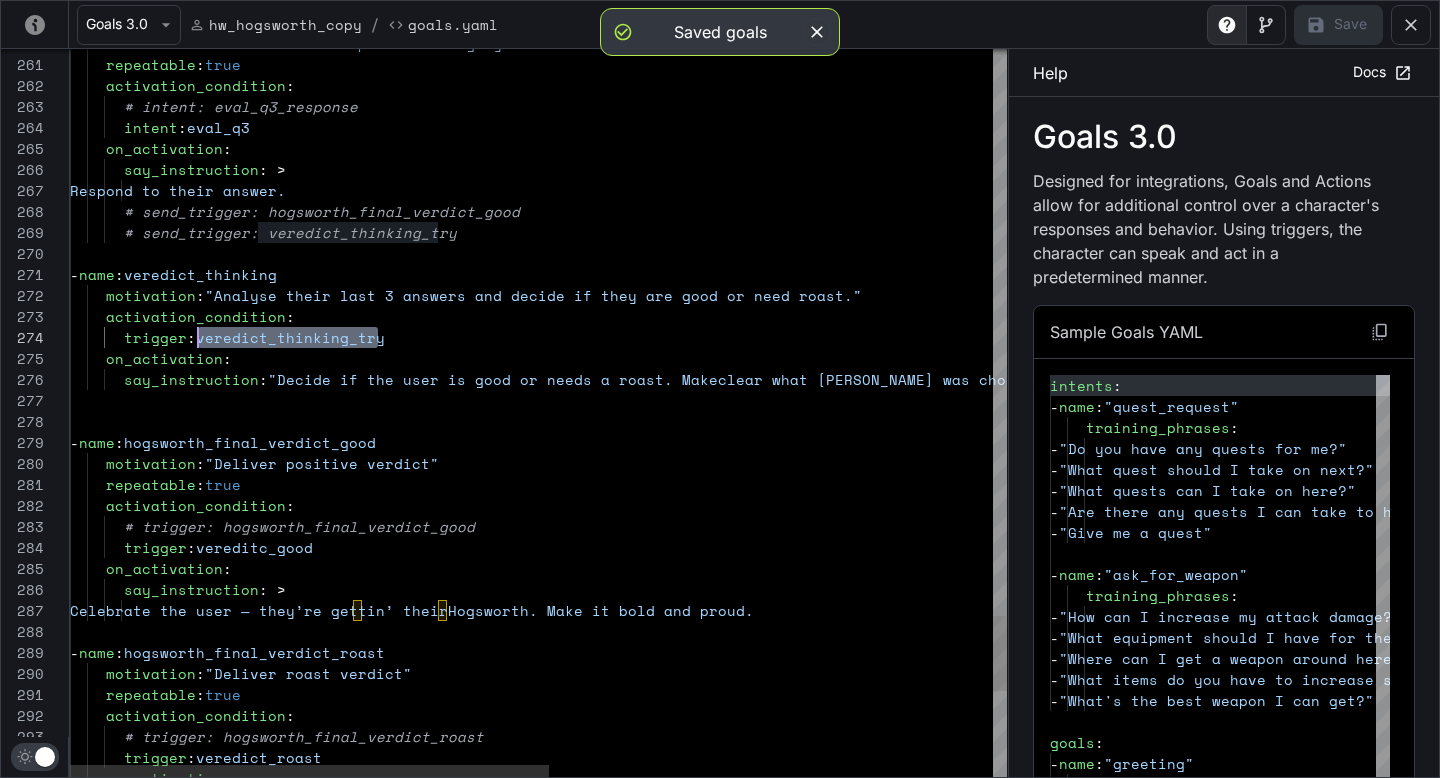 drag, startPoint x: 395, startPoint y: 341, endPoint x: 201, endPoint y: 332, distance: 194.20865 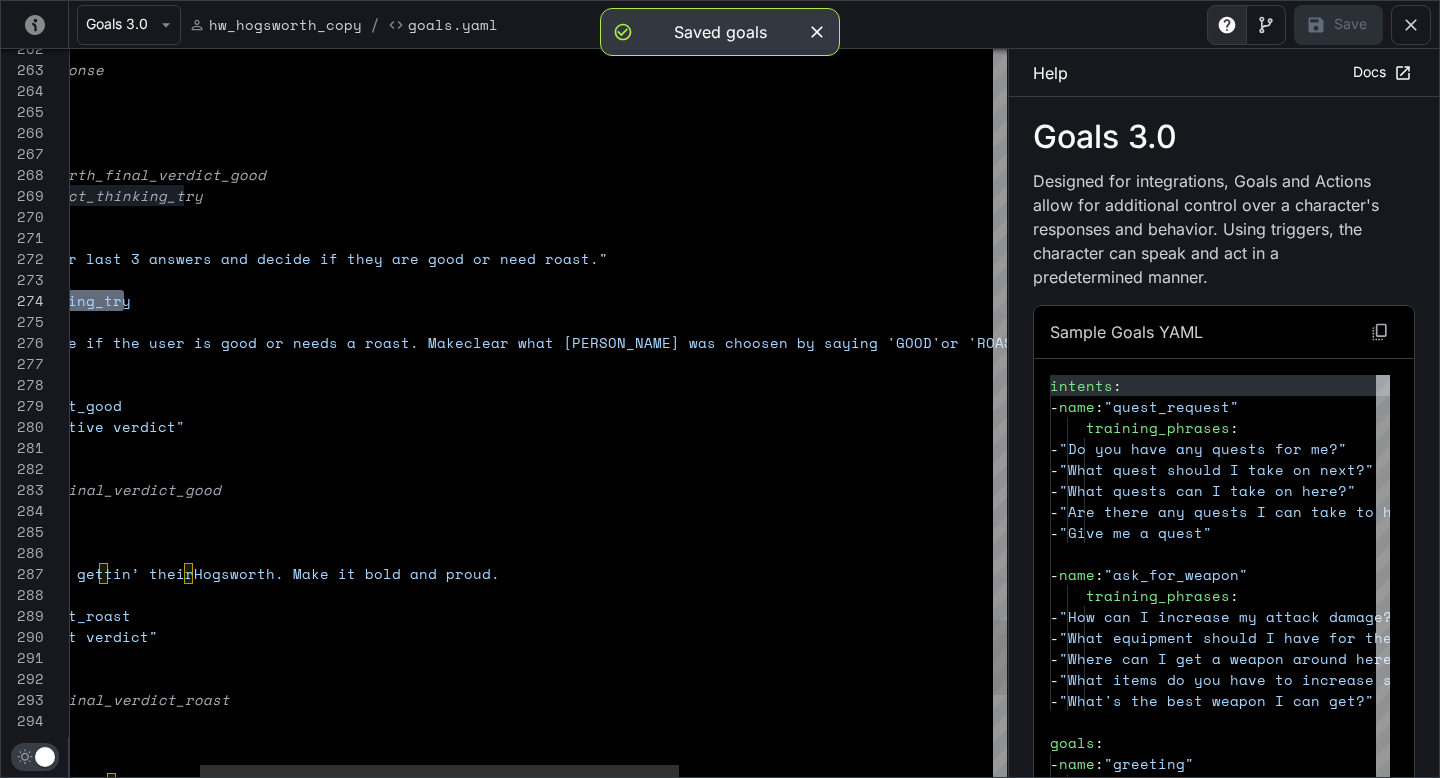 click on "# send_trigger: veredict_thinking_try   -  name :  veredict_thinking      motivation :  "Analyse their last 3 answers and decide if they a re good or need roast."      activation_condition :        trigger :  veredict_thinking_try      on_activation :        say_instruction :  "Decide if the user is good or needs a roast. Make  clear what veredict was choosen by saying 'GOOD'o r 'ROAST'."   -  name :  hogsworth_final_verdict_good      motivation :  "Deliver positive verdict"      repeatable :  true      activation_condition :        # trigger: hogsworth_final_verdict_good        trigger :  vereditc_good      on_activation :        say_instruction : >         Celebrate the user — they’re gettin’ their  Hogsworth. Make it bold and proud.   -  name :  hogsworth_final_verdict_roast      motivation :  "Deliver roast verdict"      repeatable :  true :" at bounding box center [718, -1940] 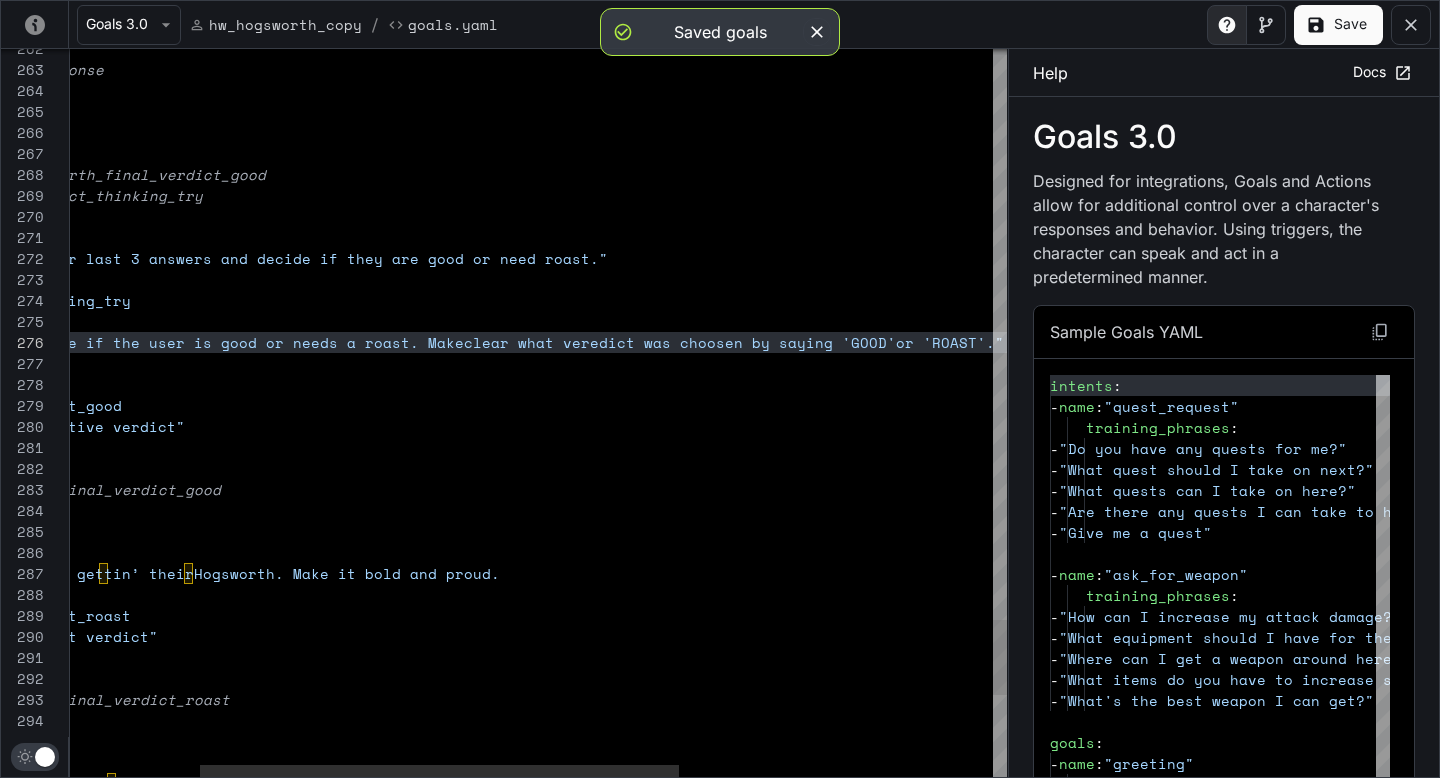 click on "# send_trigger: veredict_thinking_try   -  name :  veredict_thinking      motivation :  "Analyse their last 3 answers and decide if they a re good or need roast."      activation_condition :        trigger :  veredict_thinking_try      on_activation :        say_instruction :  "Decide if the user is good or needs a roast. Make  clear what veredict was choosen by saying 'GOOD'  or 'ROAST'."   -  name :  hogsworth_final_verdict_good      motivation :  "Deliver positive verdict"      repeatable :  true      activation_condition :        # trigger: hogsworth_final_verdict_good        trigger :  vereditc_good      on_activation :        say_instruction : >         Celebrate the user — they’re gettin’ their  Hogsworth. Make it bold and proud.   -  name :  hogsworth_final_verdict_roast      motivation :  "Deliver roast verdict"      repeatable :  true" at bounding box center [718, -1940] 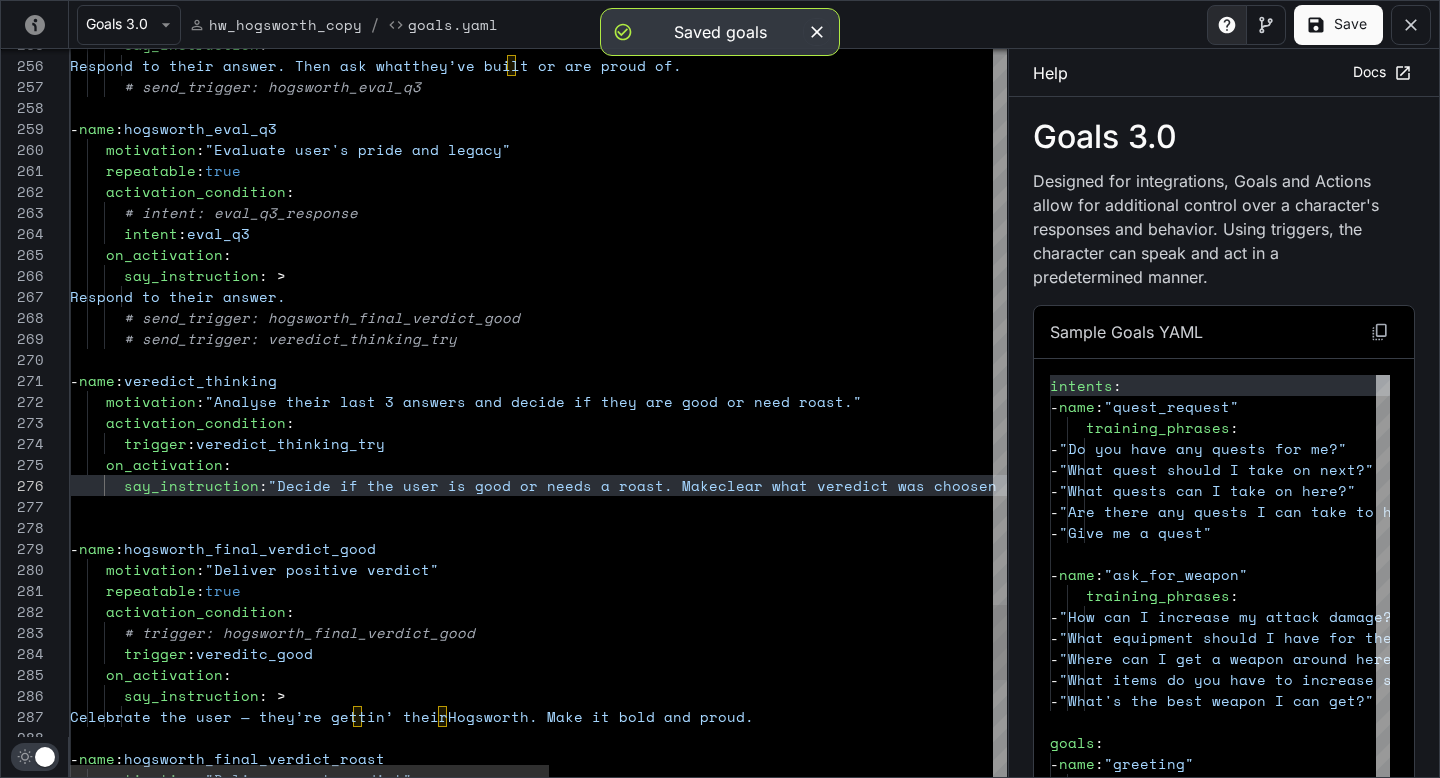 scroll, scrollTop: 105, scrollLeft: 197, axis: both 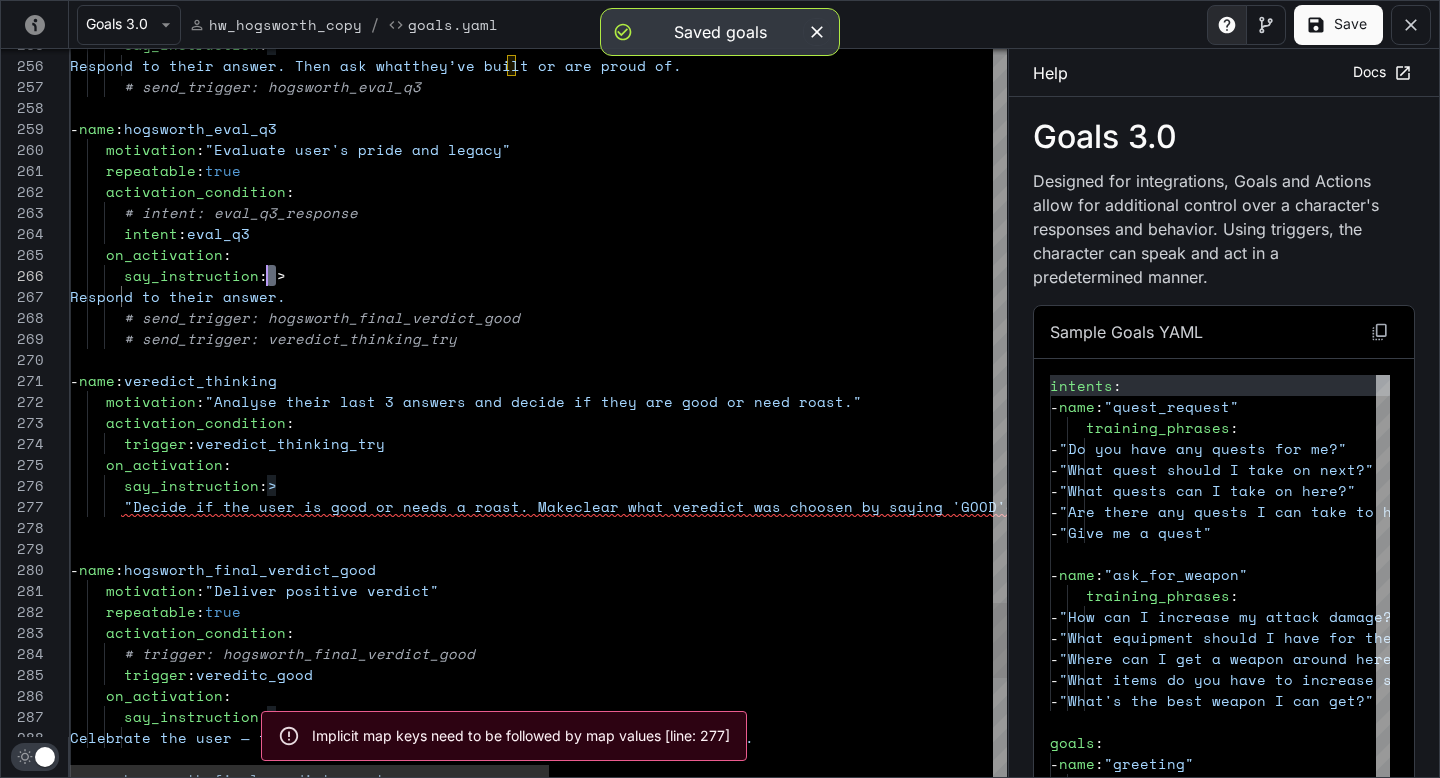 drag, startPoint x: 295, startPoint y: 279, endPoint x: 267, endPoint y: 276, distance: 28.160255 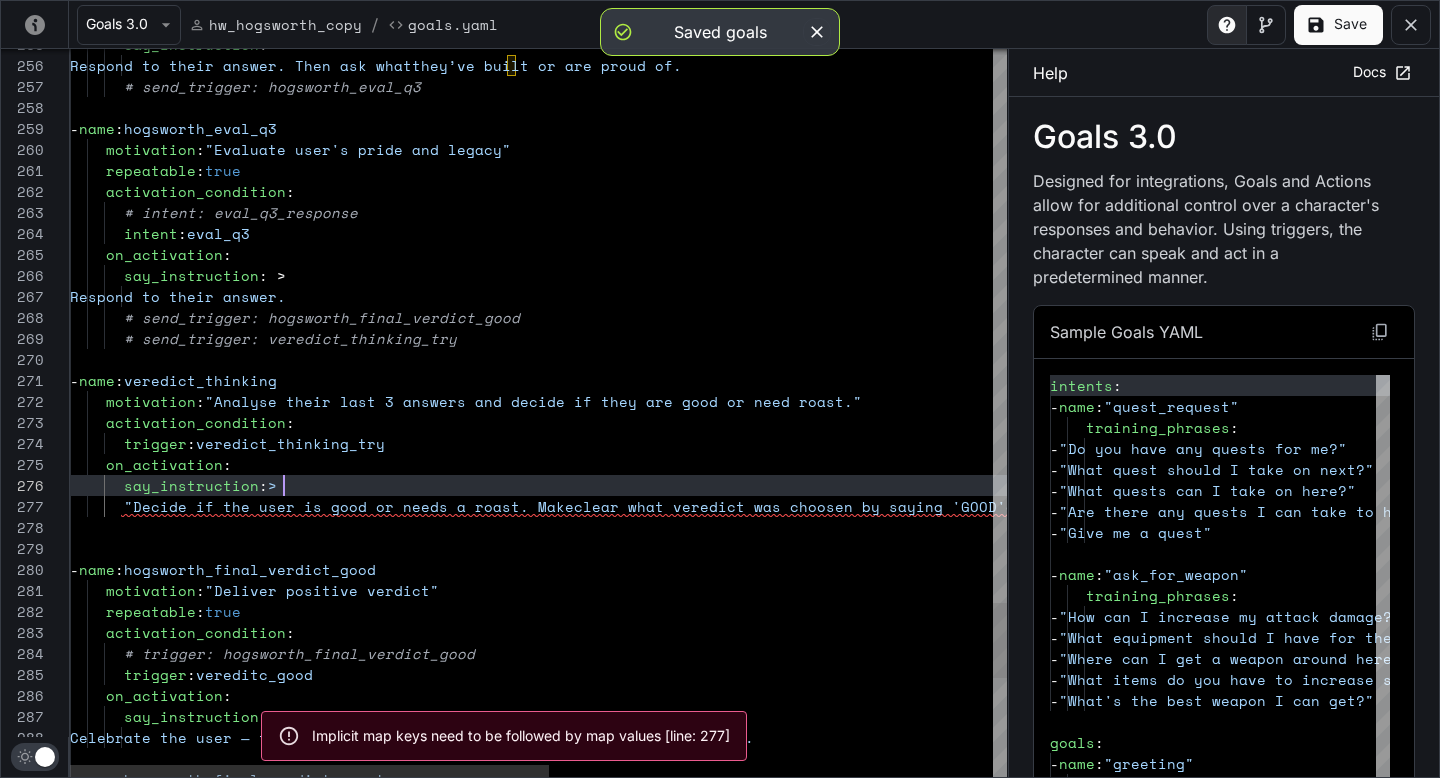 click on "# send_trigger: veredict_thinking_try   -  name :  veredict_thinking      motivation :  "Analyse their last 3 answers and decide if they a re good or need roast."      activation_condition :        trigger :  veredict_thinking_try      on_activation :        say_instruction :  >    -  name :  hogsworth_final_verdict_good      motivation :  "Deliver positive verdict"      repeatable :  true      activation_condition :        # trigger: hogsworth_final_verdict_good        trigger :  vereditc_good      on_activation :        say_instruction : >         Celebrate the user — they’re gettin’ their  Hogsworth. Make it bold and proud.   -  name :  hogsworth_final_verdict_roast        # send_trigger: hogsworth_final_verdict_good         Respond to their answer.           say_instruction : >      on_activation :        intent :  eval_q3" at bounding box center [972, -1786] 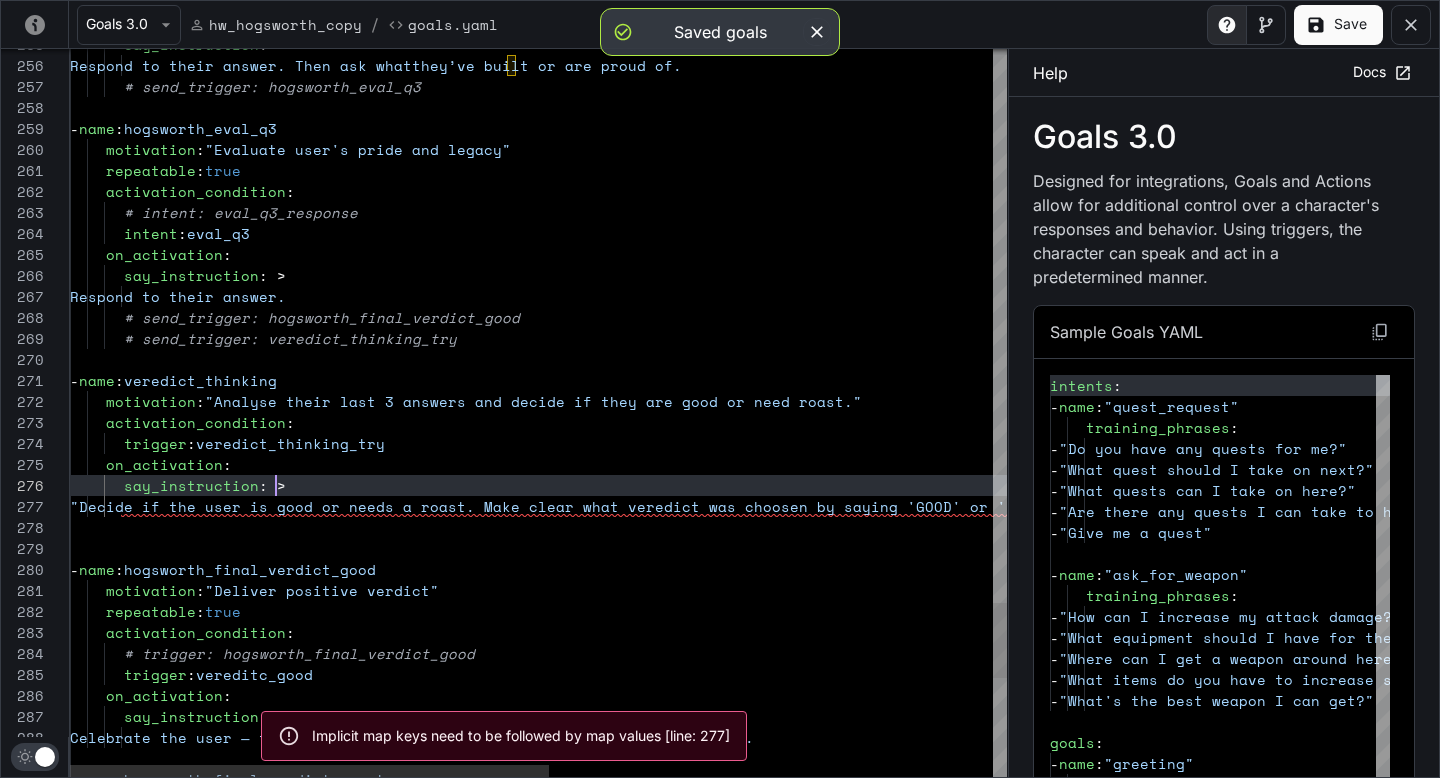 scroll, scrollTop: 105, scrollLeft: 206, axis: both 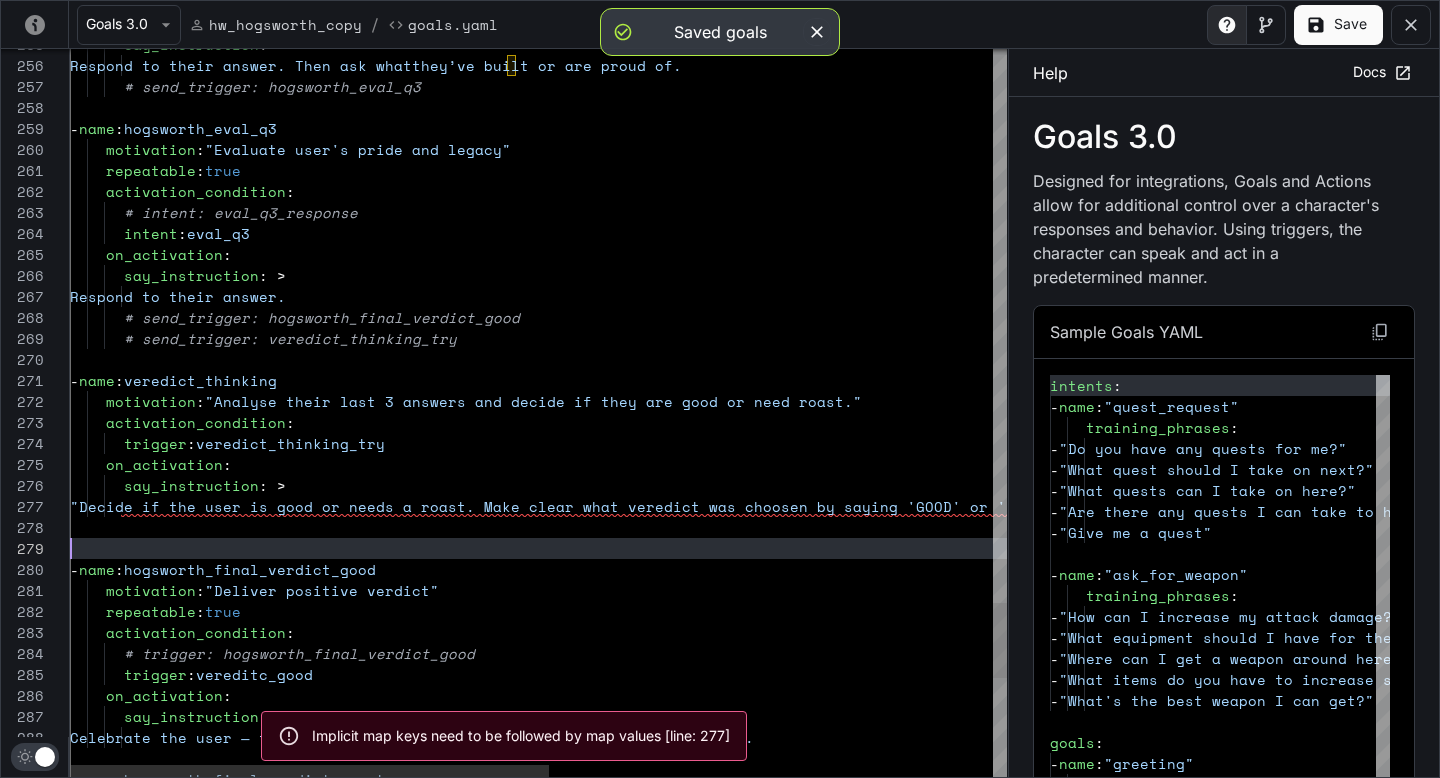 click on "# send_trigger: veredict_thinking_try   -  name :  veredict_thinking      motivation :  "Analyse their last 3 answers and decide if they a re good or need roast."      activation_condition :        trigger :  veredict_thinking_try      on_activation :        say_instruction : >   -  name :  hogsworth_final_verdict_good      motivation :  "Deliver positive verdict"      repeatable :  true      activation_condition :        # trigger: hogsworth_final_verdict_good        trigger :  vereditc_good      on_activation :        say_instruction : >         Celebrate the user — they’re gettin’ their  Hogsworth. Make it bold and proud.   -  name :  hogsworth_final_verdict_roast        # send_trigger: hogsworth_final_verdict_good         Respond to their answer.           say_instruction : >      on_activation :        intent :  eval_q3" at bounding box center (972, -1786) 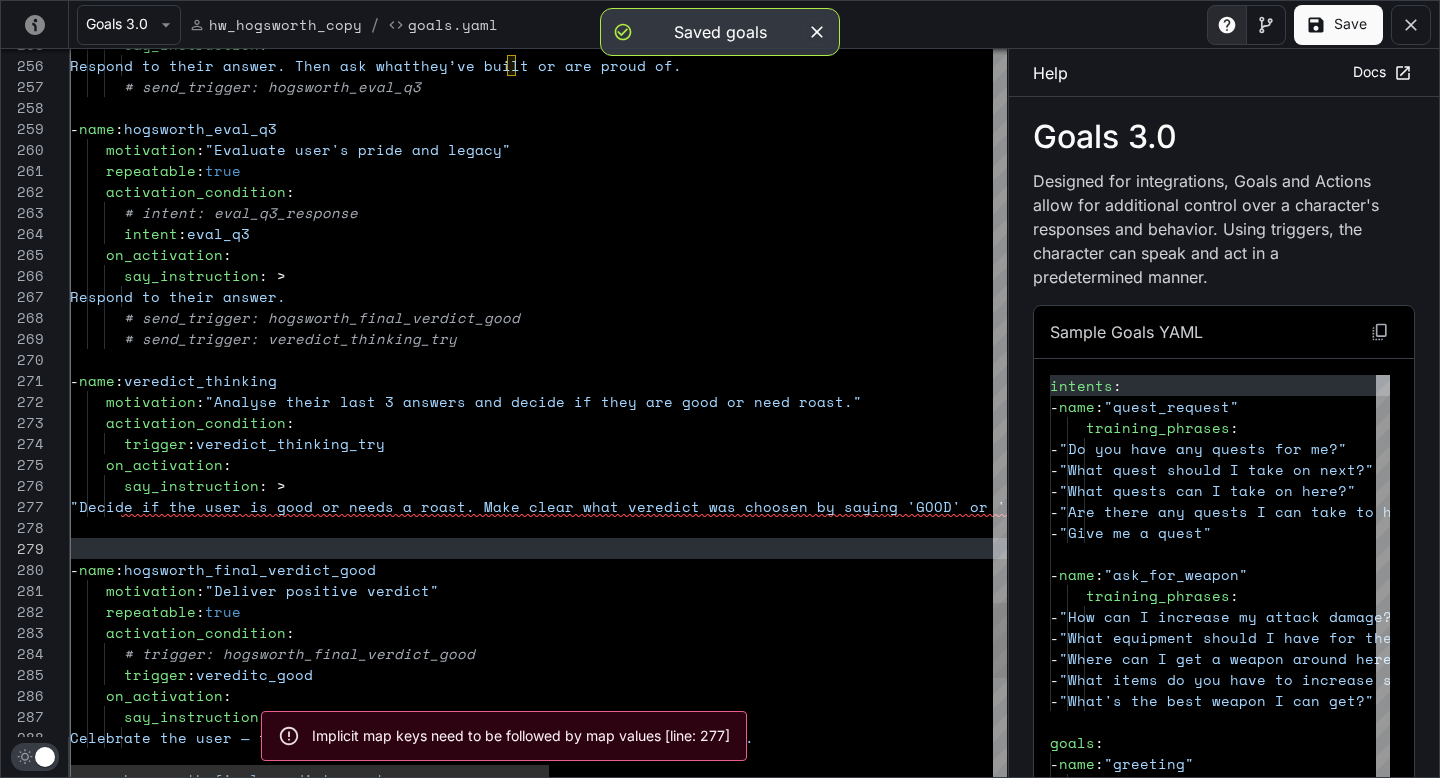click on "# send_trigger: veredict_thinking_try   -  name :  veredict_thinking      motivation :  "Analyse their last 3 answers and decide if they a re good or need roast."      activation_condition :        trigger :  veredict_thinking_try      on_activation :        say_instruction : >   -  name :  hogsworth_final_verdict_good      motivation :  "Deliver positive verdict"      repeatable :  true      activation_condition :        # trigger: hogsworth_final_verdict_good        trigger :  vereditc_good      on_activation :        say_instruction : >         Celebrate the user — they’re gettin’ their  Hogsworth. Make it bold and proud.   -  name :  hogsworth_final_verdict_roast        # send_trigger: hogsworth_final_verdict_good         Respond to their answer.           say_instruction : >      on_activation :        intent :  eval_q3" at bounding box center [972, -1786] 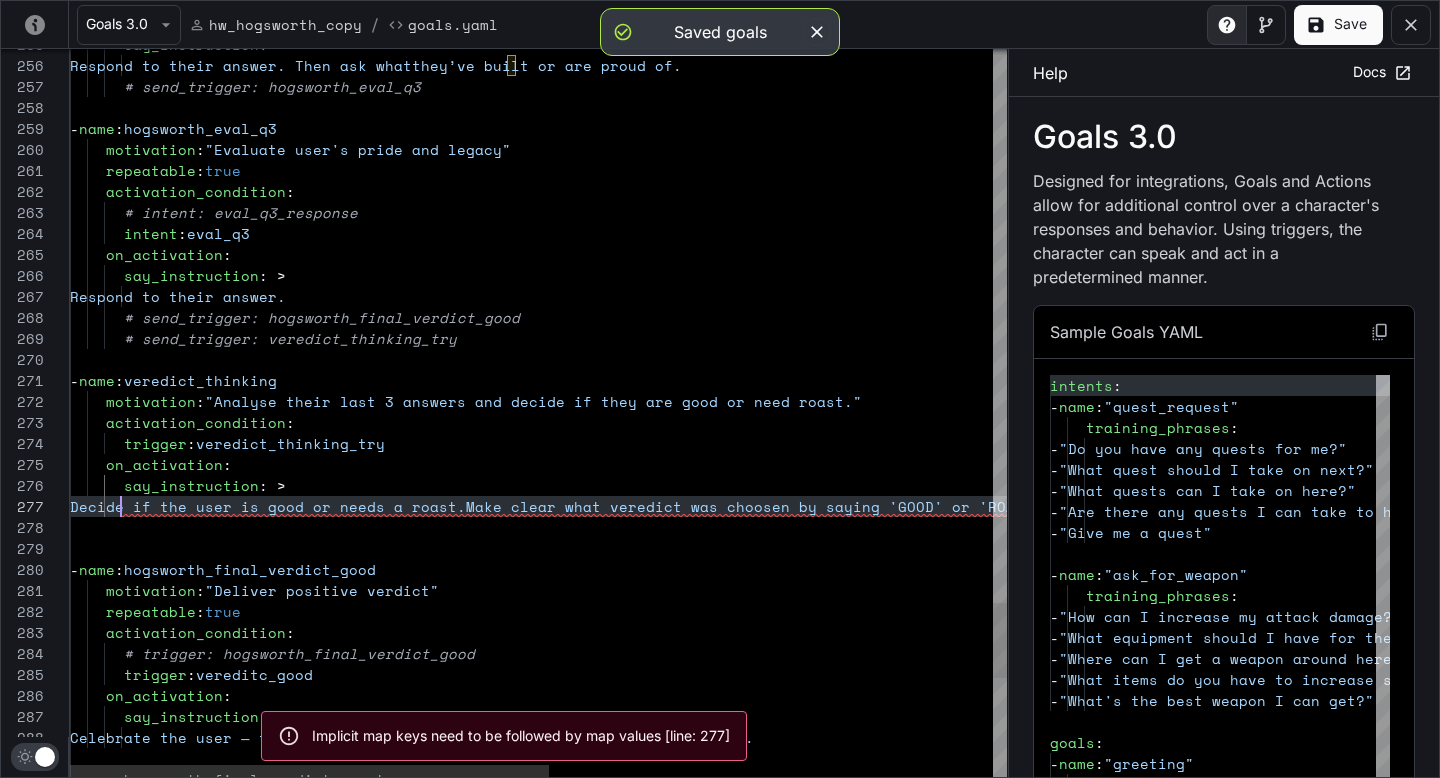 scroll, scrollTop: 126, scrollLeft: 51, axis: both 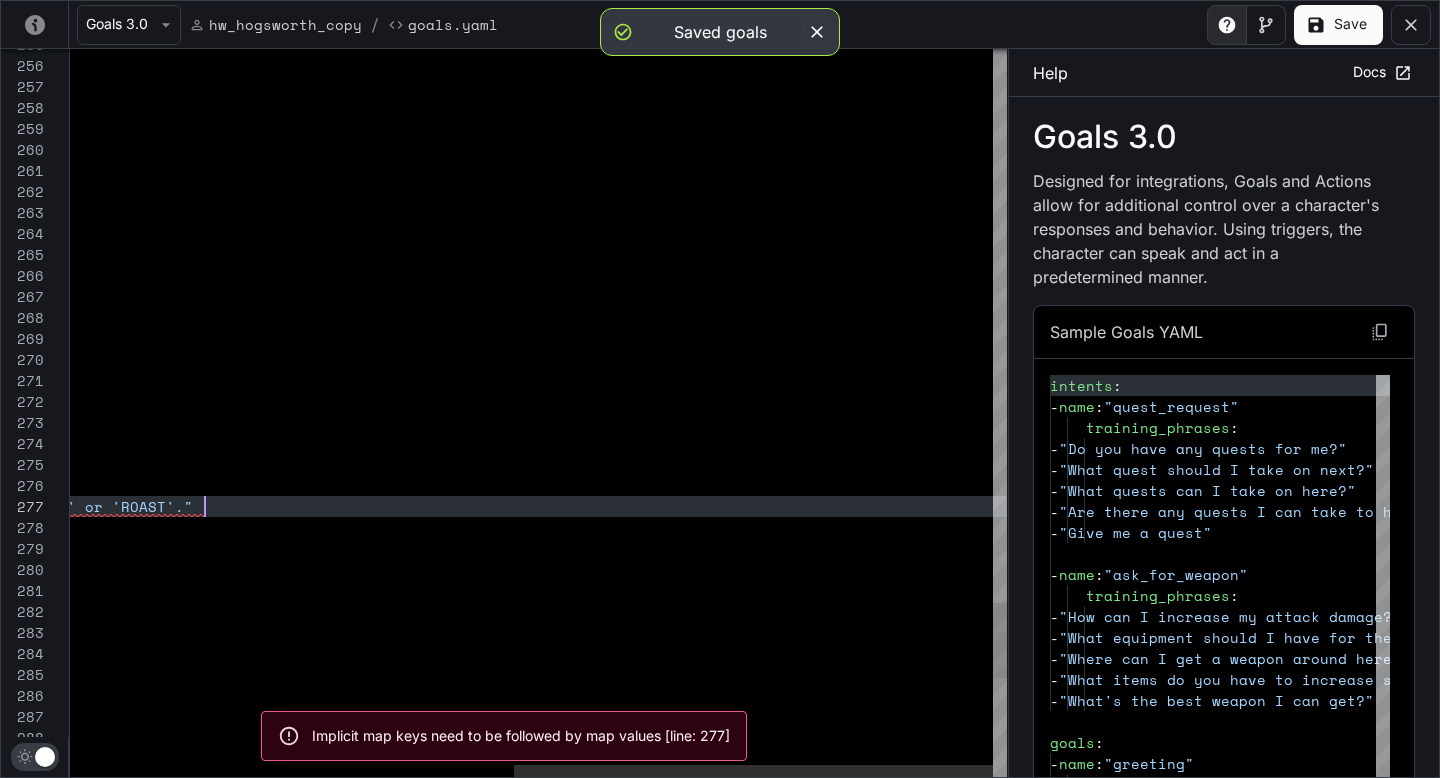 click on "# send_trigger: veredict_thinking_try   -  name :  veredict_thinking      motivation :  "Analyse their last 3 answers and decide if they a re good or need roast."      activation_condition :        trigger :  veredict_thinking_try      on_activation :        say_instruction : >   -  name :  hogsworth_final_verdict_good      motivation :  "Deliver positive verdict"      repeatable :  true      activation_condition :        # trigger: hogsworth_final_verdict_good        trigger :  vereditc_good      on_activation :        say_instruction : >         Celebrate the user — they’re gettin’ their  Hogsworth. Make it bold and proud.   -  name :  hogsworth_final_verdict_roast        # send_trigger: hogsworth_final_verdict_good         Respond to their answer.           say_instruction : >      on_activation :        intent :  eval_q3" at bounding box center (105, -1786) 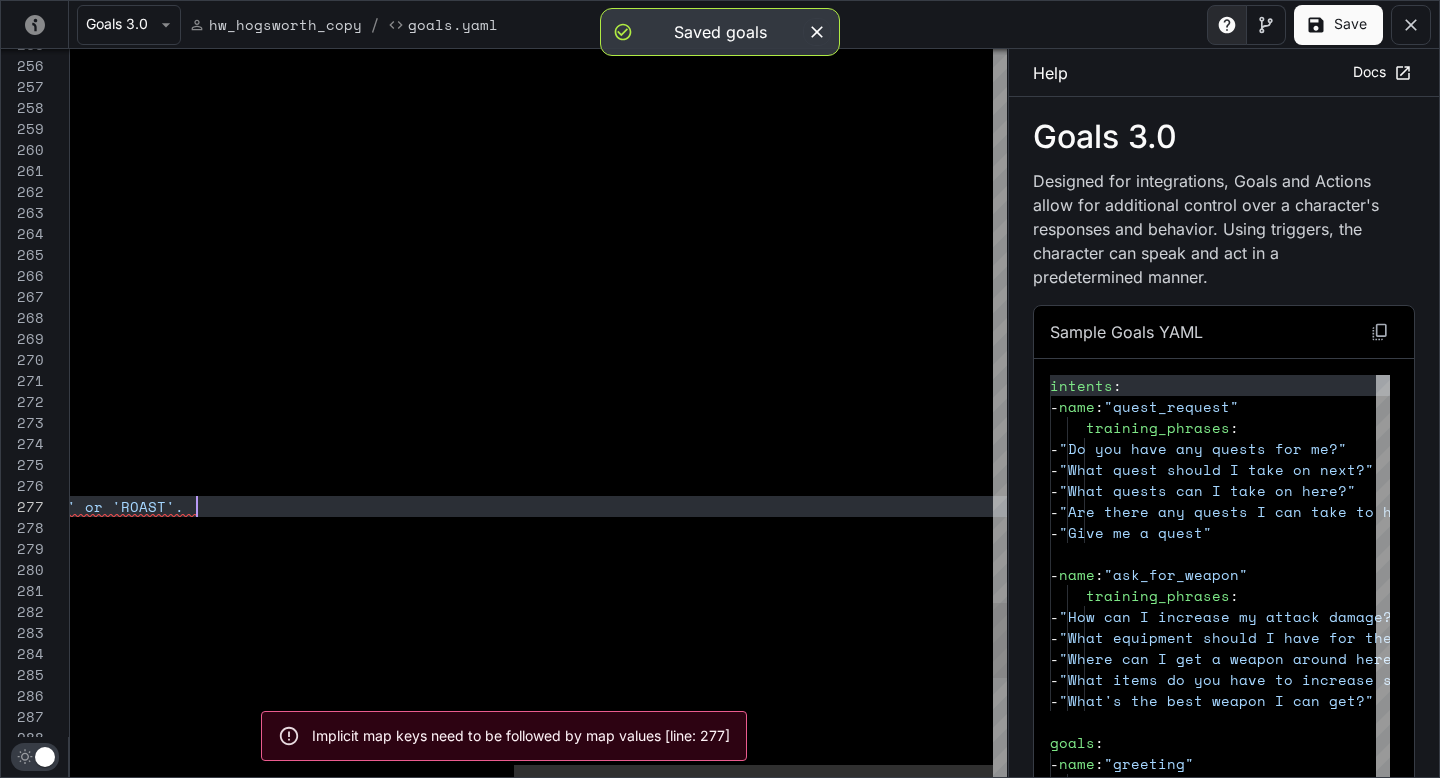 scroll, scrollTop: 126, scrollLeft: 993, axis: both 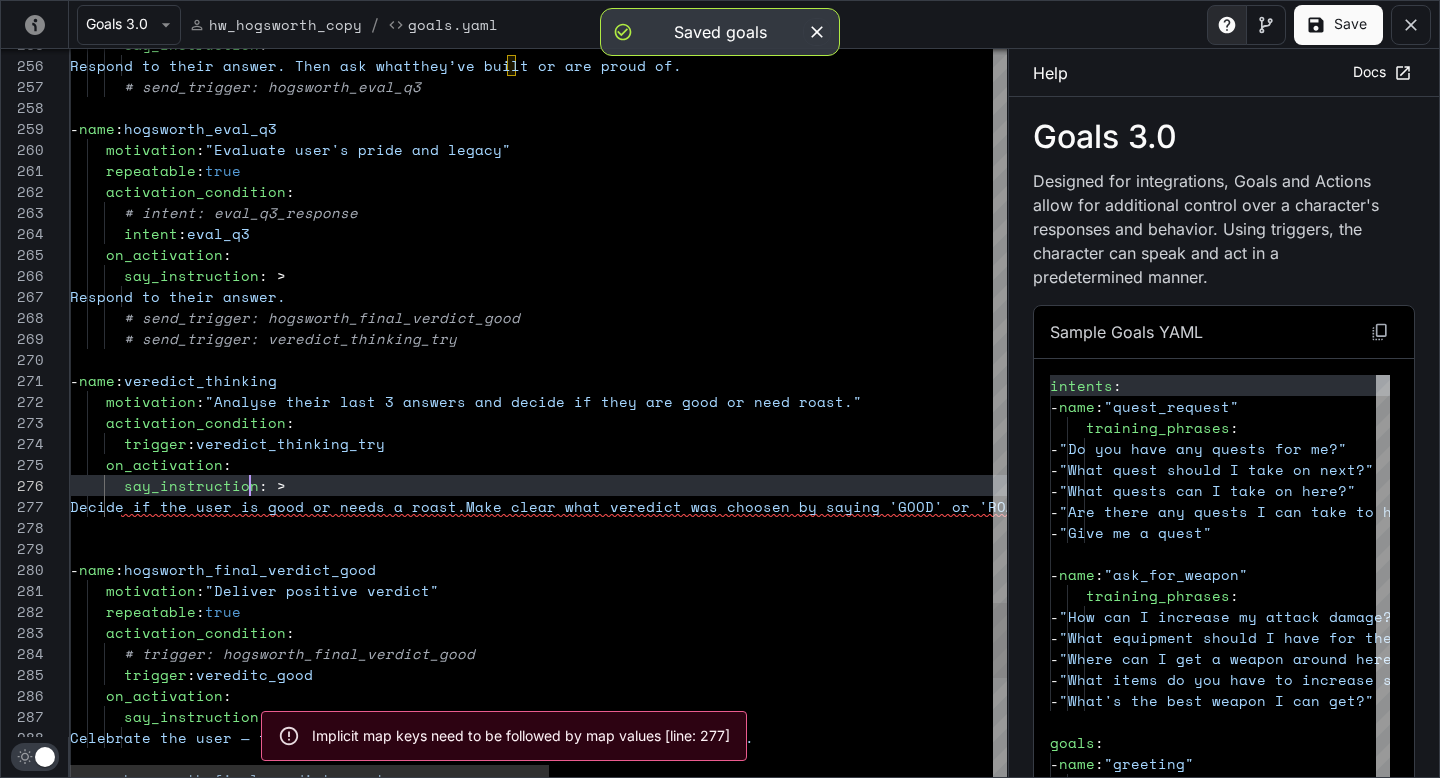 click on "# send_trigger: veredict_thinking_try   -  name :  veredict_thinking      motivation :  "Analyse their last 3 answers and decide if they a re good or need roast."      activation_condition :        trigger :  veredict_thinking_try      on_activation :        say_instruction : >   -  name :  hogsworth_final_verdict_good      motivation :  "Deliver positive verdict"      repeatable :  true      activation_condition :        # trigger: hogsworth_final_verdict_good        trigger :  vereditc_good      on_activation :        say_instruction : >         Celebrate the user — they’re gettin’ their  Hogsworth. Make it bold and proud.   -  name :  hogsworth_final_verdict_roast        # send_trigger: hogsworth_final_verdict_good         Respond to their answer.           say_instruction : >      on_activation :        intent :  eval_q3" at bounding box center [972, -1786] 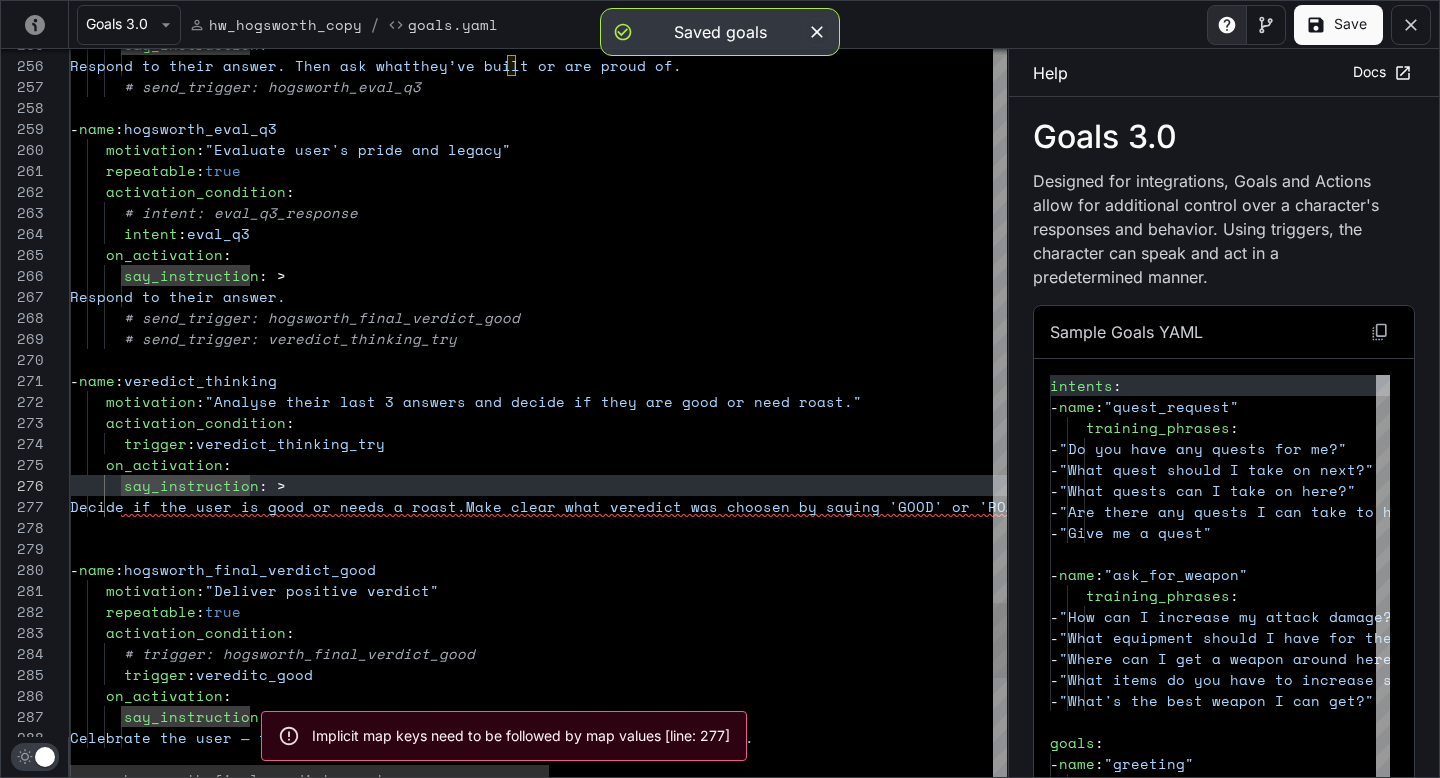 scroll, scrollTop: 105, scrollLeft: 206, axis: both 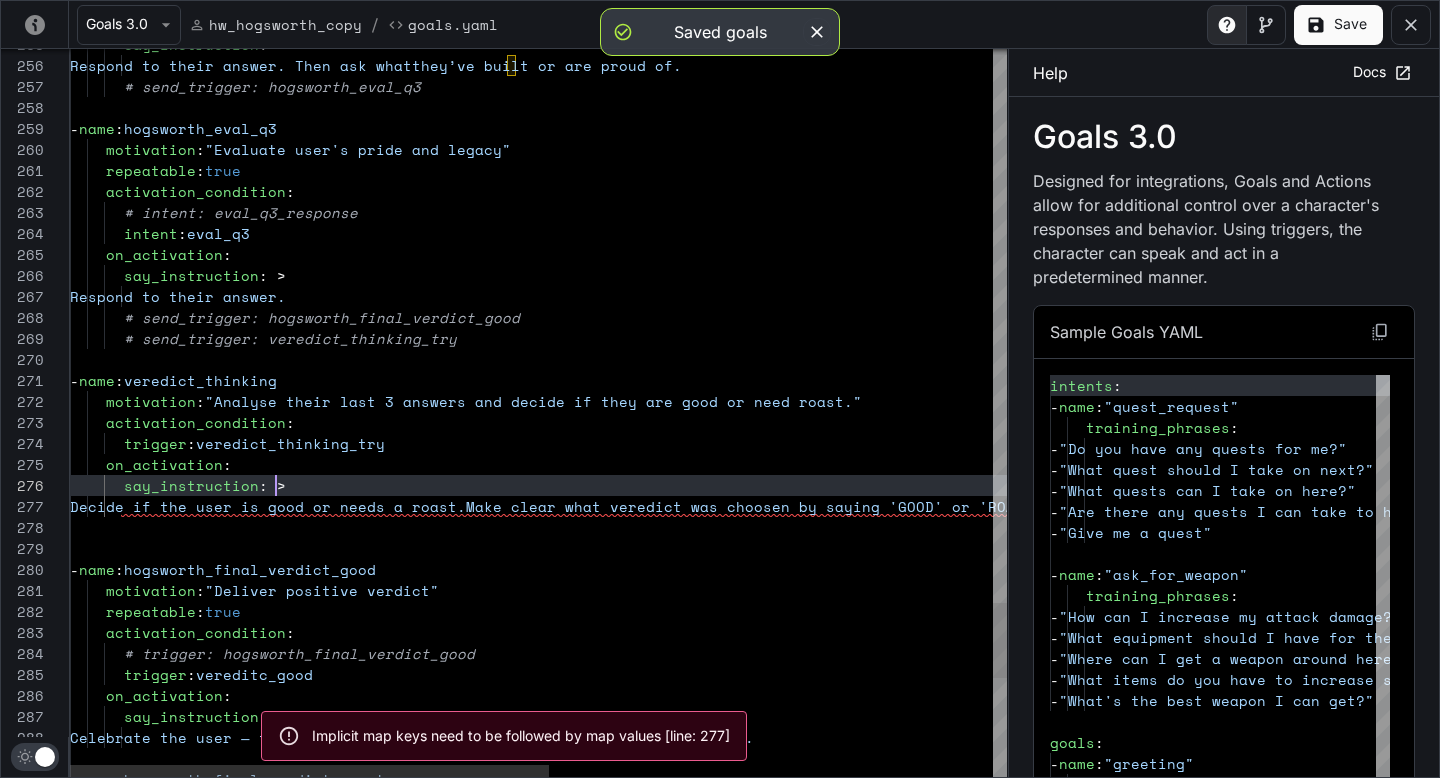 click on "# send_trigger: veredict_thinking_try   -  name :  veredict_thinking      motivation :  "Analyse their last 3 answers and decide if they a re good or need roast."      activation_condition :        trigger :  veredict_thinking_try      on_activation :        say_instruction : >   -  name :  hogsworth_final_verdict_good      motivation :  "Deliver positive verdict"      repeatable :  true      activation_condition :        # trigger: hogsworth_final_verdict_good        trigger :  vereditc_good      on_activation :        say_instruction : >         Celebrate the user — they’re gettin’ their  Hogsworth. Make it bold and proud.   -  name :  hogsworth_final_verdict_roast        # send_trigger: hogsworth_final_verdict_good         Respond to their answer.           say_instruction : >      on_activation :        intent :  eval_q3" at bounding box center [972, -1786] 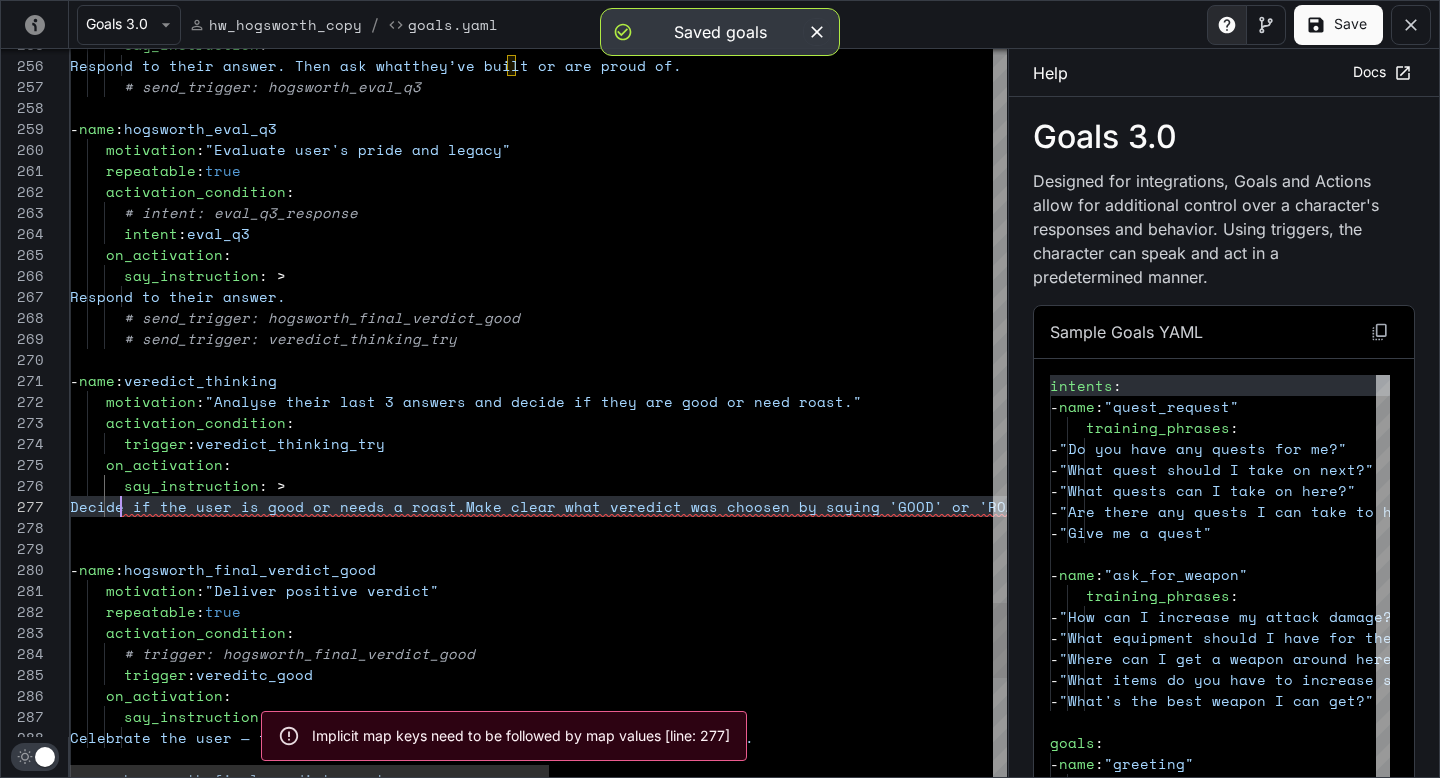 scroll, scrollTop: 126, scrollLeft: 69, axis: both 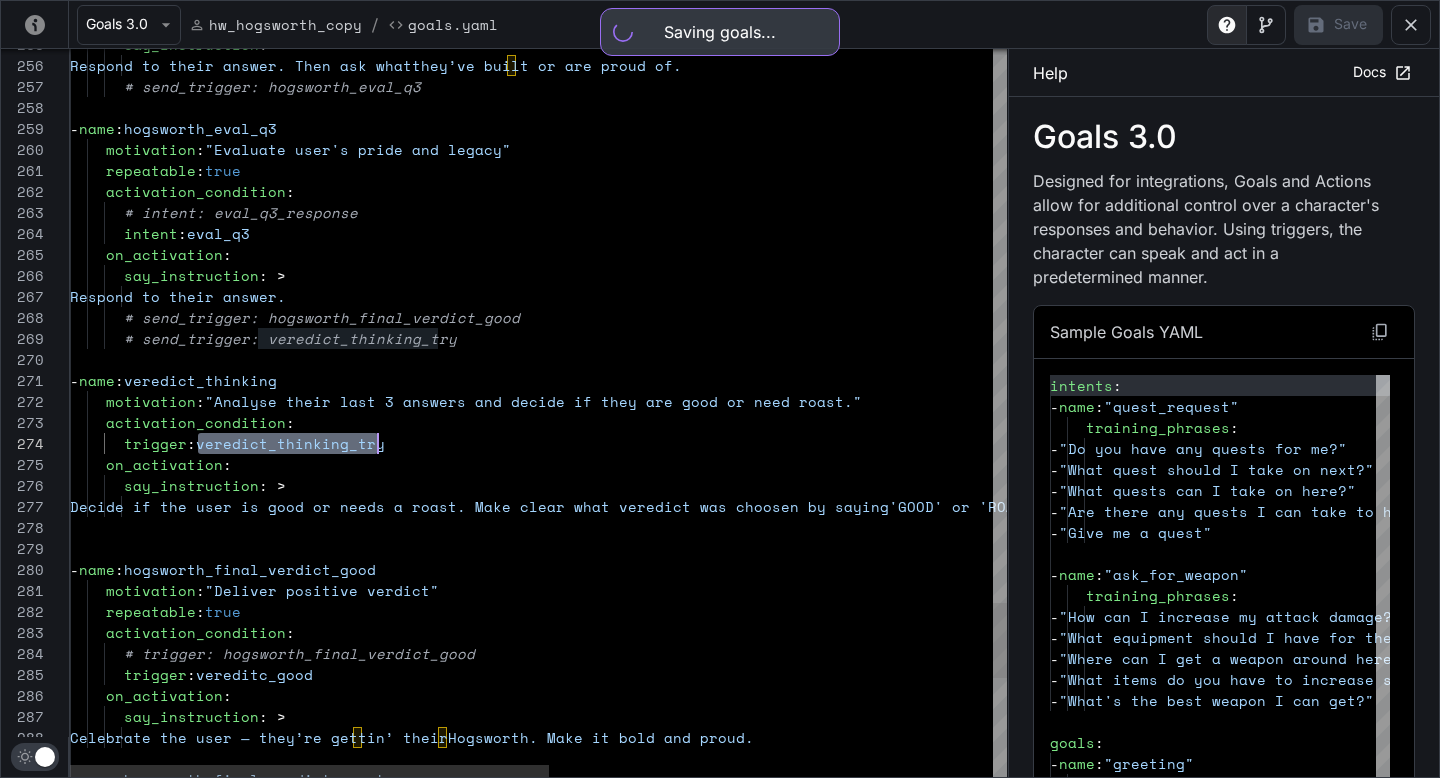 drag, startPoint x: 197, startPoint y: 443, endPoint x: 399, endPoint y: 445, distance: 202.0099 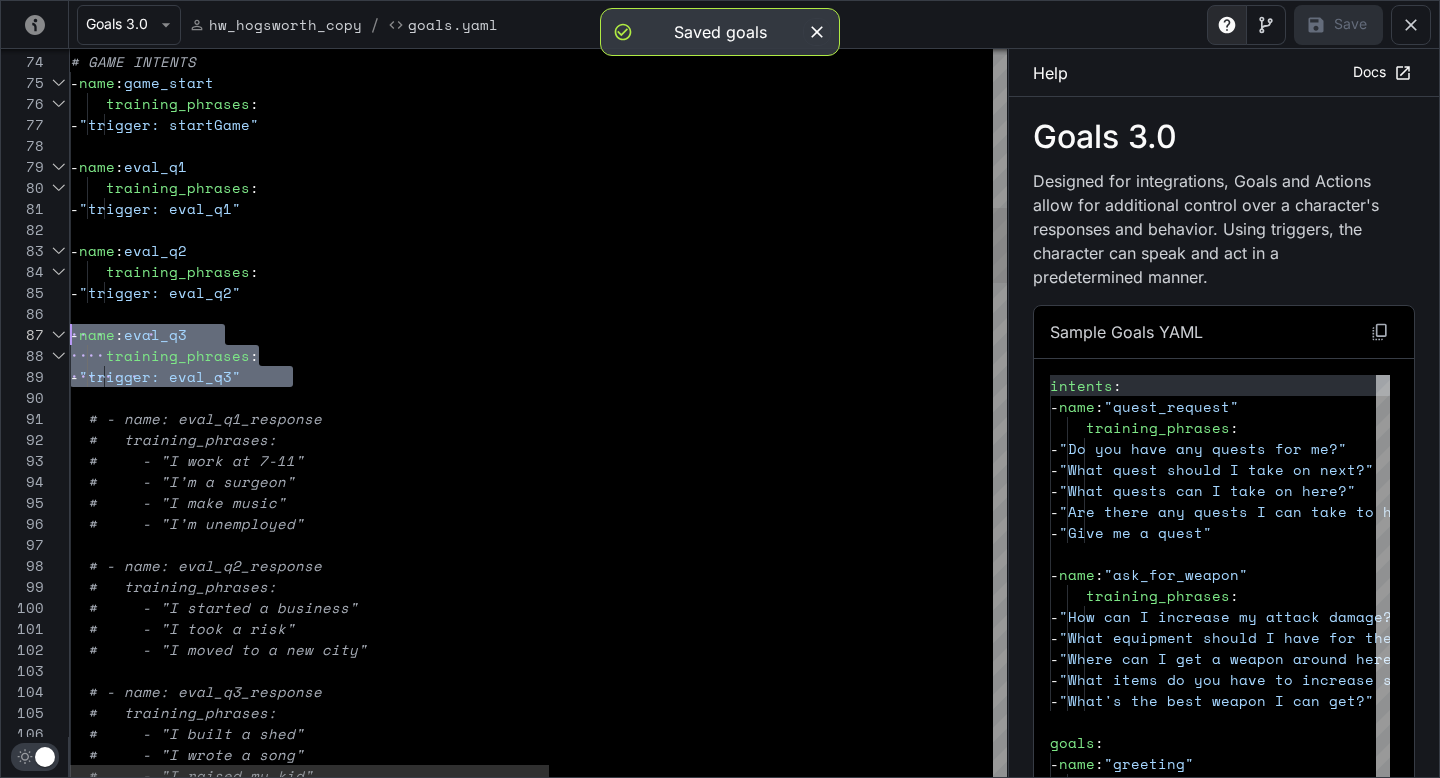 scroll, scrollTop: 126, scrollLeft: 0, axis: vertical 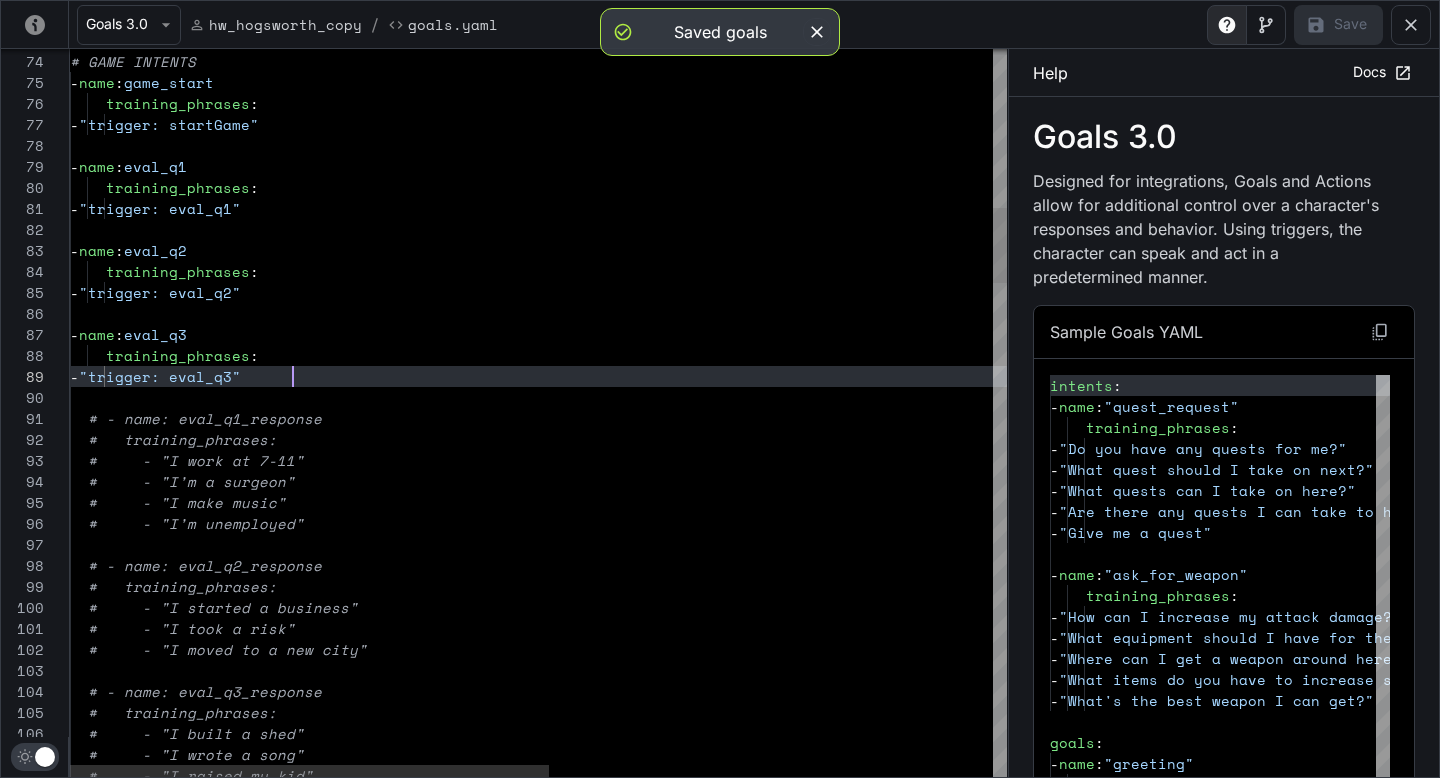 click on "training_phrases :   -  name :  eval_q3      training_phrases :       -  "trigger: eval_q2"      training_phrases :       -  "trigger: eval_q1"   -  name :  eval_q2       -  "trigger: startGame"   -  name :  eval_q1 # GAME INTENTS   -  name :  game_start      training_phrases :       -  "trigger: eval_q3"    # - name: eval_q1_response    #   training_phrases:    #     - "I work at 7-11"    #     - "I’m a surgeon"    #     - "I make music"    #     - "I’m unemployed"    # - name: eval_q2_response    #   training_phrases:    #     - "I started a business"    #     - "I took a risk"    #     - "I moved to a new city"    # - name: eval_q3_response    #   training_phrases:    #     - "I built a shed"    #     - "I wrote a song"    #     - "I raised my kid"" at bounding box center [972, 2032] 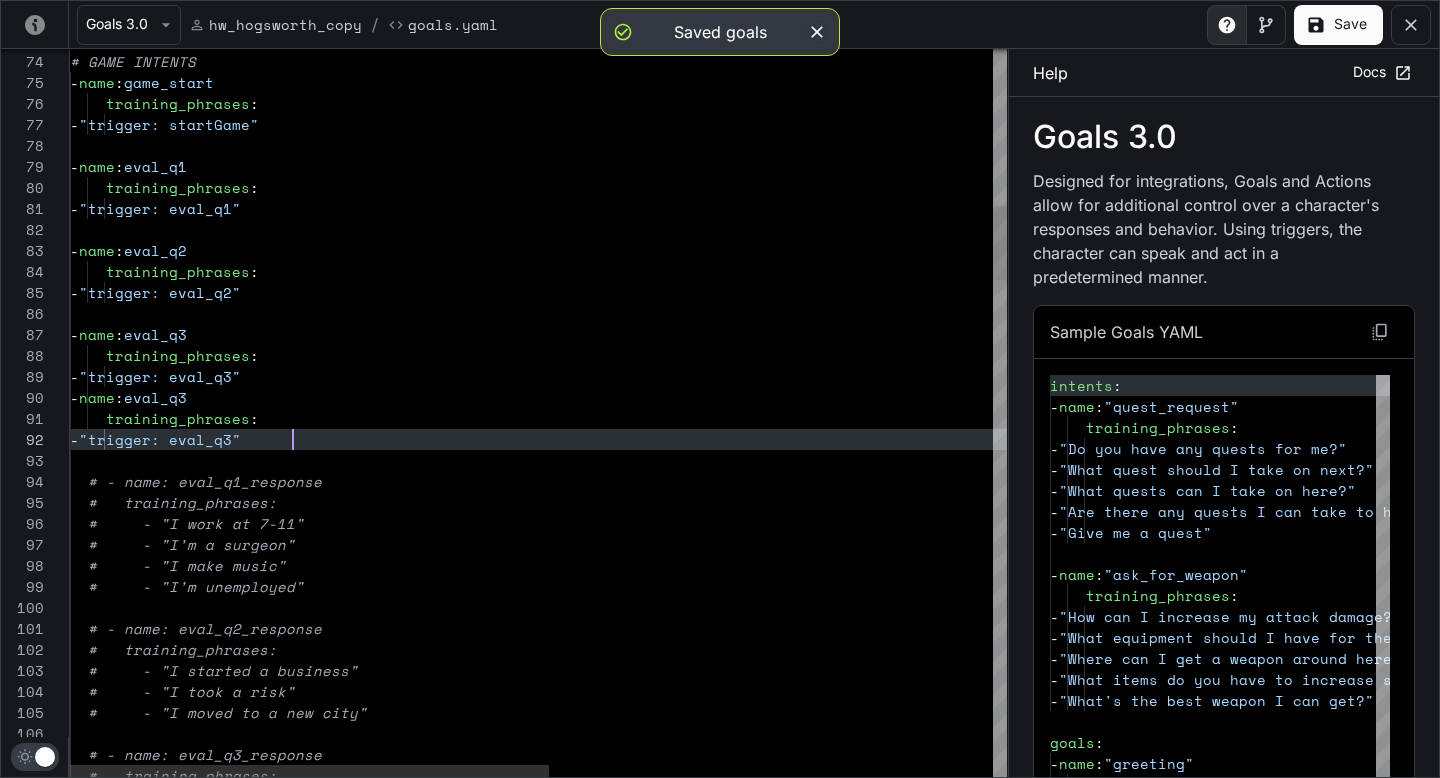 scroll, scrollTop: 21, scrollLeft: 223, axis: both 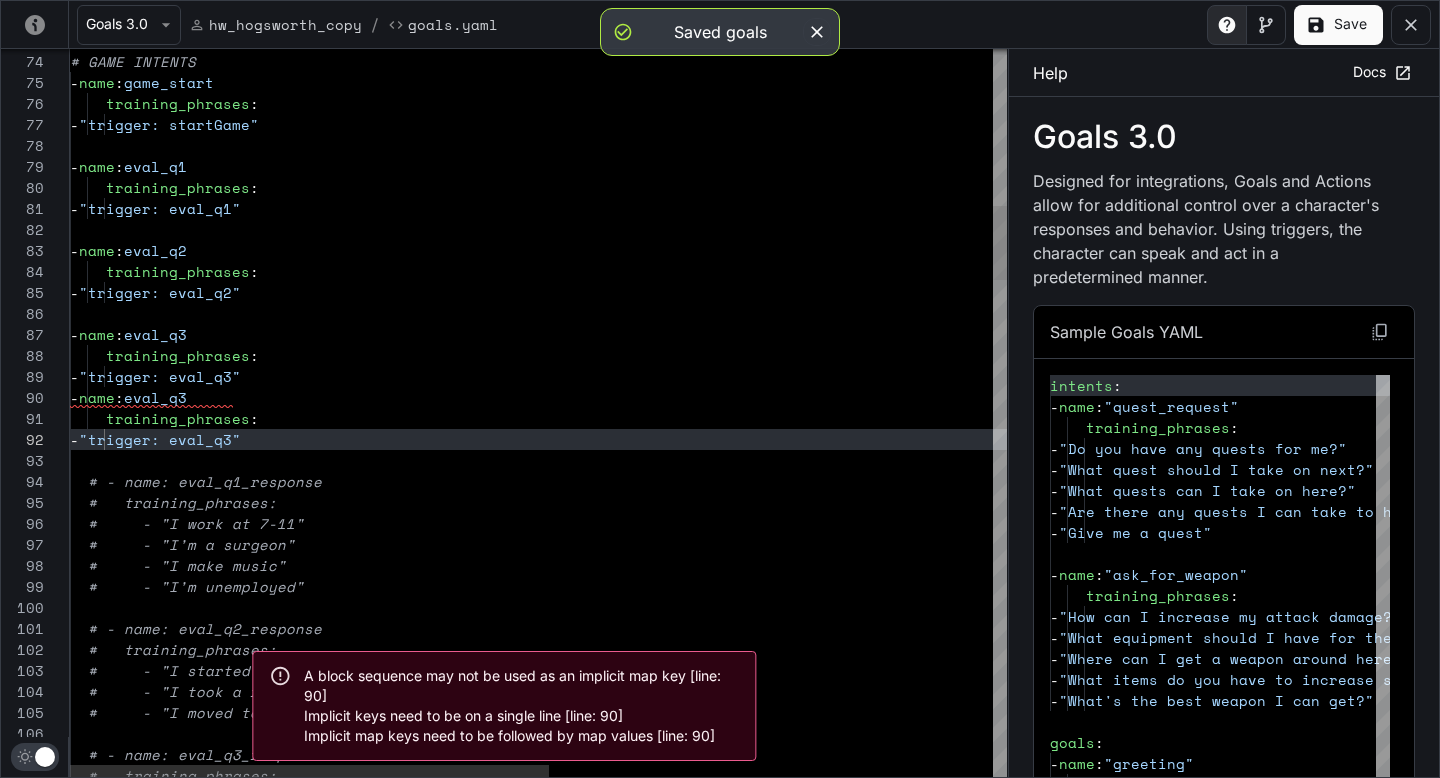 click on "training_phrases :   -  name :  eval_q3      training_phrases :       -  "trigger: eval_q2"      training_phrases :       -  "trigger: eval_q1"   -  name :  eval_q2       -  "trigger: startGame"   -  name :  eval_q1 # GAME INTENTS   -  name :  game_start      training_phrases :       -  "trigger: eval_q3"    # - name: eval_q1_response    #   training_phrases:    #     - "I work at 7-11"    #     - "I’m a surgeon"    #     - "I make music"    #     - "I’m unemployed"    # - name: eval_q2_response    #   training_phrases:    #     - "I started a business"    #     - "I took a risk"    #     - "I moved to a new city"    # - name: eval_q3_response    #   training_phrases:     -  name :  eval_q3      training_phrases :       -  "trigger: eval_q3"" at bounding box center (972, 2063) 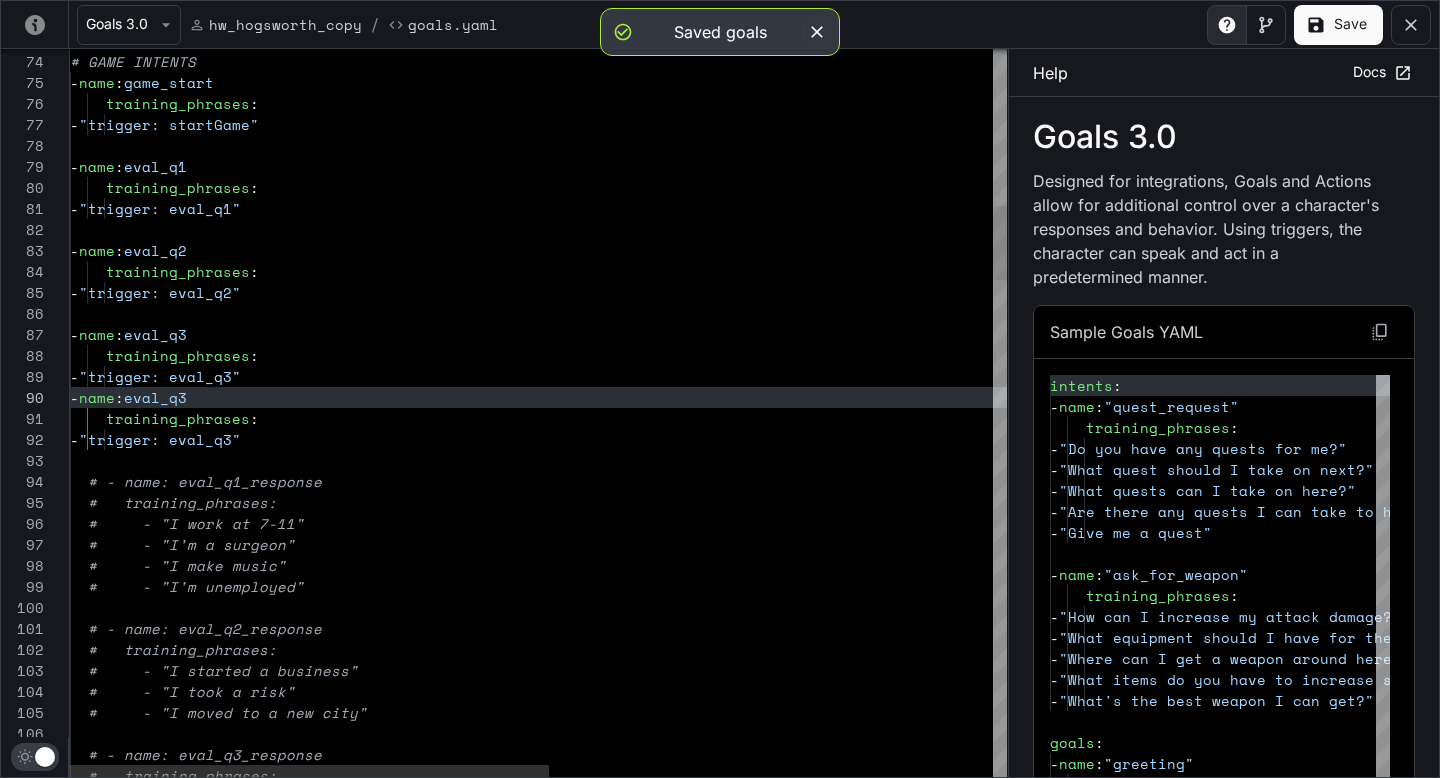 click on "training_phrases :   -  name :  eval_q3      training_phrases :       -  "trigger: eval_q2"      training_phrases :       -  "trigger: eval_q1"   -  name :  eval_q2       -  "trigger: startGame"   -  name :  eval_q1 # GAME INTENTS   -  name :  game_start      training_phrases :       -  "trigger: eval_q3"    # - name: eval_q1_response    #   training_phrases:    #     - "I work at 7-11"    #     - "I’m a surgeon"    #     - "I make music"    #     - "I’m unemployed"    # - name: eval_q2_response    #   training_phrases:    #     - "I started a business"    #     - "I took a risk"    #     - "I moved to a new city"    # - name: eval_q3_response    #   training_phrases:   -  name :  eval_q3      training_phrases :       -  "trigger: eval_q3"" at bounding box center [972, 2063] 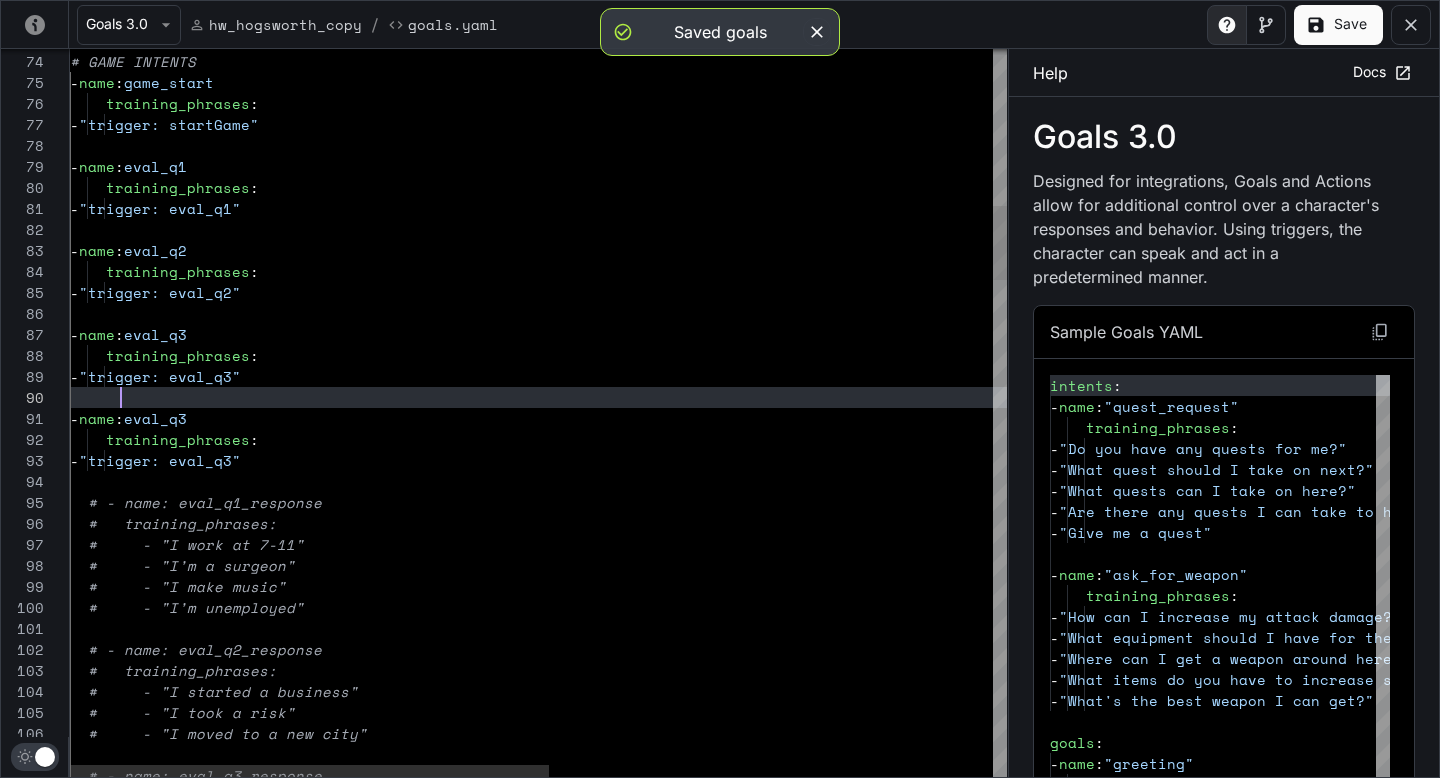 scroll, scrollTop: 189, scrollLeft: 51, axis: both 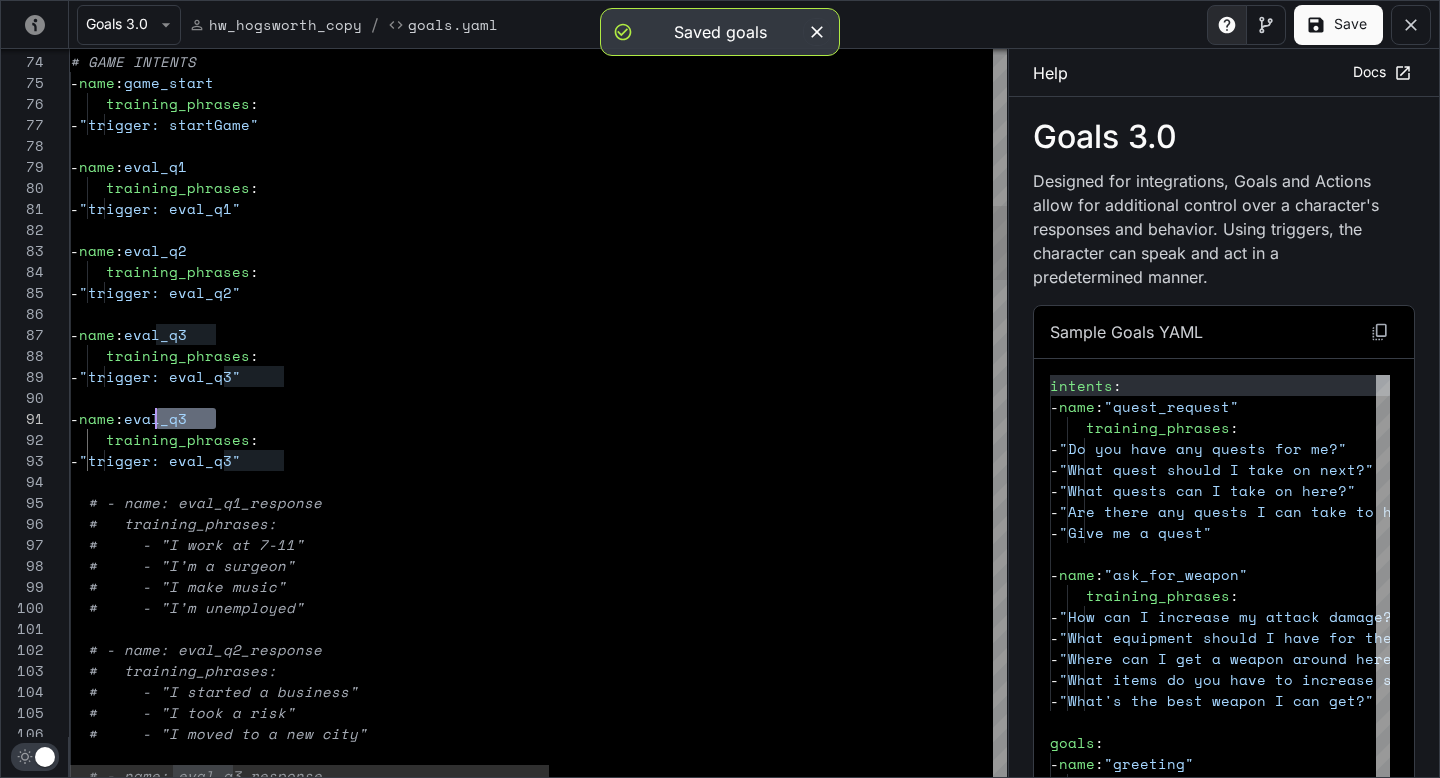drag, startPoint x: 224, startPoint y: 426, endPoint x: 156, endPoint y: 417, distance: 68.593 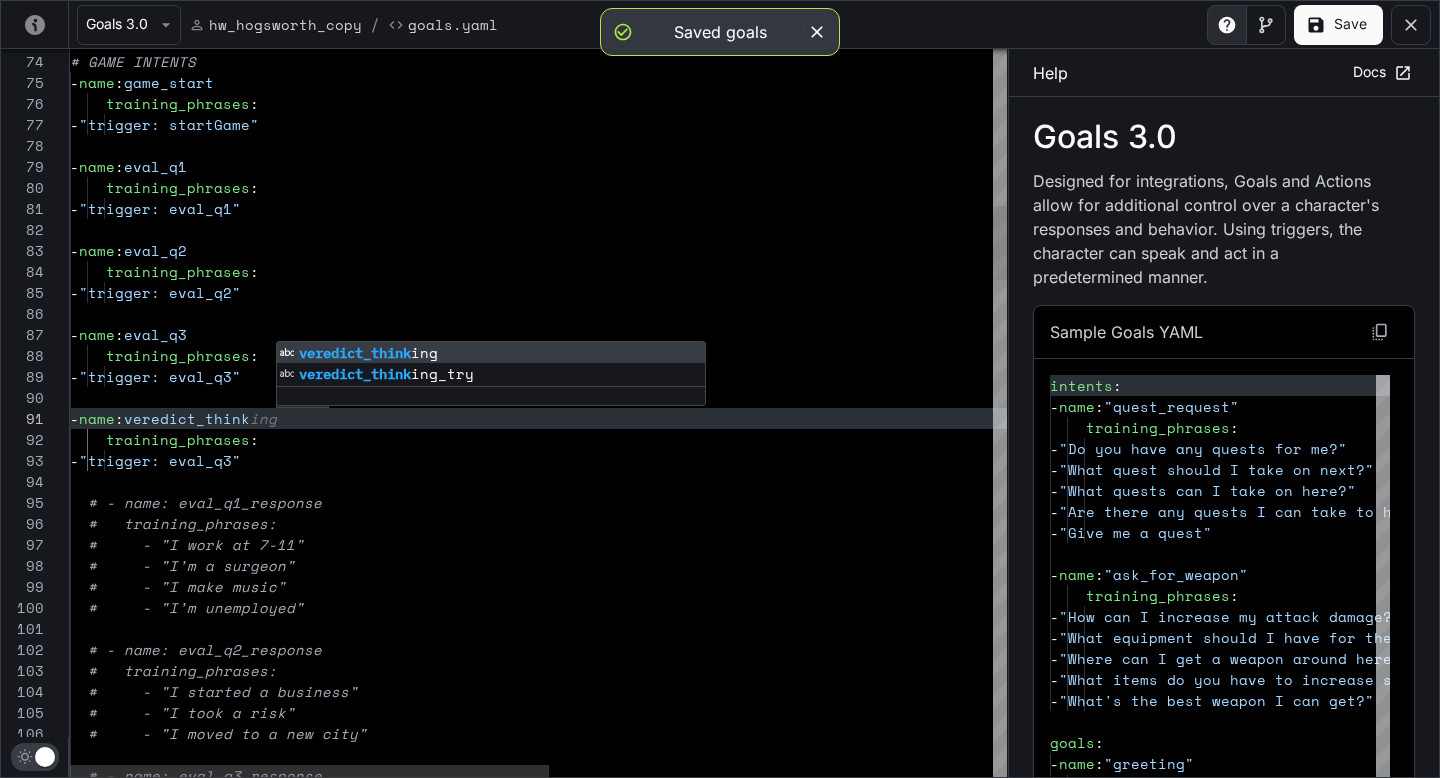 scroll, scrollTop: 0, scrollLeft: 231, axis: horizontal 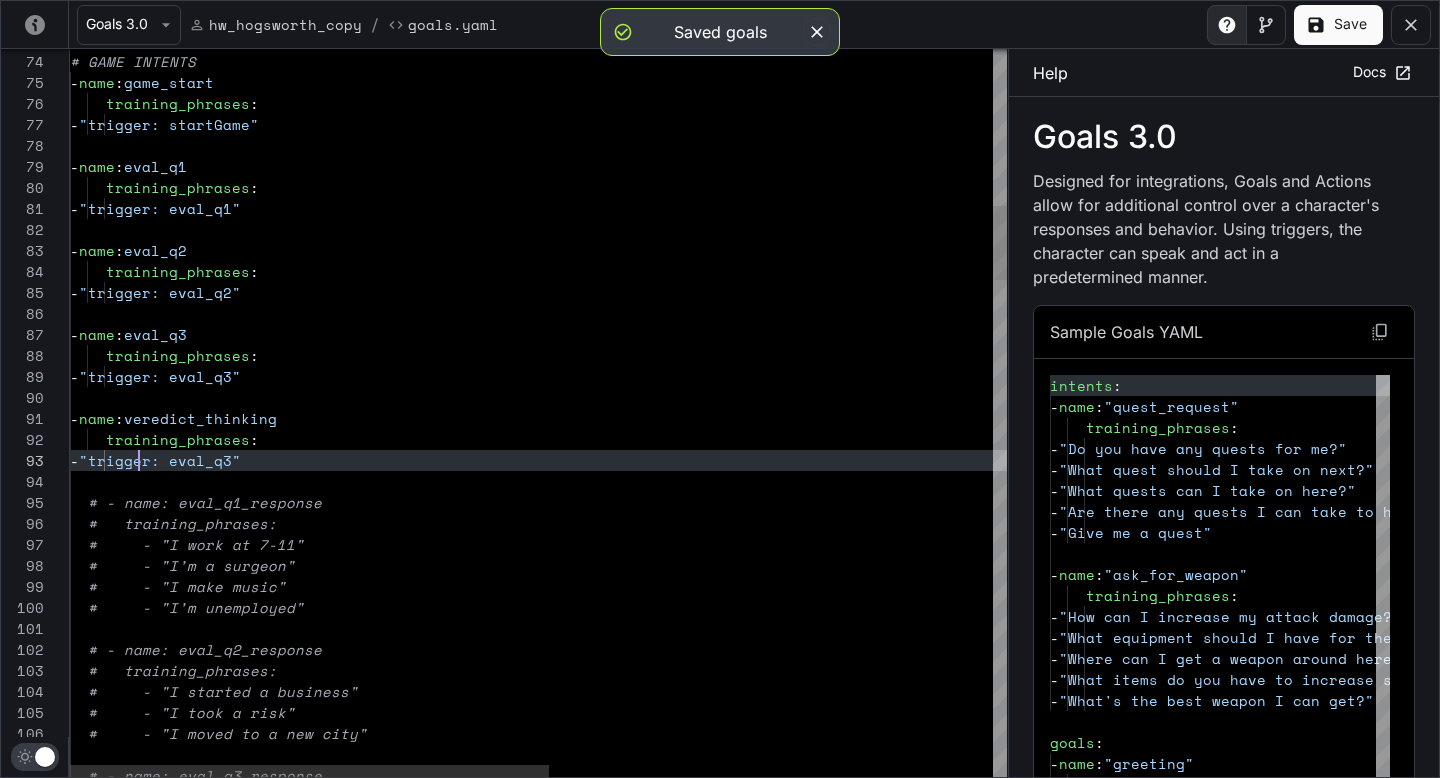 click on "training_phrases :   -  name :  eval_q3      training_phrases :       -  "trigger: eval_q2"      training_phrases :       -  "trigger: eval_q1"   -  name :  eval_q2       -  "trigger: startGame"   -  name :  eval_q1 # GAME INTENTS   -  name :  game_start      training_phrases :       -  "trigger: eval_q3"    # - name: eval_q1_response    #   training_phrases:    #     - "I work at 7-11"    #     - "I’m a surgeon"    #     - "I make music"    #     - "I’m unemployed"    # - name: eval_q2_response    #   training_phrases:    #     - "I started a business"    #     - "I took a risk"    #     - "I moved to a new city"    # - name: eval_q3_response   -  name :  veredict_thinking      training_phrases :       -  "trigger: eval_q3"" at bounding box center [972, 2074] 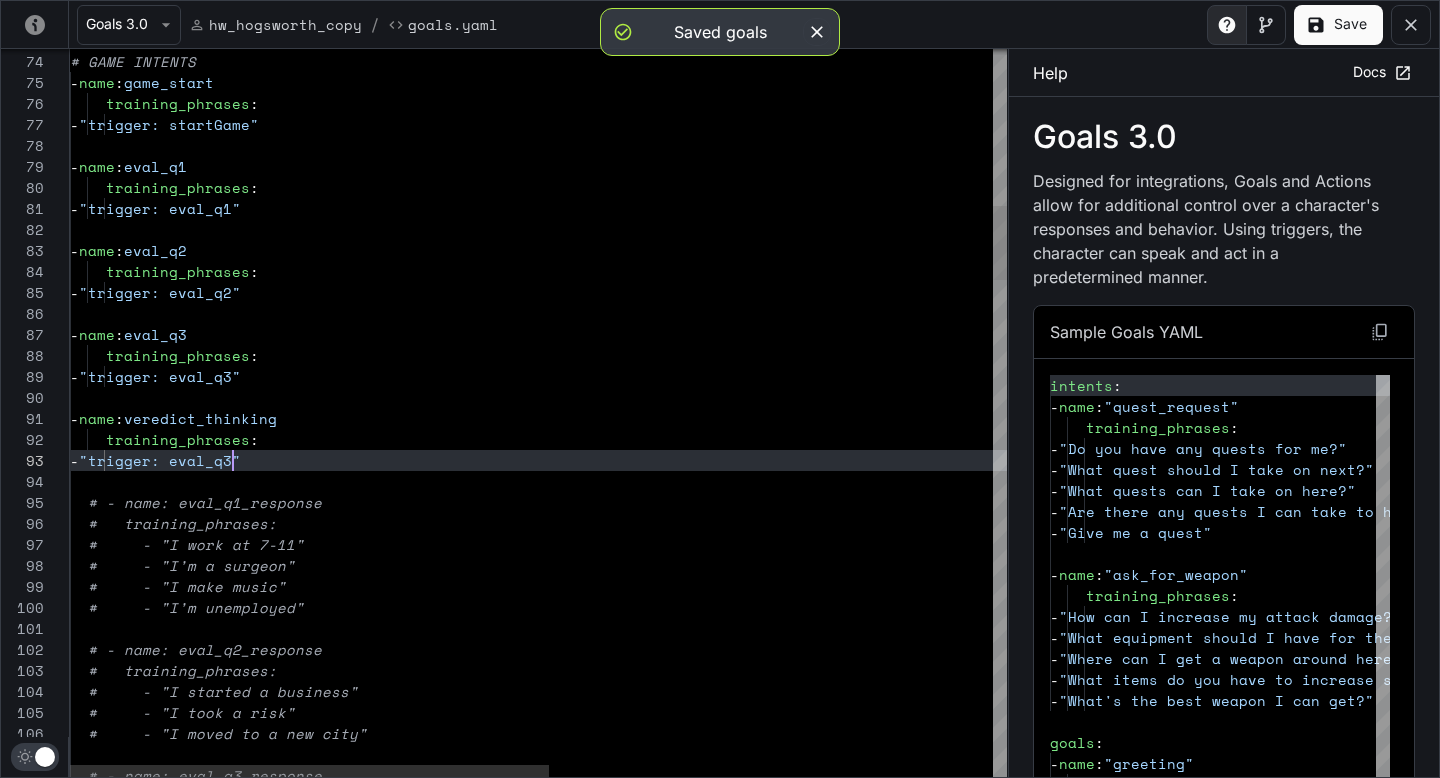 click on "training_phrases :   -  name :  eval_q3      training_phrases :       -  "trigger: eval_q2"      training_phrases :       -  "trigger: eval_q1"   -  name :  eval_q2       -  "trigger: startGame"   -  name :  eval_q1 # GAME INTENTS   -  name :  game_start      training_phrases :       -  "trigger: eval_q3"    # - name: eval_q1_response    #   training_phrases:    #     - "I work at 7-11"    #     - "I’m a surgeon"    #     - "I make music"    #     - "I’m unemployed"    # - name: eval_q2_response    #   training_phrases:    #     - "I started a business"    #     - "I took a risk"    #     - "I moved to a new city"    # - name: eval_q3_response   -  name :  veredict_thinking      training_phrases :       -  "trigger: eval_q3"" at bounding box center [972, 2074] 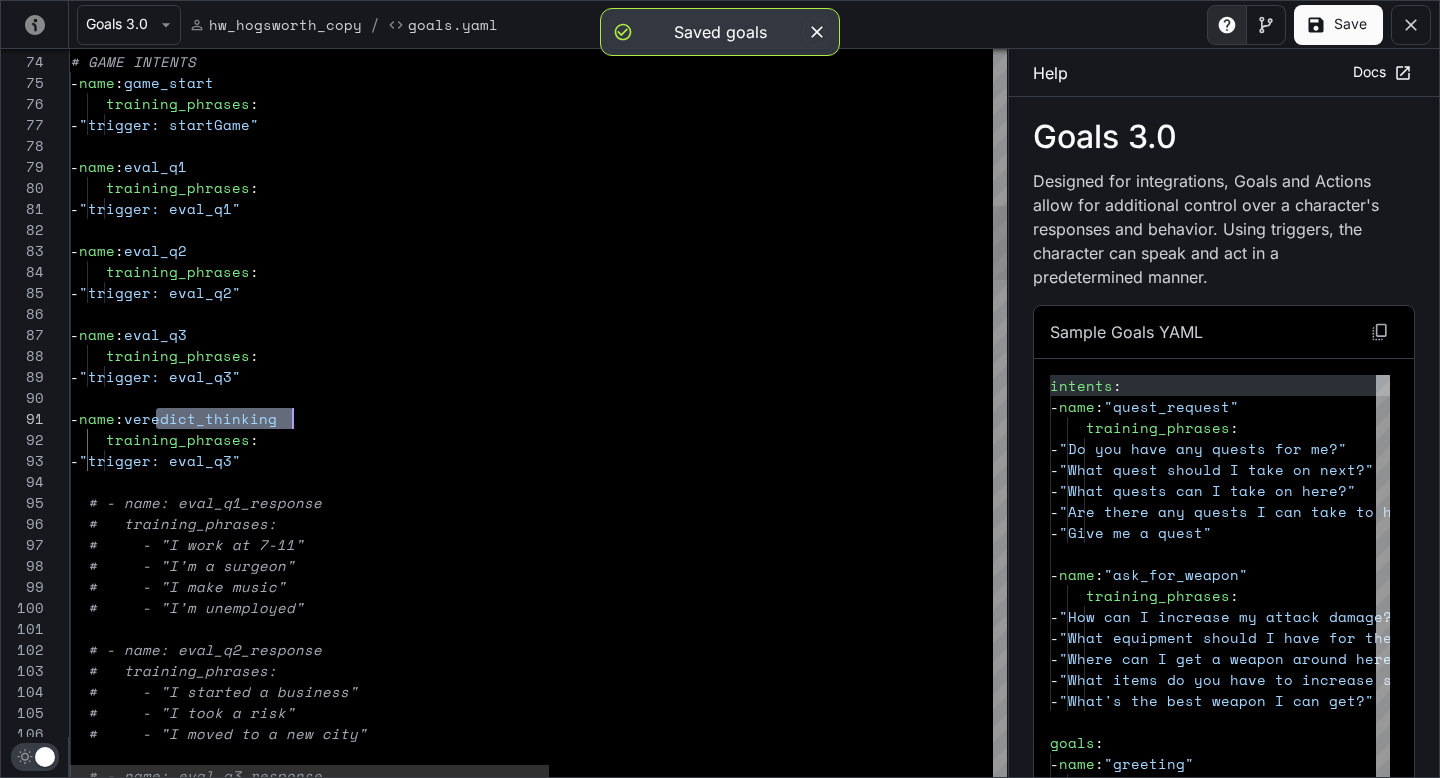 scroll, scrollTop: 0, scrollLeft: 231, axis: horizontal 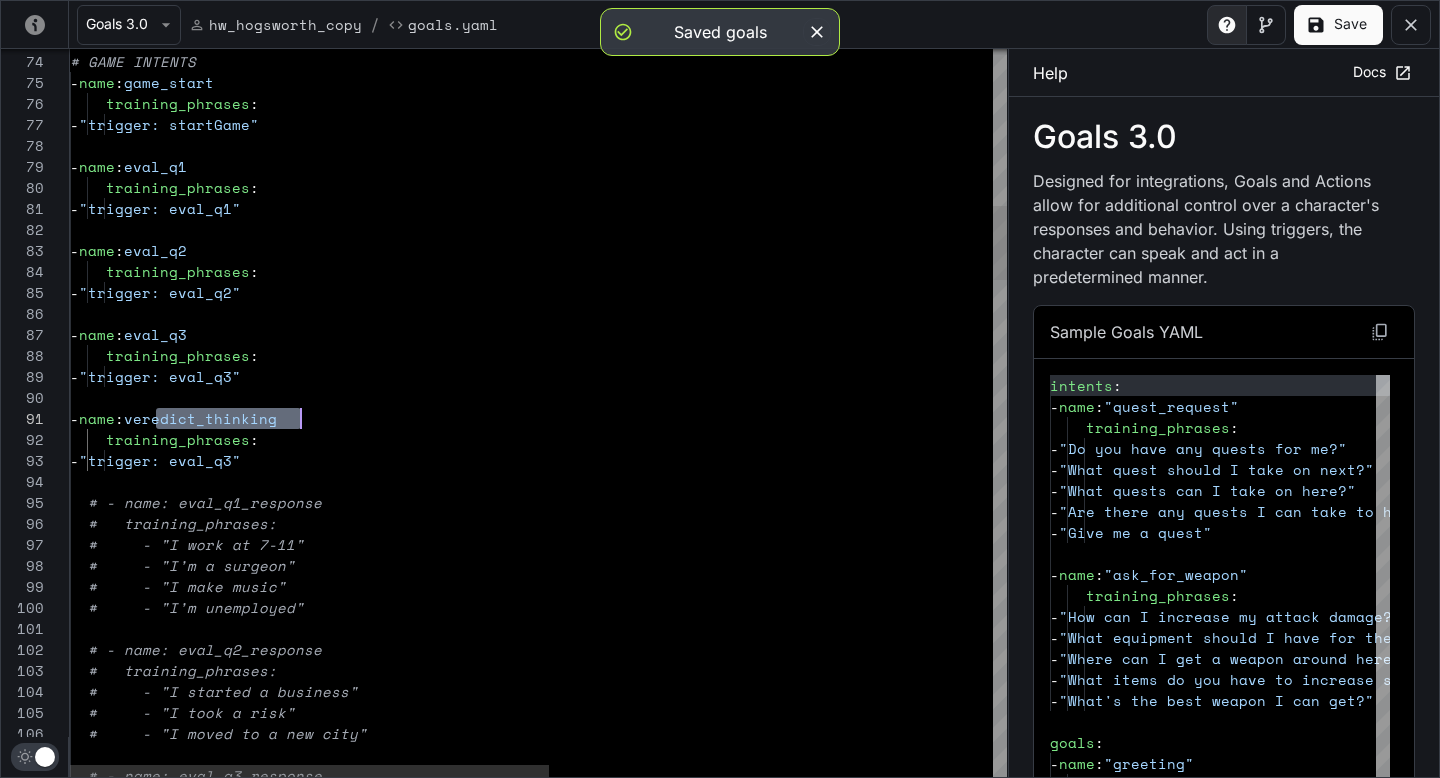 drag, startPoint x: 152, startPoint y: 415, endPoint x: 304, endPoint y: 420, distance: 152.08221 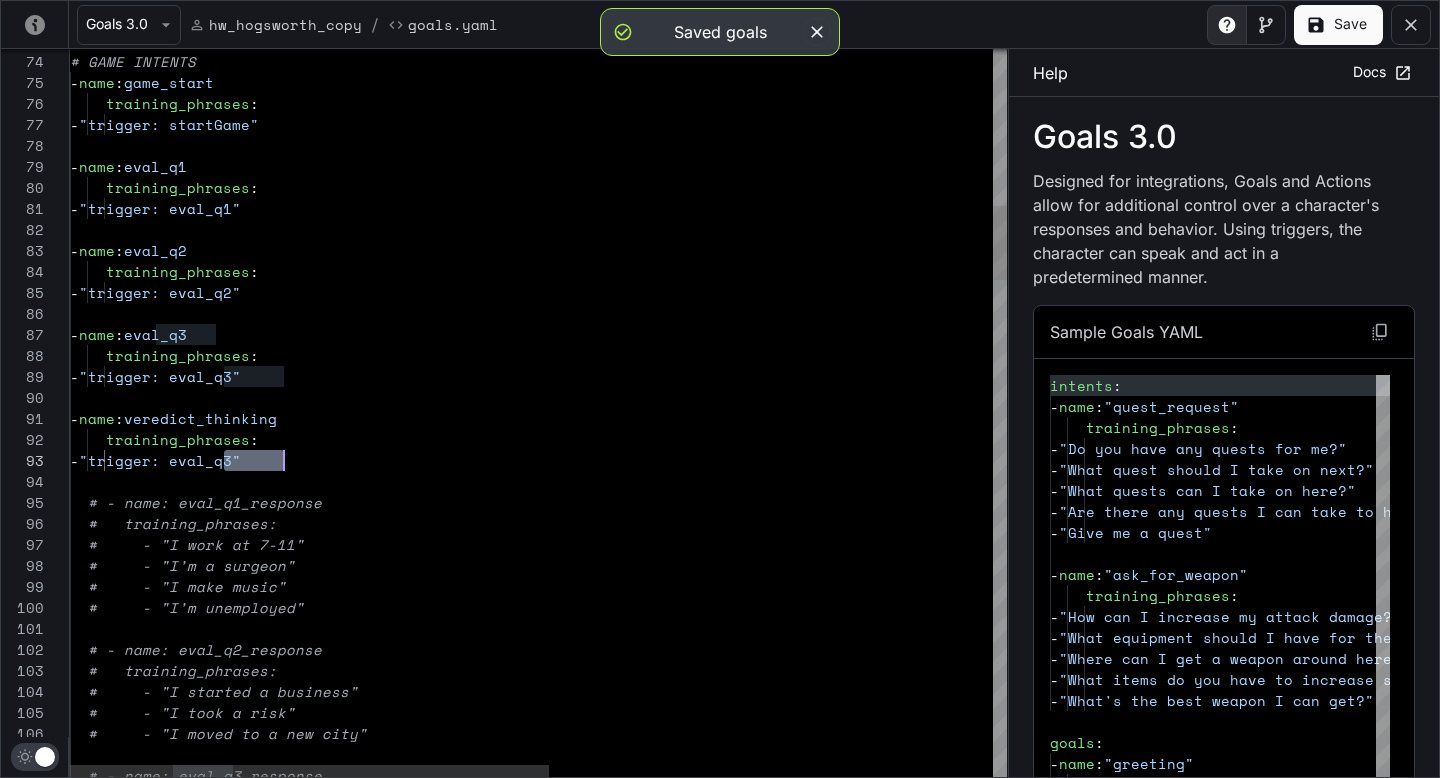 drag, startPoint x: 225, startPoint y: 456, endPoint x: 285, endPoint y: 460, distance: 60.133186 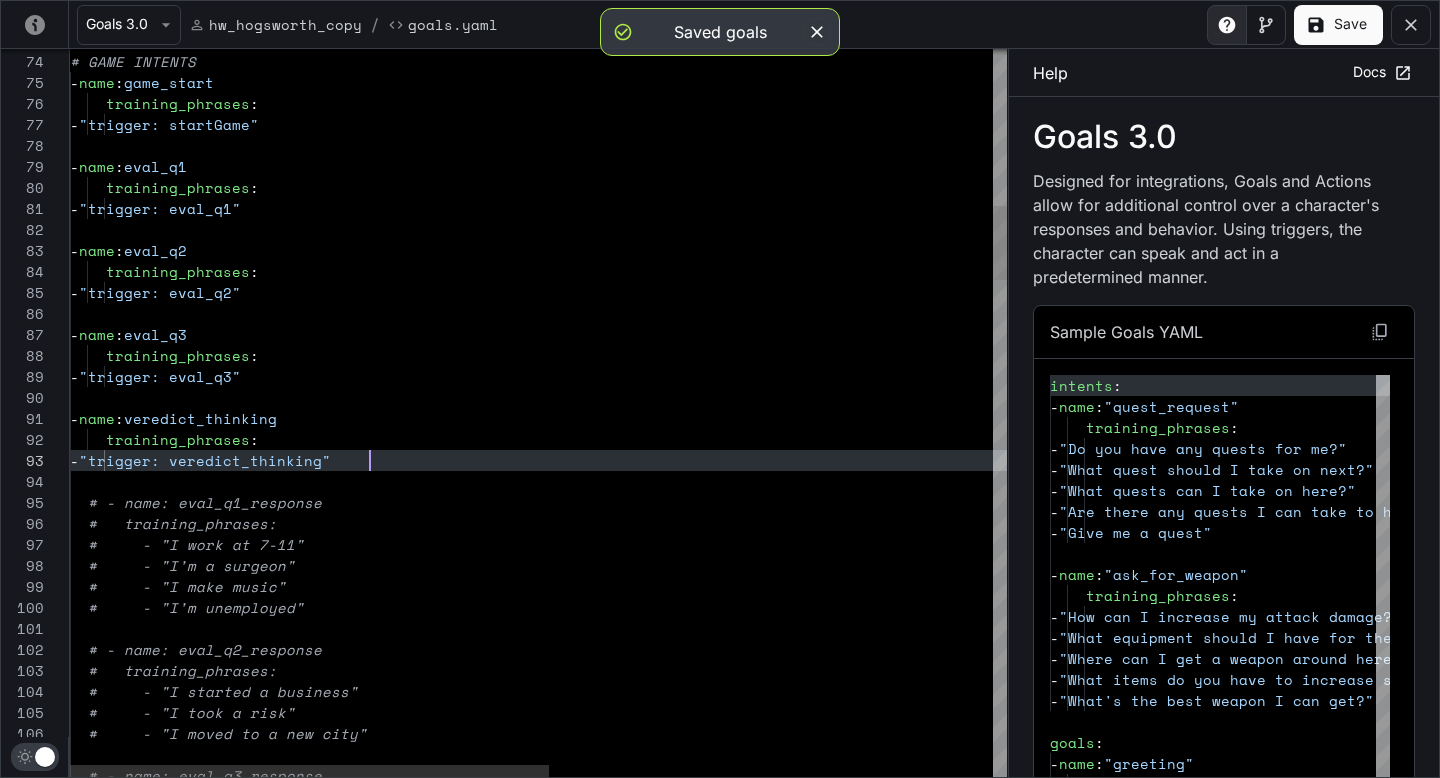 scroll, scrollTop: 42, scrollLeft: 307, axis: both 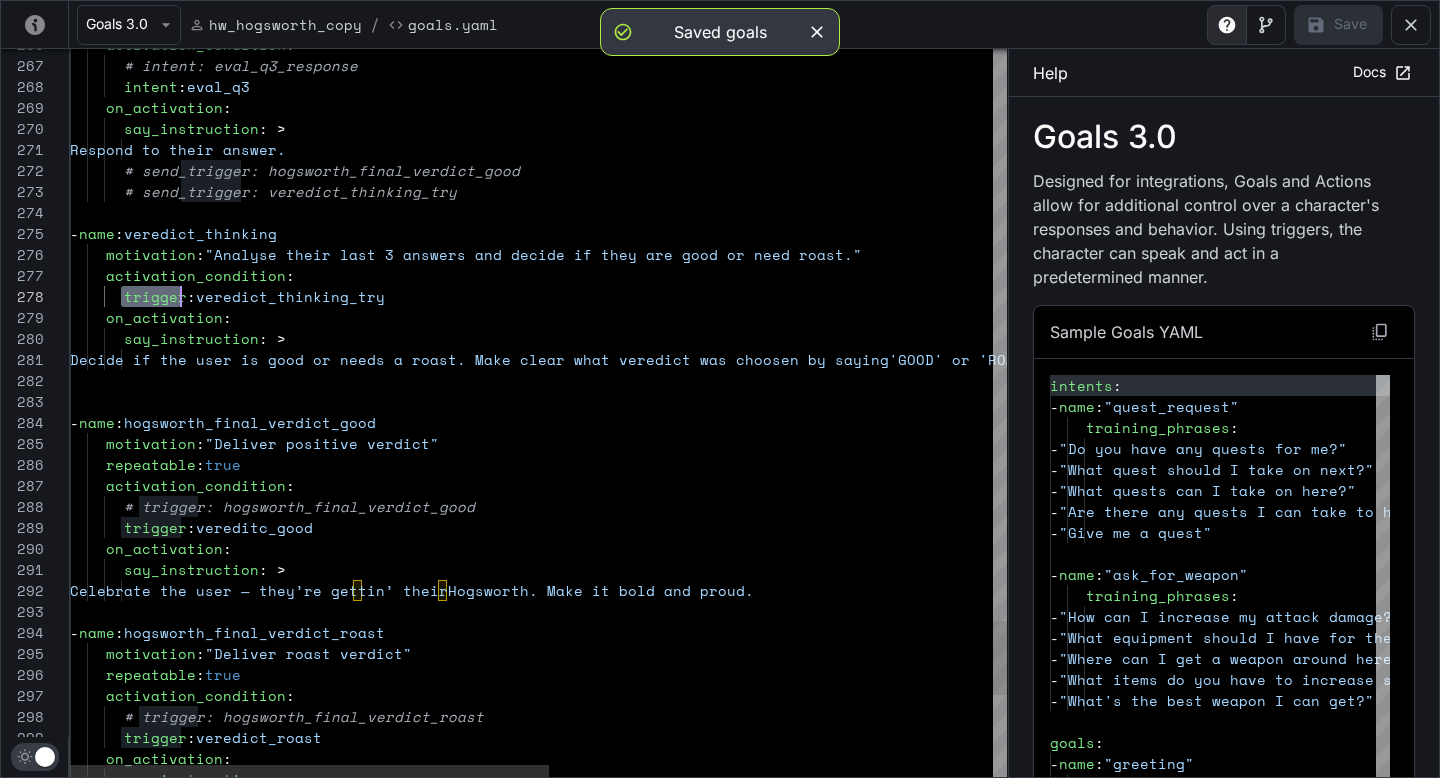 drag, startPoint x: 121, startPoint y: 292, endPoint x: 181, endPoint y: 291, distance: 60.00833 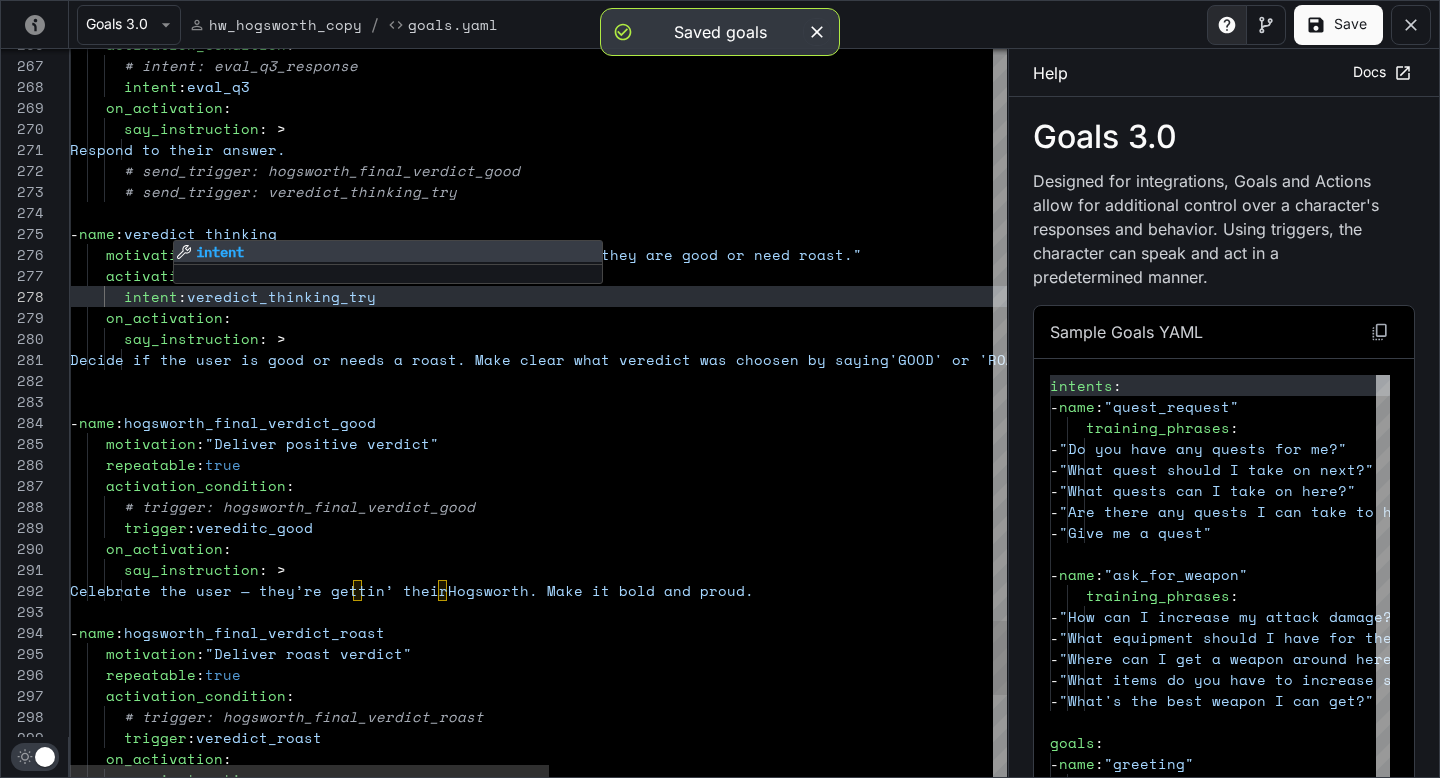 click on "say_instruction : >         Celebrate the user — they’re gettin’ their  Hogsworth. Make it bold and proud.   -  name :  hogsworth_final_verdict_roast      motivation :  "Deliver roast verdict"      repeatable :  true      activation_condition :        # trigger: hogsworth_final_verdict_roast        trigger :  veredict_roast      on_activation :        say_instruction : >      on_activation :        trigger :  vereditc_good        # trigger: hogsworth_final_verdict_good      repeatable :  true      activation_condition :      motivation :  "Deliver positive verdict"   -  name :  hogsworth_final_verdict_good         Decide if the user is good or needs a roas t. Make clear what veredict was choosen by saying  'GOOD' or 'ROAST'.      on_activation :        say_instruction : >        intent :  veredict_thinking_try      motivation :  : name" at bounding box center [972, -1975] 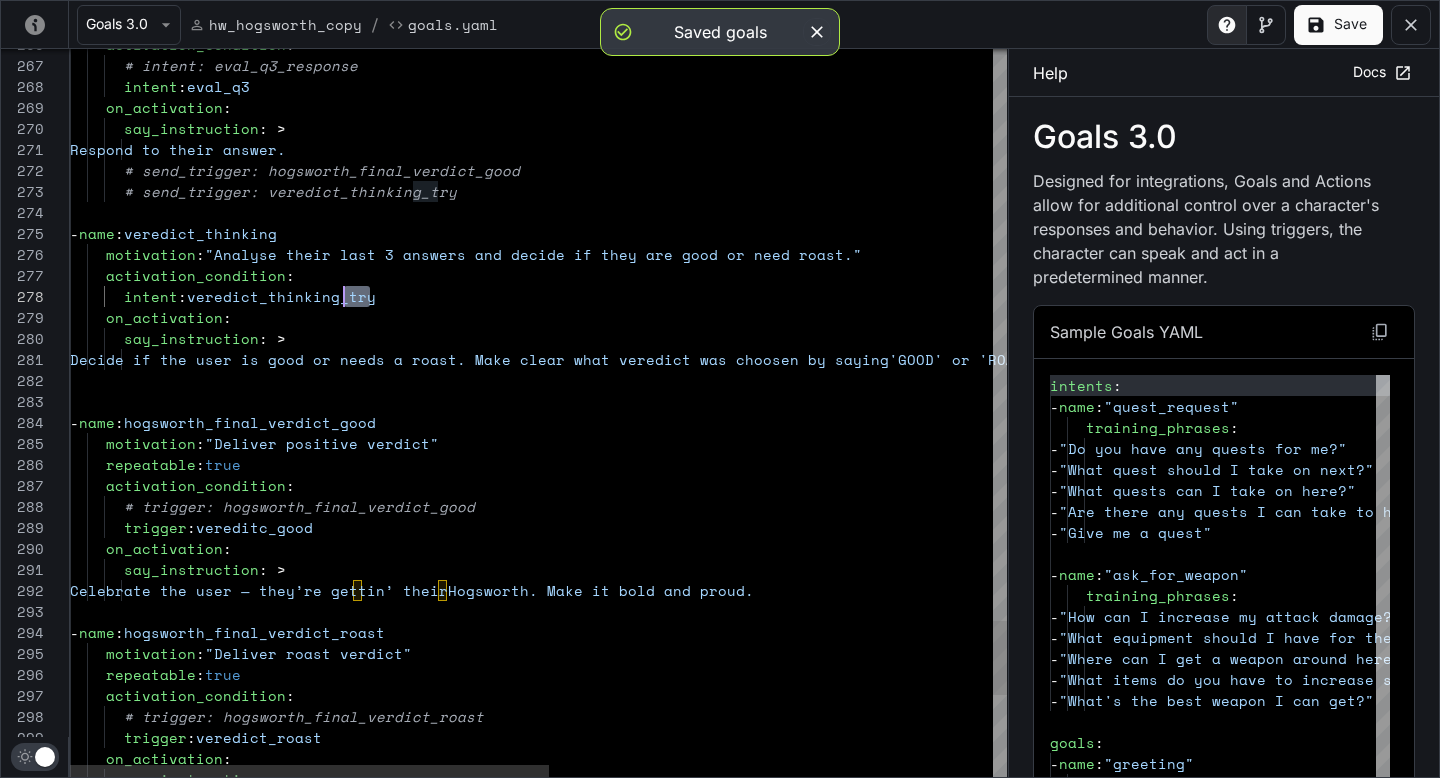 scroll, scrollTop: 147, scrollLeft: 266, axis: both 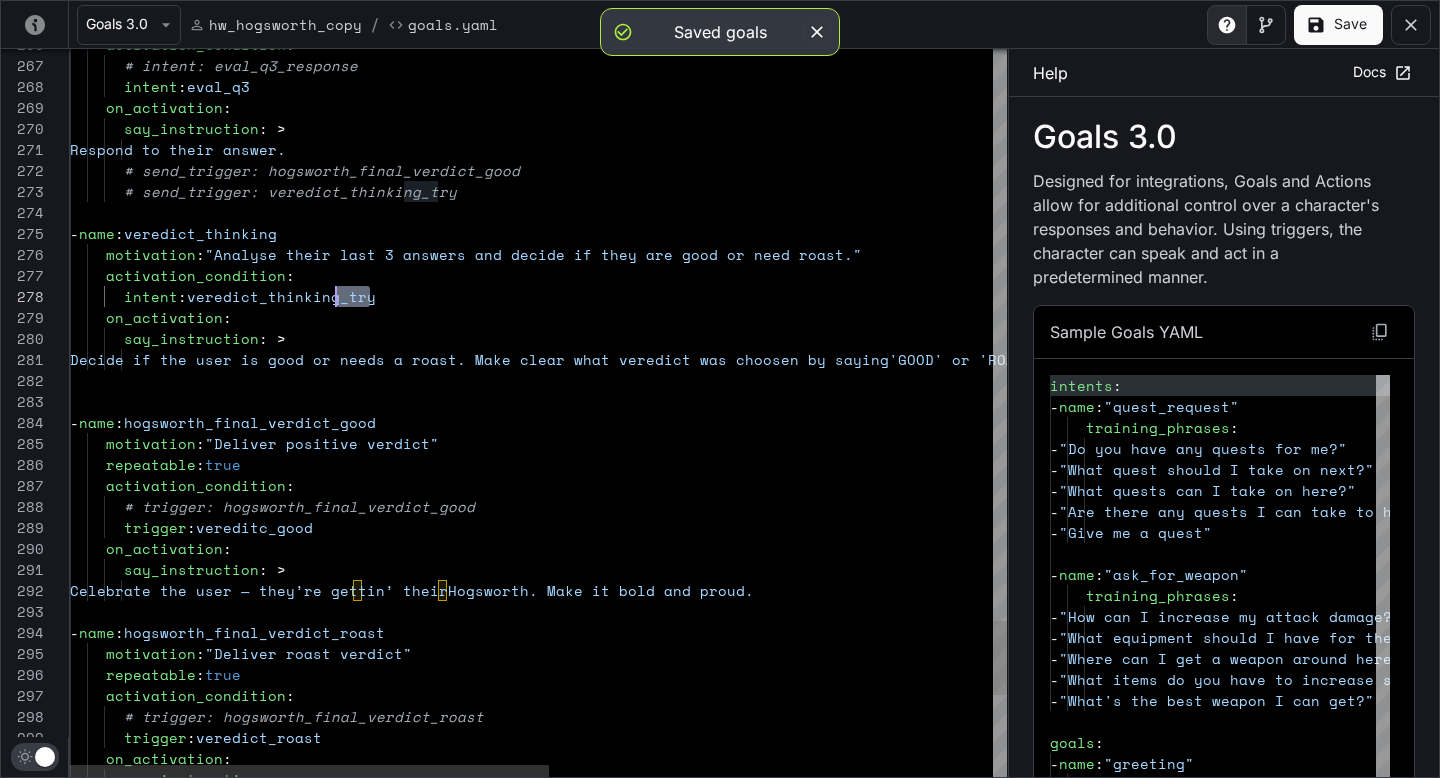 drag, startPoint x: 377, startPoint y: 297, endPoint x: 338, endPoint y: 295, distance: 39.051247 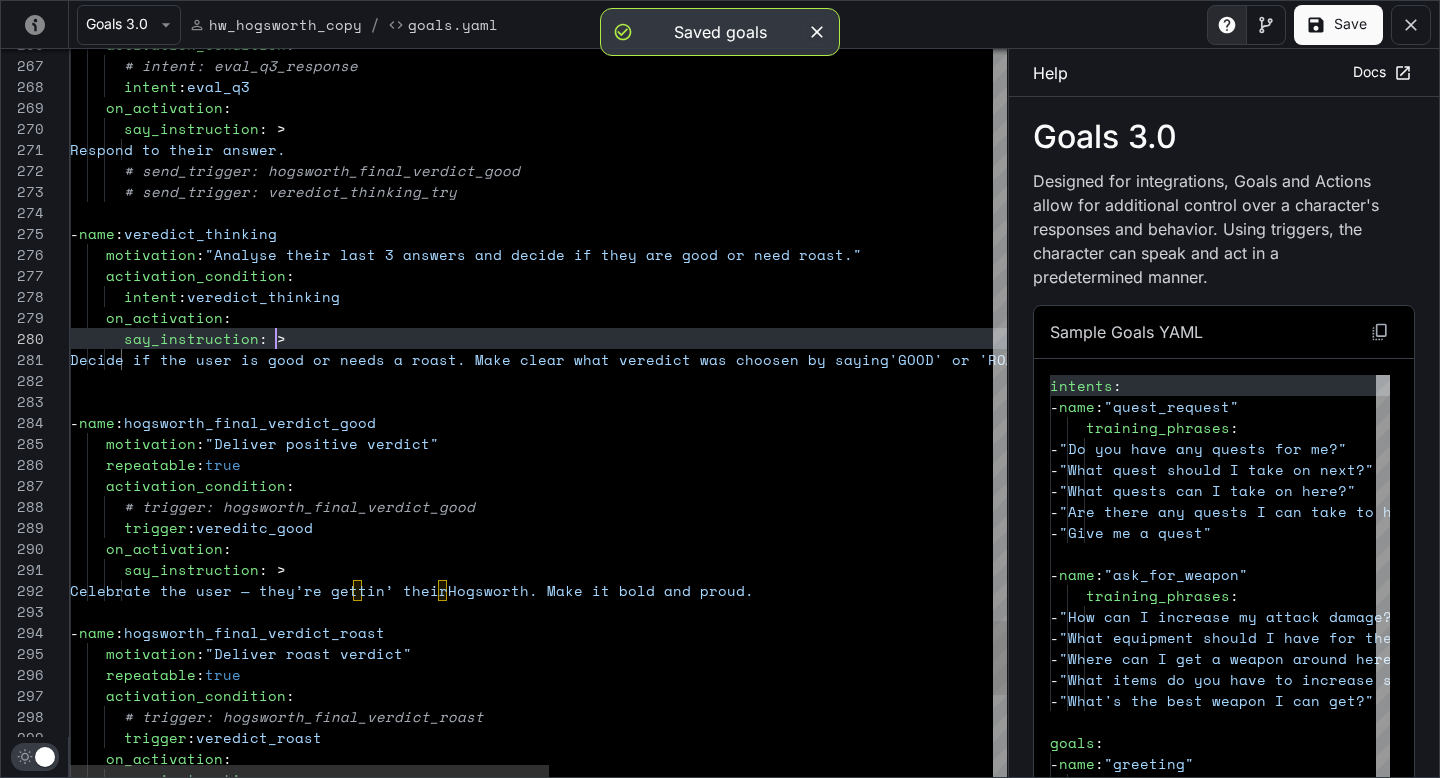 click on "say_instruction : >         Celebrate the user — they’re gettin’ their  Hogsworth. Make it bold and proud.   -  name :  hogsworth_final_verdict_roast      motivation :  "Deliver roast verdict"      repeatable :  true      activation_condition :        # trigger: hogsworth_final_verdict_roast        trigger :  veredict_roast      on_activation :        say_instruction : >      on_activation :        trigger :  vereditc_good        # trigger: hogsworth_final_verdict_good      repeatable :  true      activation_condition :      motivation :  "Deliver positive verdict"   -  name :  hogsworth_final_verdict_good         Decide if the user is good or needs a roas t. Make clear what veredict was choosen by saying  'GOOD' or 'ROAST'.      on_activation :        say_instruction : >        intent :  veredict_thinking      motivation :       :" at bounding box center [972, -1975] 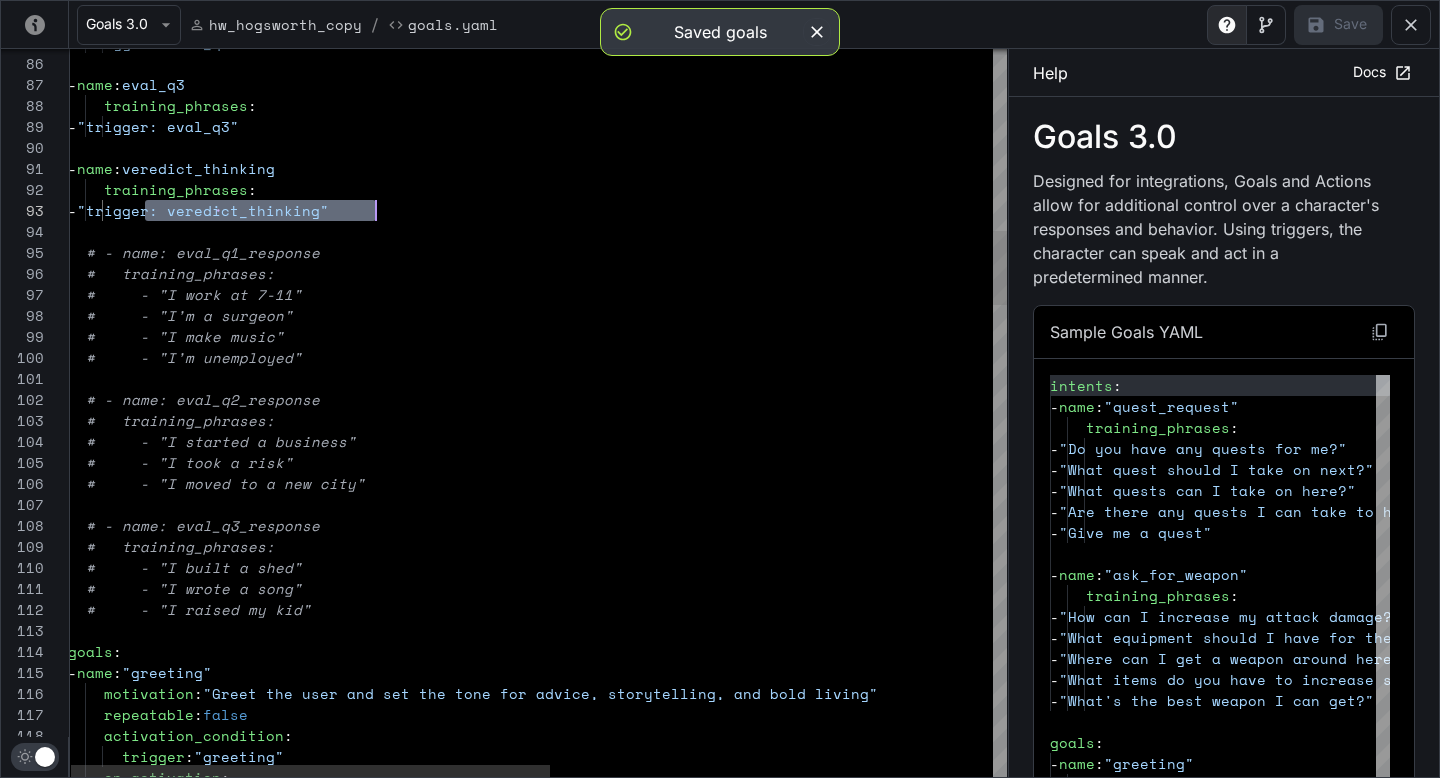 scroll, scrollTop: 42, scrollLeft: 307, axis: both 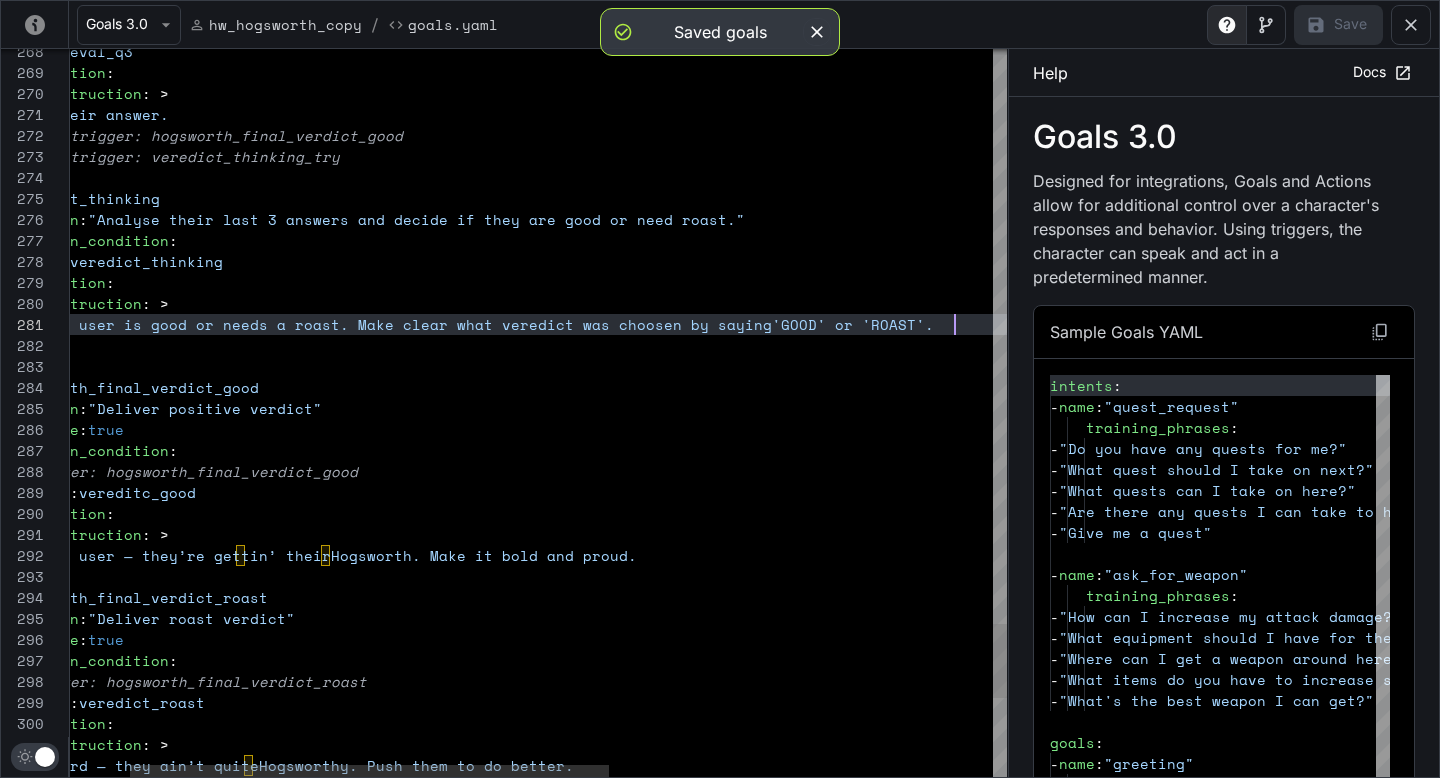 click on "say_instruction : >         Roast them hard — they ain’t quite  Hogsworthy. Push them to do better.      on_activation :        trigger :  veredict_roast        # trigger: hogsworth_final_verdict_roast      repeatable :  true      activation_condition :      motivation :  "Deliver roast verdict"   -  name :  hogsworth_final_verdict_roast         Celebrate the user — they’re gettin’ their  Hogsworth. Make it bold and proud.      on_activation :        say_instruction : >        trigger :  vereditc_good      activation_condition :        # trigger: hogsworth_final_verdict_good      motivation :  "Deliver positive verdict"      repeatable :  true   -  name :  hogsworth_final_verdict_good        say_instruction : >         Decide if the user is good or needs a roas t. Make clear what veredict was choosen by saying       : intent :" at bounding box center [855, -2010] 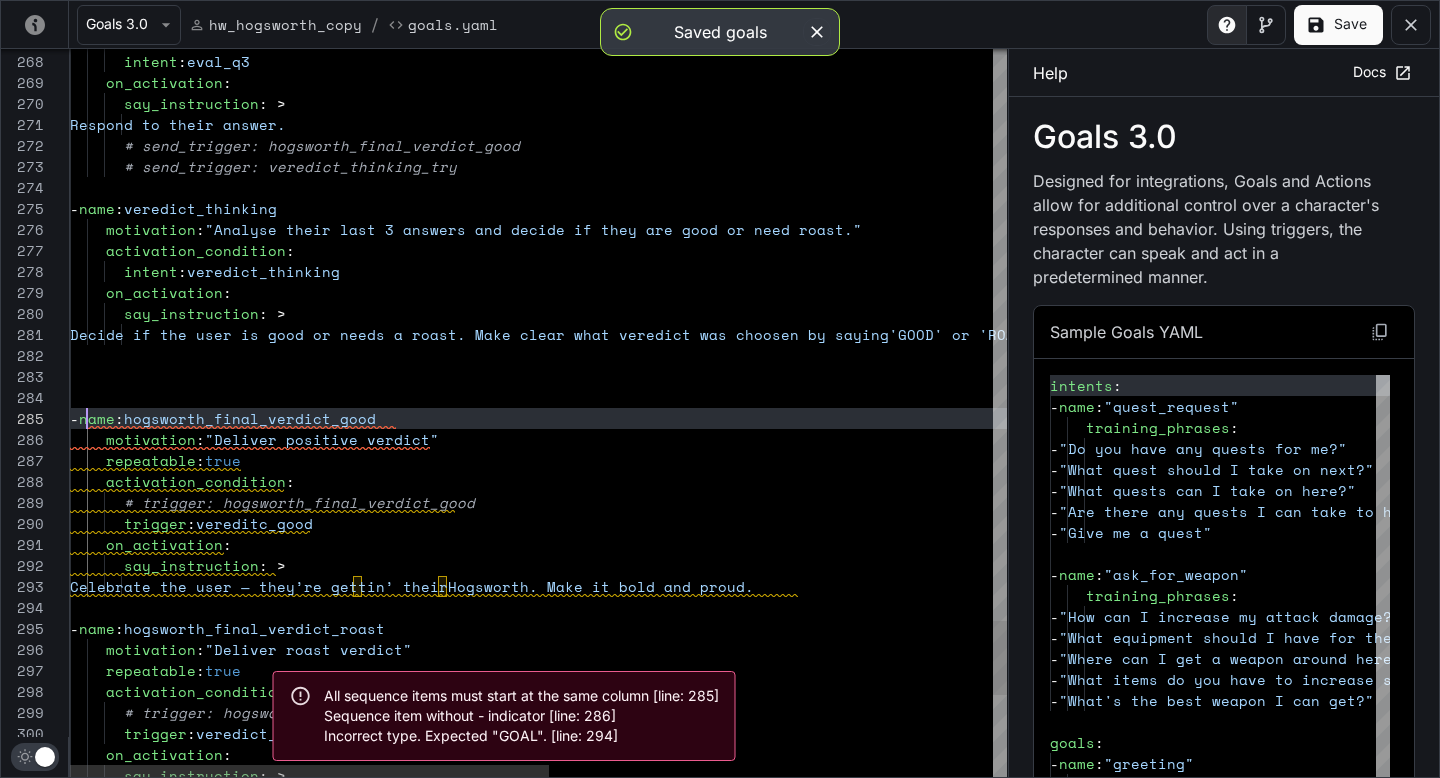 scroll, scrollTop: 84, scrollLeft: 17, axis: both 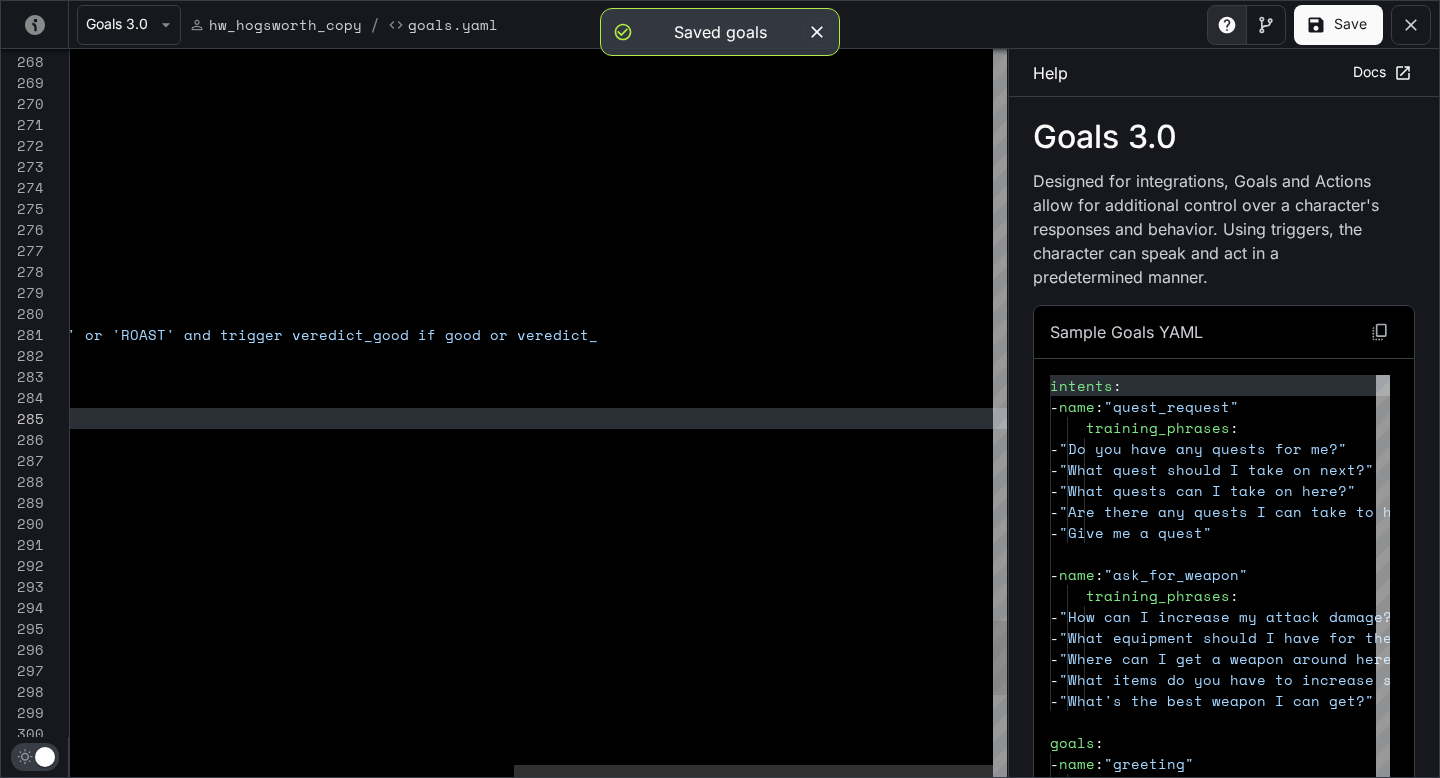 click on "say_instruction : >      on_activation :        trigger :  veredict_roast        # trigger: hogsworth_final_verdict_roast      repeatable :  true      activation_condition :      motivation :  "Deliver roast verdict"   -  name :  hogsworth_final_verdict_roast         Celebrate the user — they’re gettin’ their  Hogsworth. Make it bold and proud.      on_activation :        say_instruction : >        trigger :  vereditc_good      activation_condition :        # trigger: hogsworth_final_verdict_good      motivation :  "Deliver positive verdict"      repeatable :  true        say_instruction : >         Decide if the user is good or needs a roas t. Make clear what veredict was choosen by saying  'GOOD' or 'ROAST' and trigger veredict_good if goo d or veredict_      on_activation :        intent :  veredict_thinking      :      :  :" at bounding box center (105, -1990) 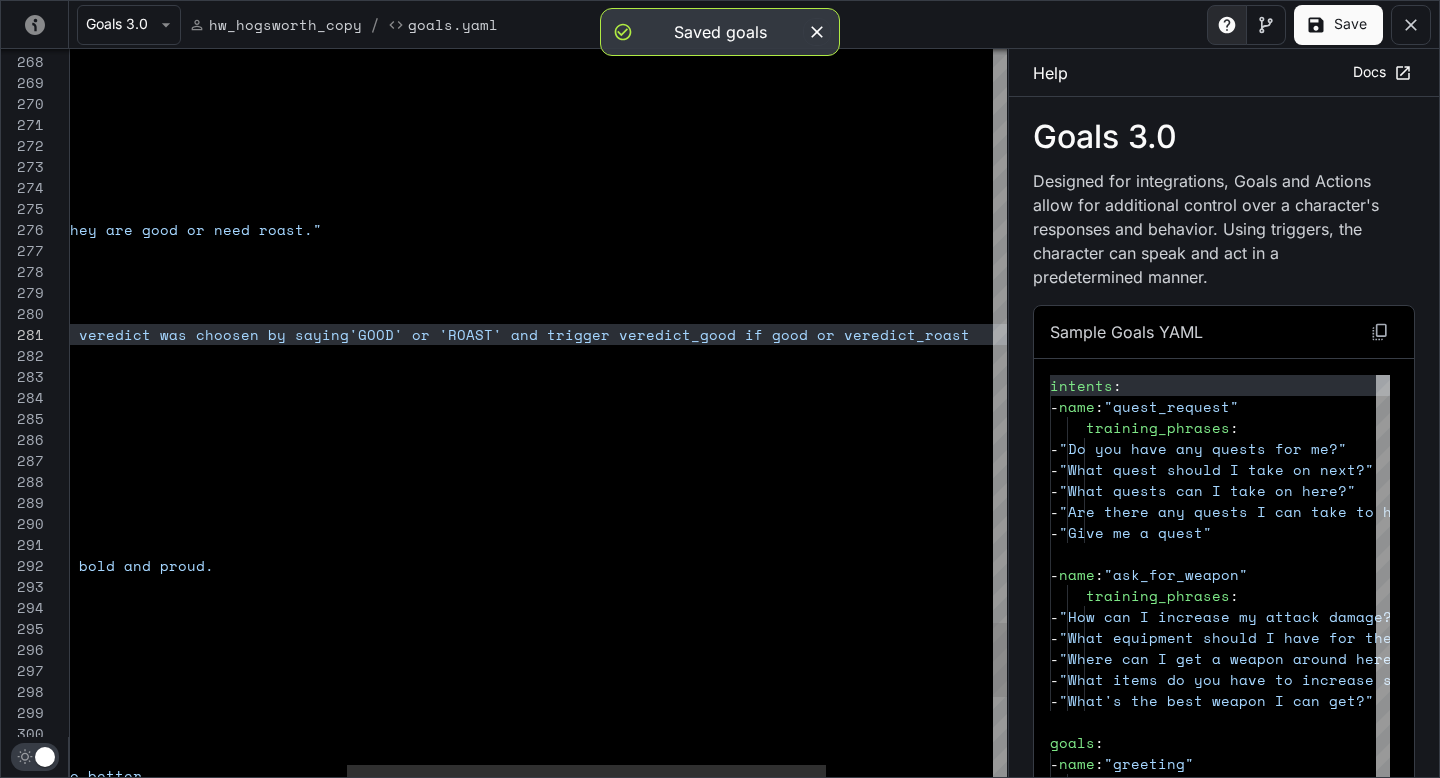scroll, scrollTop: 0, scrollLeft: 1456, axis: horizontal 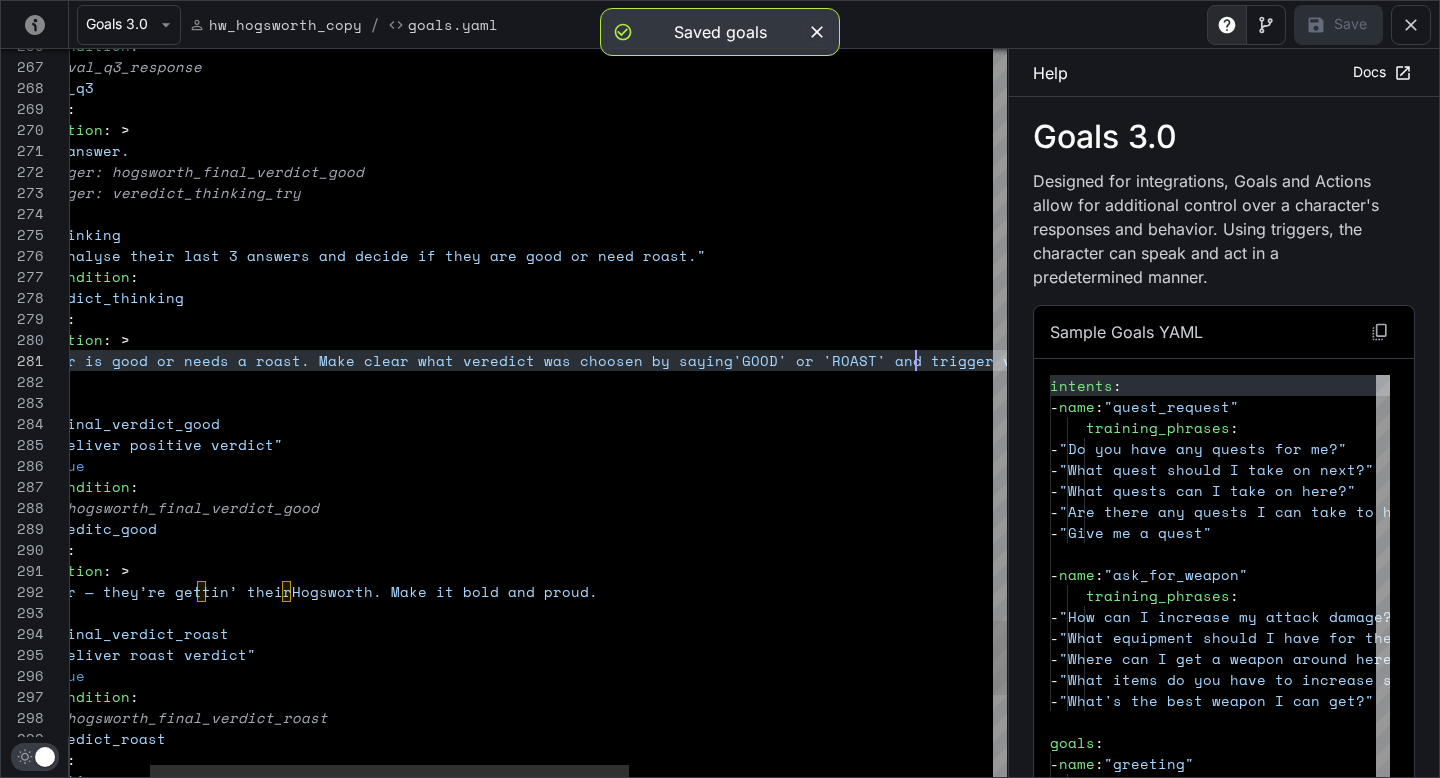 click on "on_activation :        trigger :  veredict_roast        # trigger: hogsworth_final_verdict_roast      repeatable :  true      activation_condition :      motivation :  "Deliver roast verdict"   -  name :  hogsworth_final_verdict_roast         Celebrate the user — they’re gettin’ their  Hogsworth. Make it bold and proud.      on_activation :        say_instruction : >        trigger :  vereditc_good      activation_condition :        # trigger: hogsworth_final_verdict_good      motivation :  "Deliver positive verdict"      repeatable :  true   -  name :  hogsworth_final_verdict_good                           Decide if the user is good or needs a roas t. Make clear what veredict was choosen by saying  'GOOD' or 'ROAST' and trigger veredict_good if goo d or veredict_roast.                say_instruction : >      on_activation : :" at bounding box center [816, -1974] 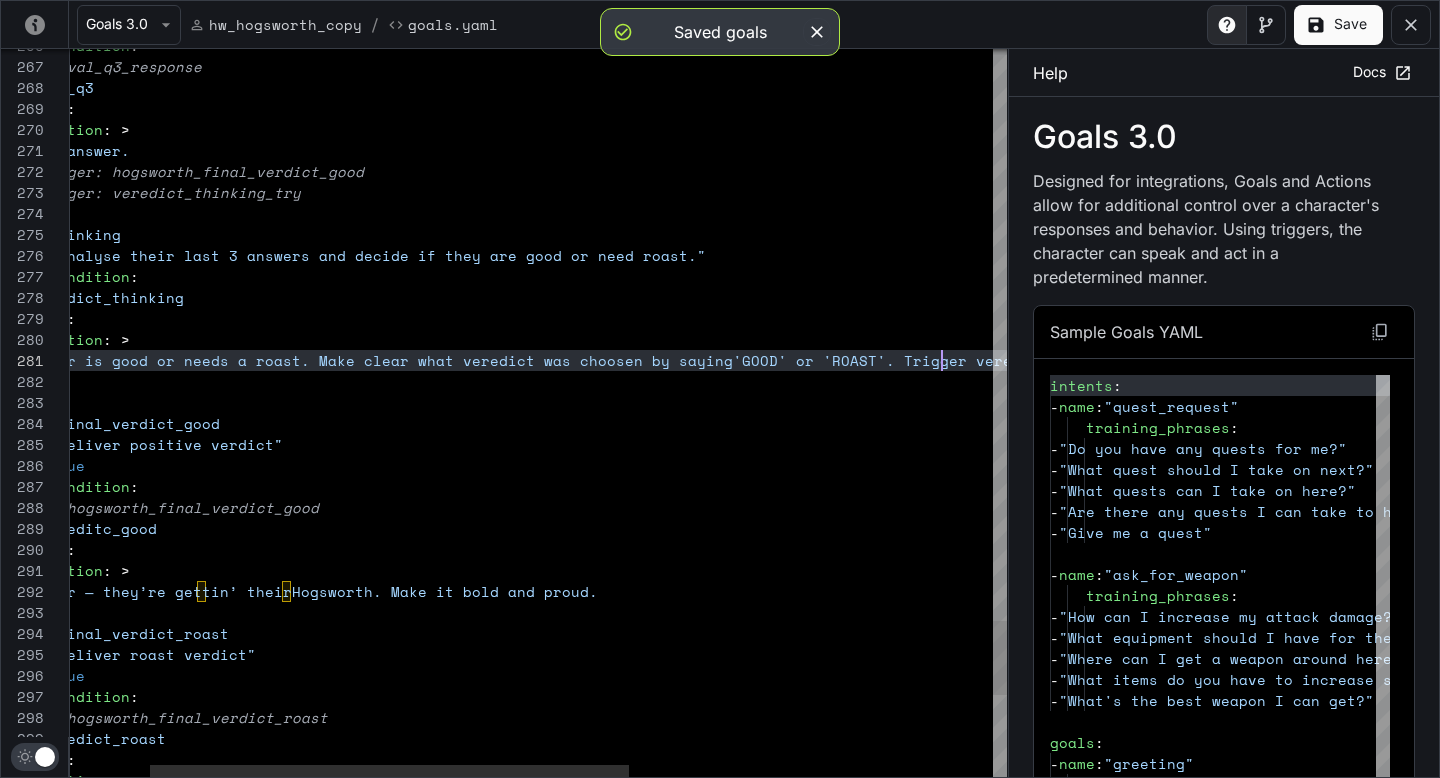 scroll, scrollTop: 0, scrollLeft: 1028, axis: horizontal 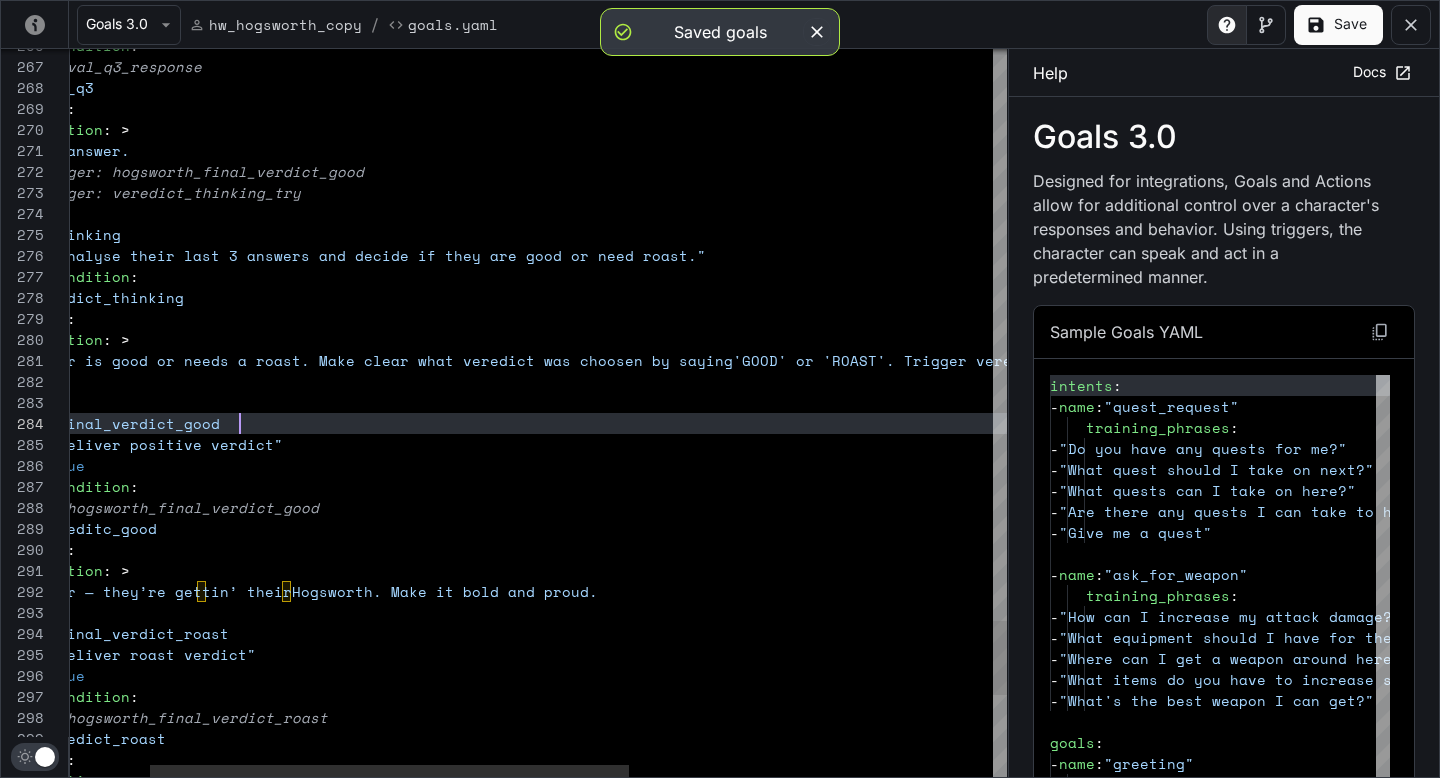 click on "on_activation :        trigger :  veredict_roast        # trigger: hogsworth_final_verdict_roast      repeatable :  true      activation_condition :      motivation :  "Deliver roast verdict"   -  name :  hogsworth_final_verdict_roast         Celebrate the user — they’re gettin’ their  Hogsworth. Make it bold and proud.      on_activation :        say_instruction : >        trigger :  vereditc_good      activation_condition :        # trigger: hogsworth_final_verdict_good      motivation :  "Deliver positive verdict"      repeatable :  true   -  name :  hogsworth_final_verdict_good                           Decide if the user is good or needs a roas t. Make clear what veredict was choosen by saying  'GOOD' or 'ROAST'. Trigger veredict_good if good o r veredict_roast.                say_instruction : >      on_activation : :  :" at bounding box center [816, -1974] 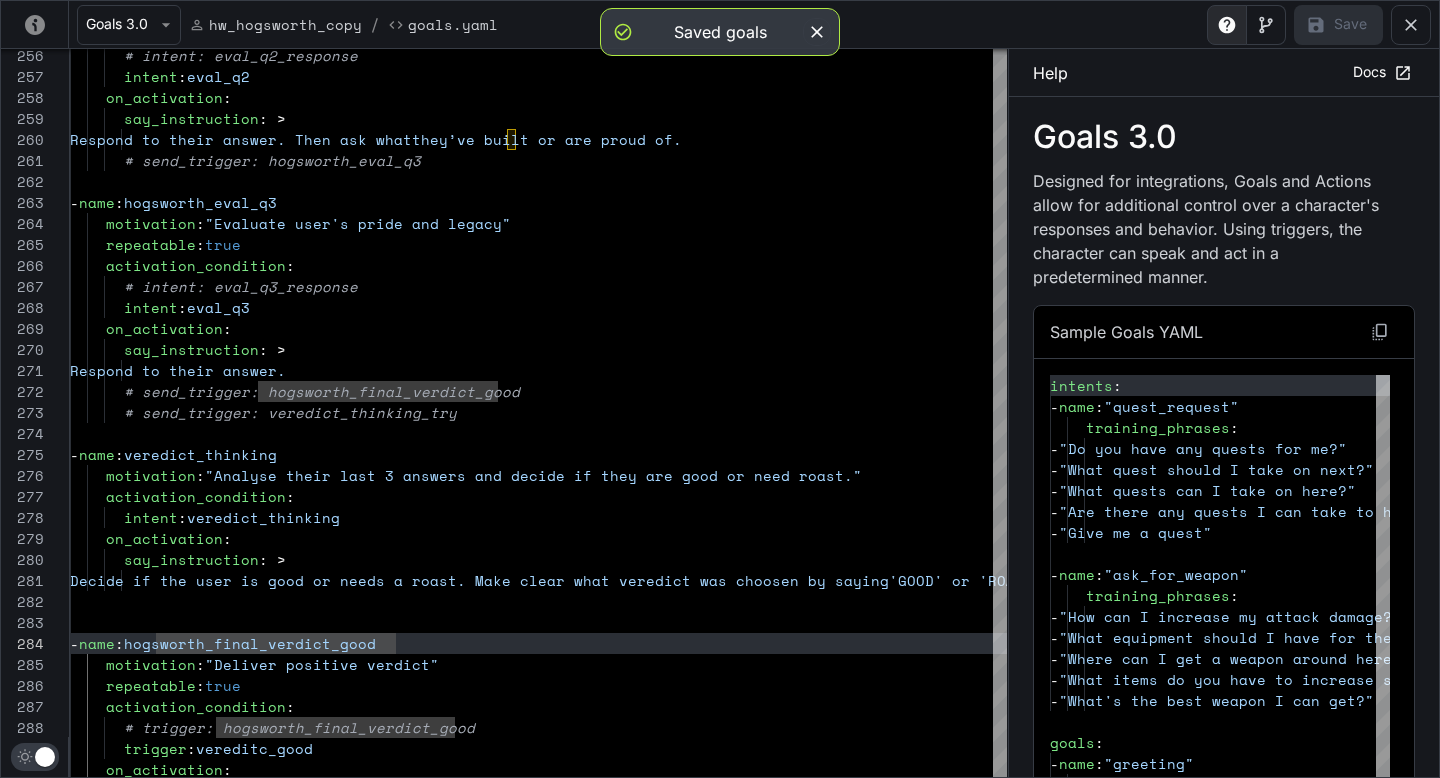 click 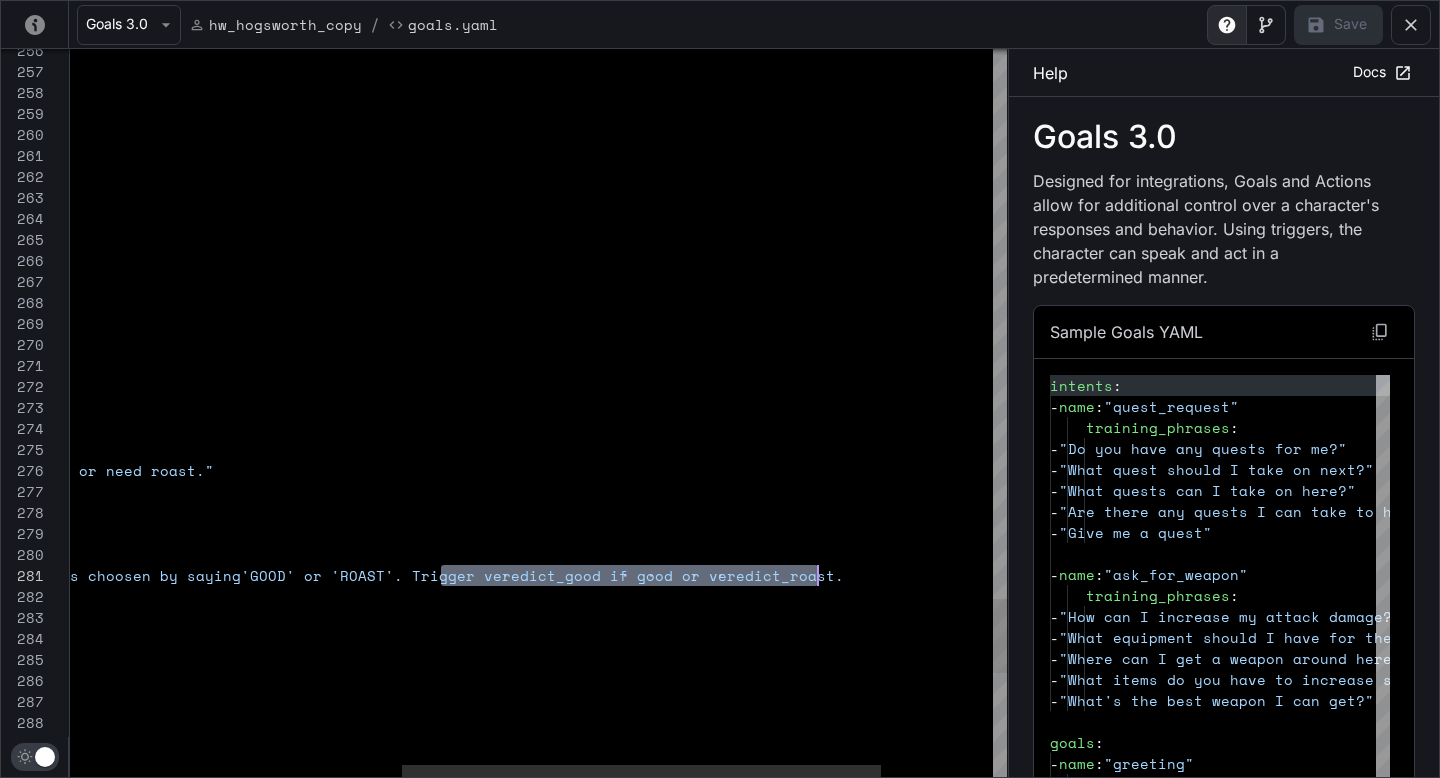 scroll, scrollTop: 0, scrollLeft: 1422, axis: horizontal 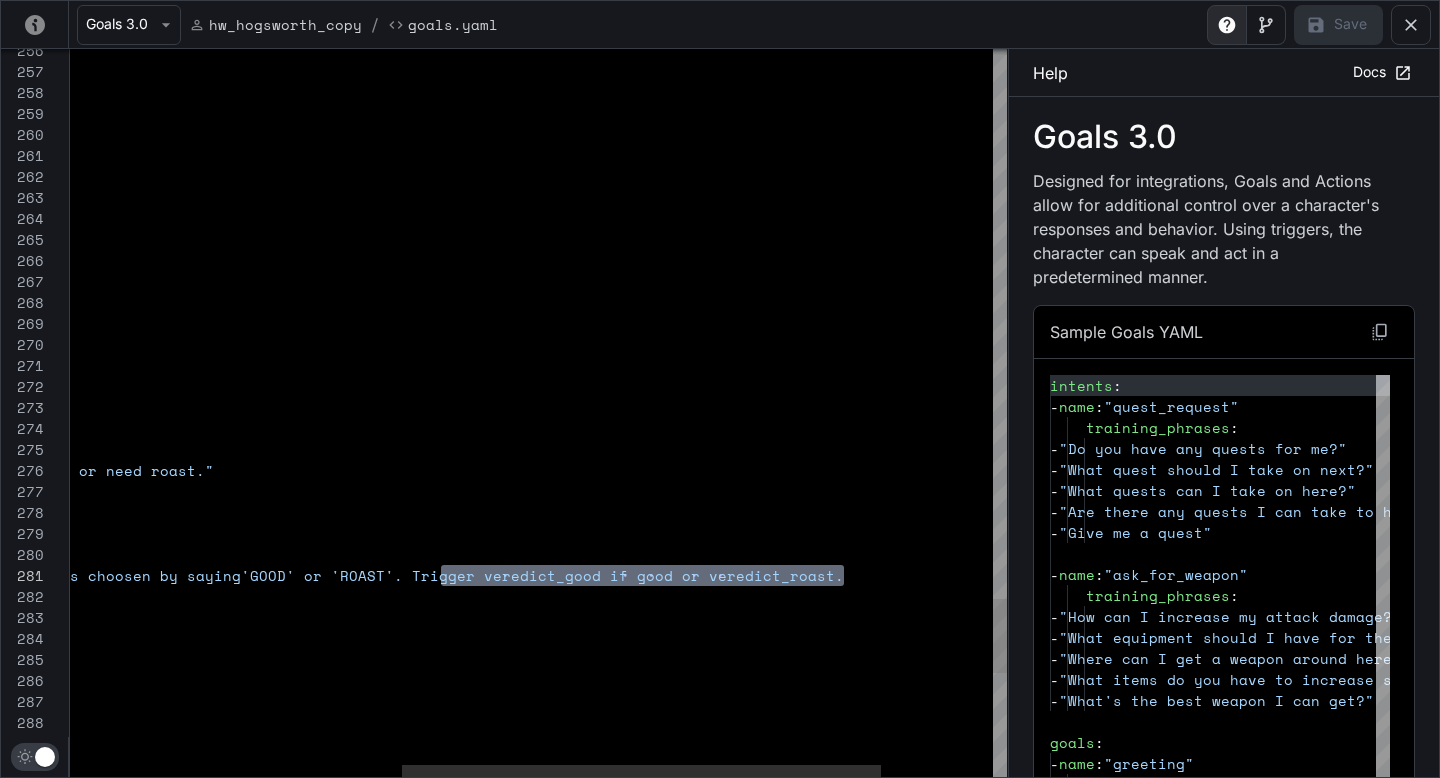 drag, startPoint x: 443, startPoint y: 571, endPoint x: 847, endPoint y: 582, distance: 404.14972 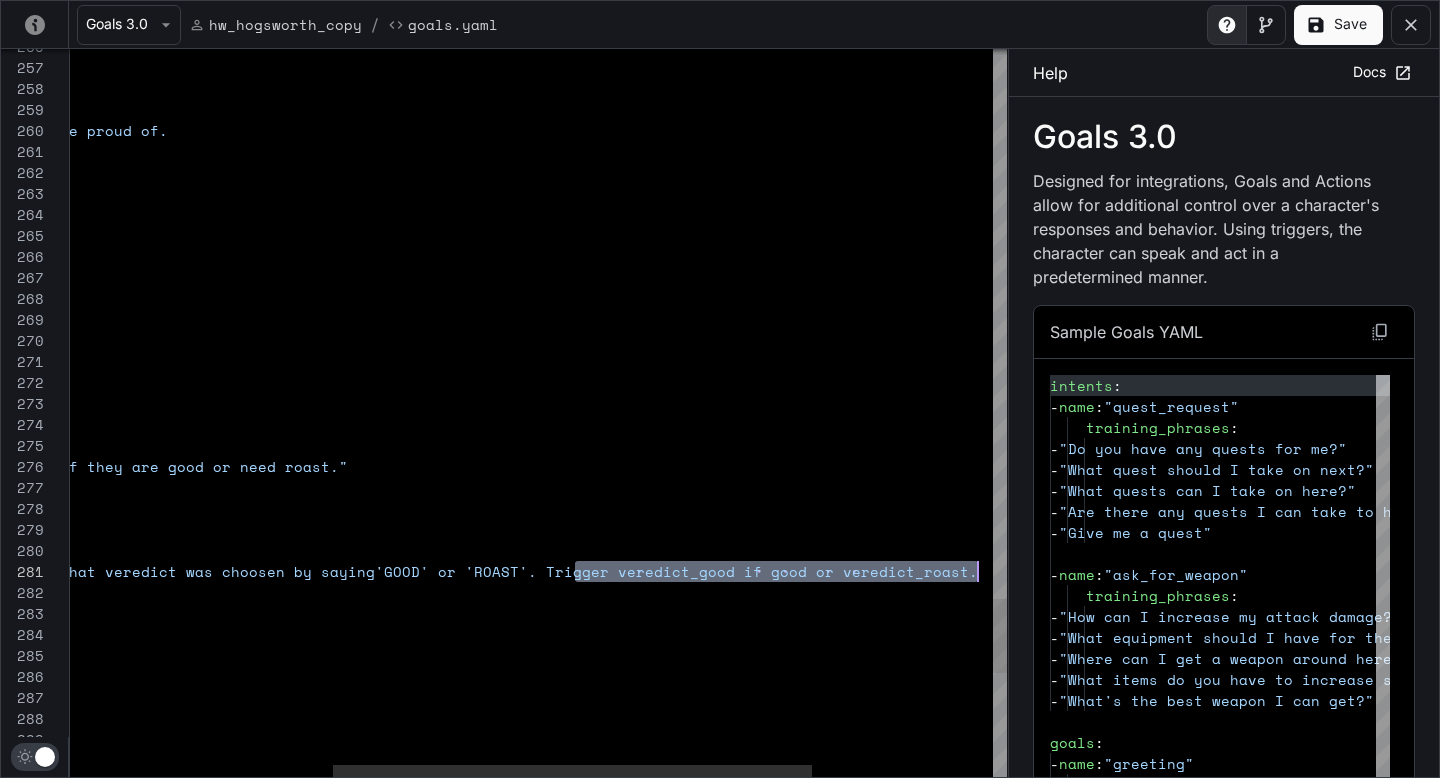scroll, scrollTop: 0, scrollLeft: 1422, axis: horizontal 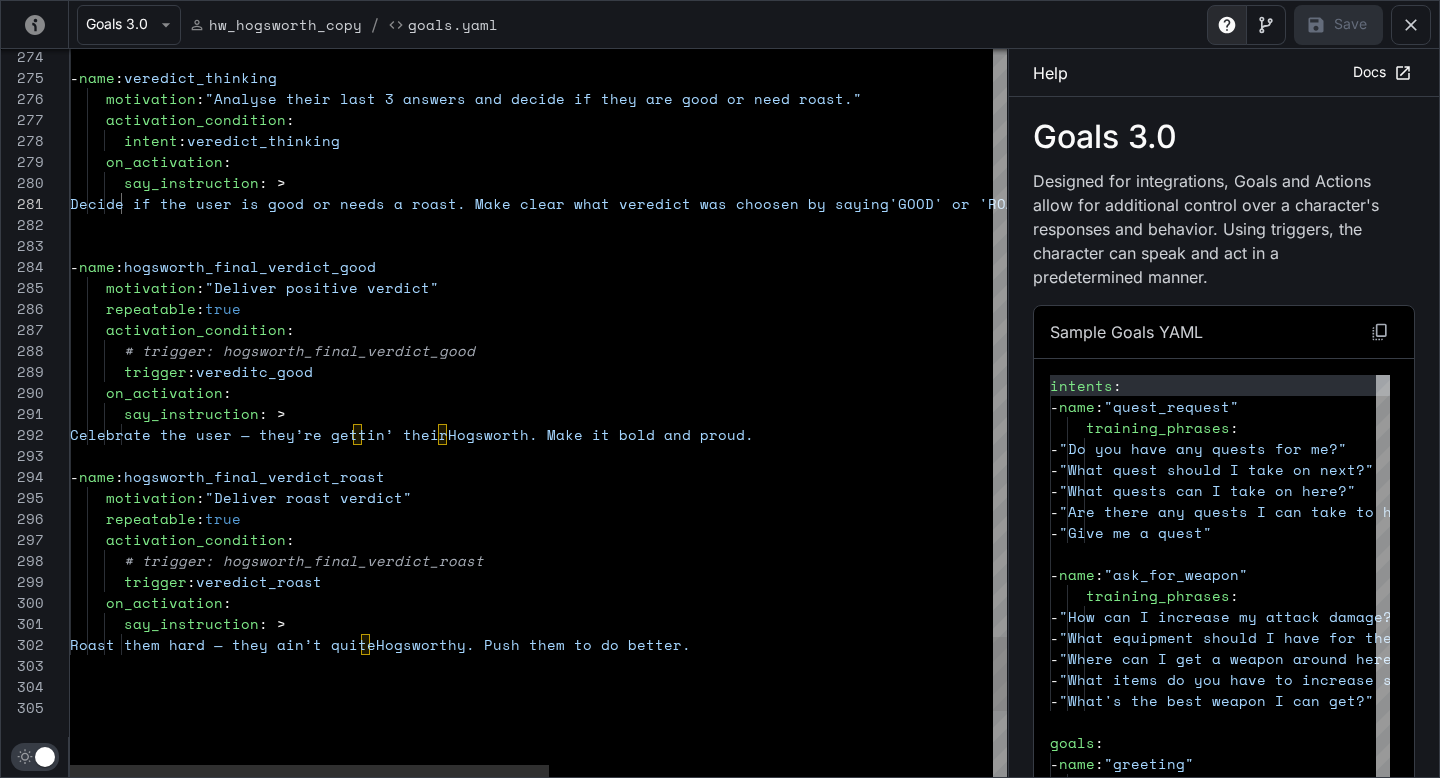 click on "on_activation :        trigger :  vereditc_good      activation_condition :        # trigger: hogsworth_final_verdict_good      motivation :  "Deliver positive verdict"      repeatable :  true   -  name :  hogsworth_final_verdict_good                           Decide if the user is good or needs a roas t. Make clear what veredict was choosen by saying  'GOOD' or 'ROAST'. Trigger veredict_good if good o r veredict_roast.                say_instruction : >      on_activation :        intent :  veredict_thinking      activation_condition :      motivation :  "Analyse their last 3 answers and decide if they a re good or need roast."   -  name :  veredict_thinking        say_instruction : >         Celebrate the user — they’re gettin’ their  Hogsworth. Make it bold and proud.   -  name :  hogsworth_final_verdict_roast      :  :" at bounding box center [972, -2131] 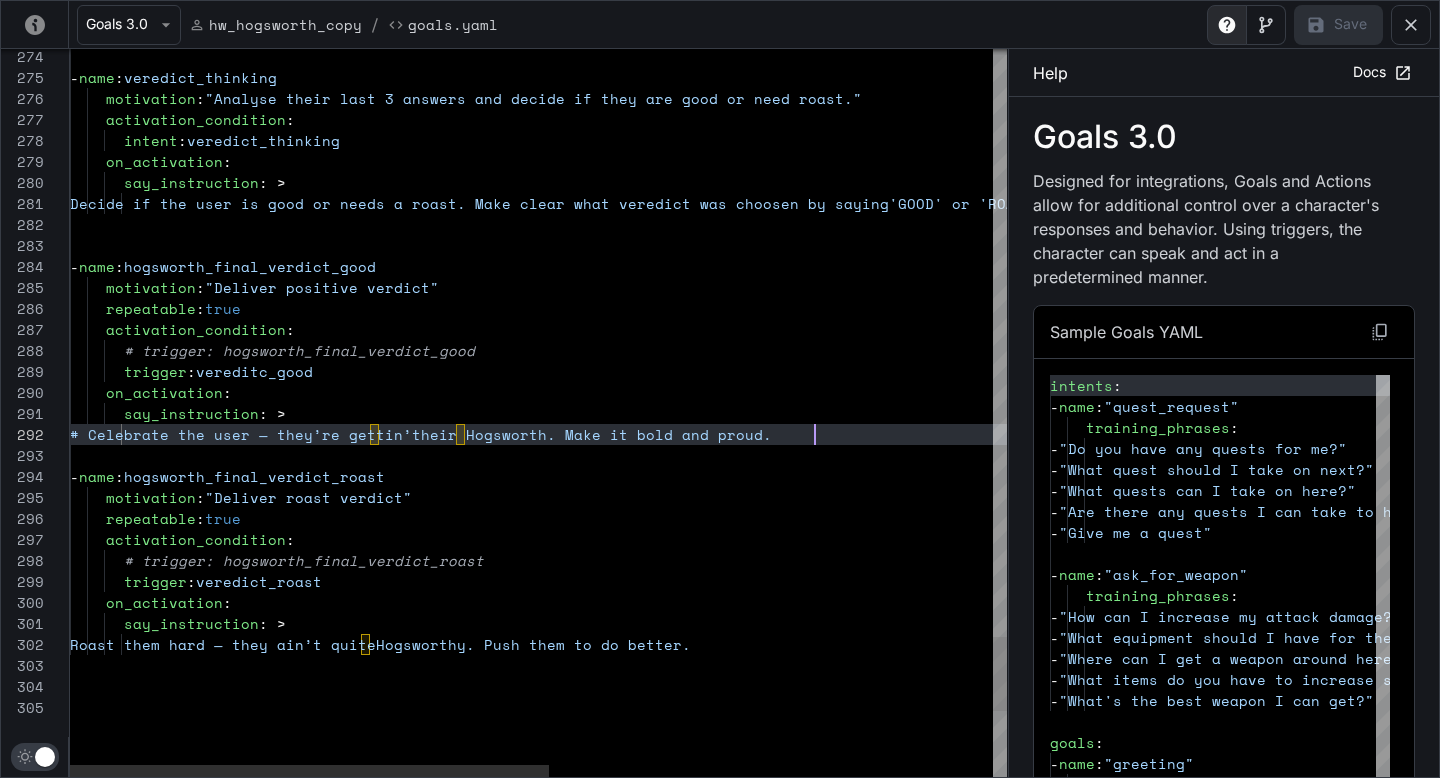 scroll, scrollTop: 21, scrollLeft: 744, axis: both 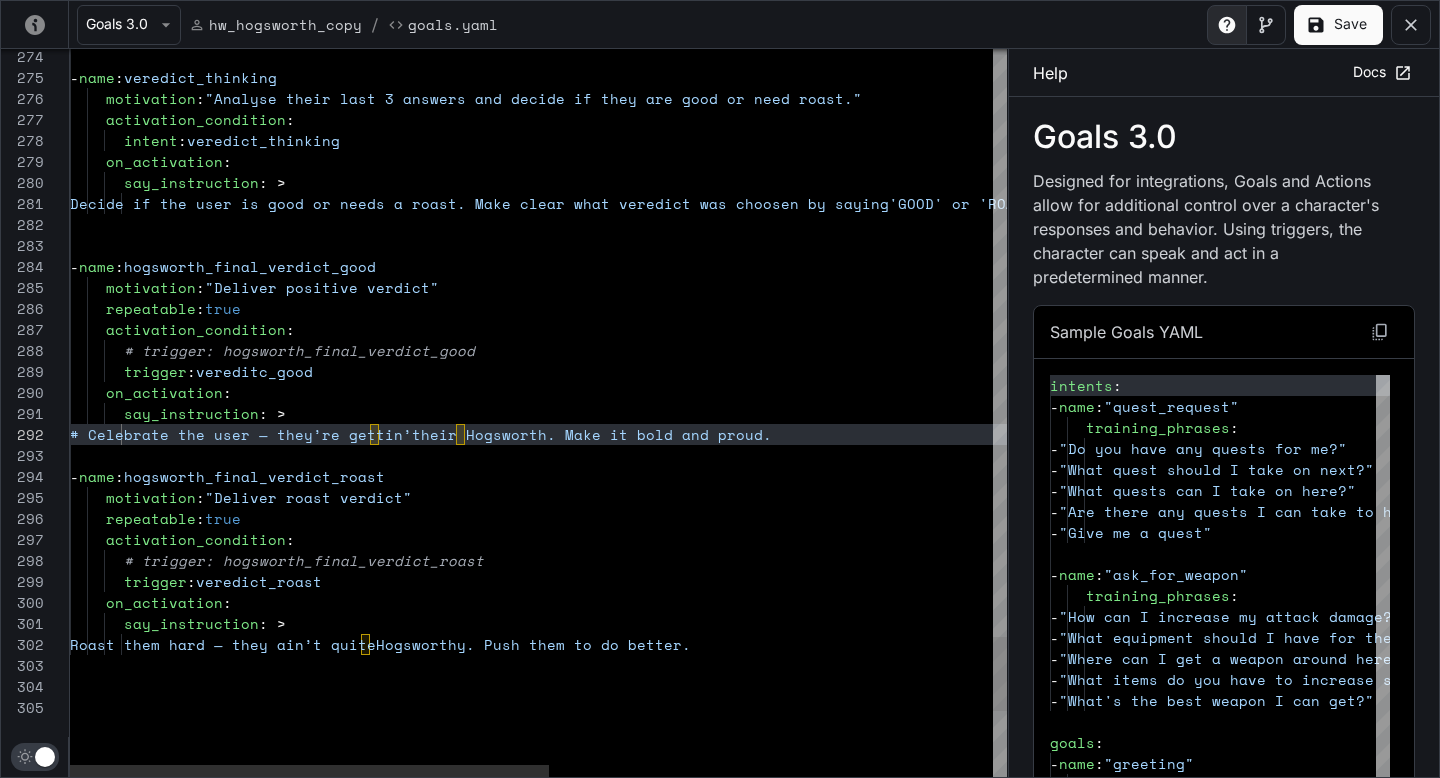 click on "on_activation :        trigger :  vereditc_good      activation_condition :        # trigger: hogsworth_final_verdict_good      motivation :  "Deliver positive verdict"      repeatable :  true   -  name :  hogsworth_final_verdict_good                           Decide if the user is good or needs a roas t. Make clear what veredict was choosen by saying  'GOOD' or 'ROAST'. Trigger veredict_good if good o r veredict_roast.                say_instruction : >      on_activation :        intent :  veredict_thinking      activation_condition :      motivation :  "Analyse their last 3 answers and decide if they a re good or need roast."   -  name :  veredict_thinking        say_instruction : >         # Celebrate the user — they’re gettin’  their Hogsworth. Make it bold and proud.   -  name :  hogsworth_final_verdict_roast      :" at bounding box center (972, -2131) 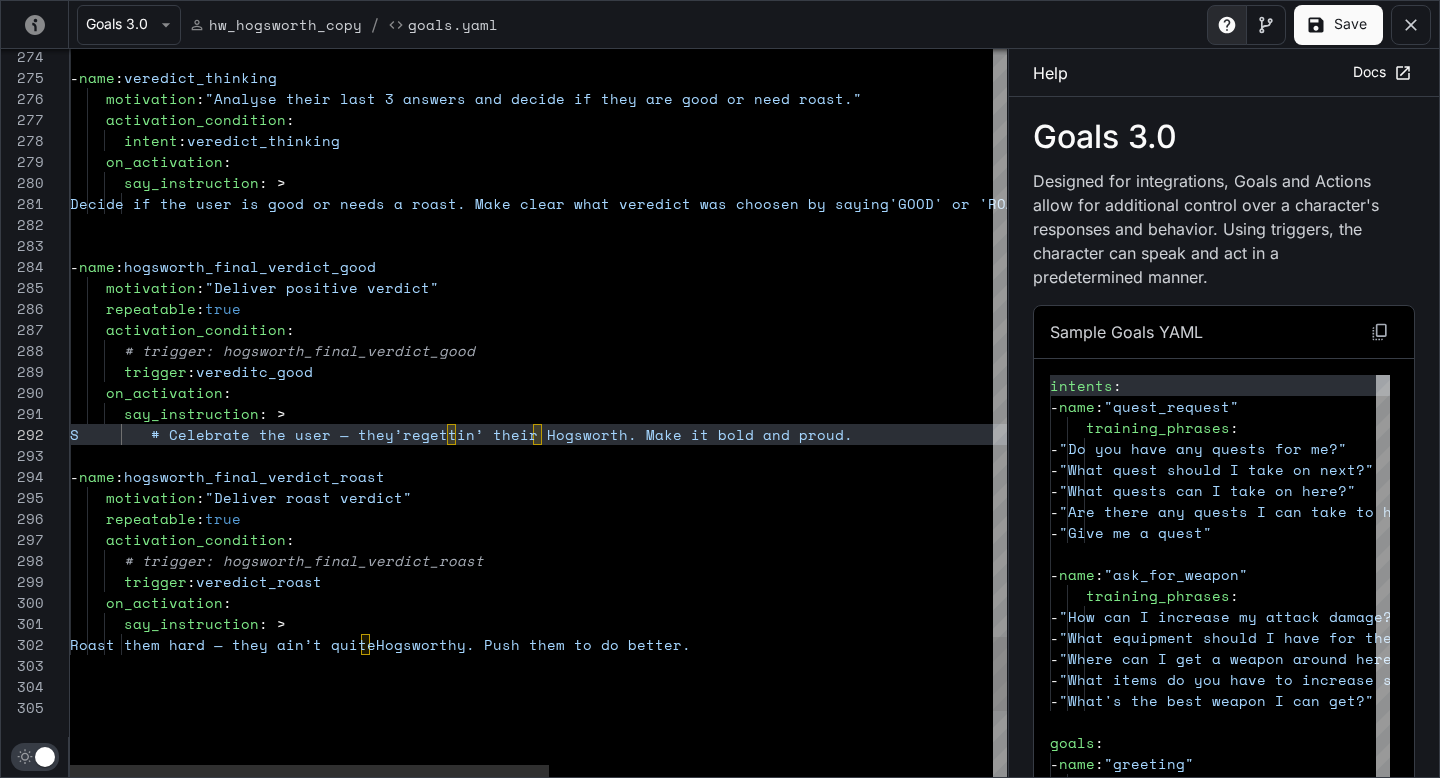 scroll, scrollTop: 42, scrollLeft: 69, axis: both 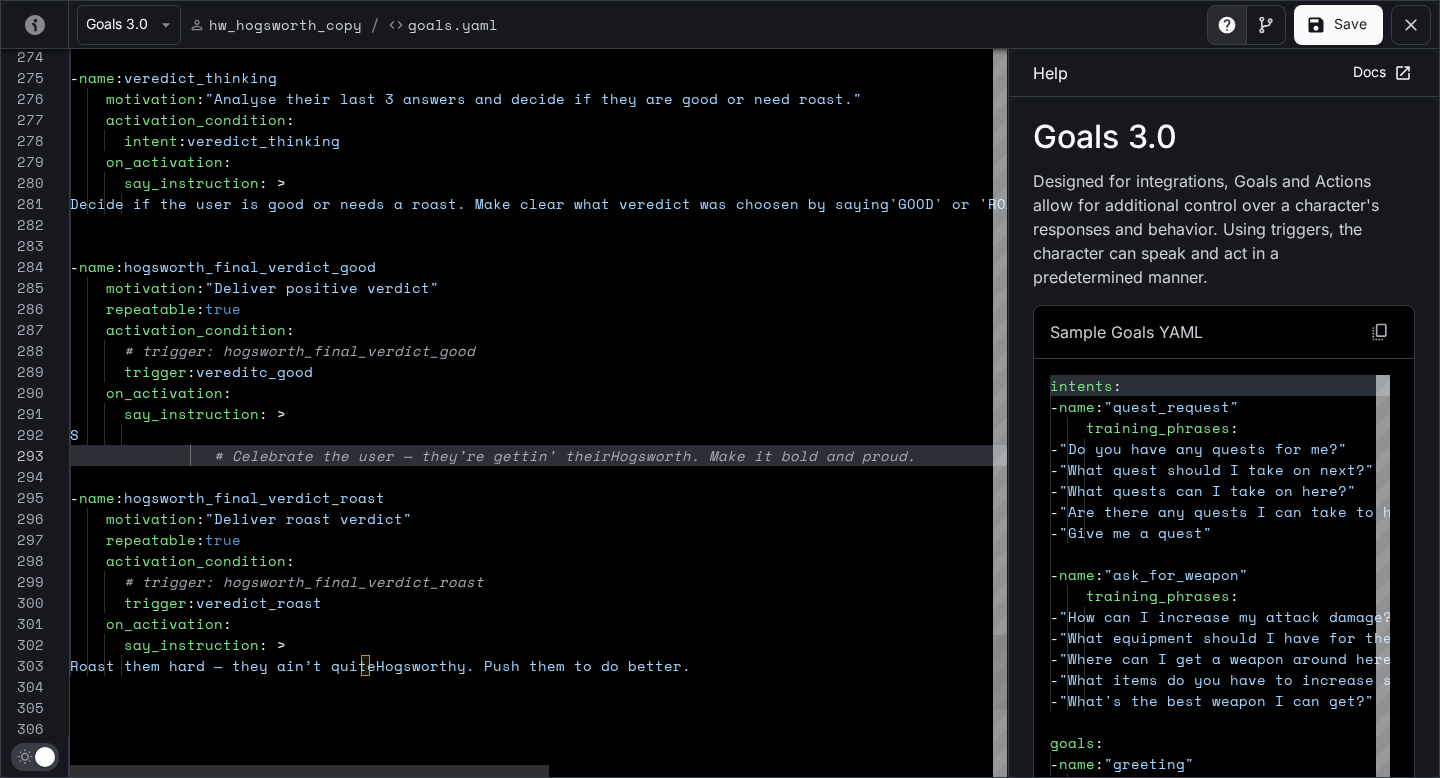 click on "on_activation :        trigger :  vereditc_good      activation_condition :        # trigger: hogsworth_final_verdict_good      motivation :  "Deliver positive verdict"      repeatable :  true   -  name :  hogsworth_final_verdict_good                           Decide if the user is good or needs a roas t. Make clear what veredict was choosen by saying  'GOOD' or 'ROAST'. Trigger veredict_good if good o r veredict_roast.                say_instruction : >      on_activation :        intent :  veredict_thinking      activation_condition :      motivation :  "Analyse their last 3 answers and decide if they a re good or need roast."   -  name :  veredict_thinking        say_instruction : >   -  name :  hogsworth_final_verdict_roast      motivation :  "Deliver roast verdict"      repeatable :  true      activation_condition :        :  :" at bounding box center [972, -2121] 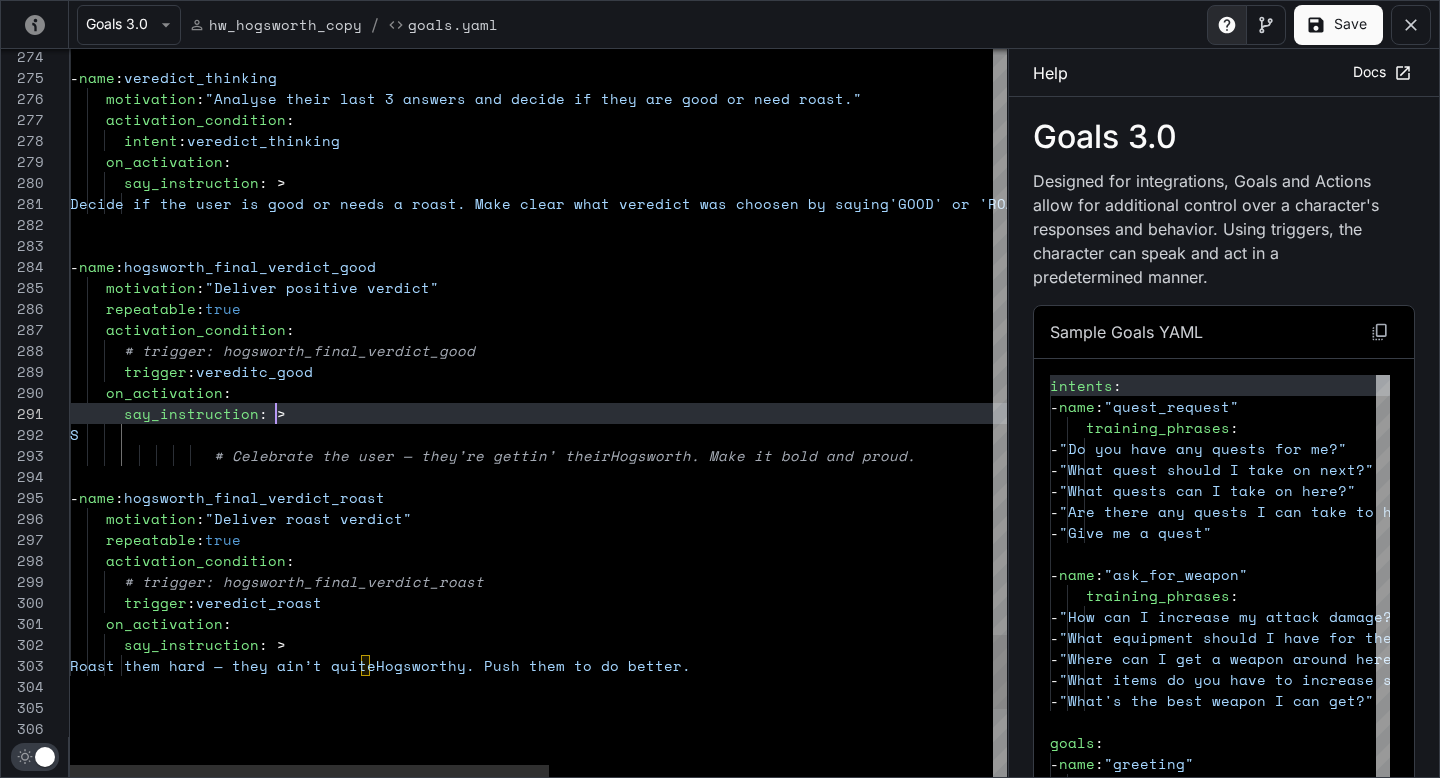 click on "on_activation :        trigger :  vereditc_good      activation_condition :        # trigger: hogsworth_final_verdict_good      motivation :  "Deliver positive verdict"      repeatable :  true   -  name :  hogsworth_final_verdict_good                           Decide if the user is good or needs a roas t. Make clear what veredict was choosen by saying  'GOOD' or 'ROAST'. Trigger veredict_good if good o r veredict_roast.                say_instruction : >      on_activation :        intent :  veredict_thinking      activation_condition :      motivation :  "Analyse their last 3 answers and decide if they a re good or need roast."   -  name :  veredict_thinking        say_instruction : >   -  name :  hogsworth_final_verdict_roast      motivation :  "Deliver roast verdict"      repeatable :  true      activation_condition :        :  :" at bounding box center (972, -2121) 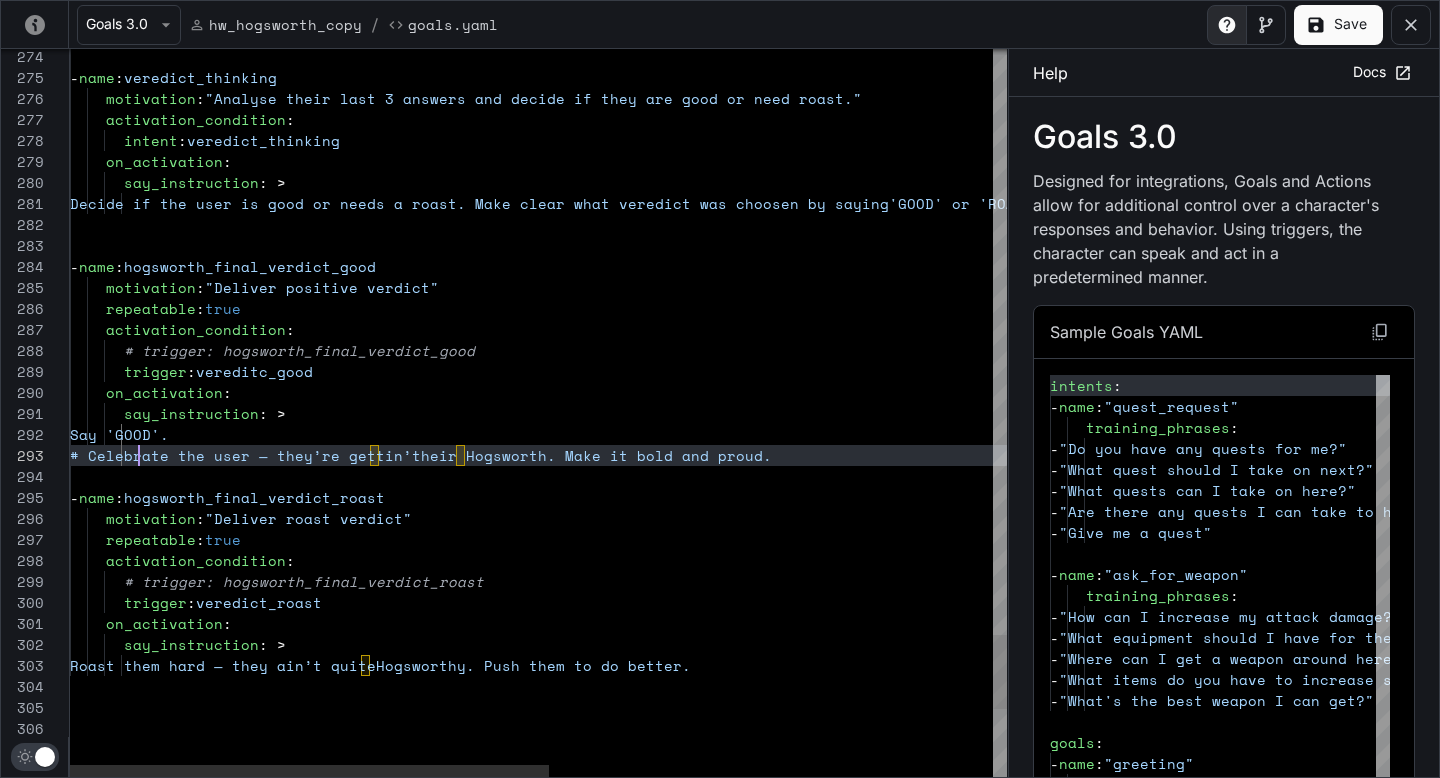 scroll, scrollTop: 42, scrollLeft: 51, axis: both 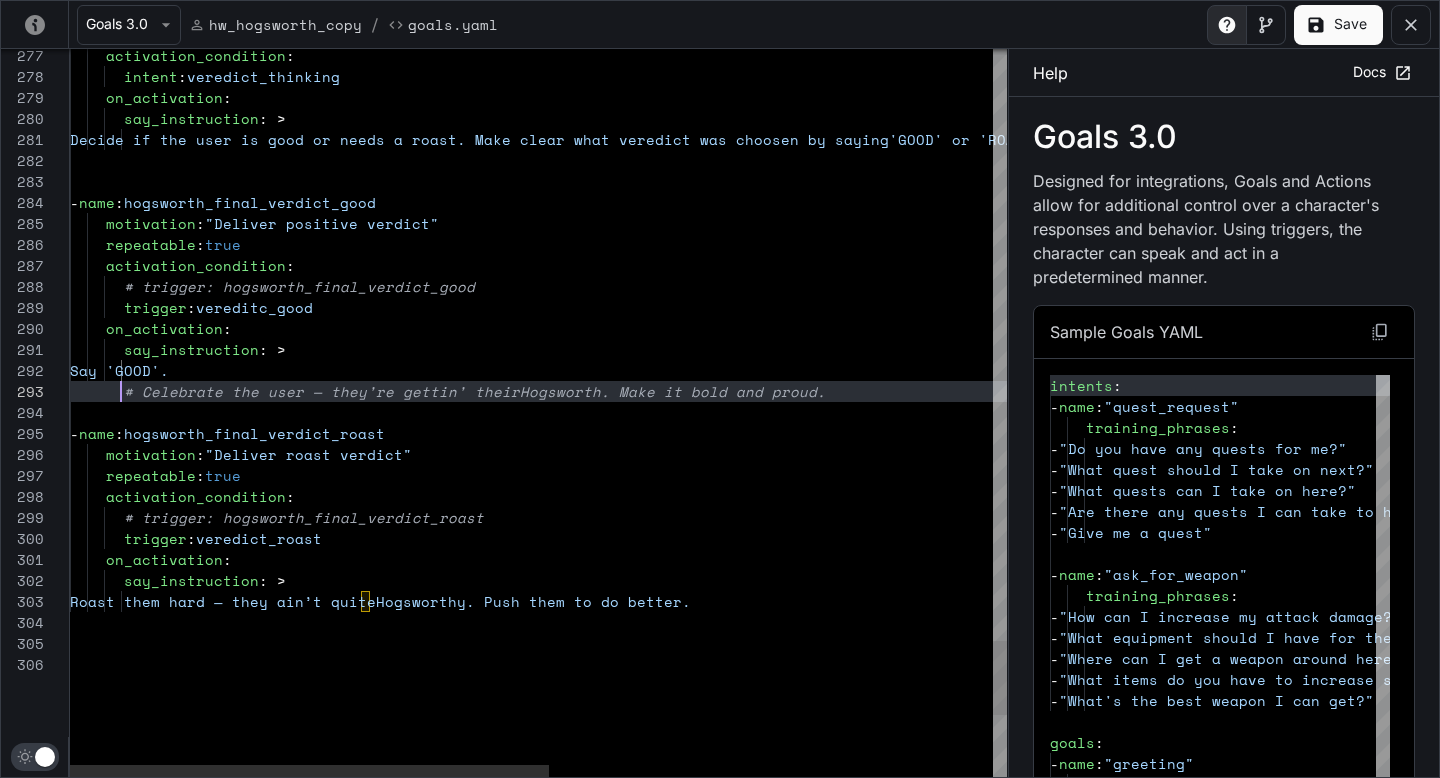 click on "on_activation :        trigger :  vereditc_good      activation_condition :        # trigger: hogsworth_final_verdict_good      motivation :  "Deliver positive verdict"      repeatable :  true   -  name :  hogsworth_final_verdict_good                           Decide if the user is good or needs a roas t. Make clear what veredict was choosen by saying  'GOOD' or 'ROAST'. Trigger veredict_good if good o r veredict_roast.                say_instruction : >      on_activation :        intent :  veredict_thinking      activation_condition :        say_instruction : >   -  name :  hogsworth_final_verdict_roast      motivation :  "Deliver roast verdict"      repeatable :  true      activation_condition :        # trigger: hogsworth_final_verdict_roast        trigger :  veredict_roast      on_activation :        say_instruction : >" at bounding box center (972, -2185) 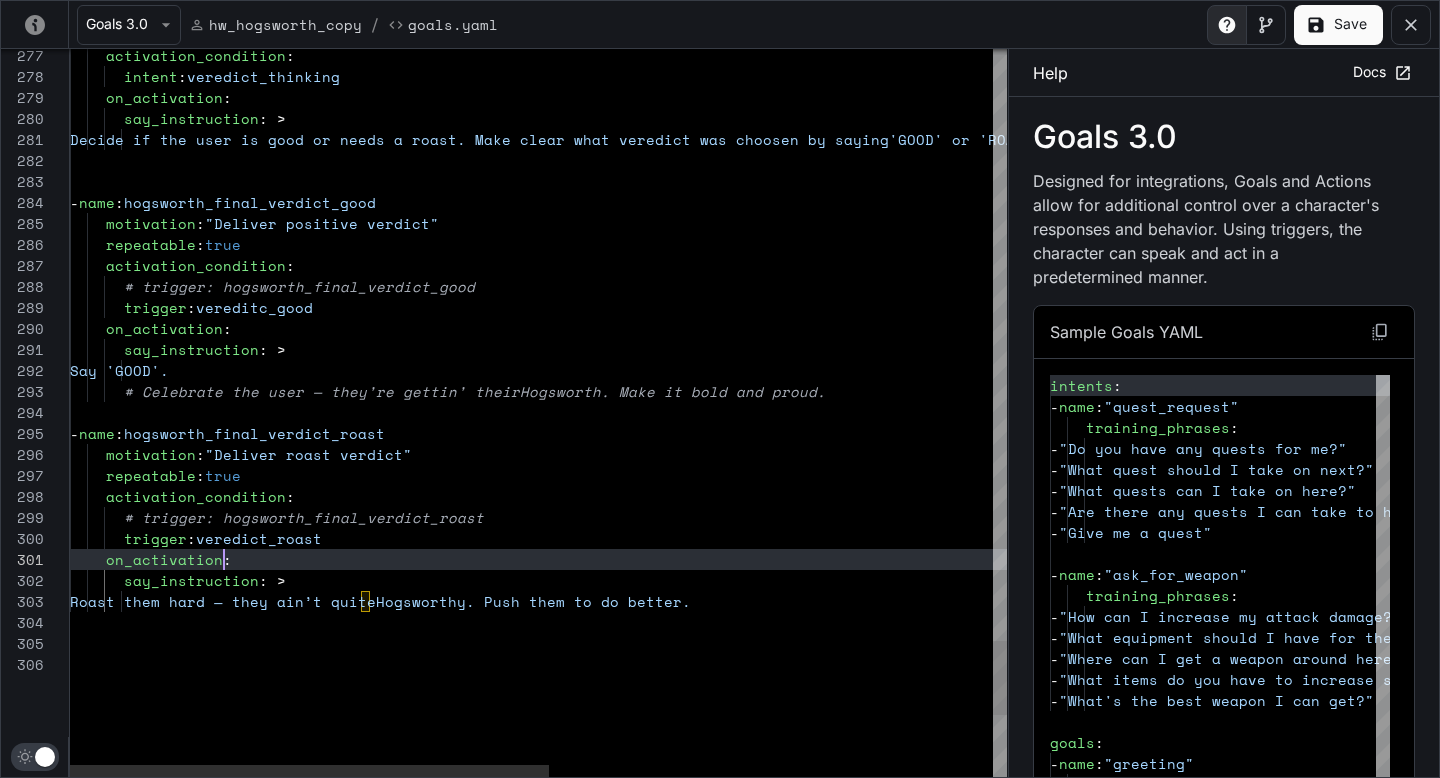 drag, startPoint x: 445, startPoint y: 582, endPoint x: 445, endPoint y: 567, distance: 15 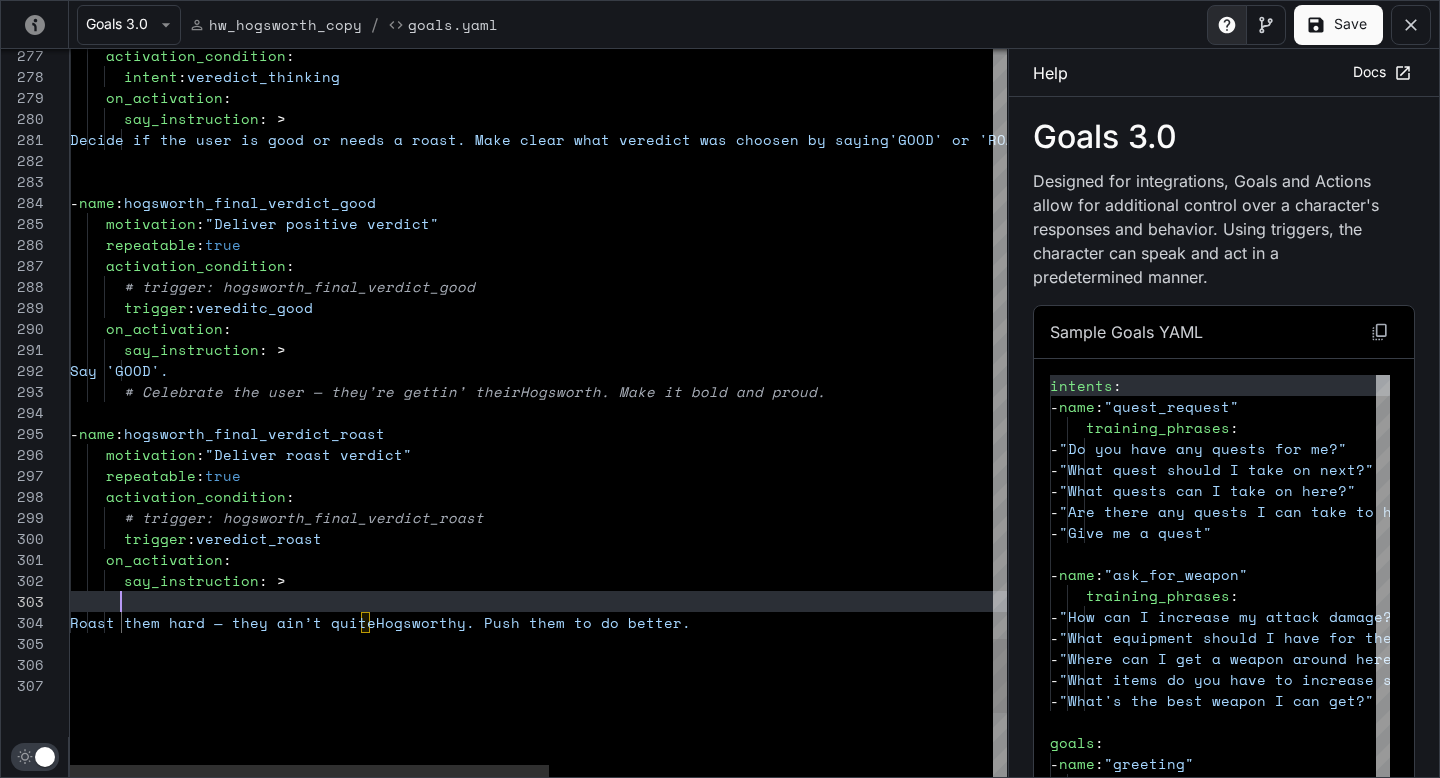 scroll, scrollTop: 42, scrollLeft: 51, axis: both 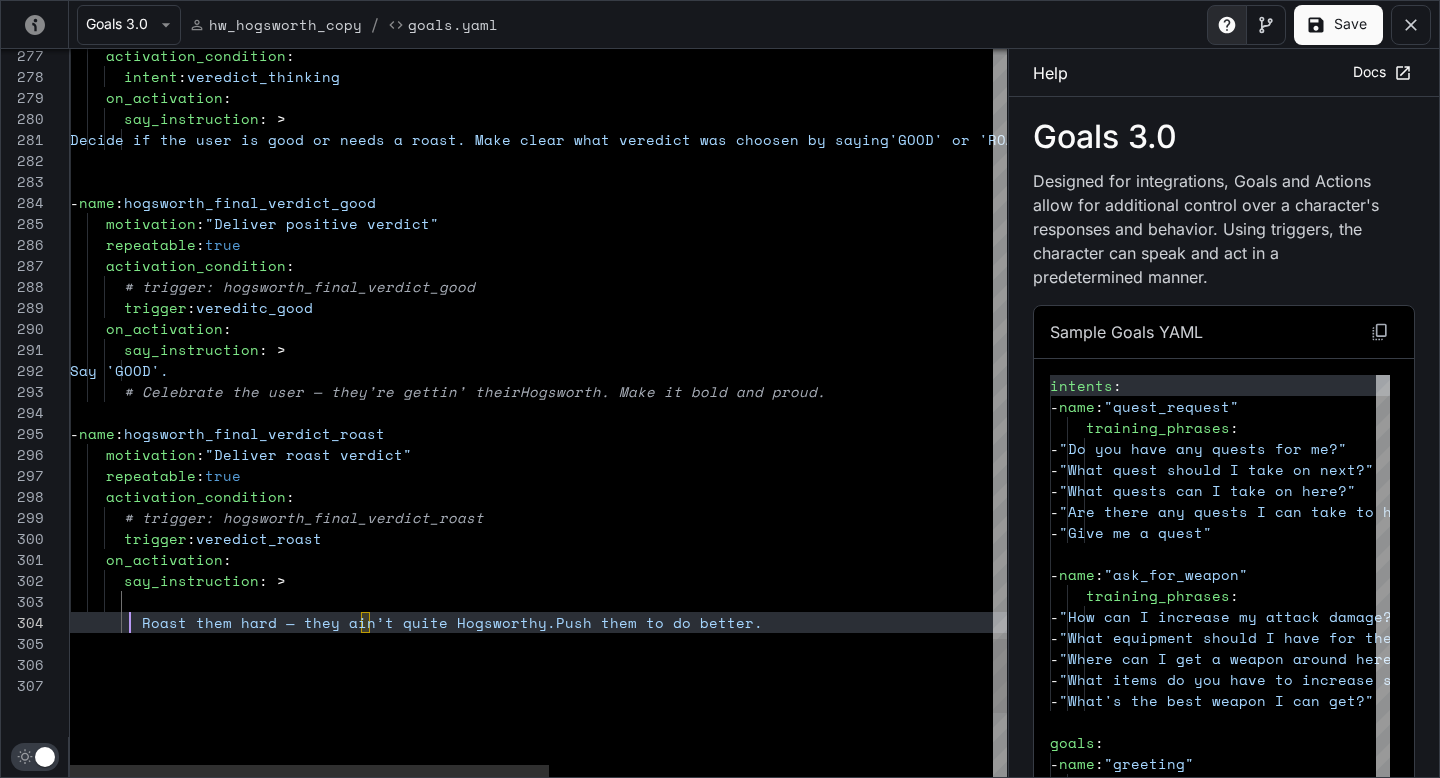 click on "on_activation :        trigger :  vereditc_good      activation_condition :        # trigger: hogsworth_final_verdict_good      motivation :  "Deliver positive verdict"      repeatable :  true   -  name :  hogsworth_final_verdict_good                           Decide if the user is good or needs a roas t. Make clear what veredict was choosen by saying  'GOOD' or 'ROAST'. Trigger veredict_good if good o r veredict_roast.                say_instruction : >      on_activation :        intent :  veredict_thinking      activation_condition :        say_instruction : >   -  name :  hogsworth_final_verdict_roast      motivation :  "Deliver roast verdict"      repeatable :  true      activation_condition :        # trigger: hogsworth_final_verdict_roast        trigger :  veredict_roast      on_activation :        say_instruction : >" at bounding box center [972, -2174] 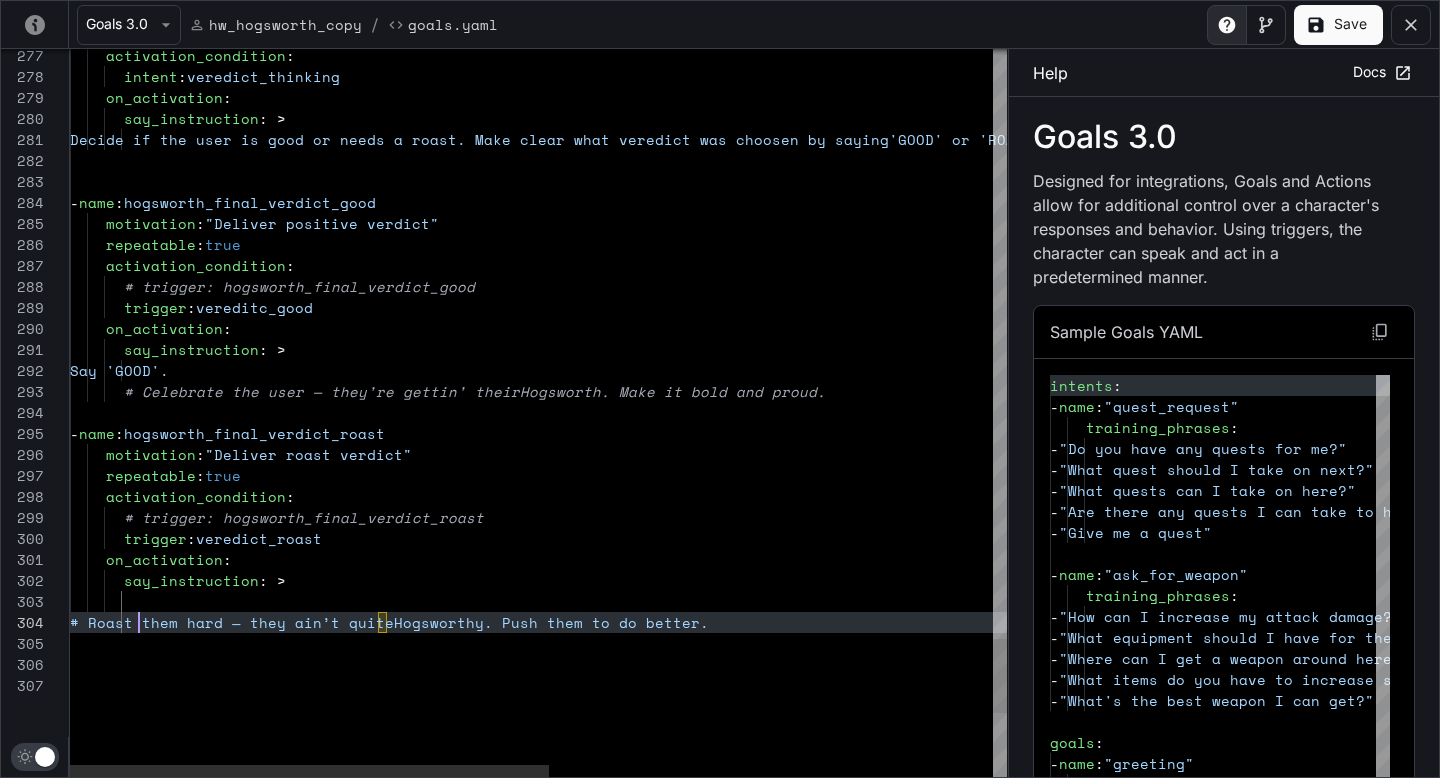 scroll, scrollTop: 63, scrollLeft: 86, axis: both 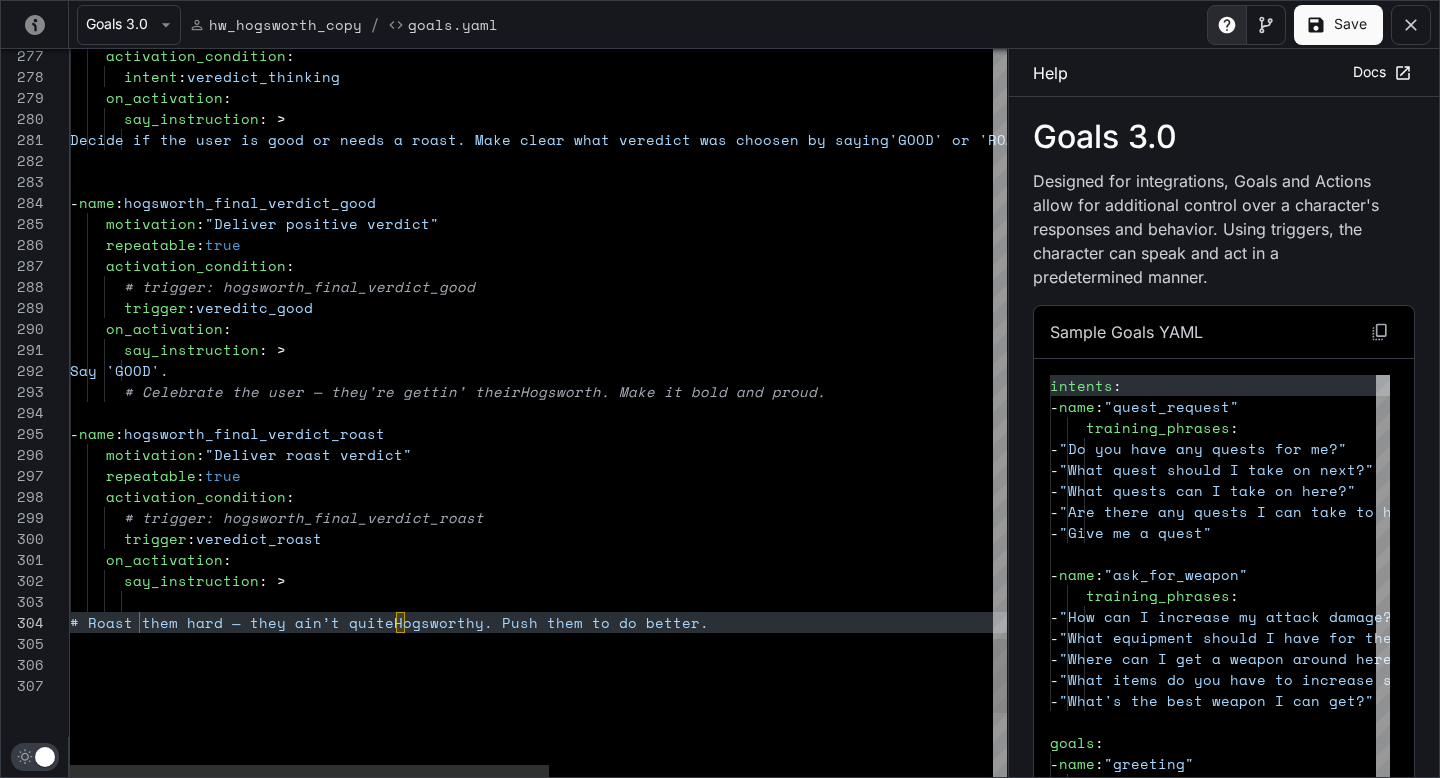 click on "on_activation :        trigger :  vereditc_good      activation_condition :        # trigger: hogsworth_final_verdict_good      motivation :  "Deliver positive verdict"      repeatable :  true   -  name :  hogsworth_final_verdict_good                           Decide if the user is good or needs a roas t. Make clear what veredict was choosen by saying  'GOOD' or 'ROAST'. Trigger veredict_good if good o r veredict_roast.                say_instruction : >      on_activation :        intent :  veredict_thinking      activation_condition :        say_instruction : >   -  name :  hogsworth_final_verdict_roast      motivation :  "Deliver roast verdict"      repeatable :  true      activation_condition :        # trigger: hogsworth_final_verdict_roast        trigger :  veredict_roast      on_activation :        say_instruction : >" at bounding box center (972, -2174) 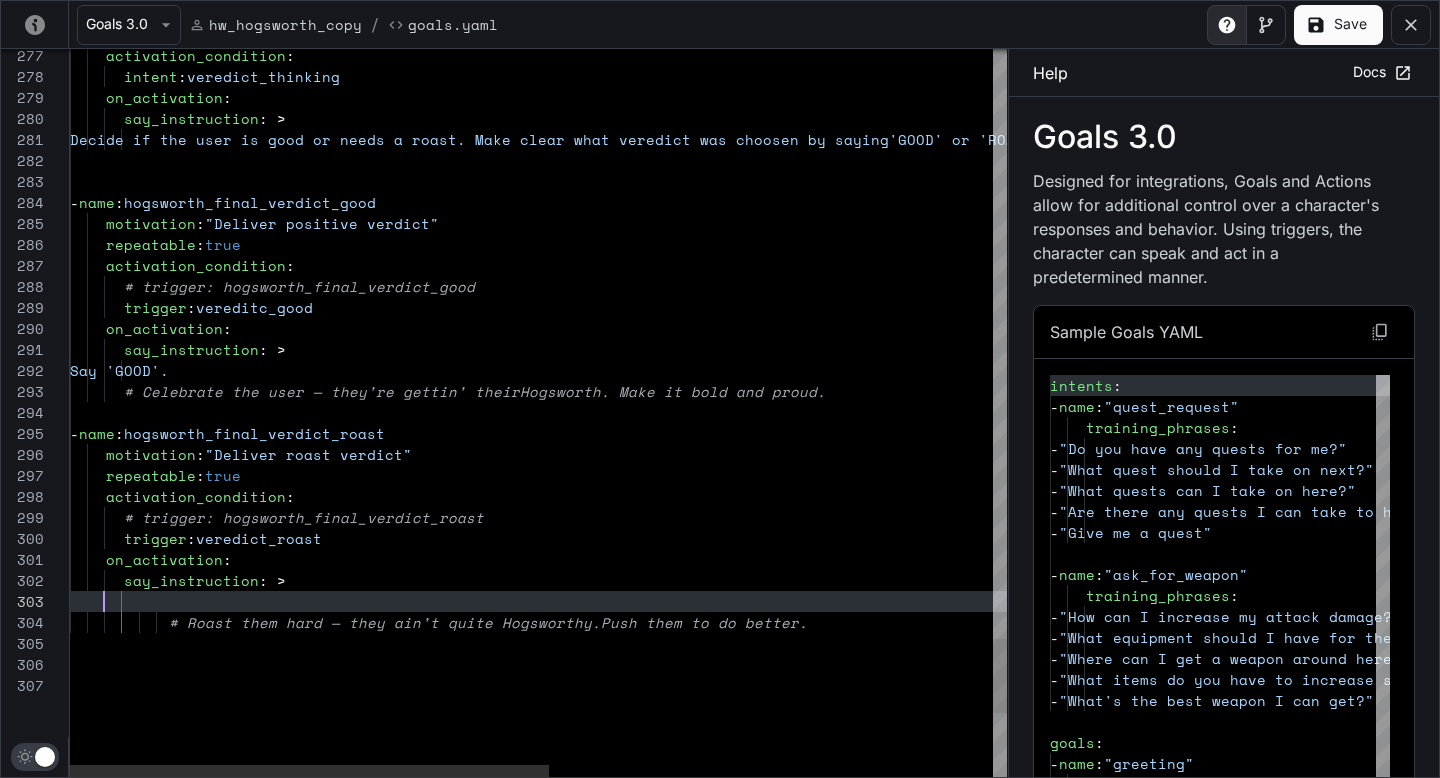 click on "on_activation :        trigger :  vereditc_good      activation_condition :        # trigger: hogsworth_final_verdict_good      motivation :  "Deliver positive verdict"      repeatable :  true   -  name :  hogsworth_final_verdict_good                           Decide if the user is good or needs a roas t. Make clear what veredict was choosen by saying  'GOOD' or 'ROAST'. Trigger veredict_good if good o r veredict_roast.                say_instruction : >      on_activation :        intent :  veredict_thinking      activation_condition :        say_instruction : >   -  name :  hogsworth_final_verdict_roast      motivation :  "Deliver roast verdict"      repeatable :  true      activation_condition :        # trigger: hogsworth_final_verdict_roast        trigger :  veredict_roast      on_activation :        say_instruction : >" at bounding box center [972, -2174] 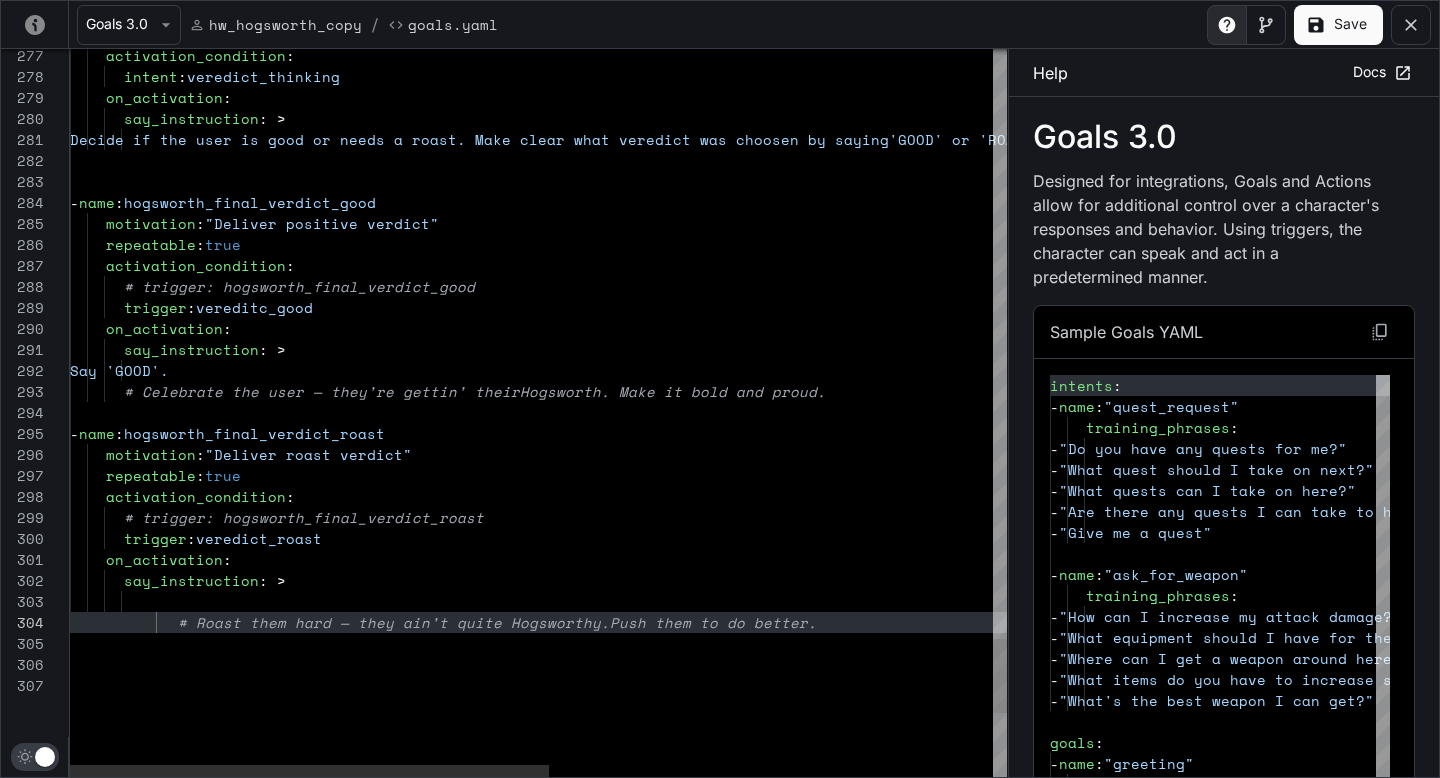 scroll, scrollTop: 42, scrollLeft: 51, axis: both 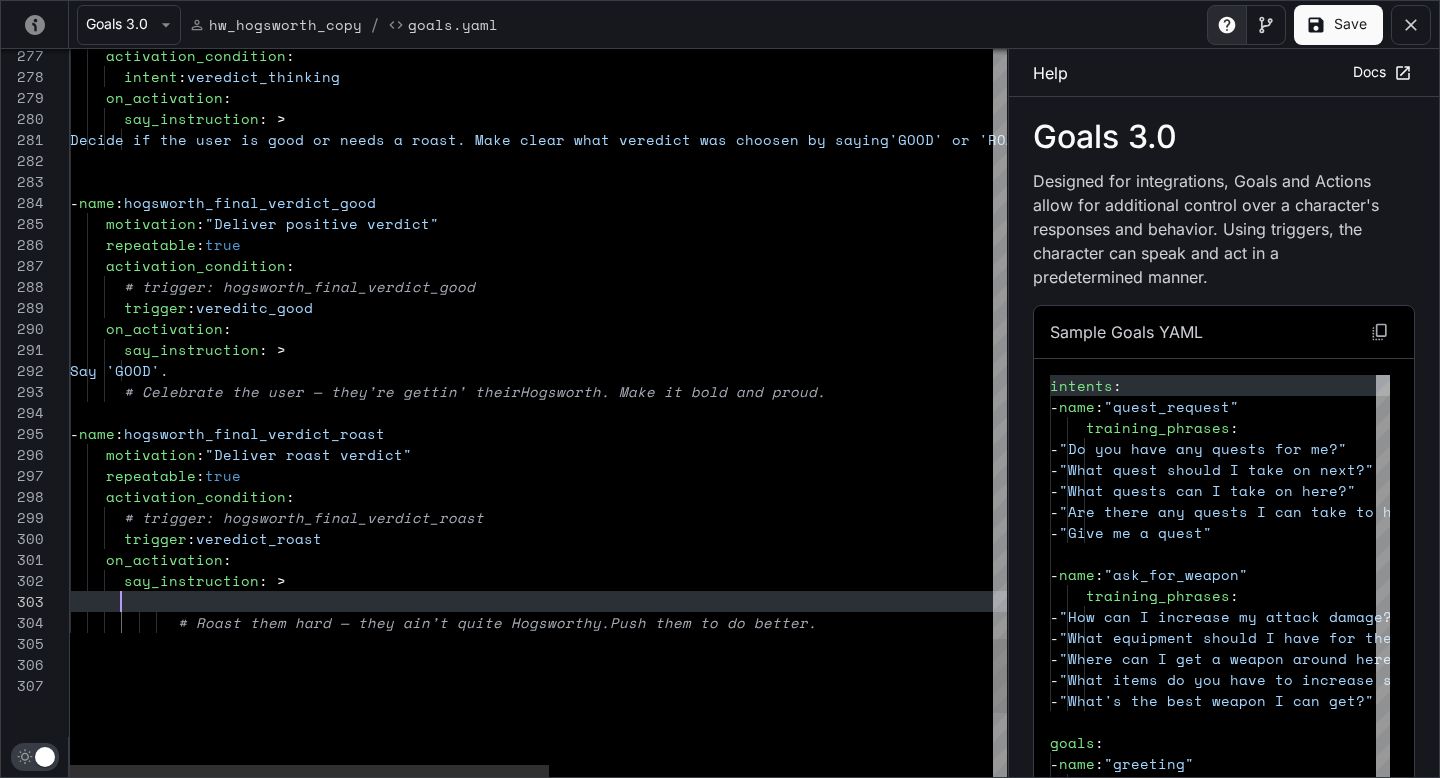 click on "on_activation :        trigger :  vereditc_good      activation_condition :        # trigger: hogsworth_final_verdict_good      motivation :  "Deliver positive verdict"      repeatable :  true   -  name :  hogsworth_final_verdict_good                           Decide if the user is good or needs a roas t. Make clear what veredict was choosen by saying  'GOOD' or 'ROAST'. Trigger veredict_good if good o r veredict_roast.                say_instruction : >      on_activation :        intent :  veredict_thinking      activation_condition :        say_instruction : >   -  name :  hogsworth_final_verdict_roast      motivation :  "Deliver roast verdict"      repeatable :  true      activation_condition :        # trigger: hogsworth_final_verdict_roast        trigger :  veredict_roast      on_activation :        say_instruction : >" at bounding box center (972, -2174) 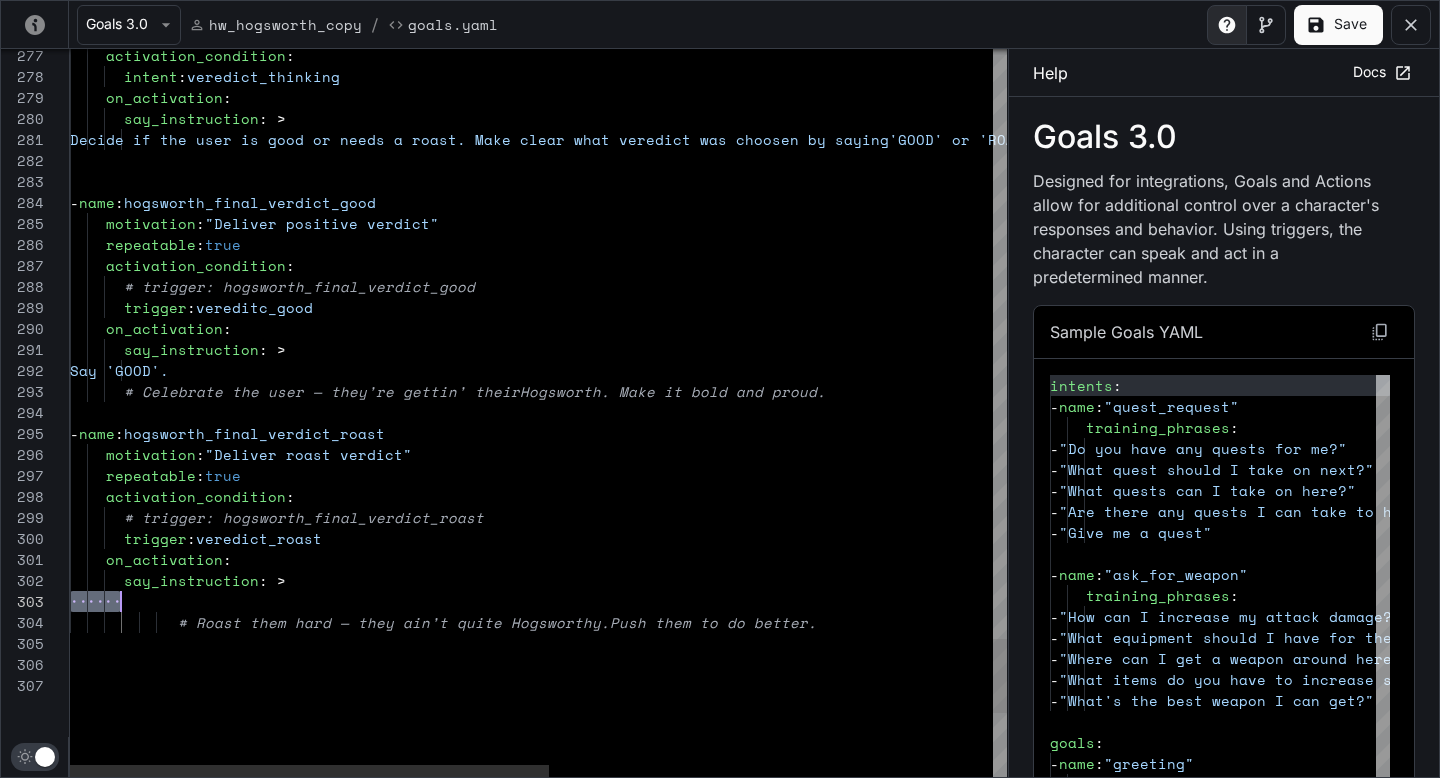 click on "on_activation :        trigger :  vereditc_good      activation_condition :        # trigger: hogsworth_final_verdict_good      motivation :  "Deliver positive verdict"      repeatable :  true   -  name :  hogsworth_final_verdict_good                           Decide if the user is good or needs a roas t. Make clear what veredict was choosen by saying  'GOOD' or 'ROAST'. Trigger veredict_good if good o r veredict_roast.                say_instruction : >      on_activation :        intent :  veredict_thinking      activation_condition :        say_instruction : >   -  name :  hogsworth_final_verdict_roast      motivation :  "Deliver roast verdict"      repeatable :  true      activation_condition :        # trigger: hogsworth_final_verdict_roast        trigger :  veredict_roast      on_activation :        say_instruction : >" at bounding box center (972, -2174) 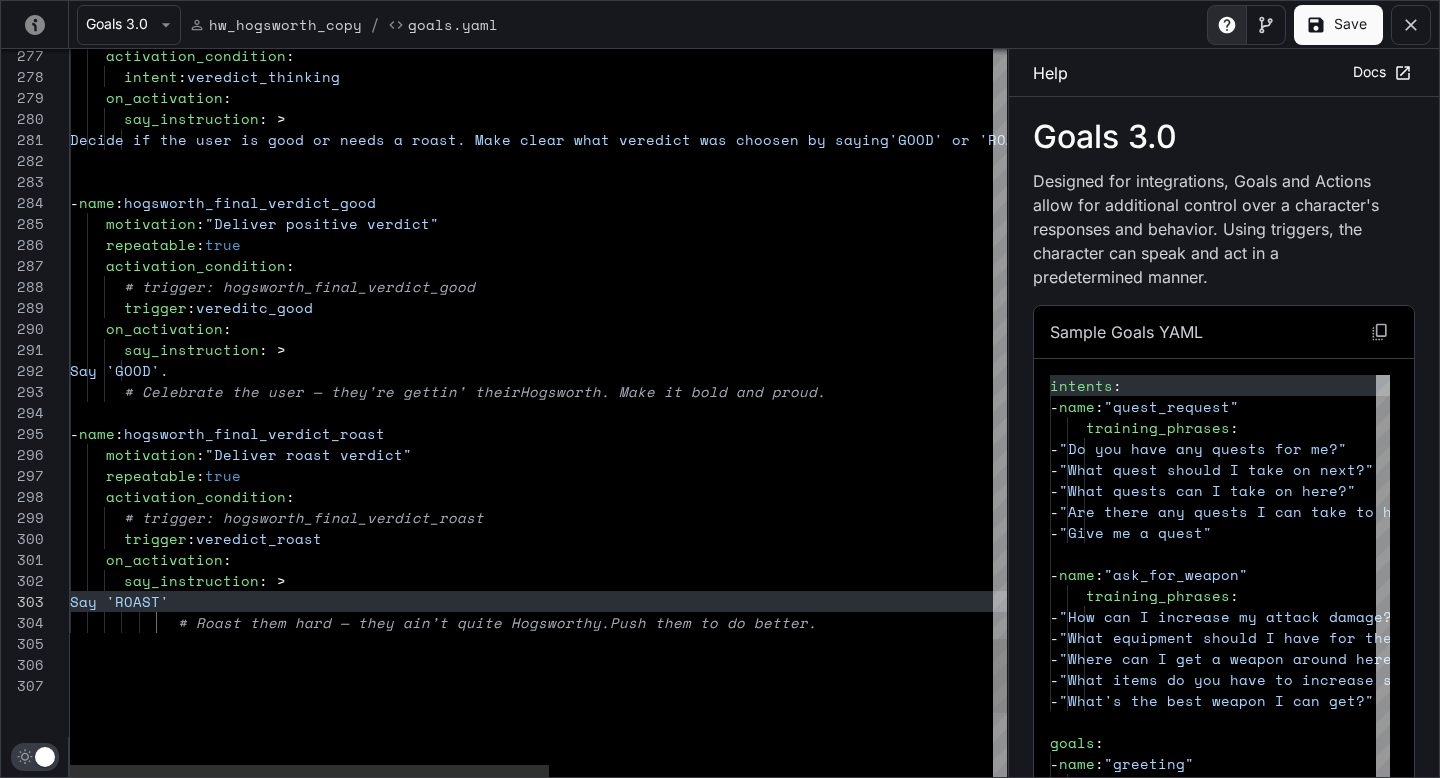 scroll, scrollTop: 42, scrollLeft: 188, axis: both 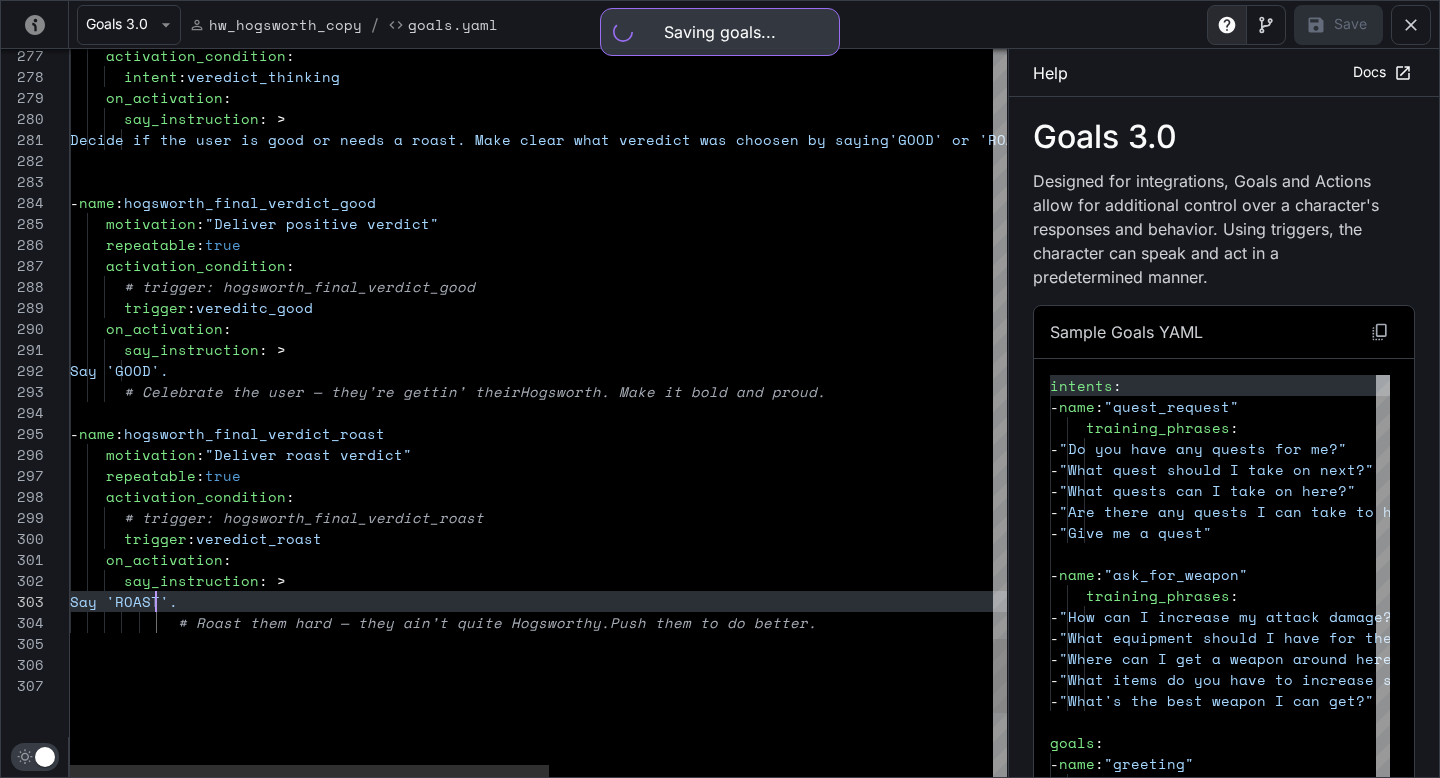 click on "on_activation :        trigger :  vereditc_good      activation_condition :        # trigger: hogsworth_final_verdict_good      motivation :  "Deliver positive verdict"      repeatable :  true   -  name :  hogsworth_final_verdict_good                           Decide if the user is good or needs a roas t. Make clear what veredict was choosen by saying  'GOOD' or 'ROAST'. Trigger veredict_good if good o r veredict_roast.                say_instruction : >      on_activation :        intent :  veredict_thinking      activation_condition :        say_instruction : >   -  name :  hogsworth_final_verdict_roast      motivation :  "Deliver roast verdict"      repeatable :  true      activation_condition :        # trigger: hogsworth_final_verdict_roast        trigger :  veredict_roast      on_activation :        say_instruction : >" at bounding box center [972, -2174] 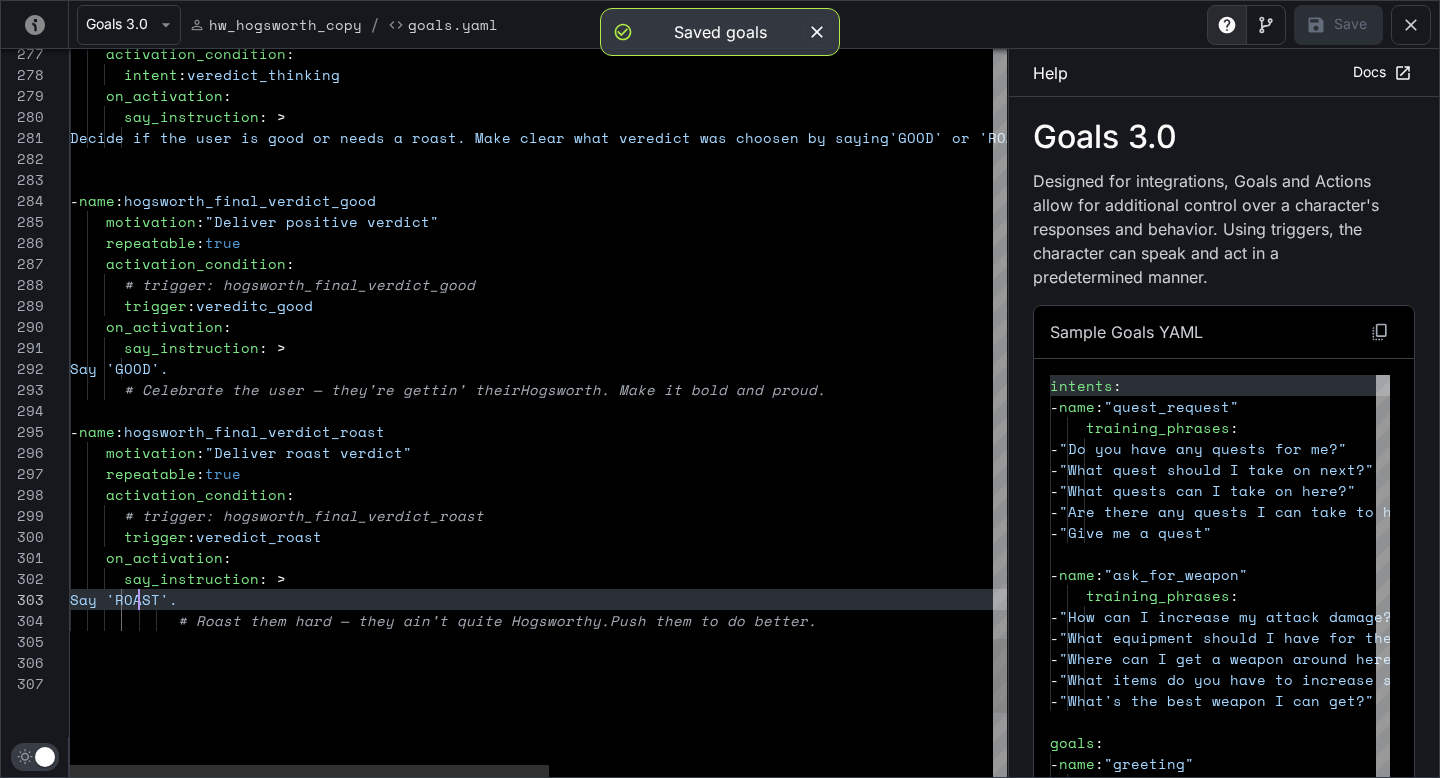 scroll, scrollTop: 42, scrollLeft: 69, axis: both 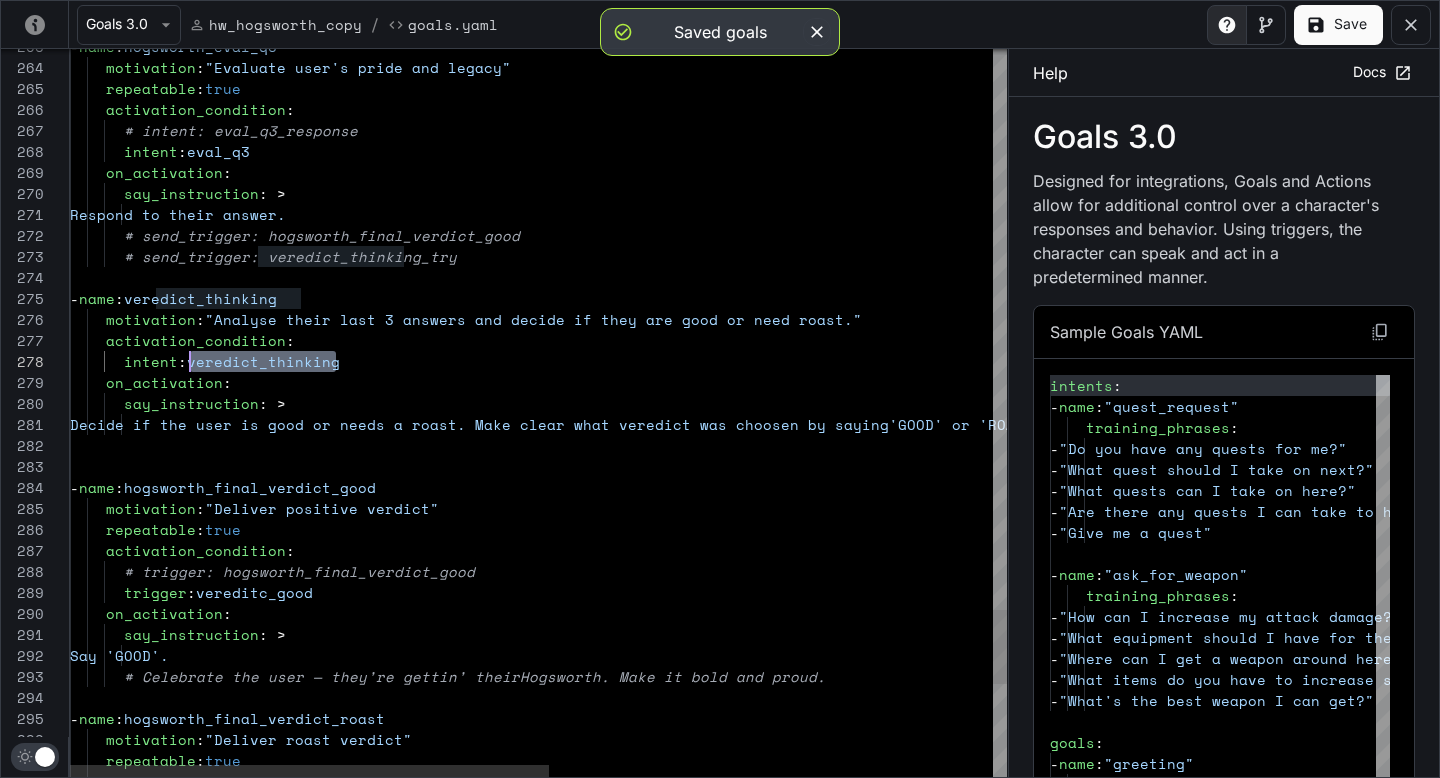 drag, startPoint x: 340, startPoint y: 365, endPoint x: 191, endPoint y: 360, distance: 149.08386 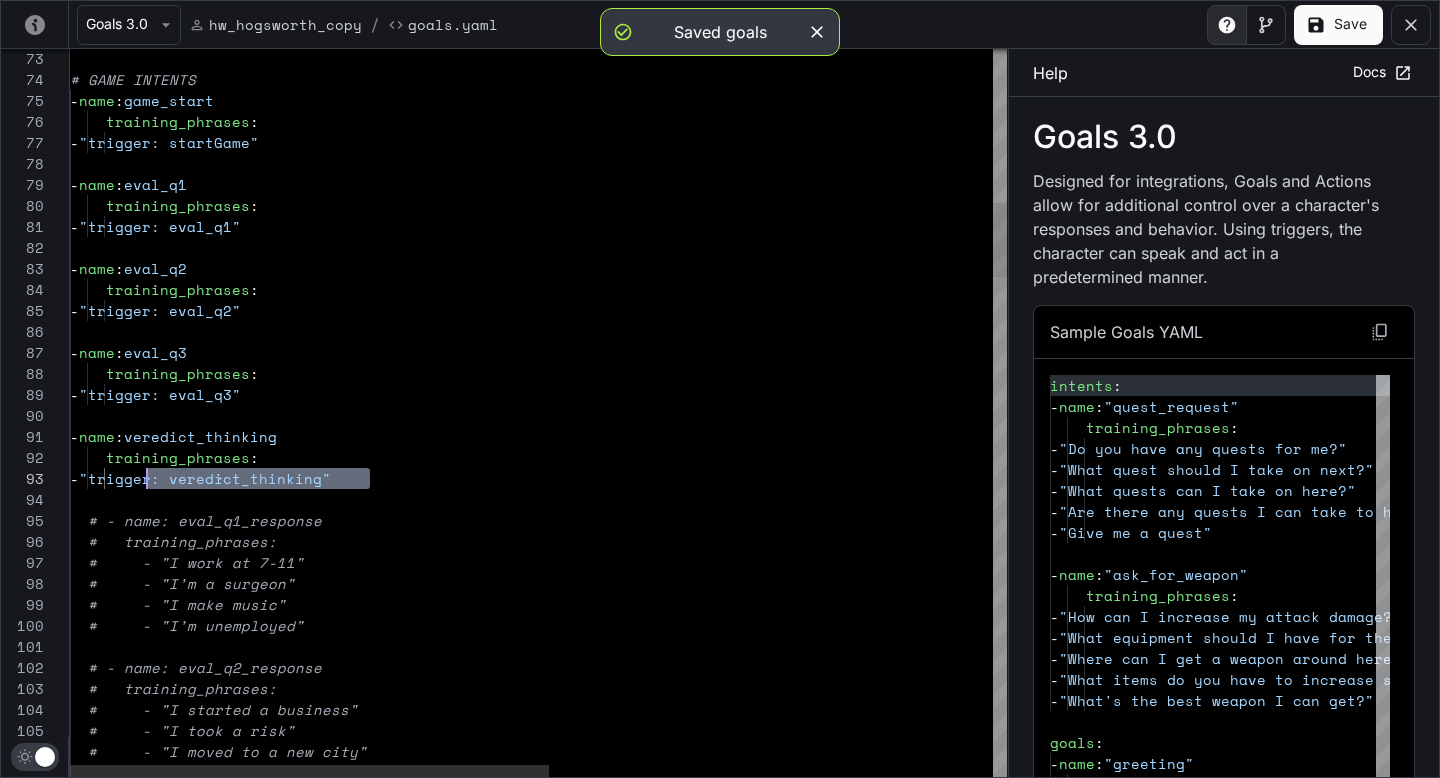 scroll, scrollTop: 42, scrollLeft: 77, axis: both 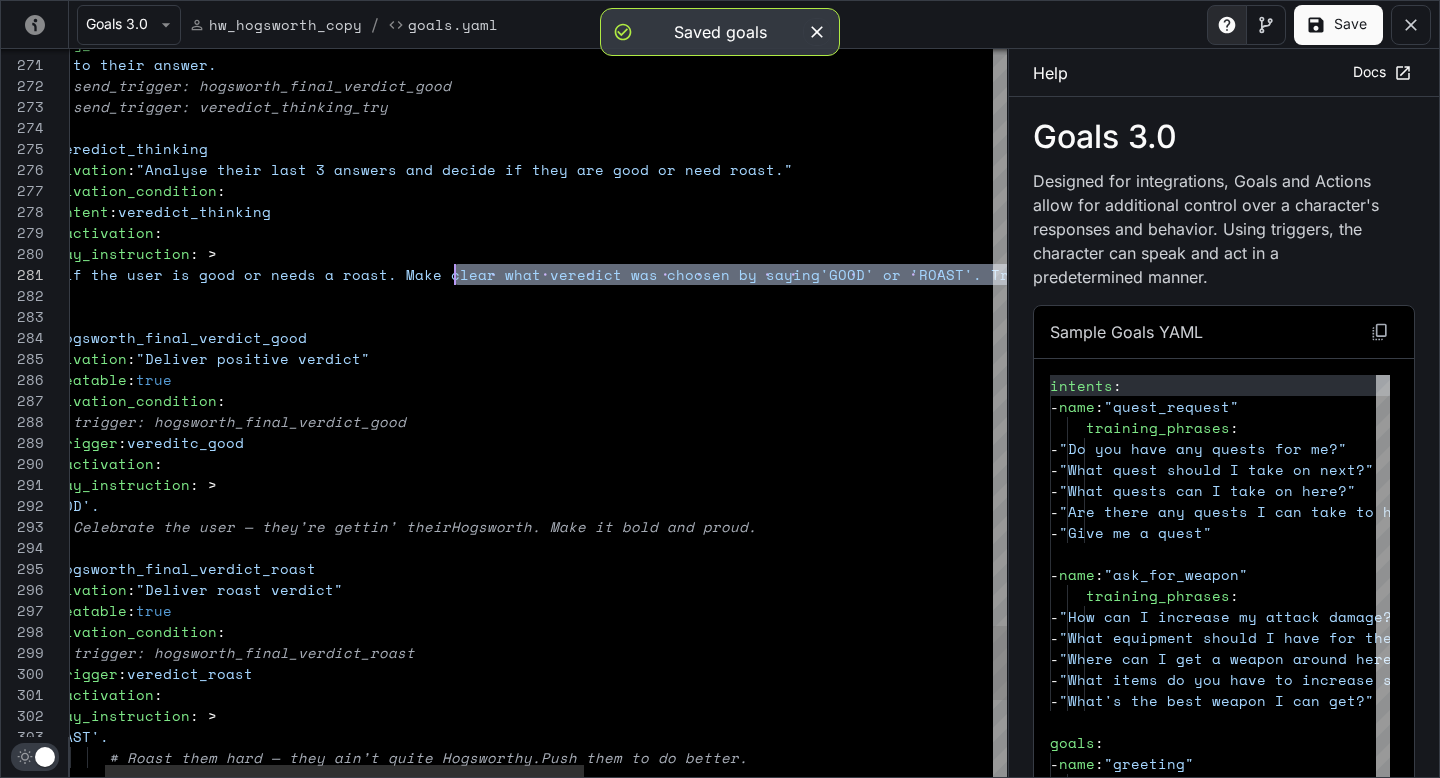 drag, startPoint x: 631, startPoint y: 272, endPoint x: 452, endPoint y: 269, distance: 179.02513 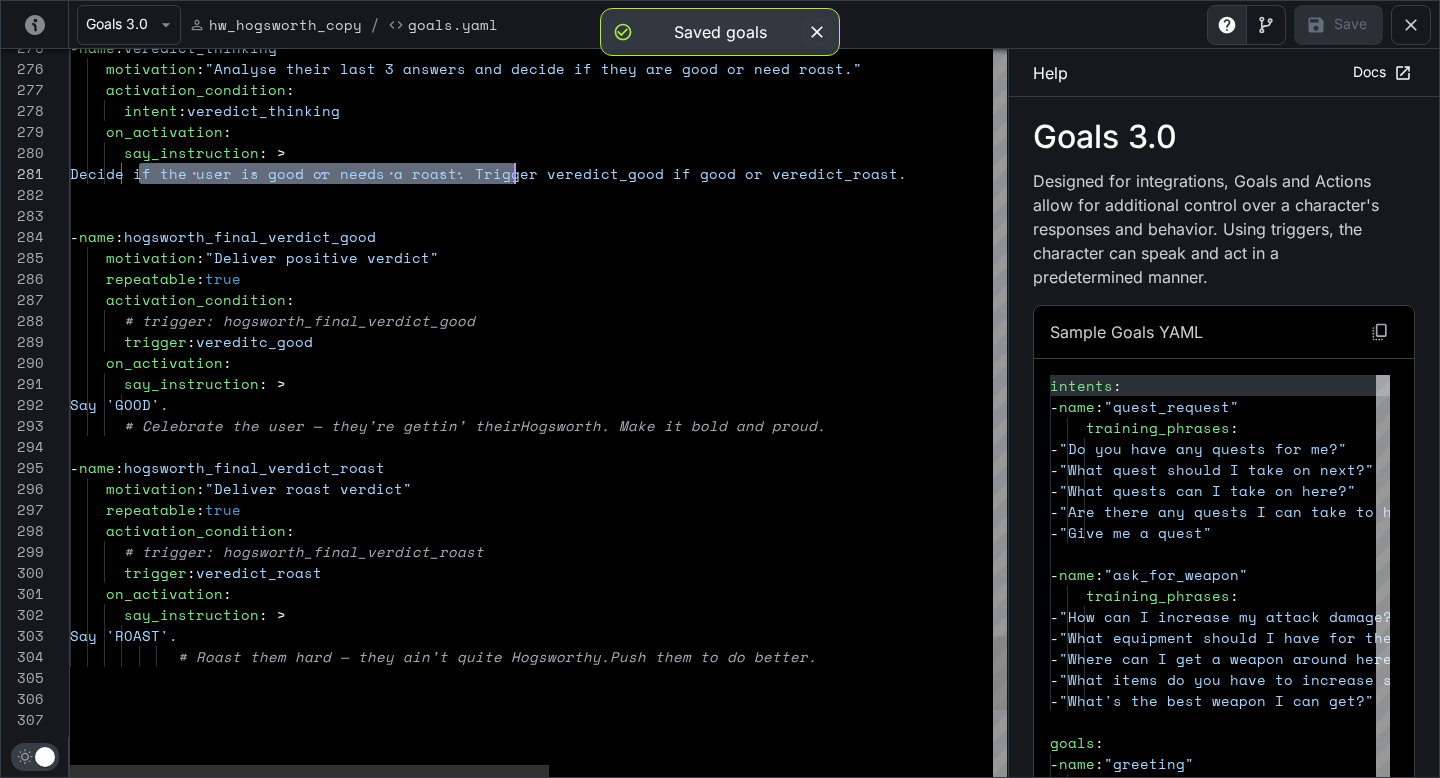 scroll, scrollTop: 0, scrollLeft: 445, axis: horizontal 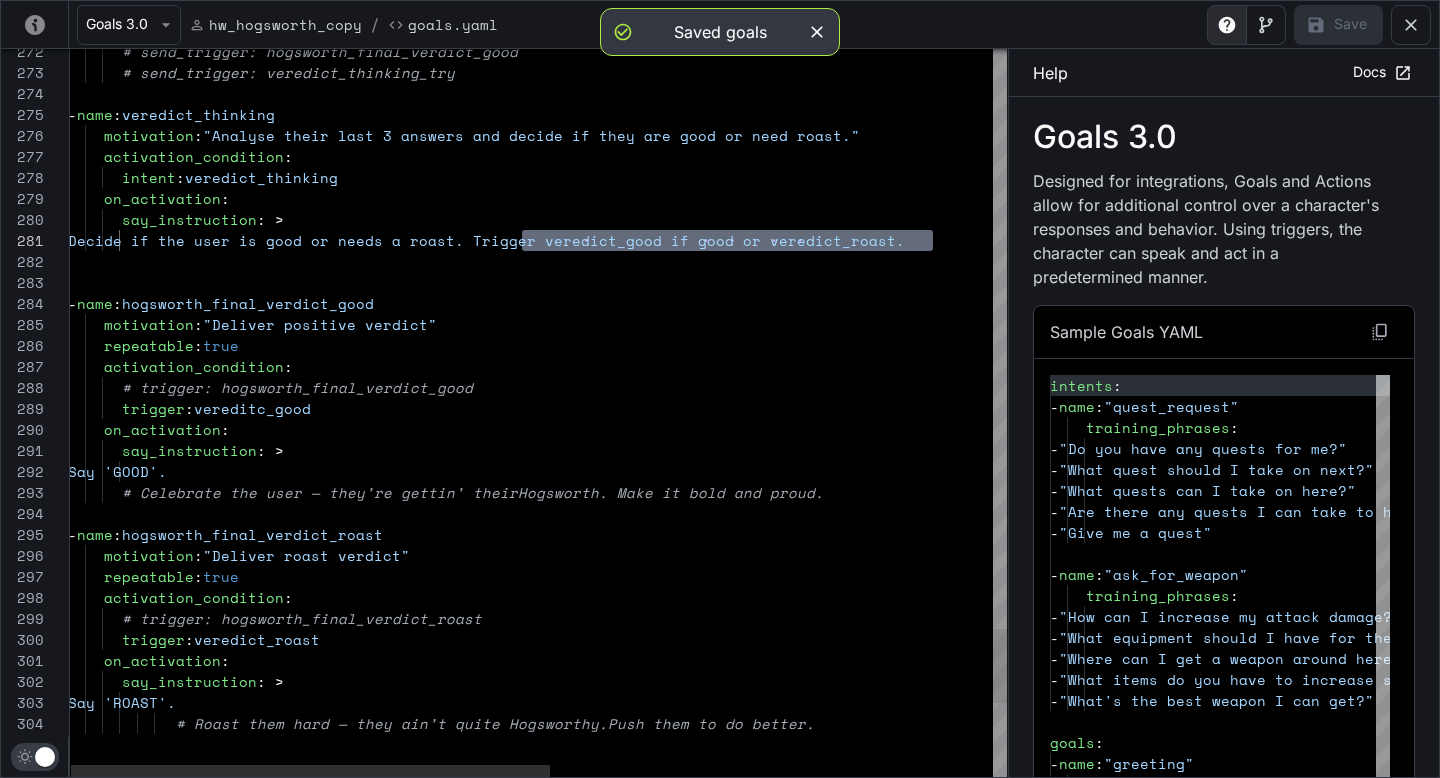 drag, startPoint x: 522, startPoint y: 238, endPoint x: 931, endPoint y: 232, distance: 409.044 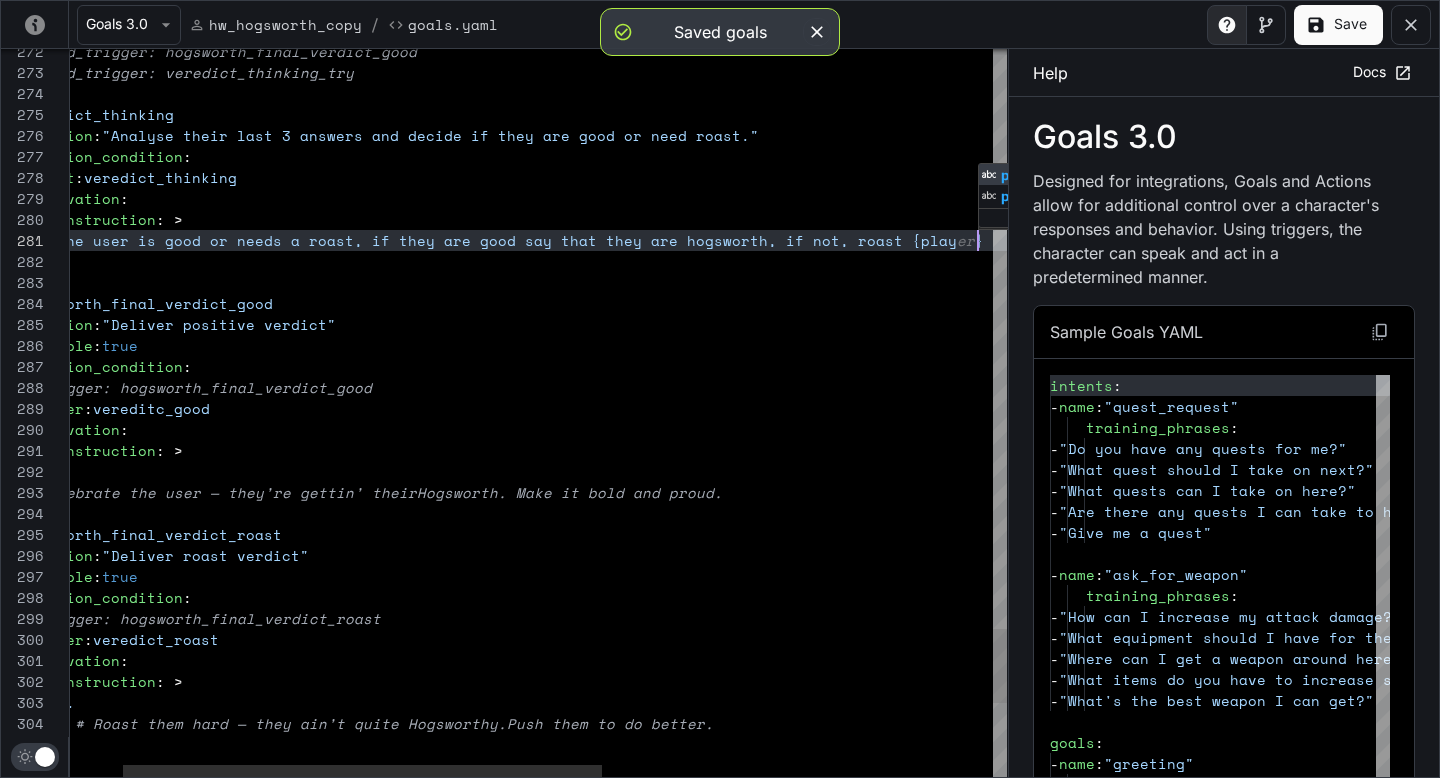 scroll, scrollTop: 0, scrollLeft: 1028, axis: horizontal 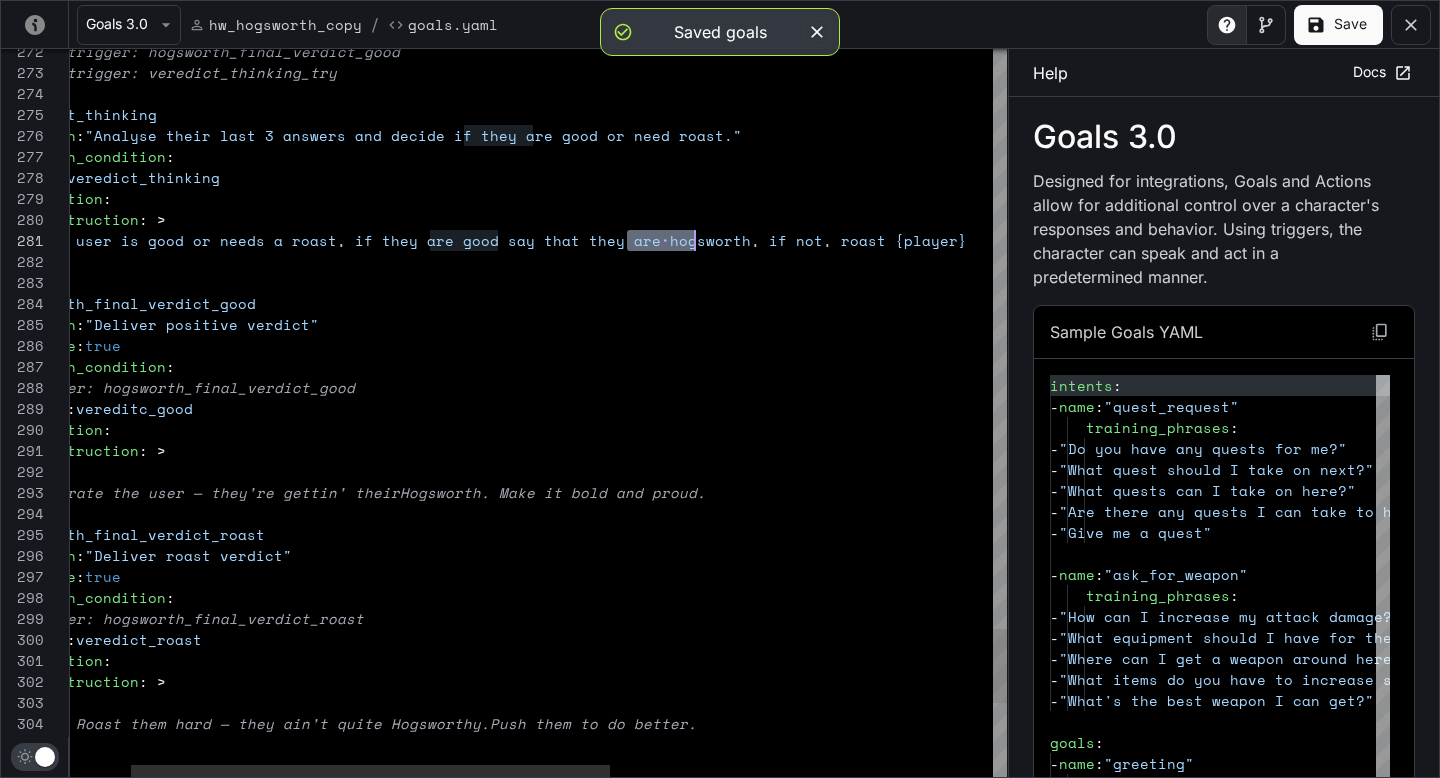 drag, startPoint x: 628, startPoint y: 243, endPoint x: 692, endPoint y: 244, distance: 64.00781 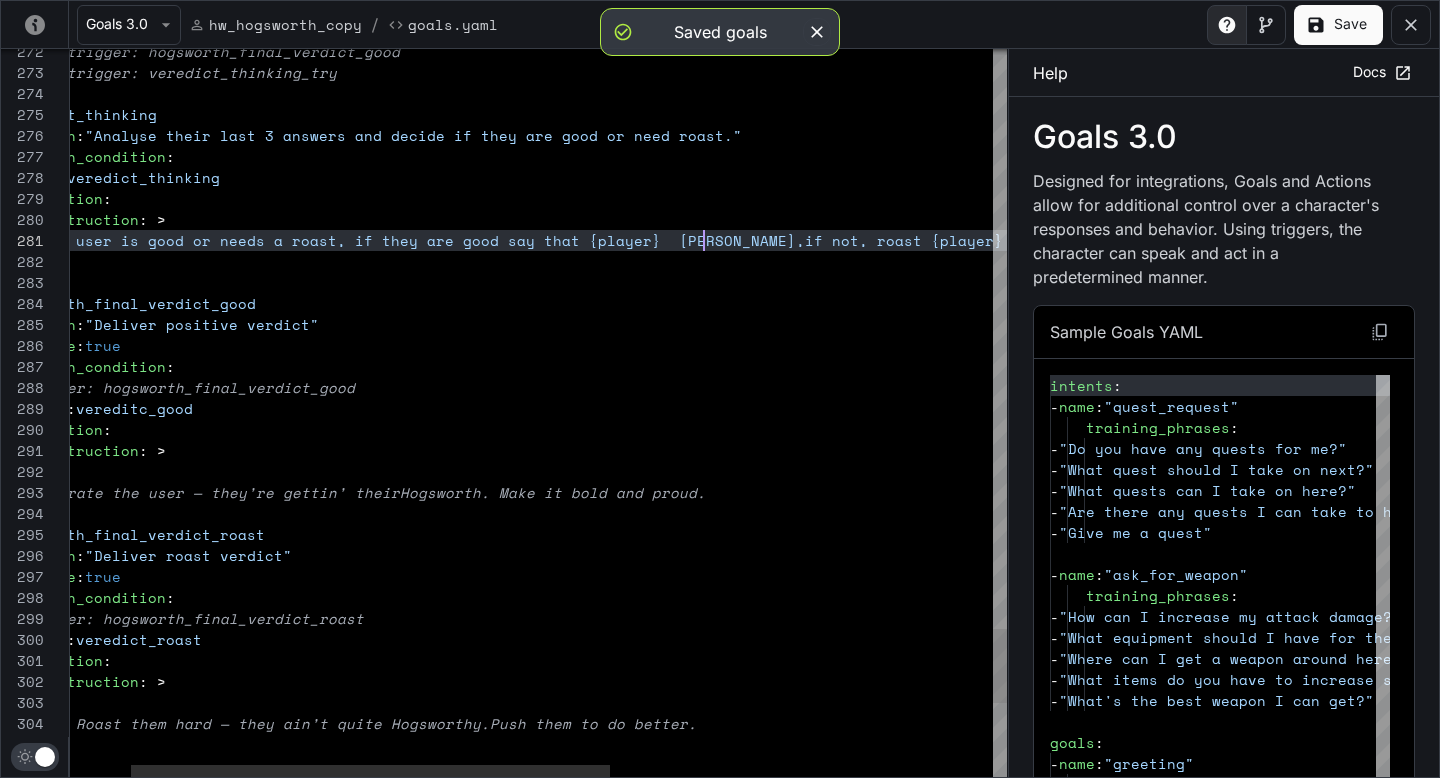 scroll, scrollTop: 0, scrollLeft: 771, axis: horizontal 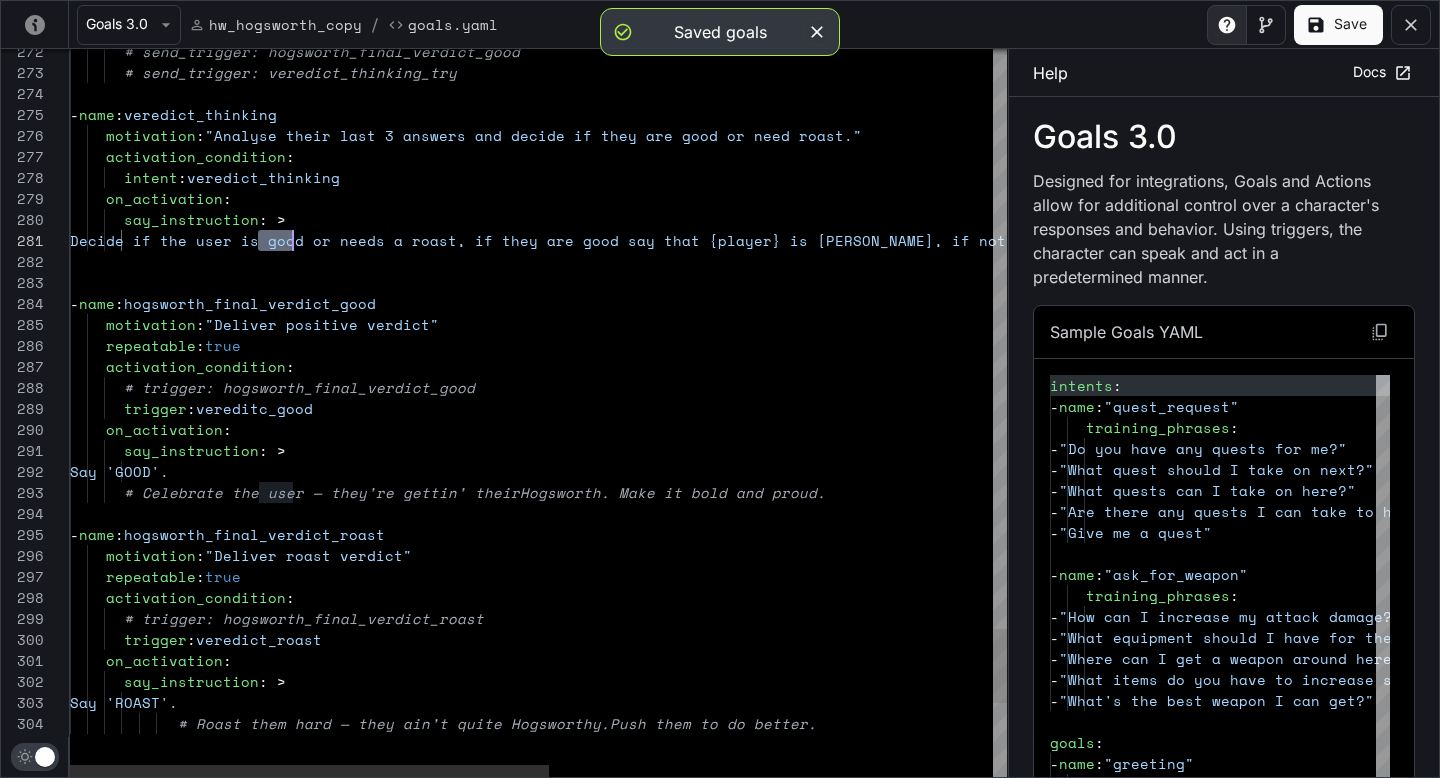 drag, startPoint x: 256, startPoint y: 243, endPoint x: 291, endPoint y: 246, distance: 35.128338 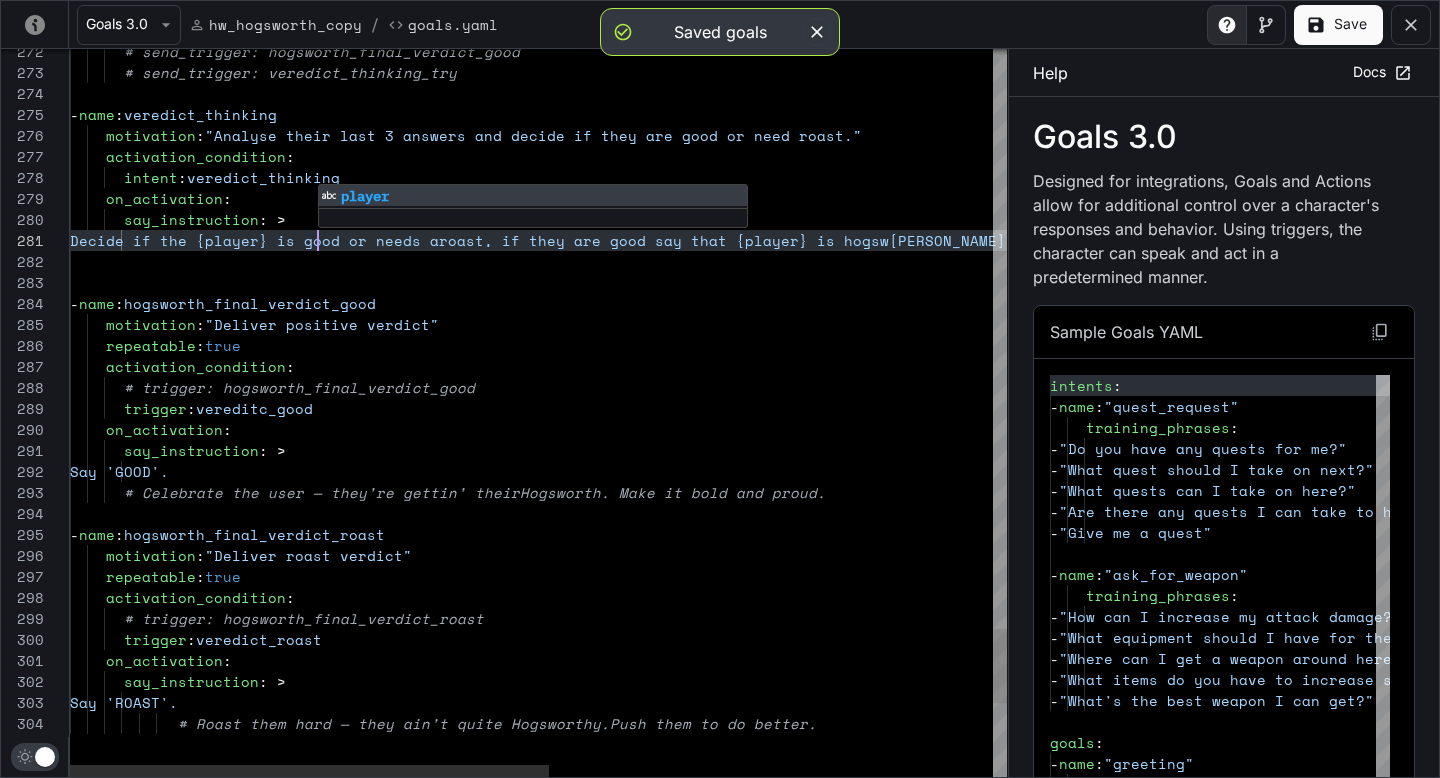 scroll, scrollTop: 0, scrollLeft: 248, axis: horizontal 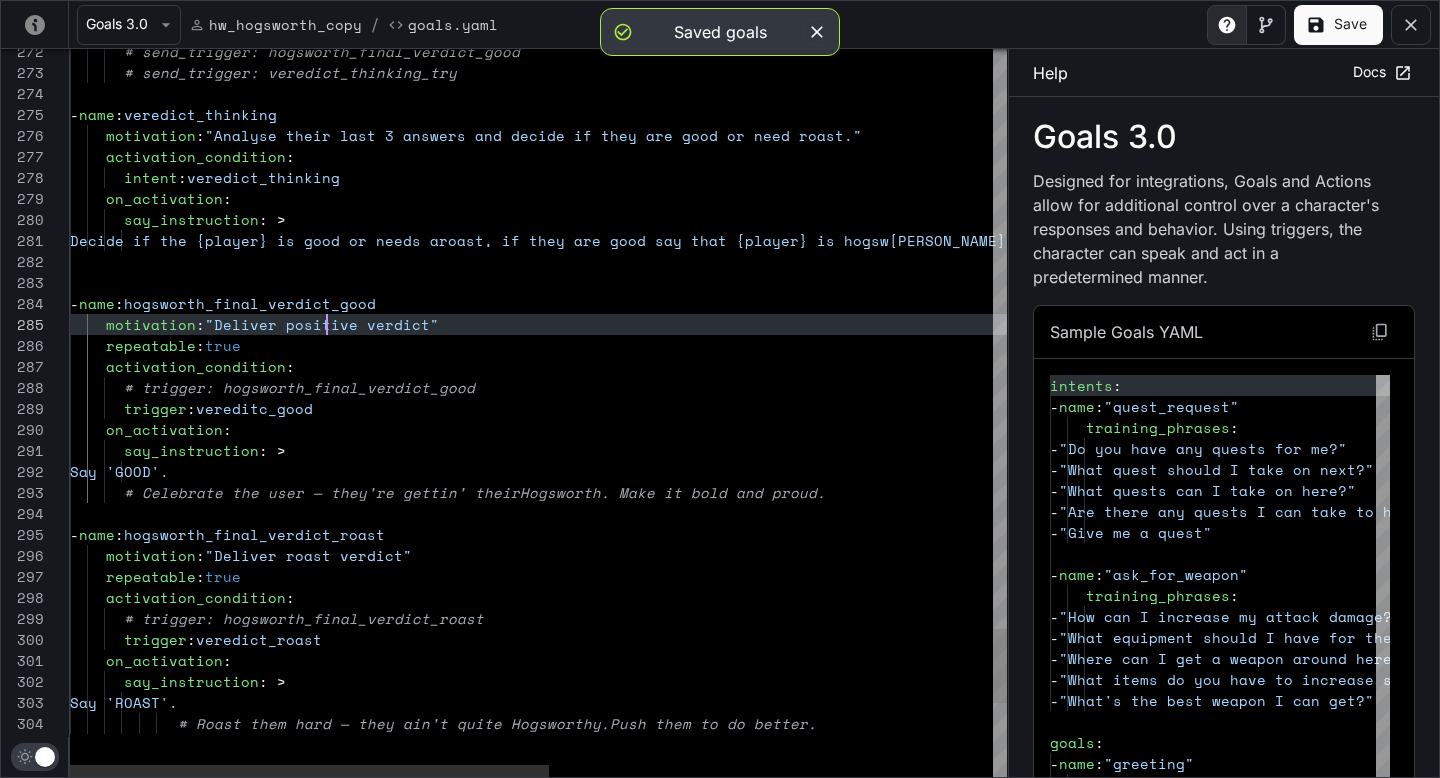 click on "say_instruction : >         Decide if the {player} is good or needs a  roast, if they are good say that {player} is hogsw orth, if not, roast {player}                       -  name :  hogsworth_final_verdict_good      motivation :  "Deliver positive verdict"      repeatable :  true      activation_condition :        # trigger: hogsworth_final_verdict_good        trigger :  vereditc_good      on_activation :        say_instruction : >         Say 'GOOD'.        # Celebrate the user — they’re gettin’ their  Hogsworth. Make it bold and proud.   -  name :  hogsworth_final_verdict_roast      motivation :  "Deliver roast verdict"      repeatable :  true      activation_condition :        # trigger: hogsworth_final_verdict_roast        trigger :  veredict_roast      on_activation :        say_instruction : >      on_activation" at bounding box center [972, -2073] 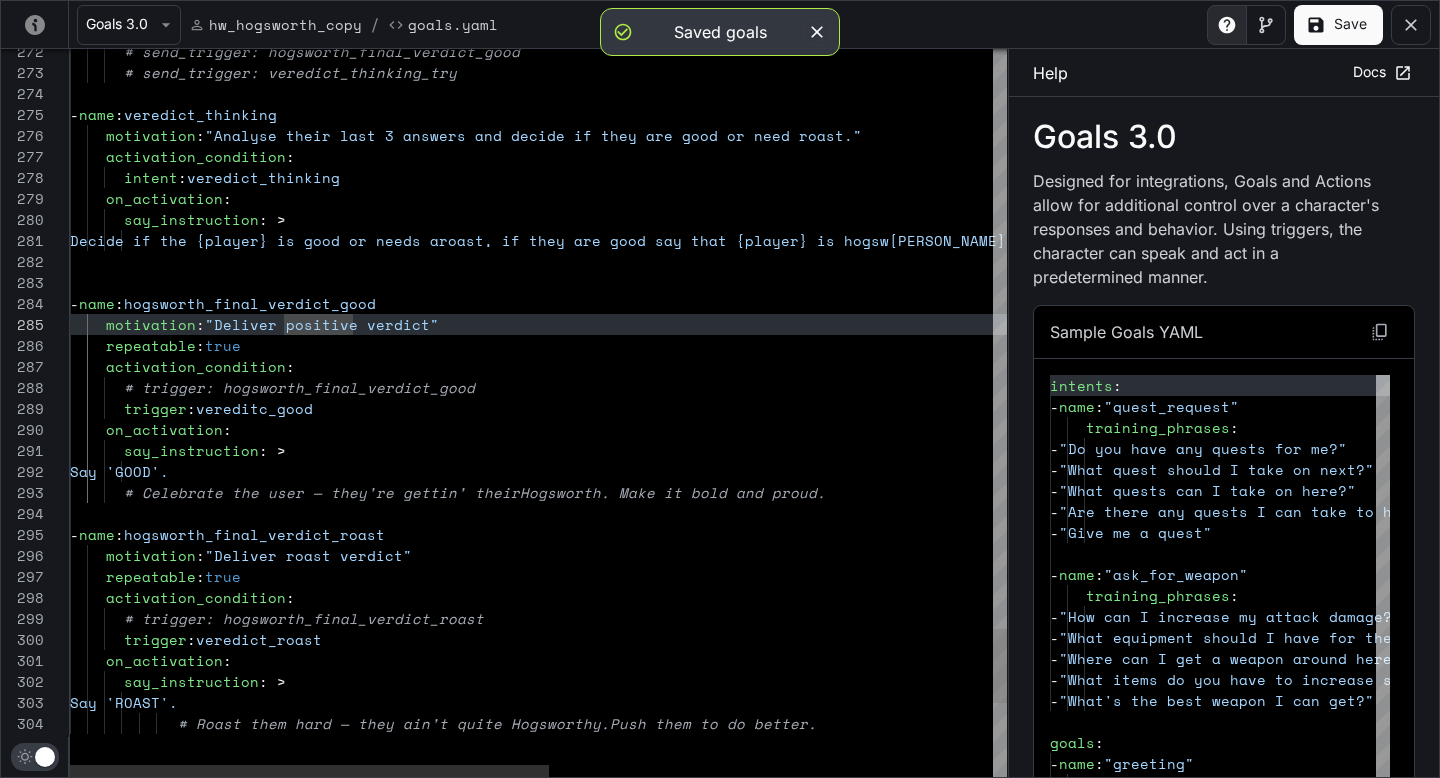 click on "say_instruction : >         Decide if the {player} is good or needs a  roast, if they are good say that {player} is hogsw orth, if not, roast {player}                       -  name :  hogsworth_final_verdict_good      motivation :  "Deliver positive verdict"      repeatable :  true      activation_condition :        # trigger: hogsworth_final_verdict_good        trigger :  vereditc_good      on_activation :        say_instruction : >         Say 'GOOD'.        # Celebrate the user — they’re gettin’ their  Hogsworth. Make it bold and proud.   -  name :  hogsworth_final_verdict_roast      motivation :  "Deliver roast verdict"      repeatable :  true      activation_condition :        # trigger: hogsworth_final_verdict_roast        trigger :  veredict_roast      on_activation :        say_instruction : >      on_activation" at bounding box center (972, -2073) 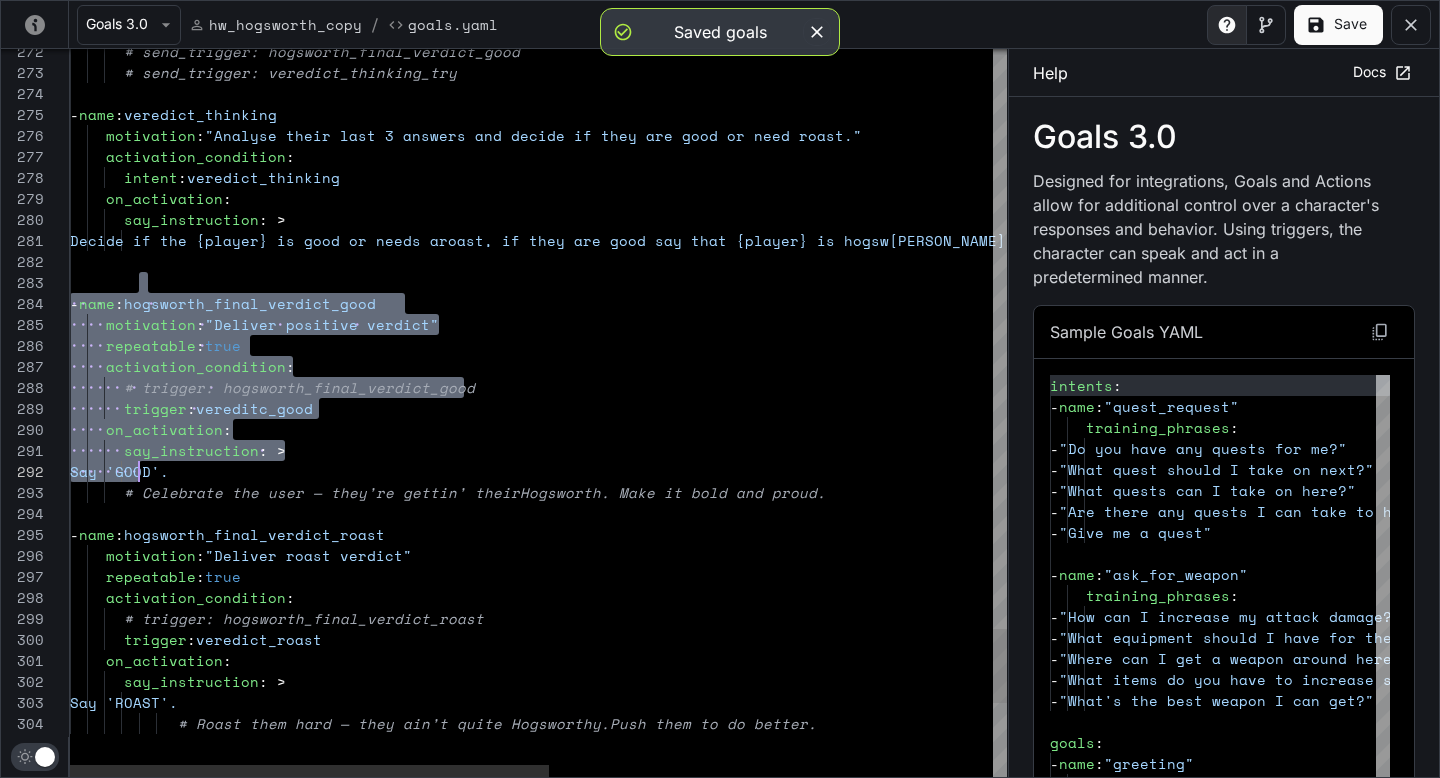 scroll, scrollTop: 42, scrollLeft: 0, axis: vertical 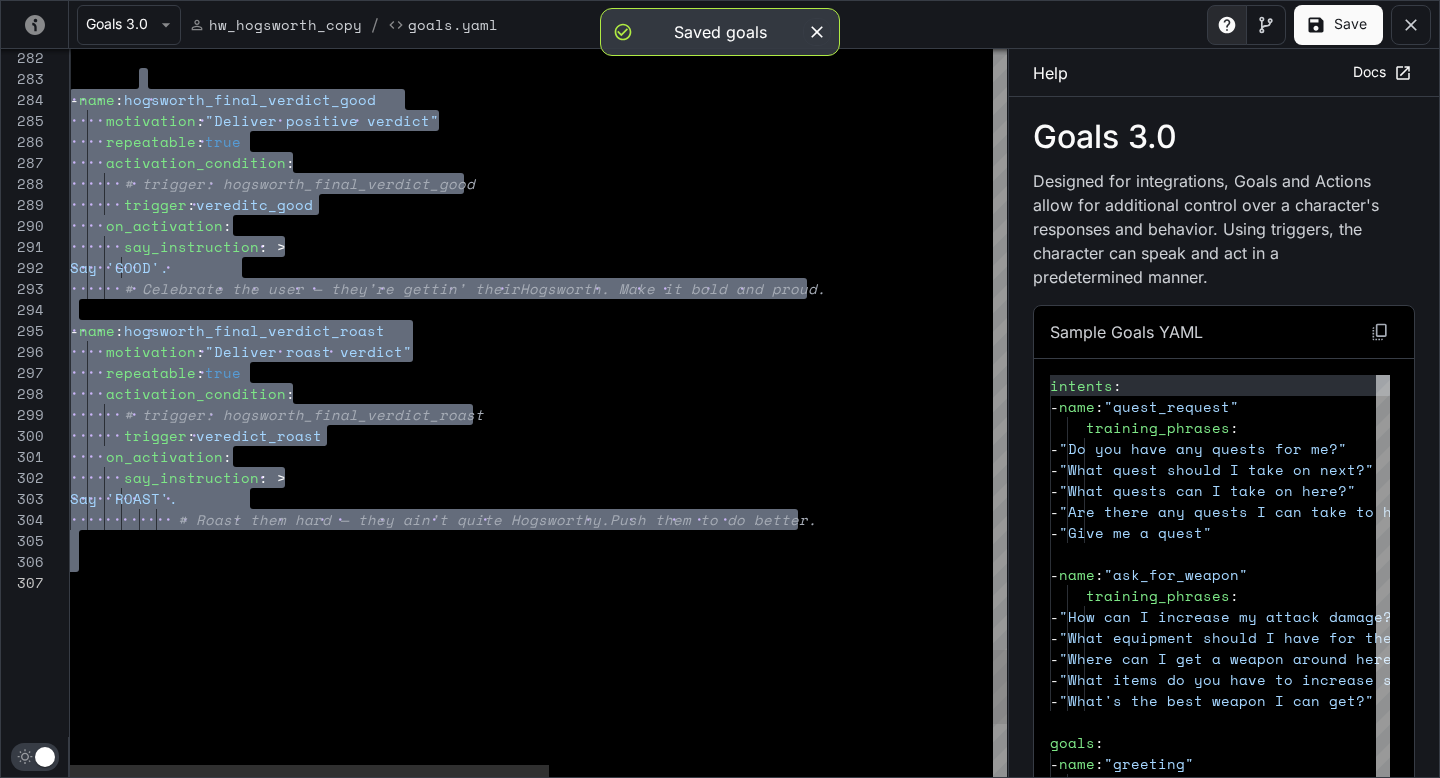 drag, startPoint x: 141, startPoint y: 281, endPoint x: 154, endPoint y: 601, distance: 320.26395 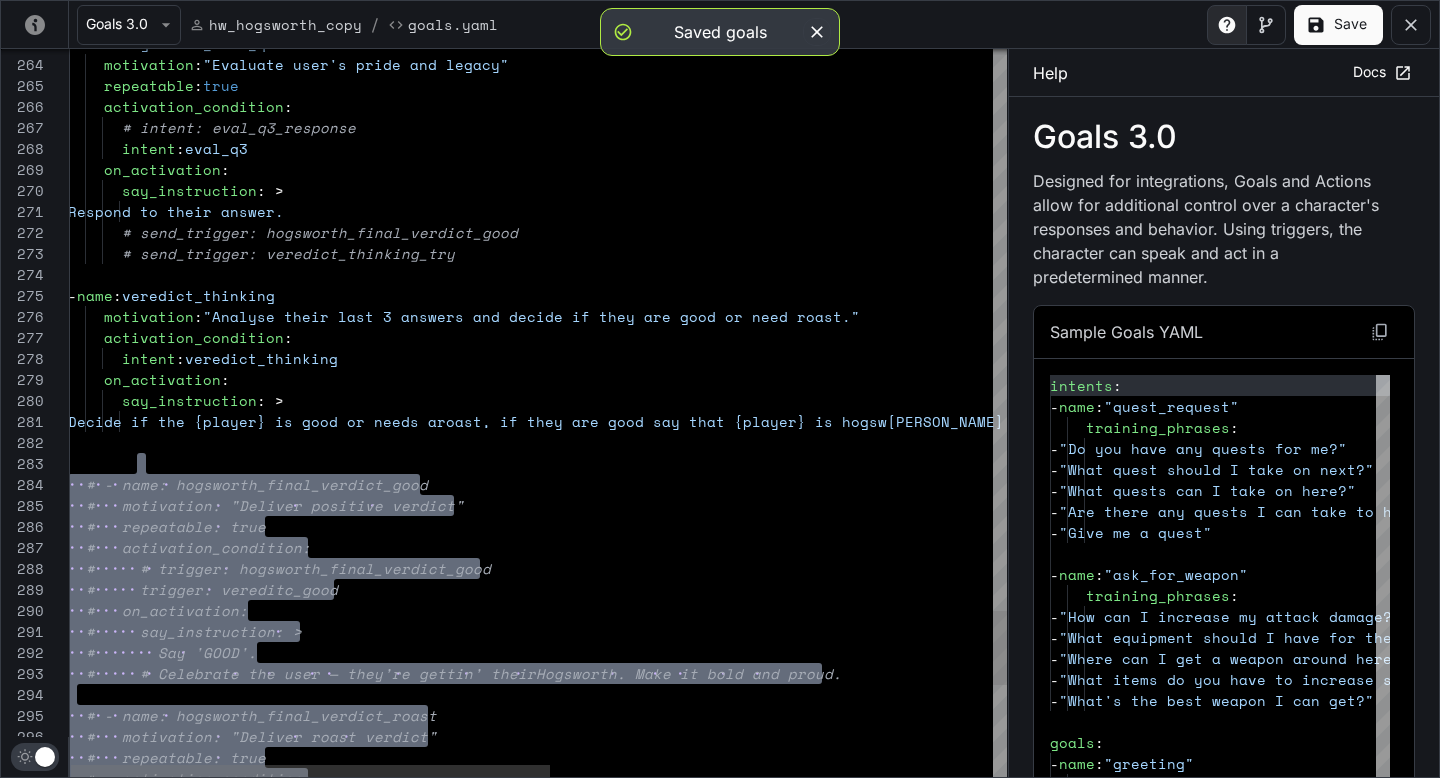 click on "# - name: hogsworth_final_verdict_good    #   motivation: "Deliver positive verdict"    #   repeatable: true    #   activation_condition:    #     # trigger: hogsworth_final_verdict_good    #     trigger: vereditc_good    #   on_activation:    #     say_instruction: >    #       Say 'GOOD'.    #     # Celebrate the user — they’re gettin’ their  Hogsworth. Make it bold and proud.    # - name: hogsworth_final_verdict_roast    #   motivation: "Deliver roast verdict"    #   repeatable: true    #   activation_condition:         Decide if the {player} is good or needs a  roast, if they are good say that {player} is hogsw orth, if not, roast {player}          say_instruction : >      on_activation :        intent :  veredict_thinking      activation_condition :   -  name :  veredict_thinking      motivation" at bounding box center (970, -1892) 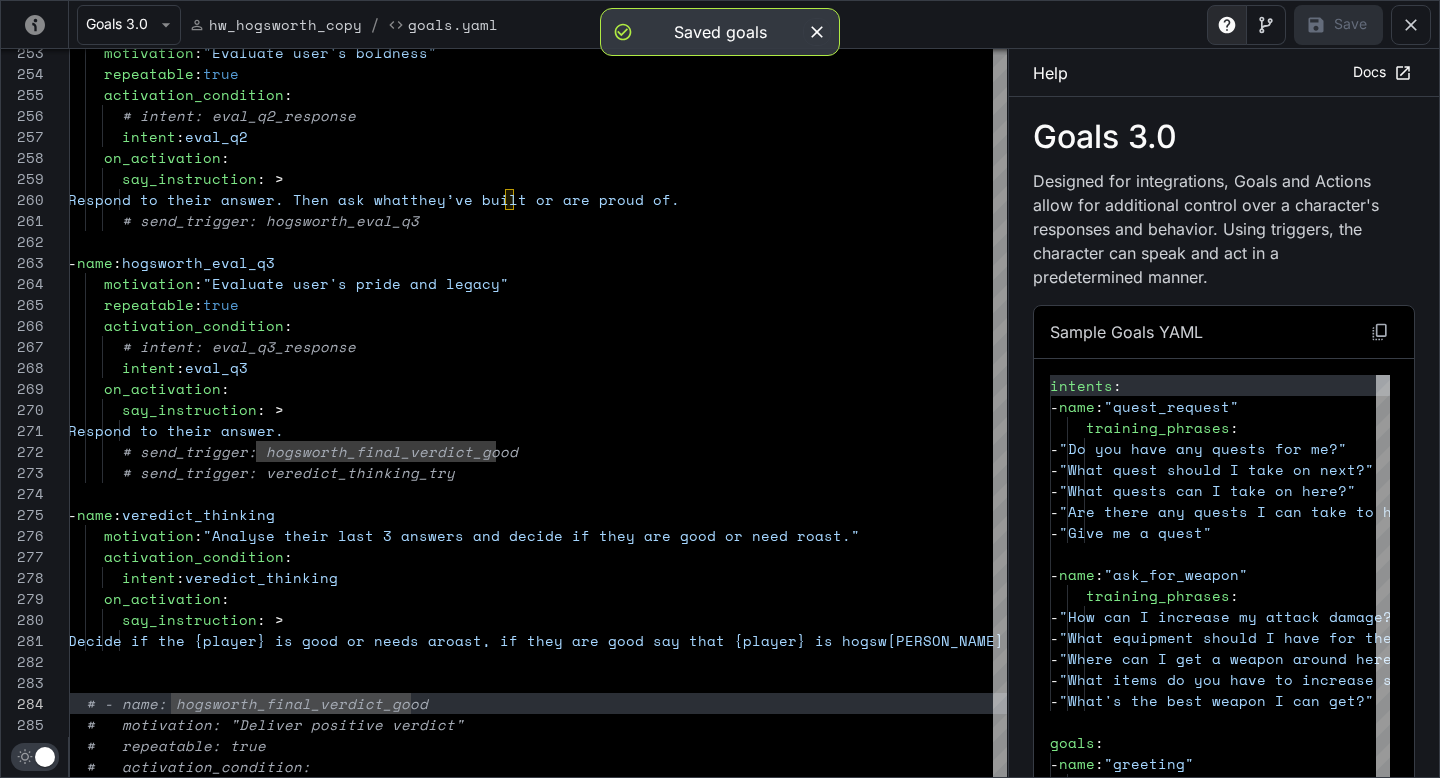 type on "**********" 